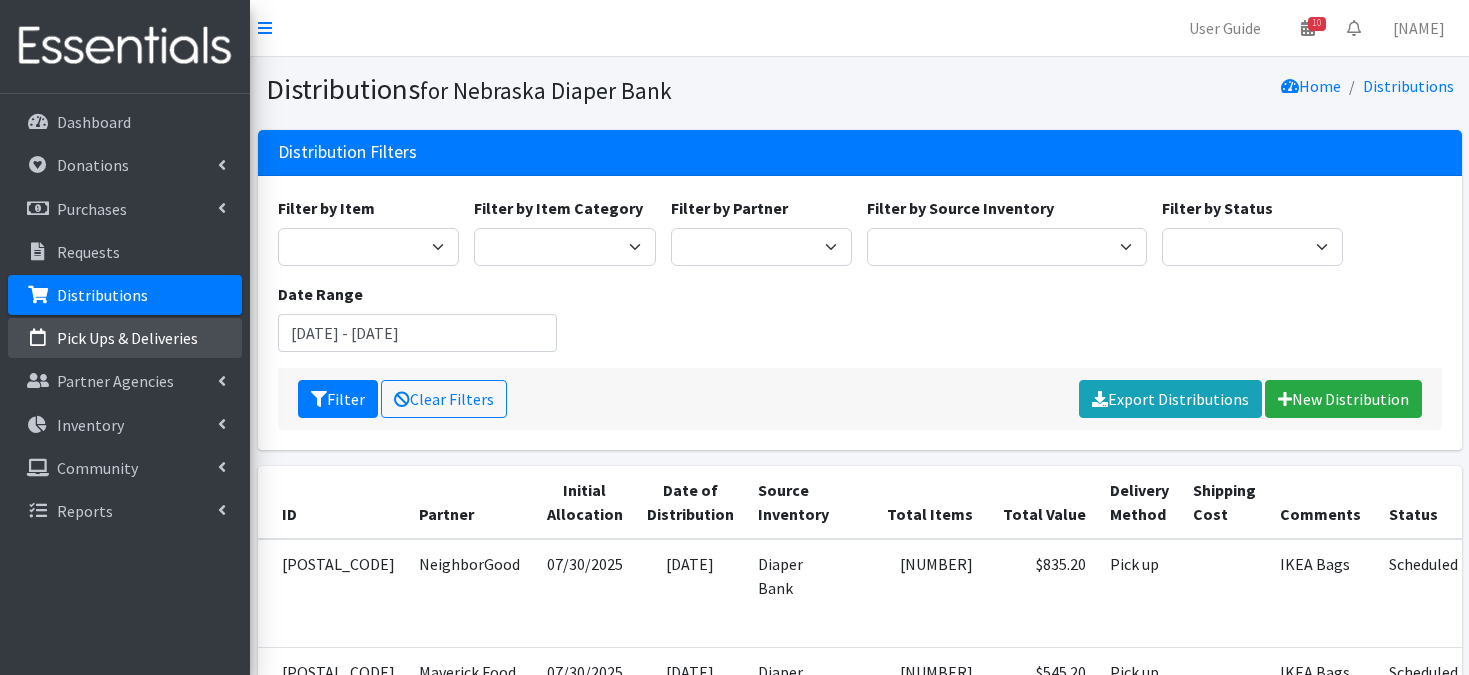 scroll, scrollTop: 0, scrollLeft: 0, axis: both 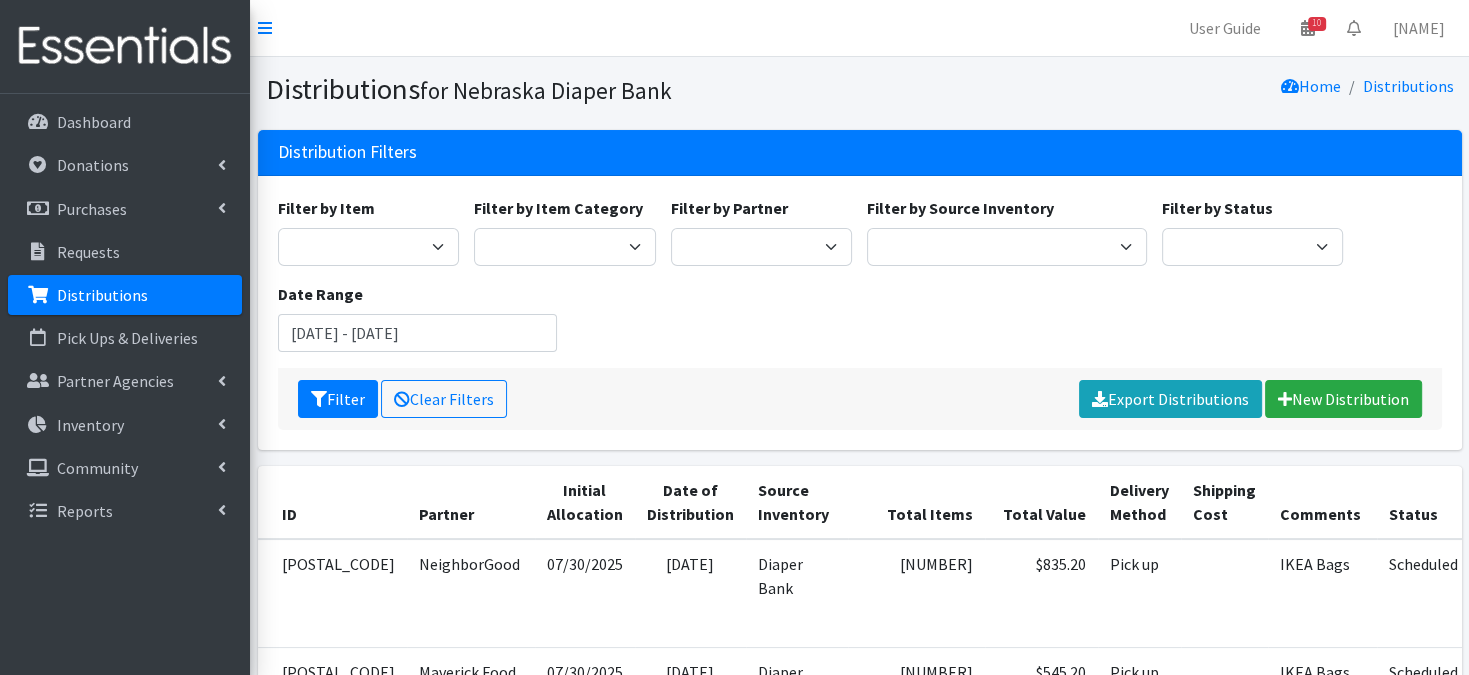 click on "Distributions" at bounding box center [125, 295] 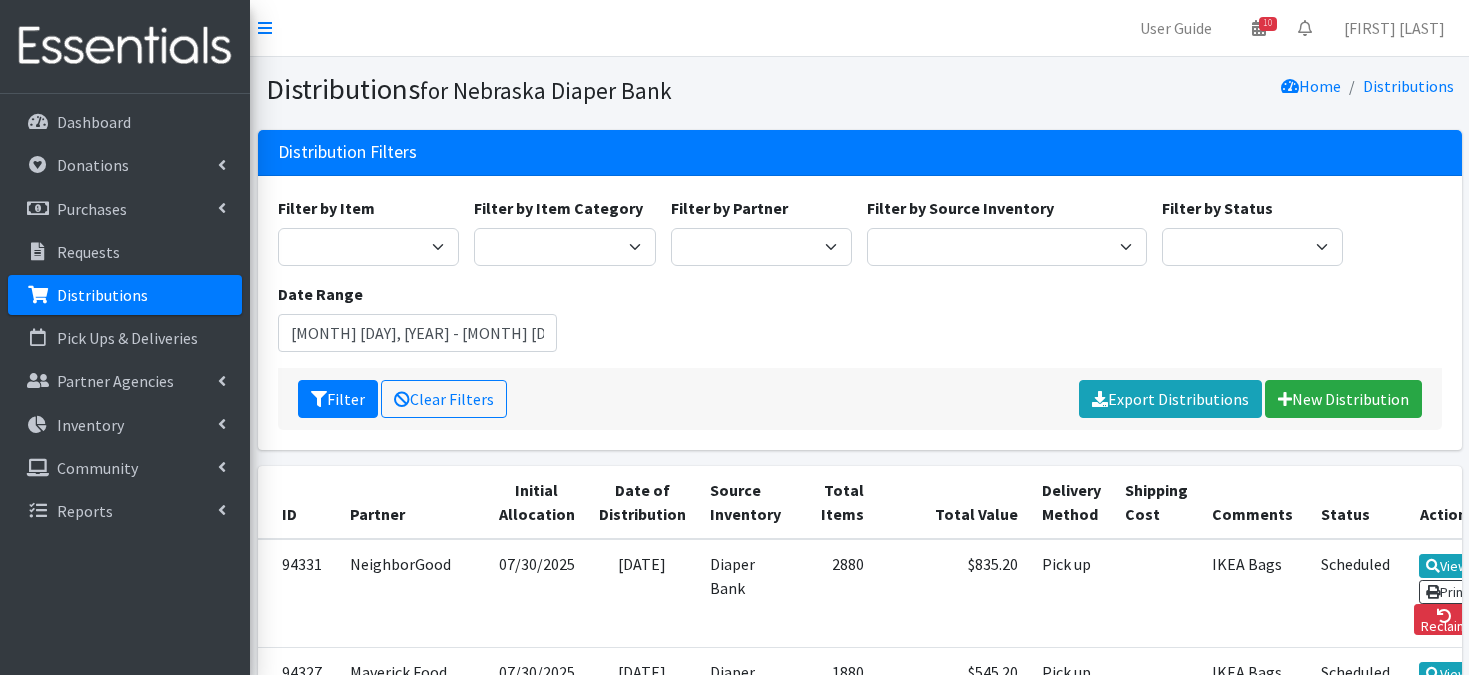 scroll, scrollTop: 0, scrollLeft: 0, axis: both 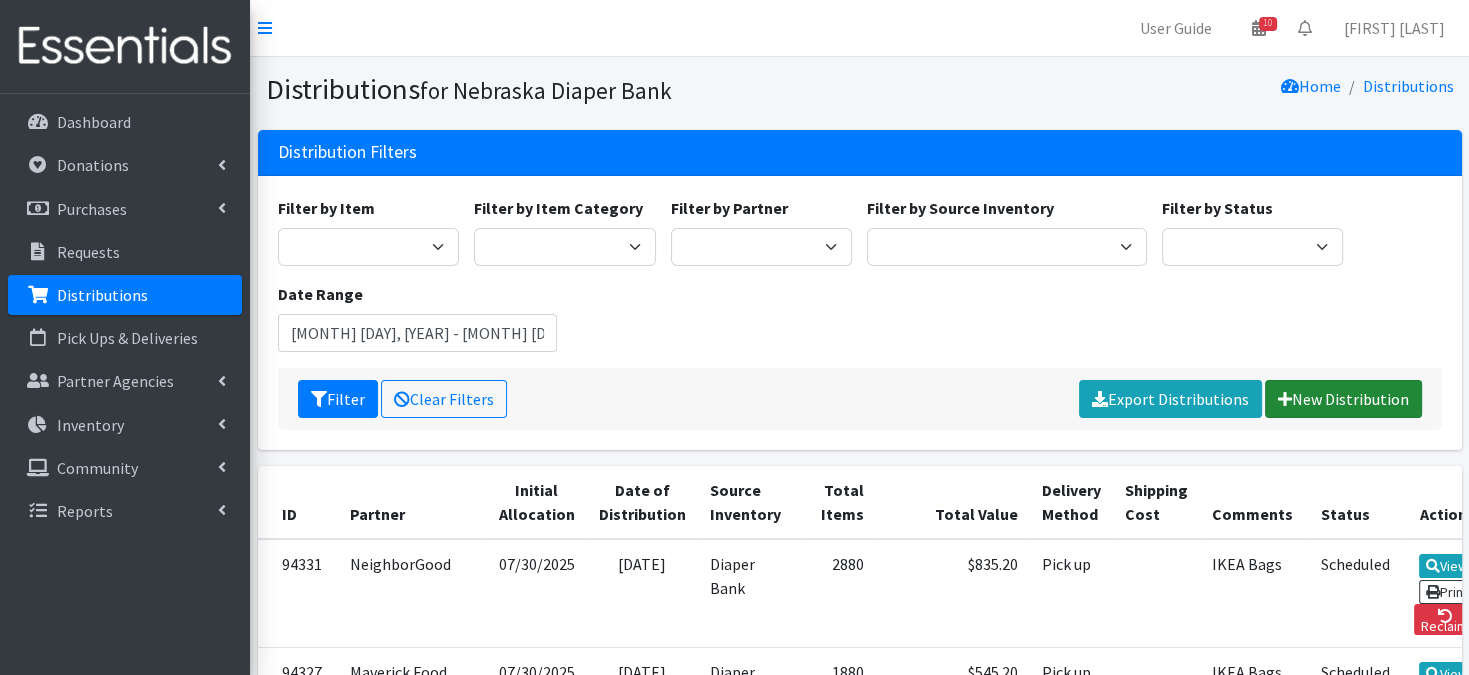 click on "New Distribution" at bounding box center (1343, 399) 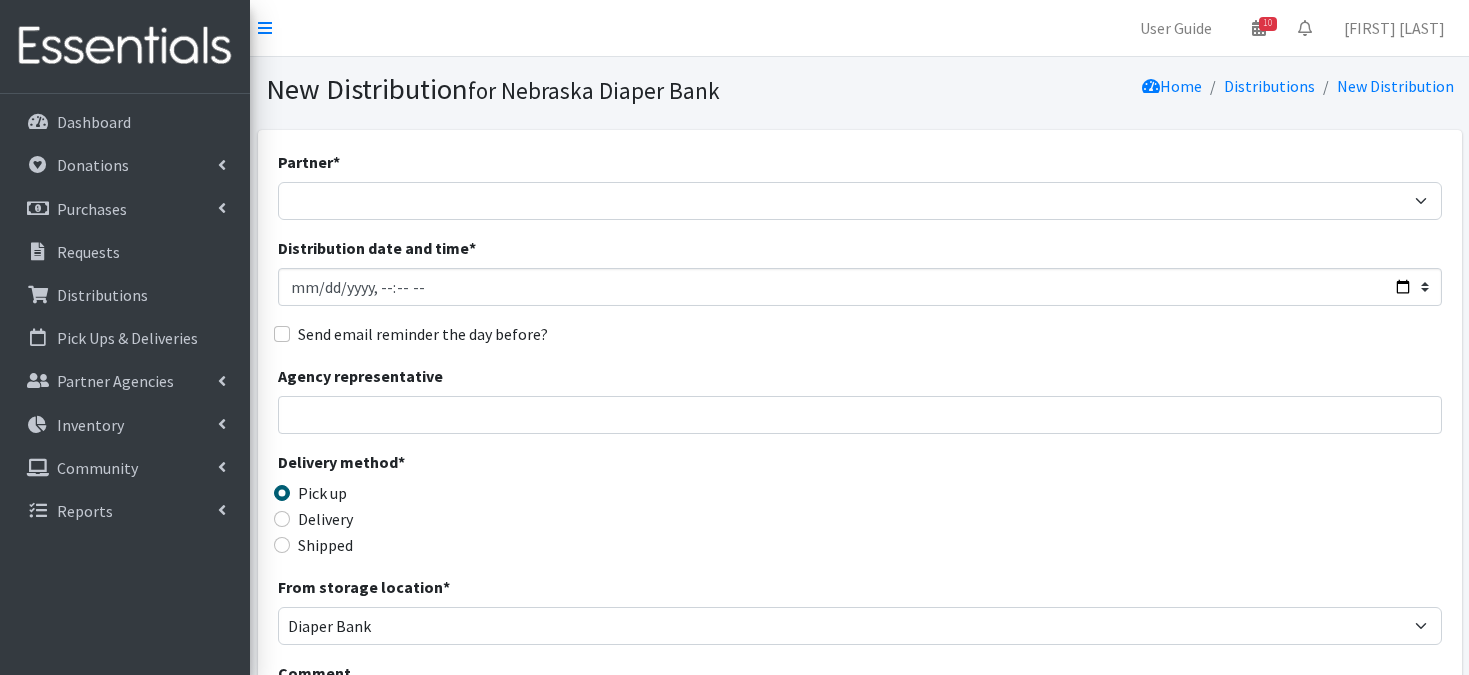 scroll, scrollTop: 0, scrollLeft: 0, axis: both 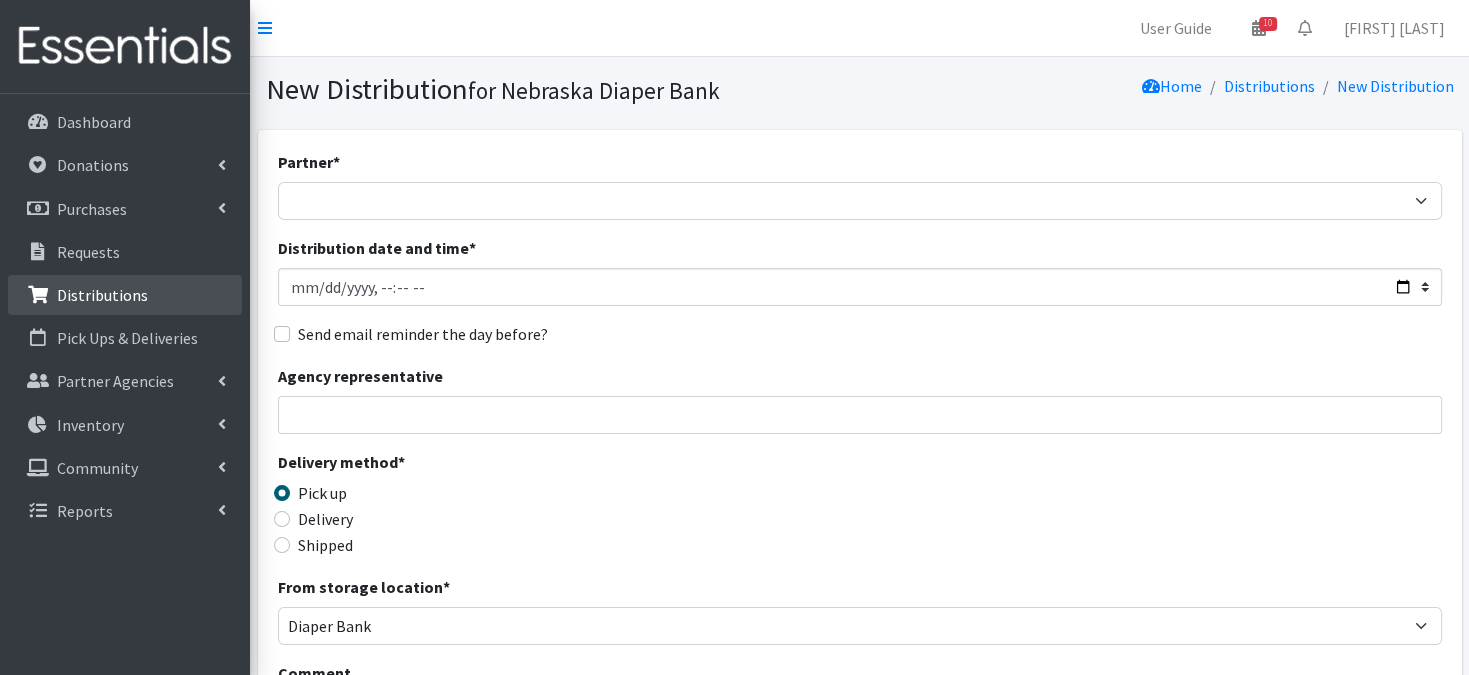 click on "Distributions" at bounding box center (102, 295) 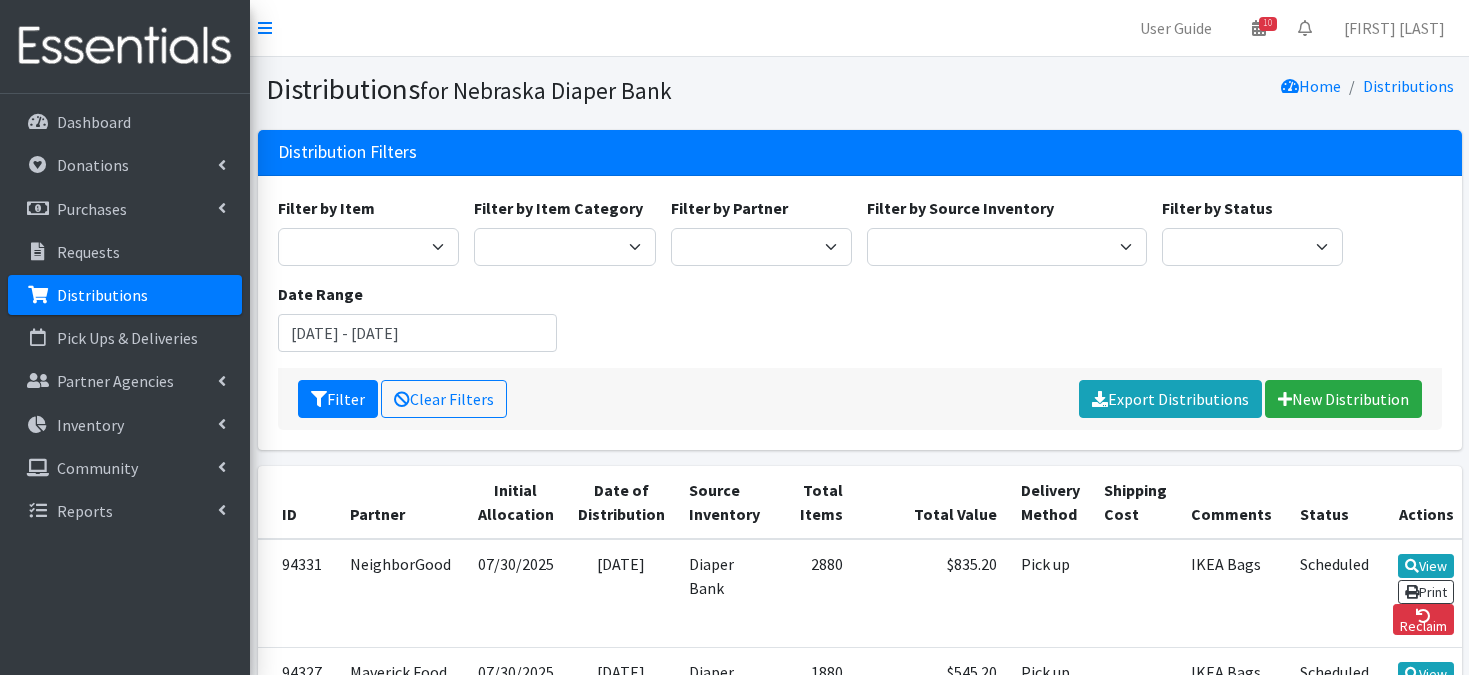 scroll, scrollTop: 0, scrollLeft: 0, axis: both 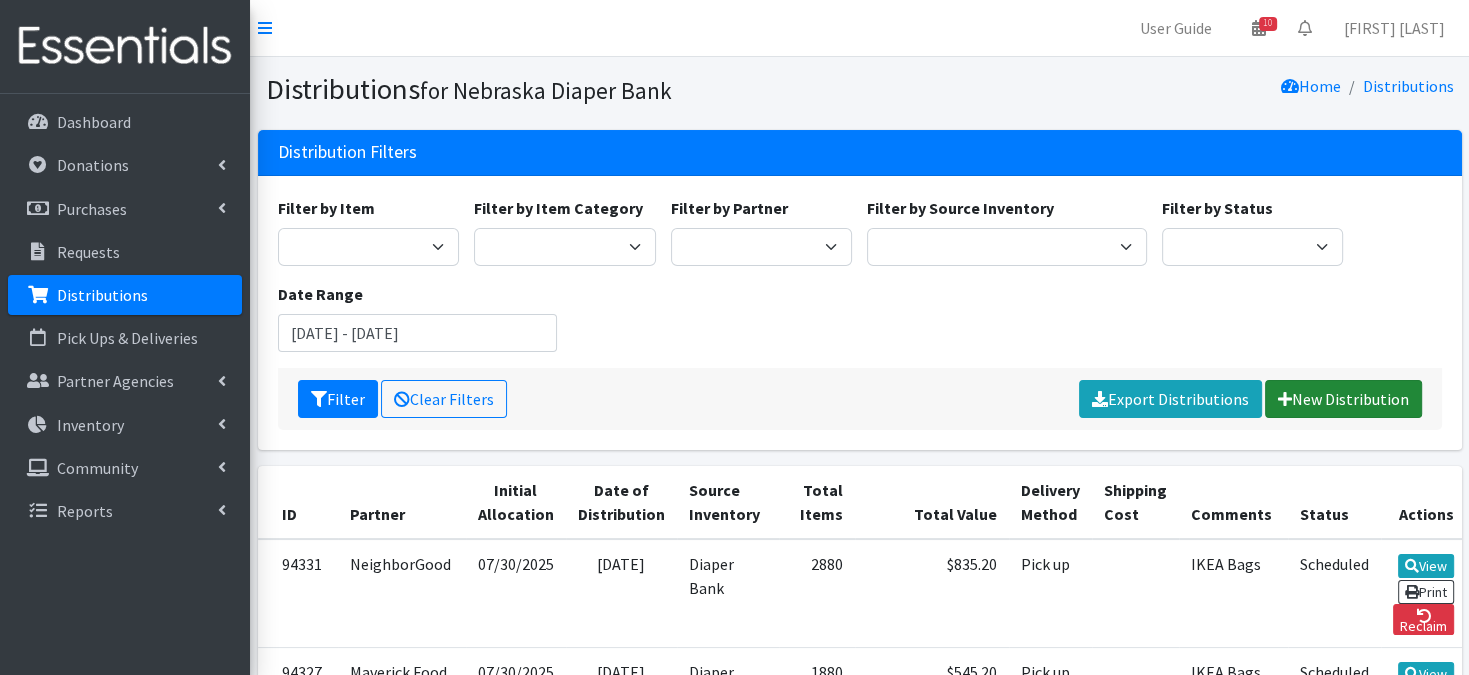click on "New Distribution" at bounding box center [1343, 399] 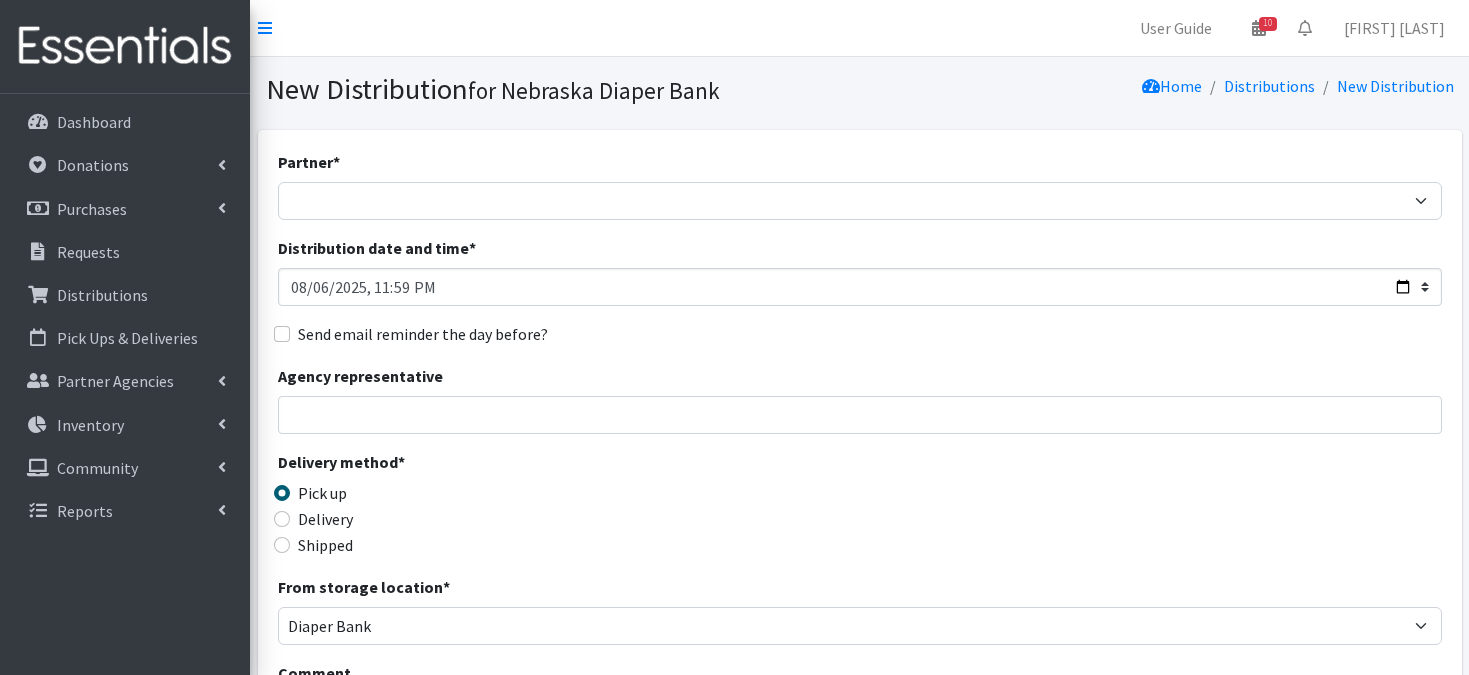 scroll, scrollTop: 0, scrollLeft: 0, axis: both 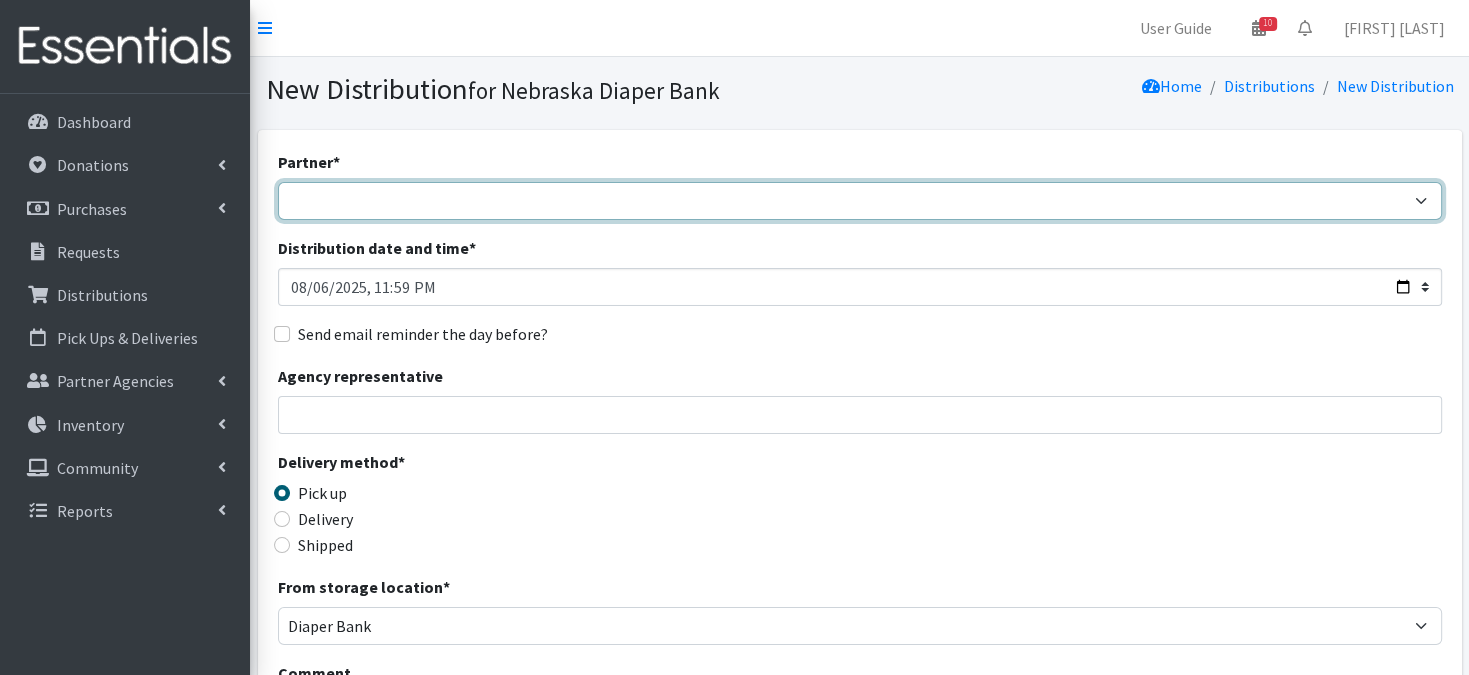 click on "Abide
A Mother's Love
BART - Benson Area Refugee Taskforce
Big Brothers Big Sisters
Bright Futures Kearney
Brookside Care Center
Catholic Charities JDC
Catholic Charities StoC
Catholic Charities Thurston
Center for People  ([CITY])
Community Action Partnership of Western Nebraska
Community Health Fair
COPE Christian Outreach Program - Elkhorn
Cornerstone Nonprofit Healthcare
Disaster Relief
Educare Omaha
Firefly
Fremont Family Coalition
HB Kearney Diaper Depot
HB Kearney On the Move
HB Lincoln Diaper Depot
HB Lincoln On the Move
HB Norfolk Diaper Depot
HB Norfolk On the Move
HB Scottsbluff Diaper Depot
HB Scottsbluff On the Move
Heartland Family Services Iowa
Heartland Family Services NE
Heartland Hope Millard
Heartland Hope South/Millard
Heartland Hope Thurston
Heart Ministry Center
Humble and Kind
Kearney Jubilee Center
Kids Can Community Center
Learning Community (One World Health)
Life House Partnership
Maverick Food Pantry" at bounding box center (860, 201) 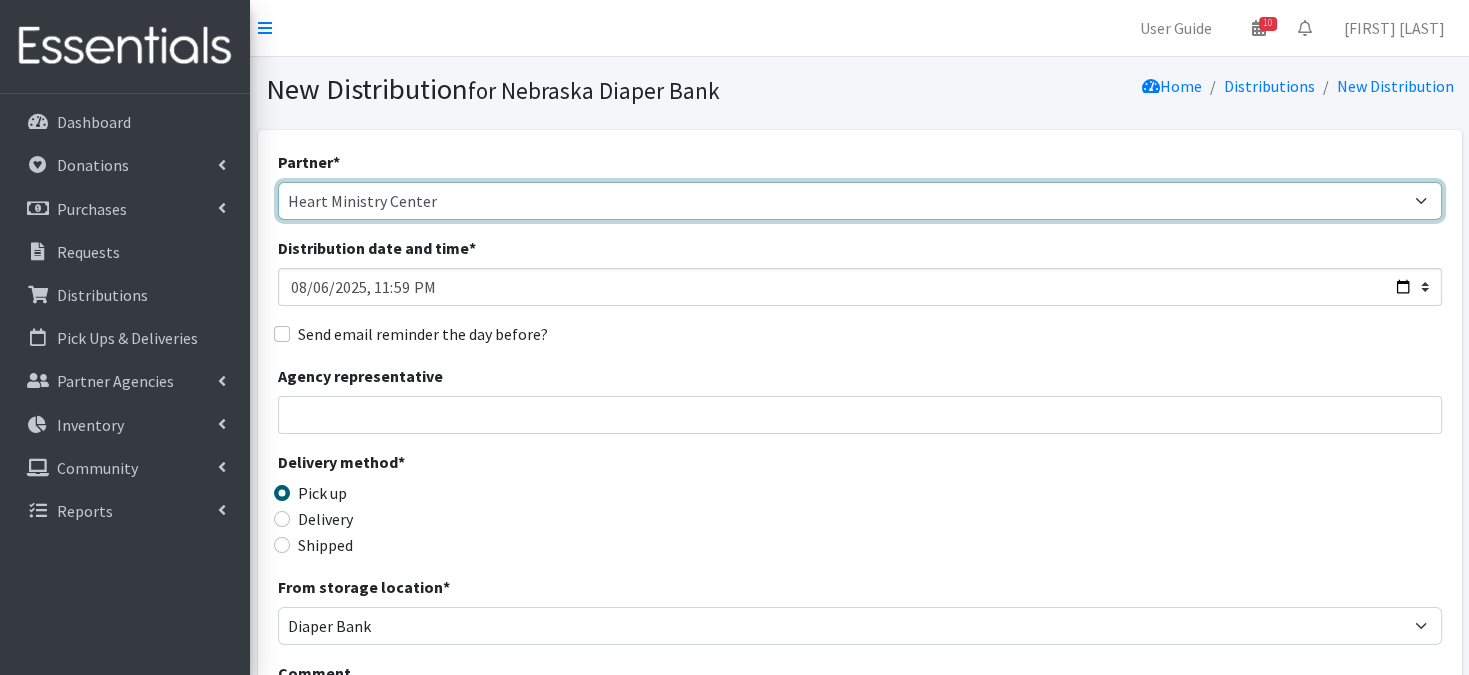 click on "Abide
A Mother's Love
BART - Benson Area Refugee Taskforce
Big Brothers Big Sisters
Bright Futures Kearney
Brookside Care Center
Catholic Charities JDC
Catholic Charities StoC
Catholic Charities Thurston
Center for People  ([CITY])
Community Action Partnership of Western Nebraska
Community Health Fair
COPE Christian Outreach Program - Elkhorn
Cornerstone Nonprofit Healthcare
Disaster Relief
Educare Omaha
Firefly
Fremont Family Coalition
HB Kearney Diaper Depot
HB Kearney On the Move
HB Lincoln Diaper Depot
HB Lincoln On the Move
HB Norfolk Diaper Depot
HB Norfolk On the Move
HB Scottsbluff Diaper Depot
HB Scottsbluff On the Move
Heartland Family Services Iowa
Heartland Family Services NE
Heartland Hope Millard
Heartland Hope South/Millard
Heartland Hope Thurston
Heart Ministry Center
Humble and Kind
Kearney Jubilee Center
Kids Can Community Center
Learning Community (One World Health)
Life House Partnership
Maverick Food Pantry" at bounding box center (860, 201) 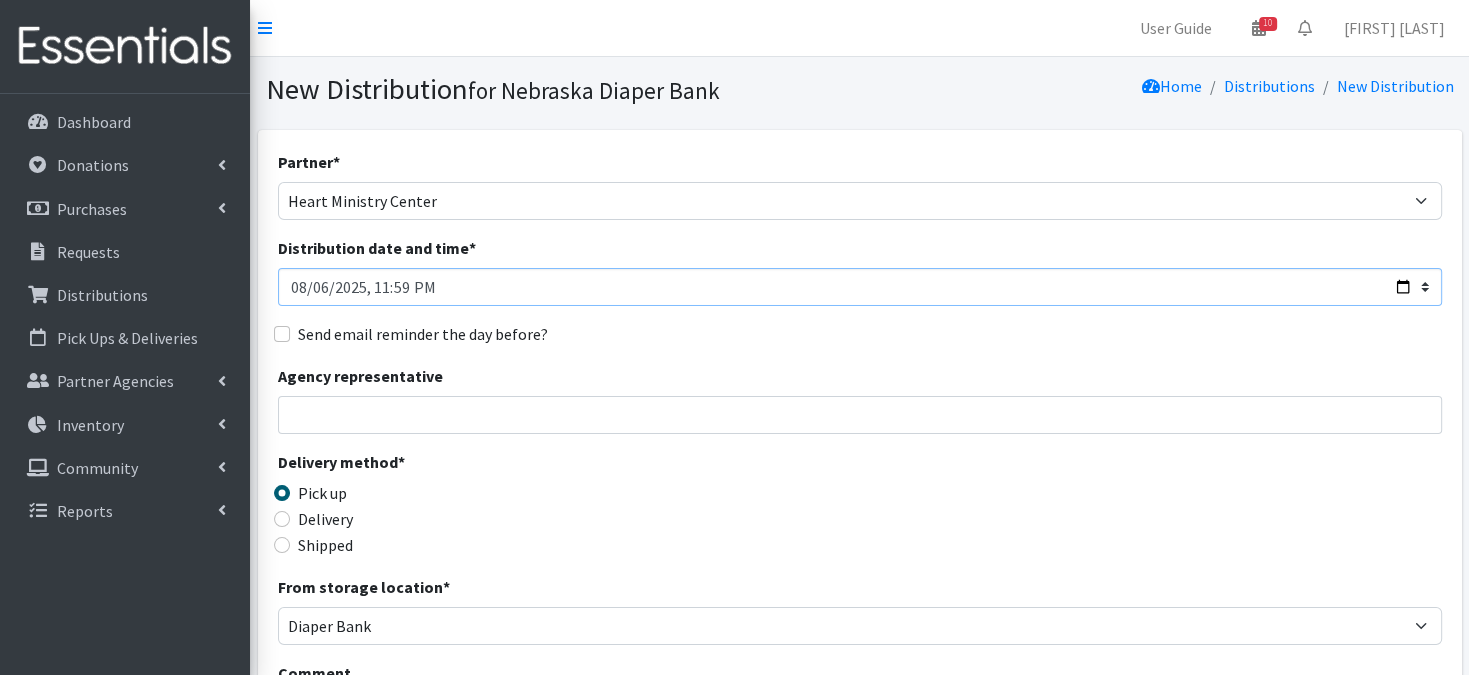 click on "Distribution date and time  *" at bounding box center (860, 287) 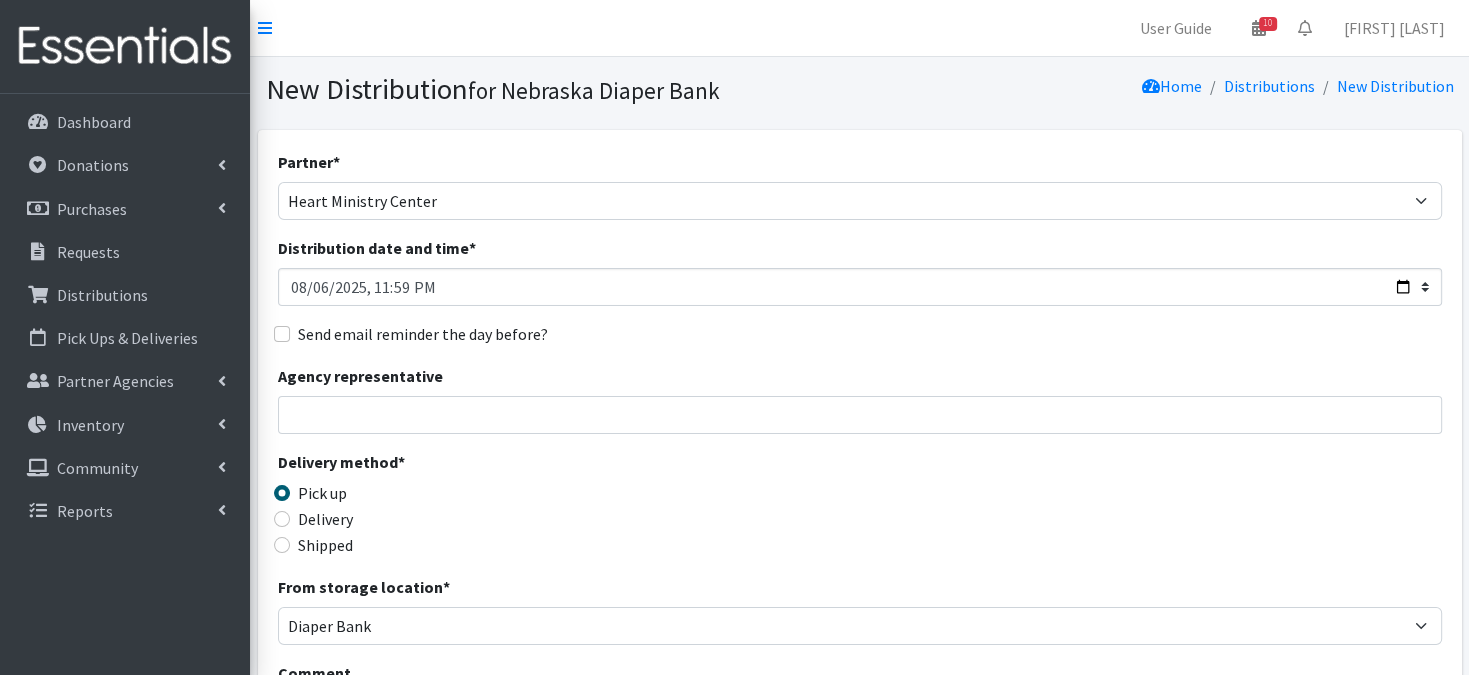 click on "Partner  *
Abide
A Mother's Love
BART - Benson Area Refugee Taskforce
Big Brothers Big Sisters
Bright Futures Kearney
Brookside Care Center
Catholic Charities JDC
Catholic Charities StoC
Catholic Charities Thurston
Center for People  (Lincoln)
Community Action Partnership of Western Nebraska
Community Health Fair
COPE Christian Outreach Program - Elkhorn
Cornerstone Nonprofit Healthcare
Disaster Relief
Educare Omaha
Firefly
Fremont Family Coalition
HB Kearney Diaper Depot
HB Kearney On the Move
HB Lincoln Diaper Depot
HB Lincoln On the Move
HB Norfolk Diaper Depot
HB Norfolk On the Move
HB Scottsbluff Diaper Depot
HB Scottsbluff On the Move
Heartland Family Services Iowa
Heartland Family Services NE
Heartland Hope Millard
Heartland Hope South/Millard
Heartland Hope Thurston
Heart Ministry Center
Humble and Kind
Kearney Jubilee Center
Kids Can Community Center
Learning Community (One World Health)
Life House Partnership" at bounding box center (860, 605) 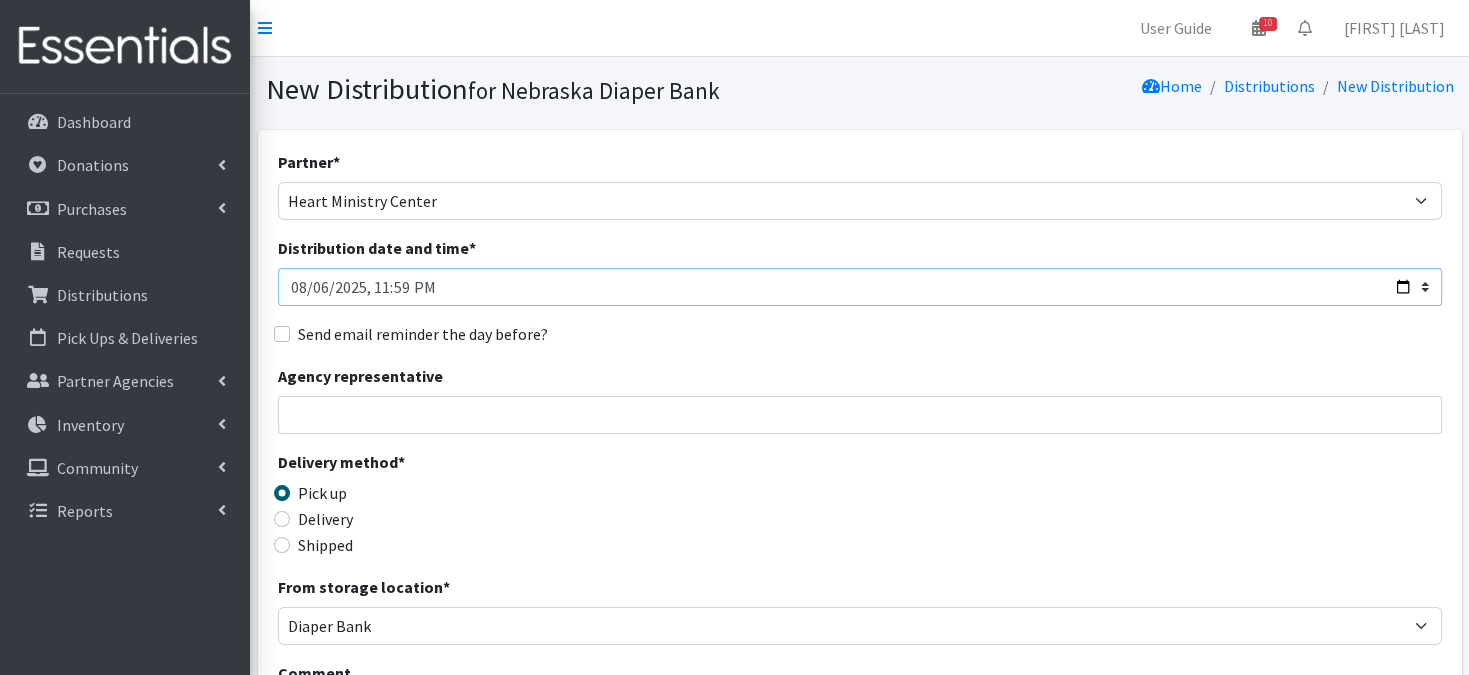 click on "Distribution date and time  *" at bounding box center [860, 287] 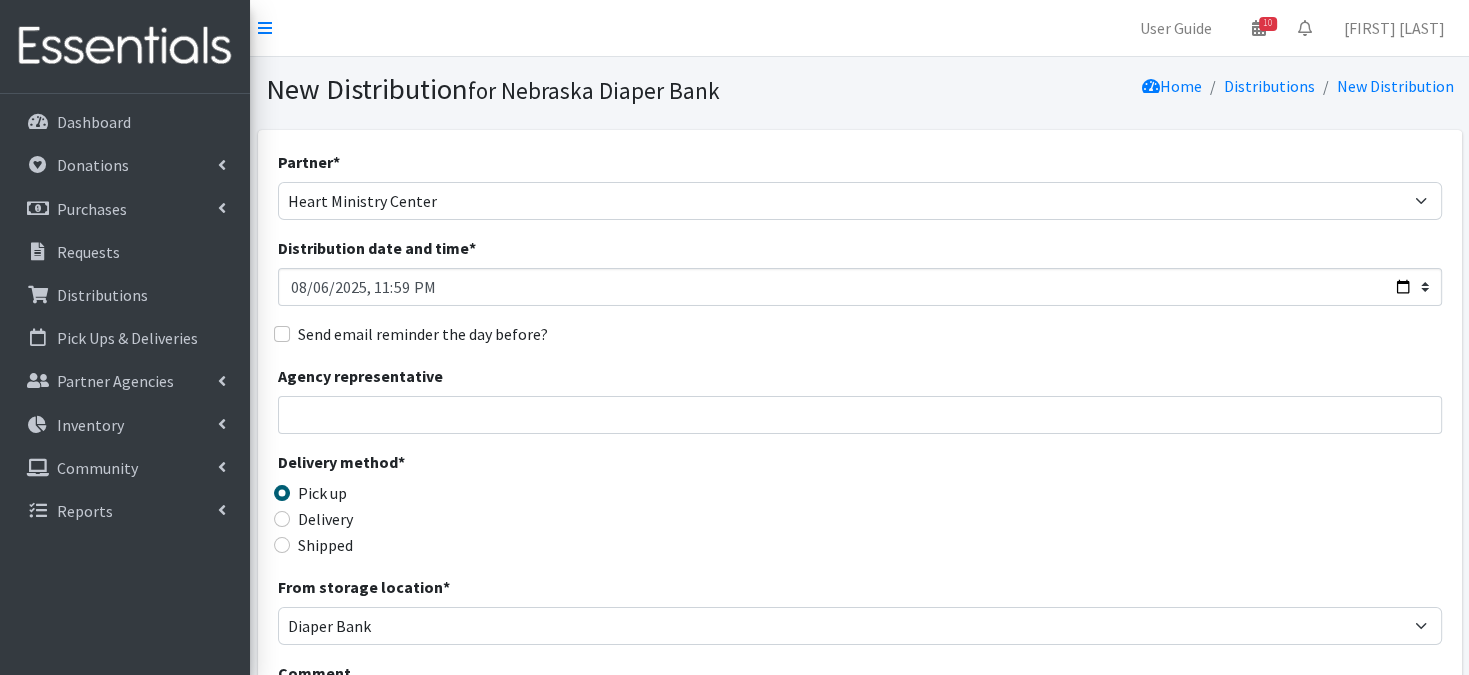 click on "Agency representative" at bounding box center (860, 399) 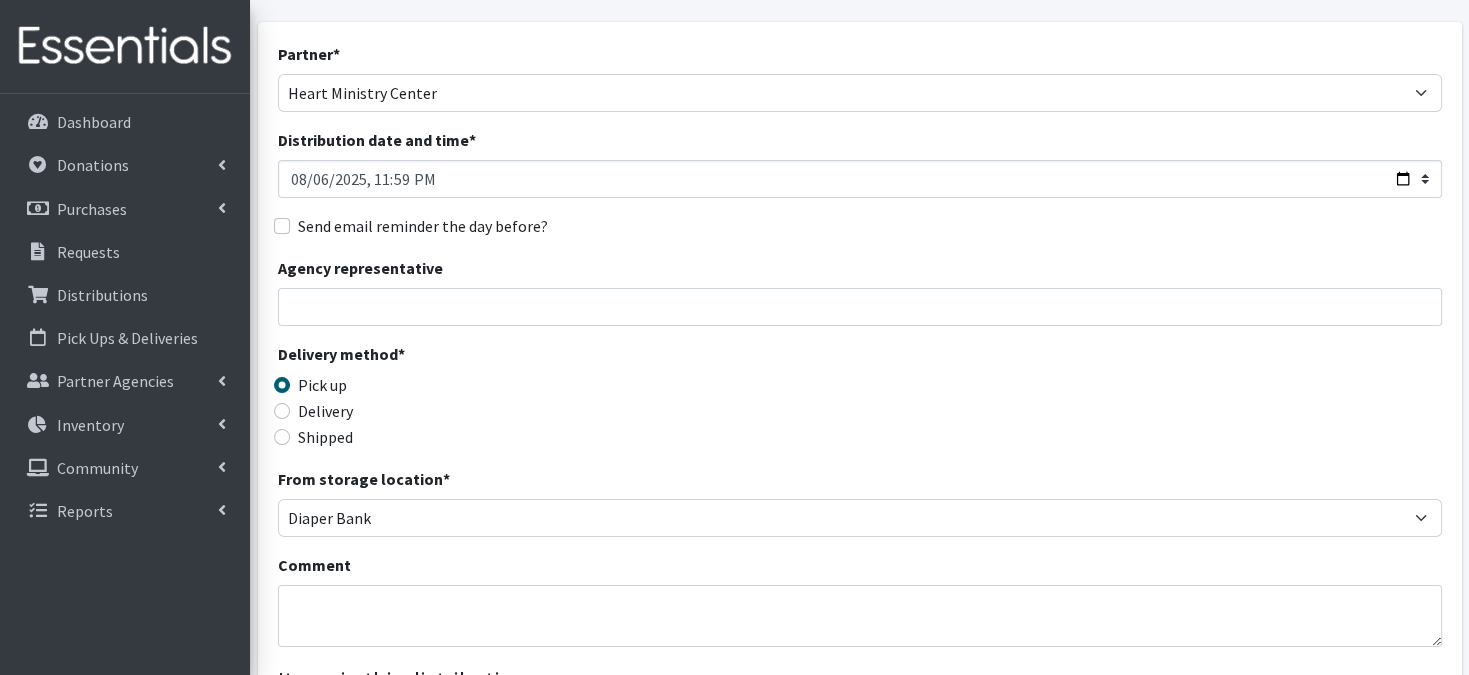 scroll, scrollTop: 120, scrollLeft: 0, axis: vertical 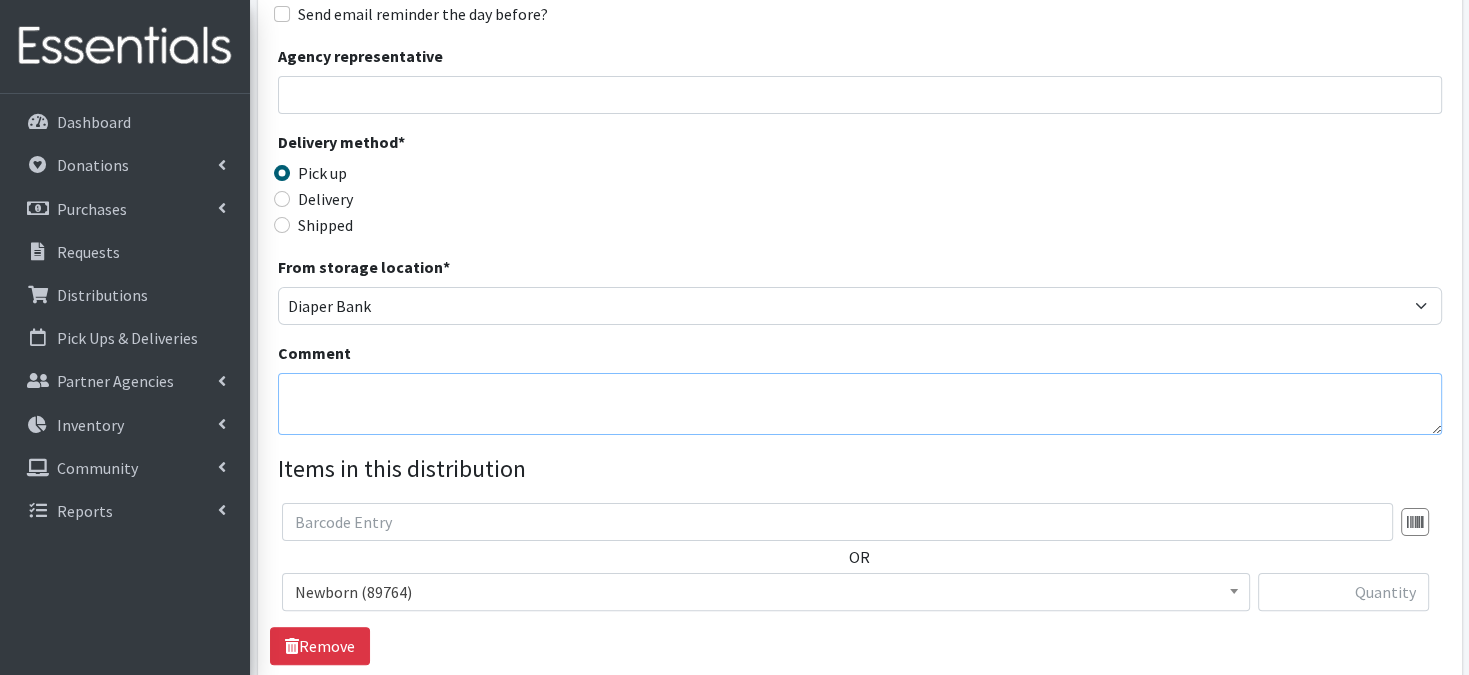 click on "Comment" at bounding box center [860, 404] 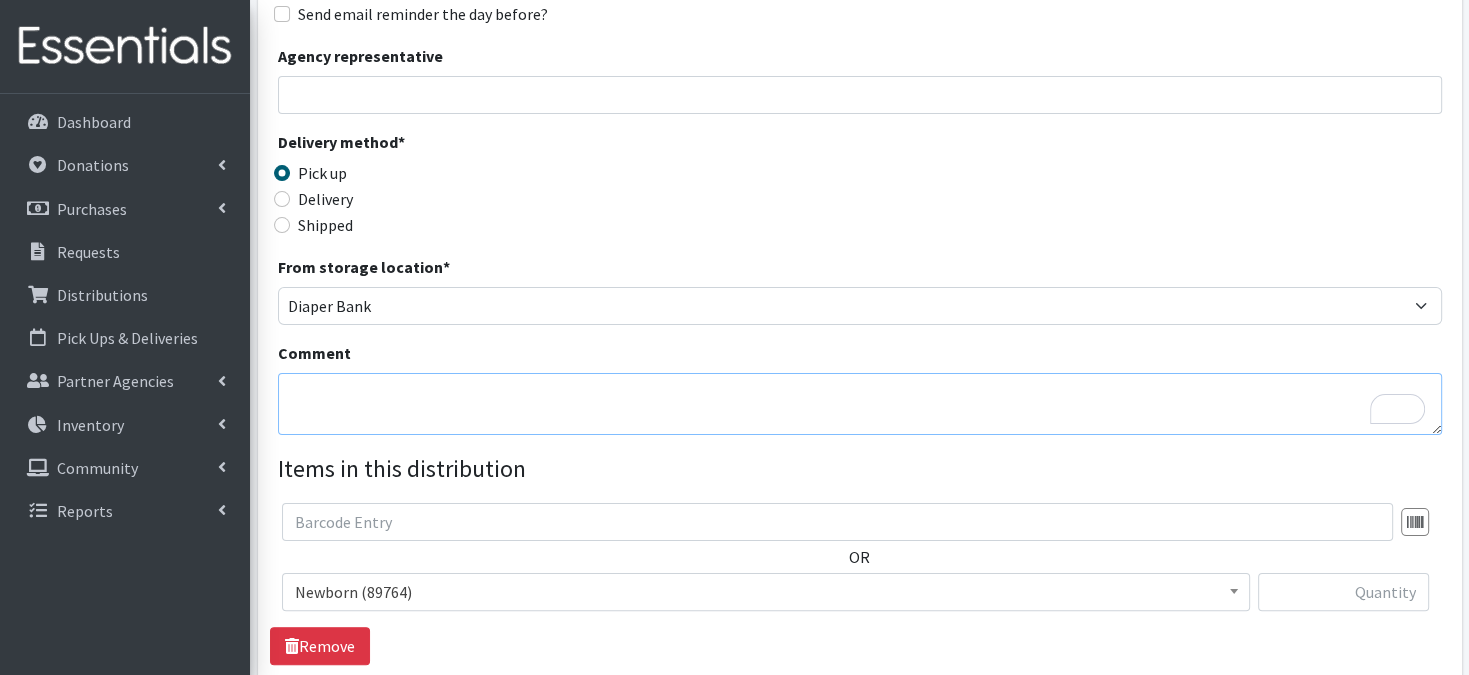 paste on "IKEA Bags on pallet(s)and wrapped" 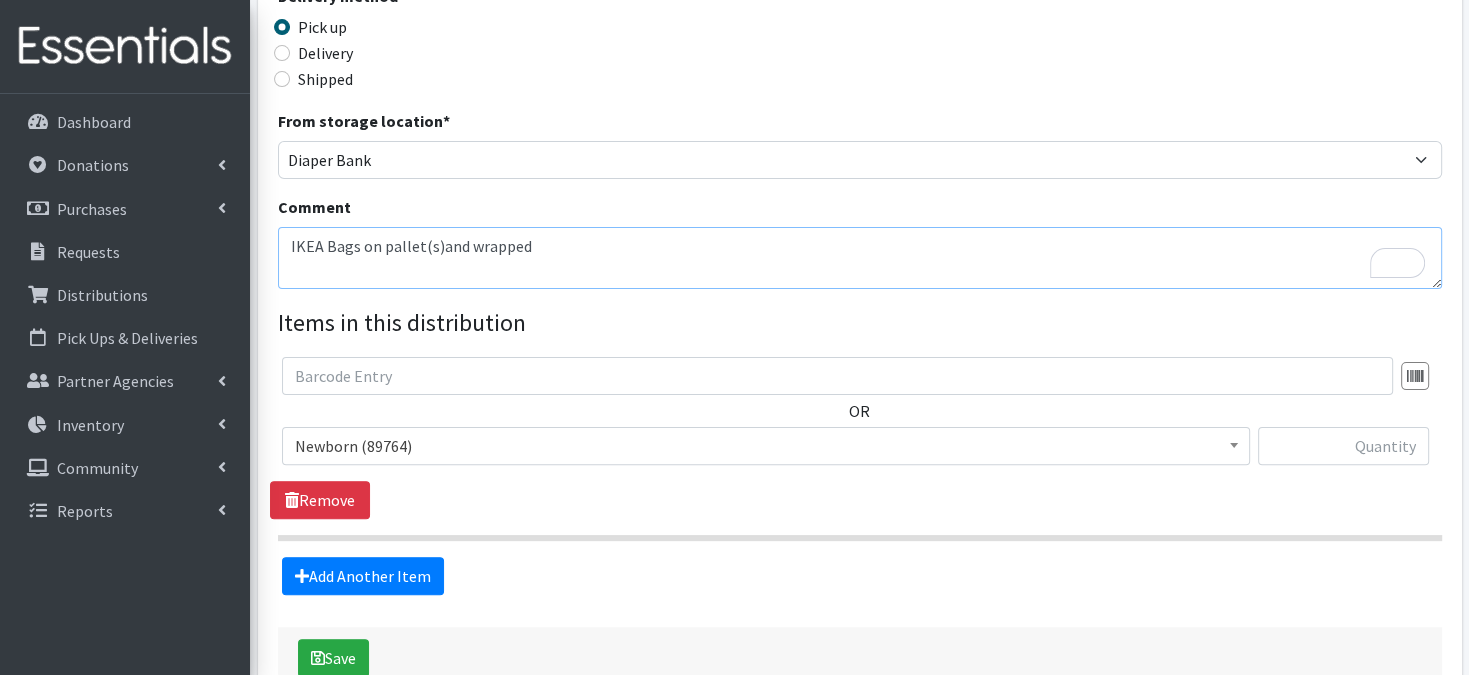 scroll, scrollTop: 480, scrollLeft: 0, axis: vertical 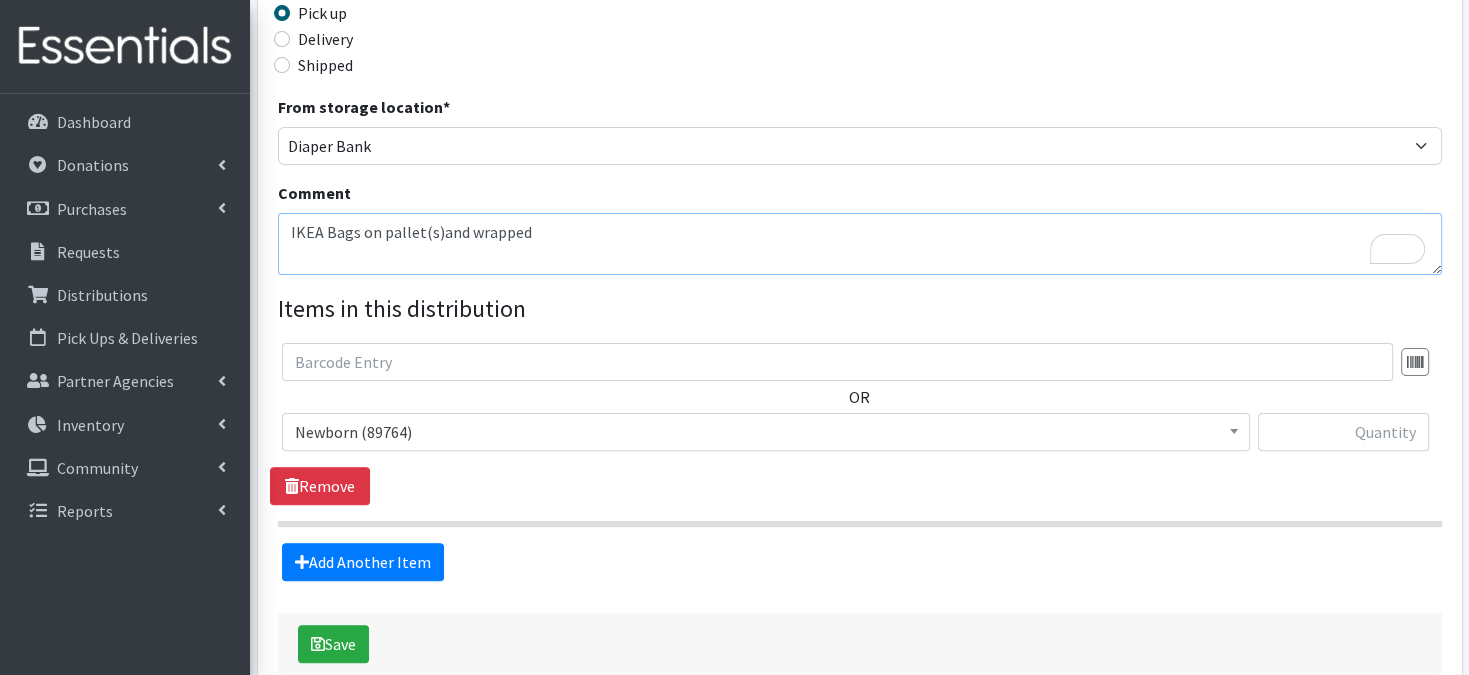type on "IKEA Bags on pallet(s)and wrapped" 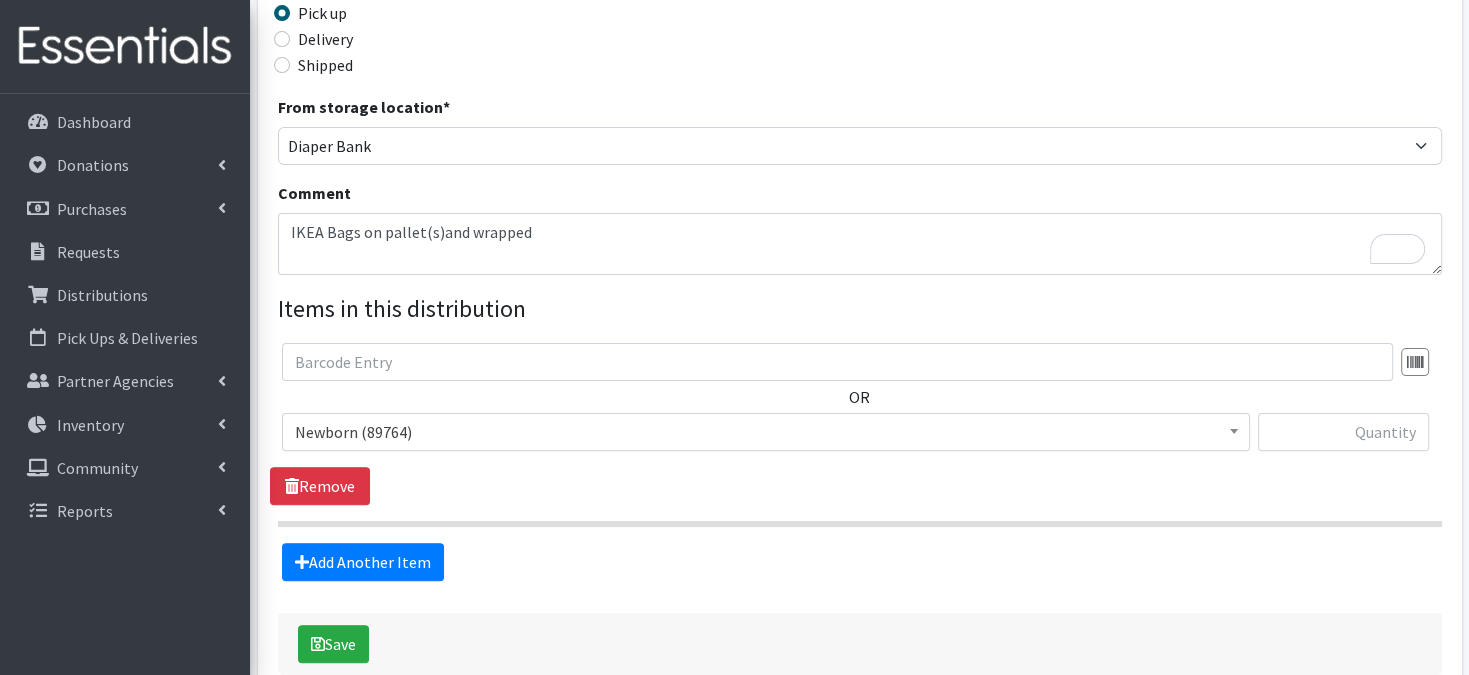 click at bounding box center (1234, 429) 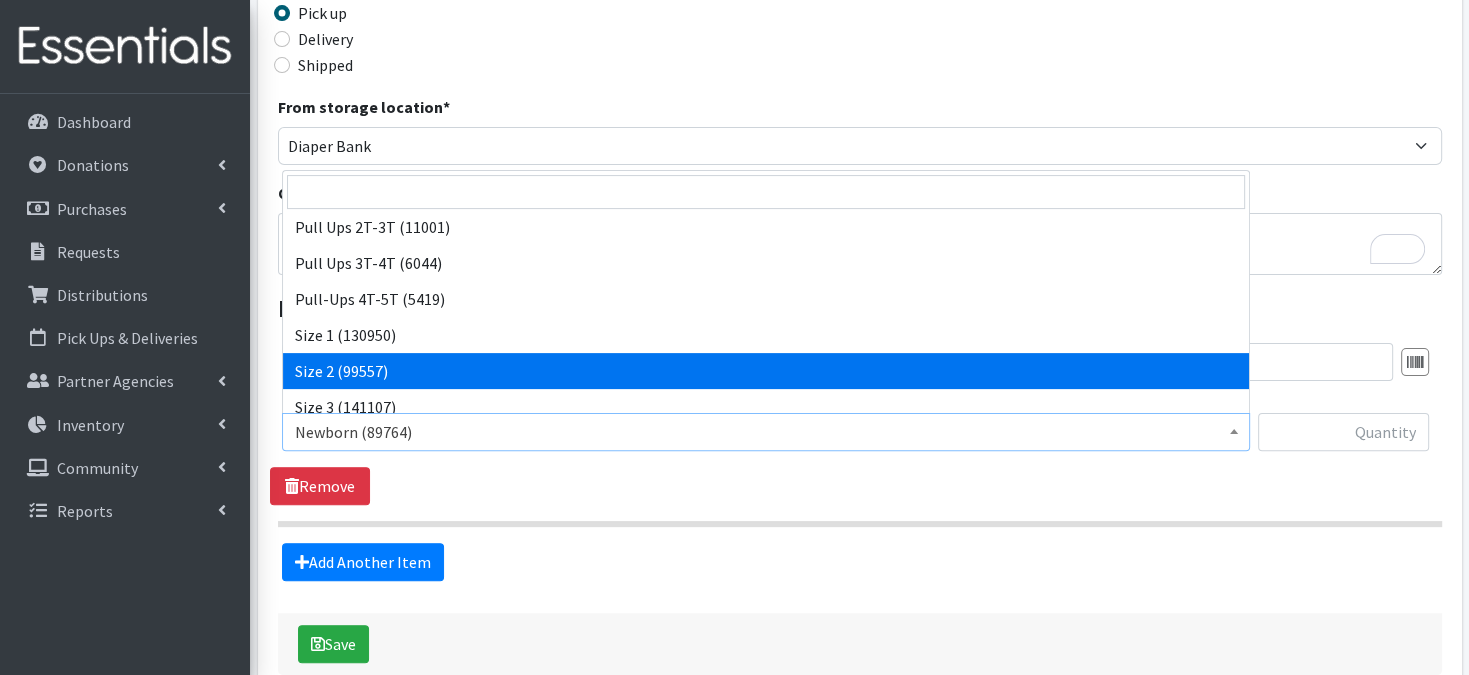 scroll, scrollTop: 80, scrollLeft: 0, axis: vertical 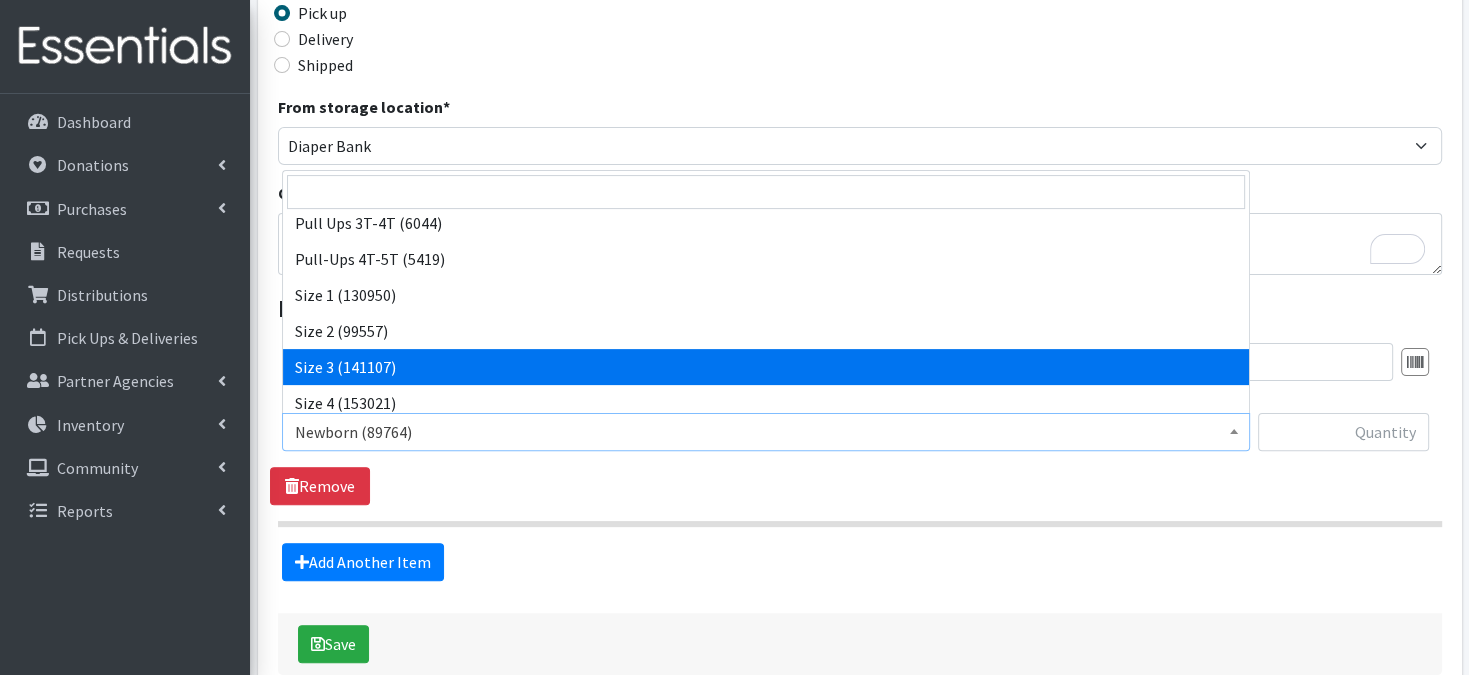 select on "3684" 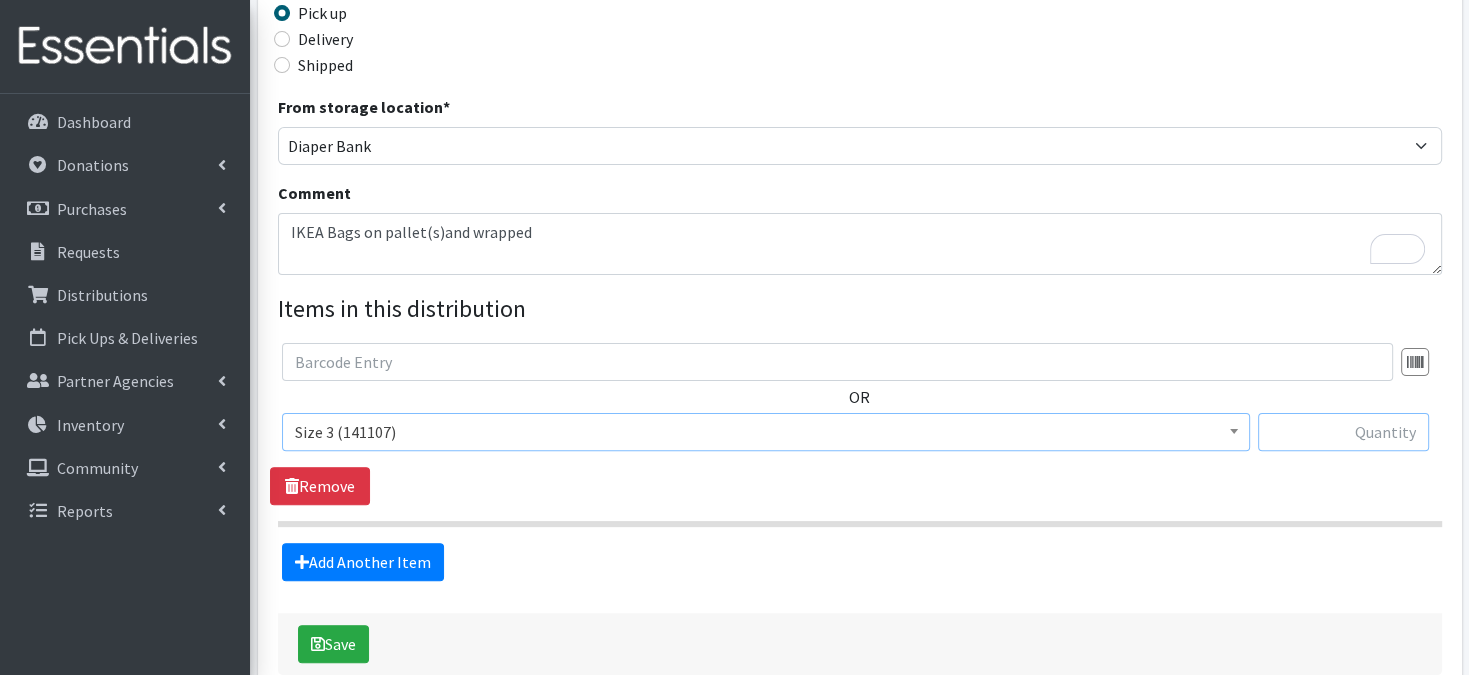 click at bounding box center (1343, 432) 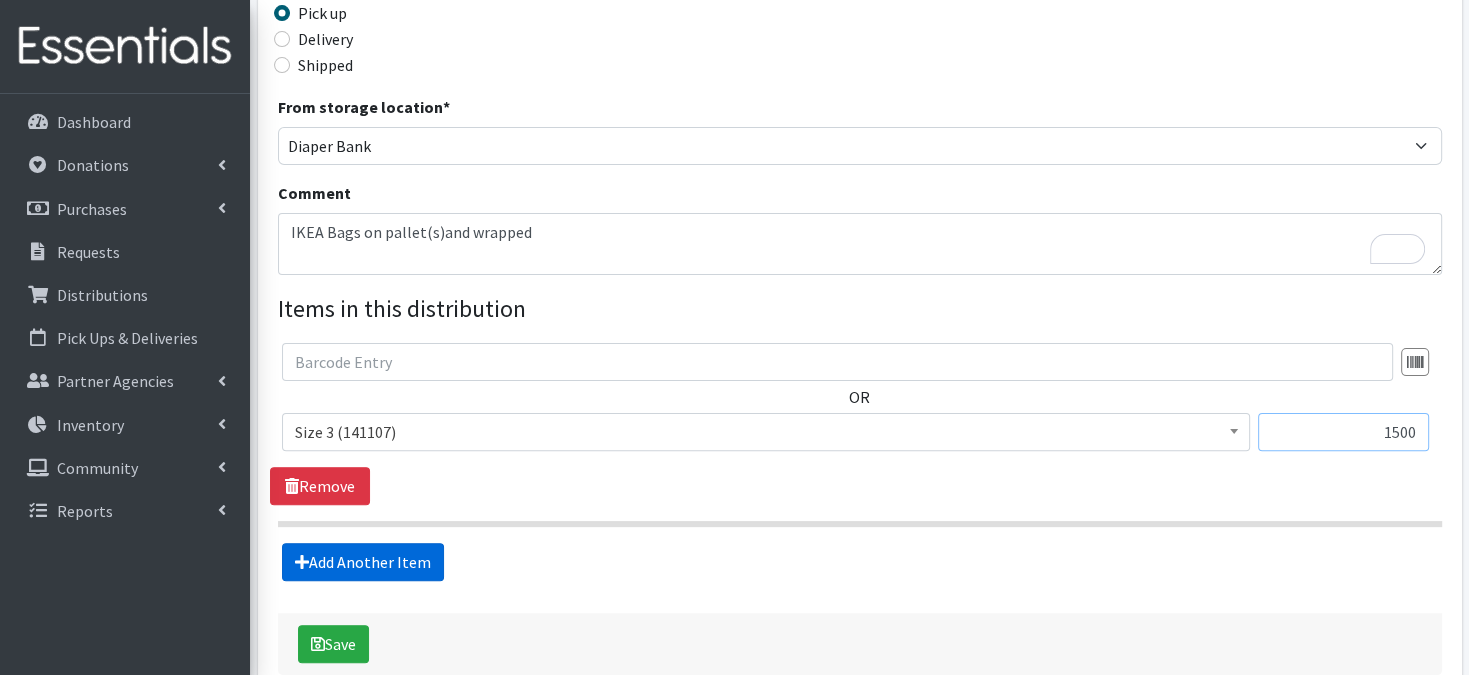 type on "1500" 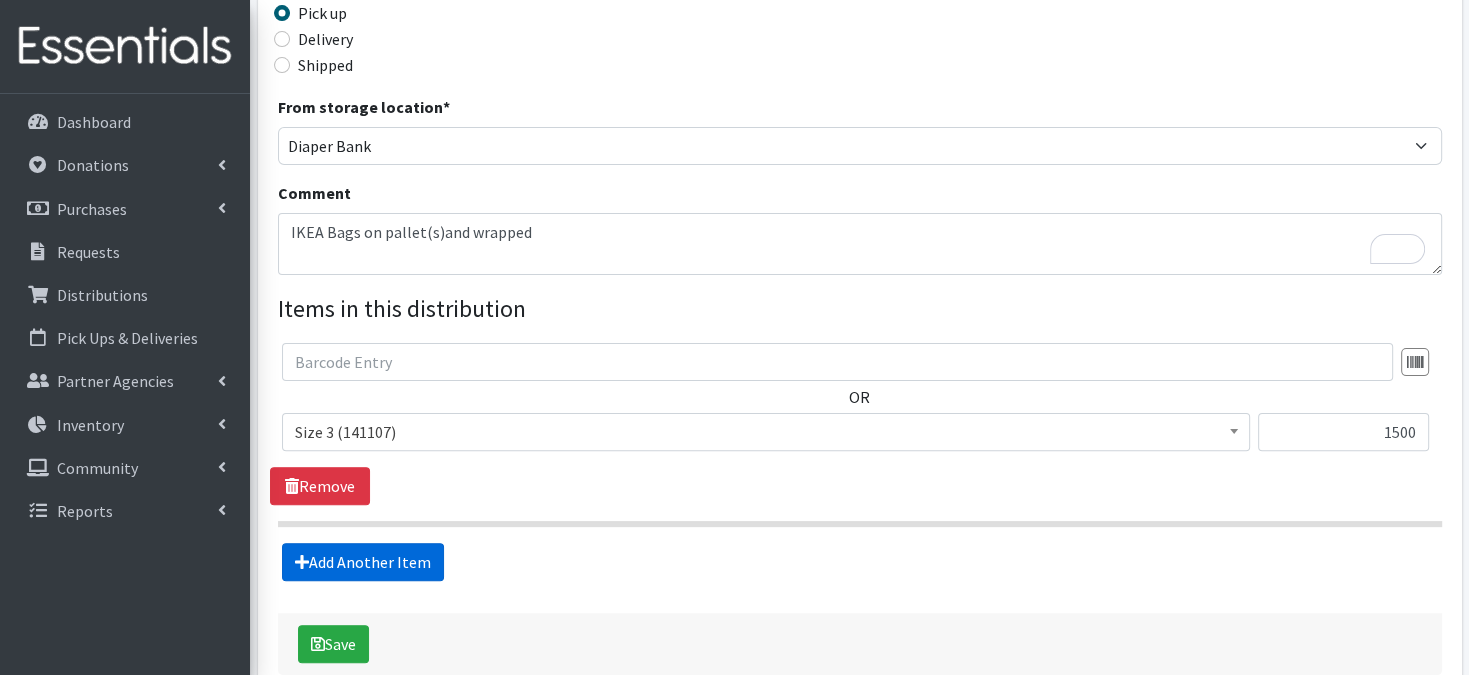 click on "Add Another Item" at bounding box center (363, 562) 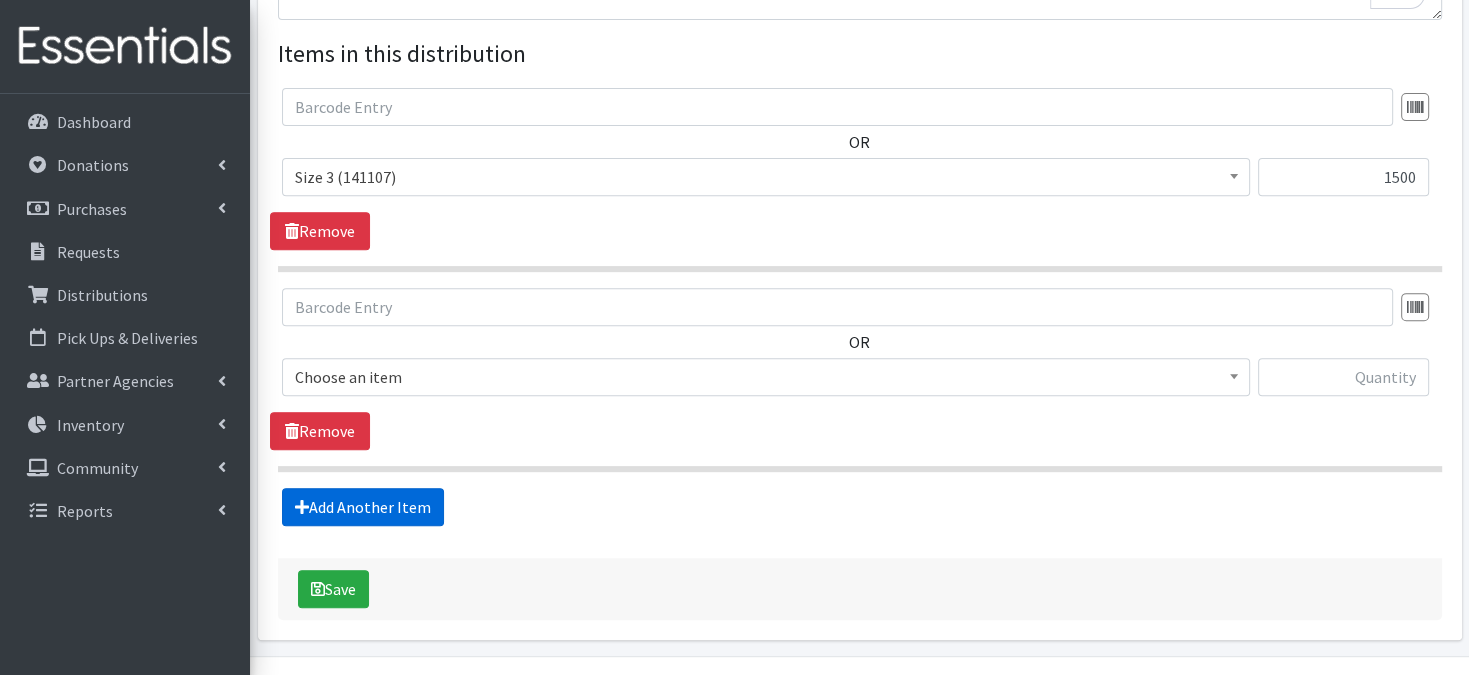 scroll, scrollTop: 788, scrollLeft: 0, axis: vertical 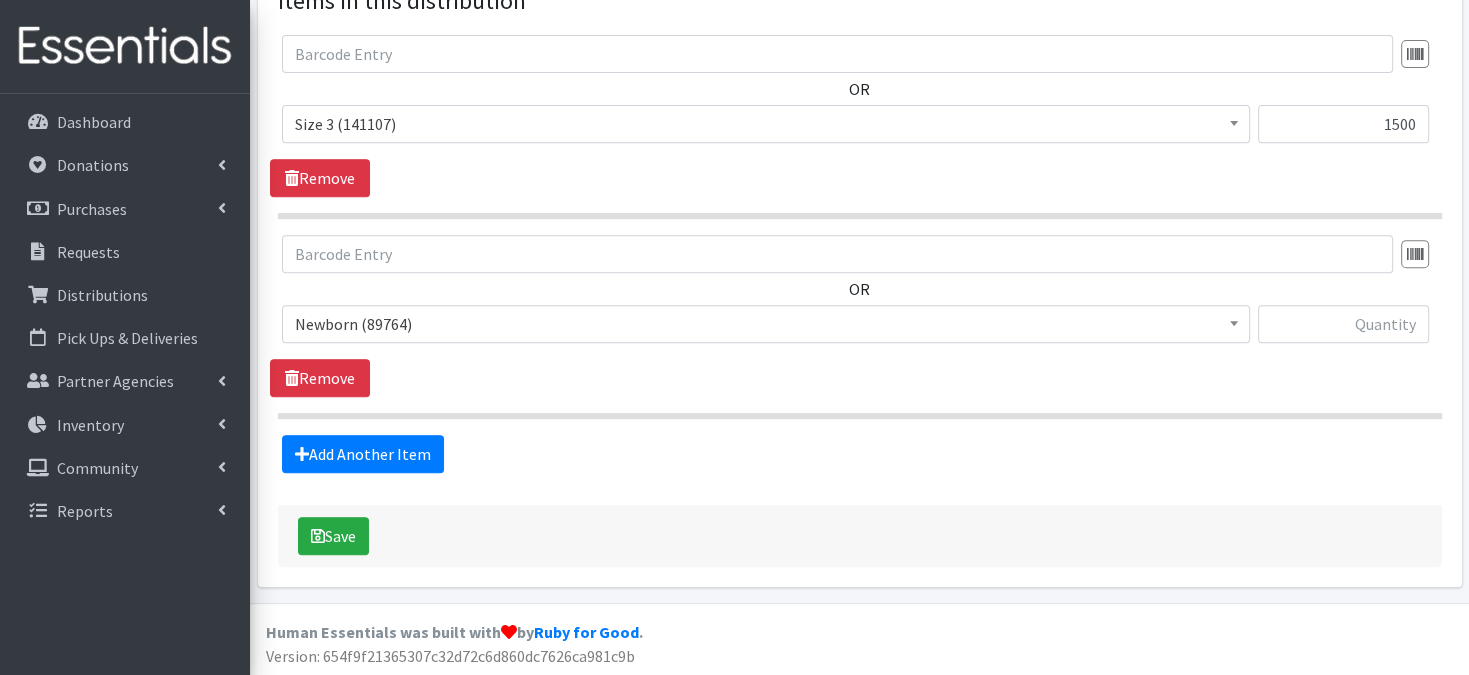 click at bounding box center [1234, 321] 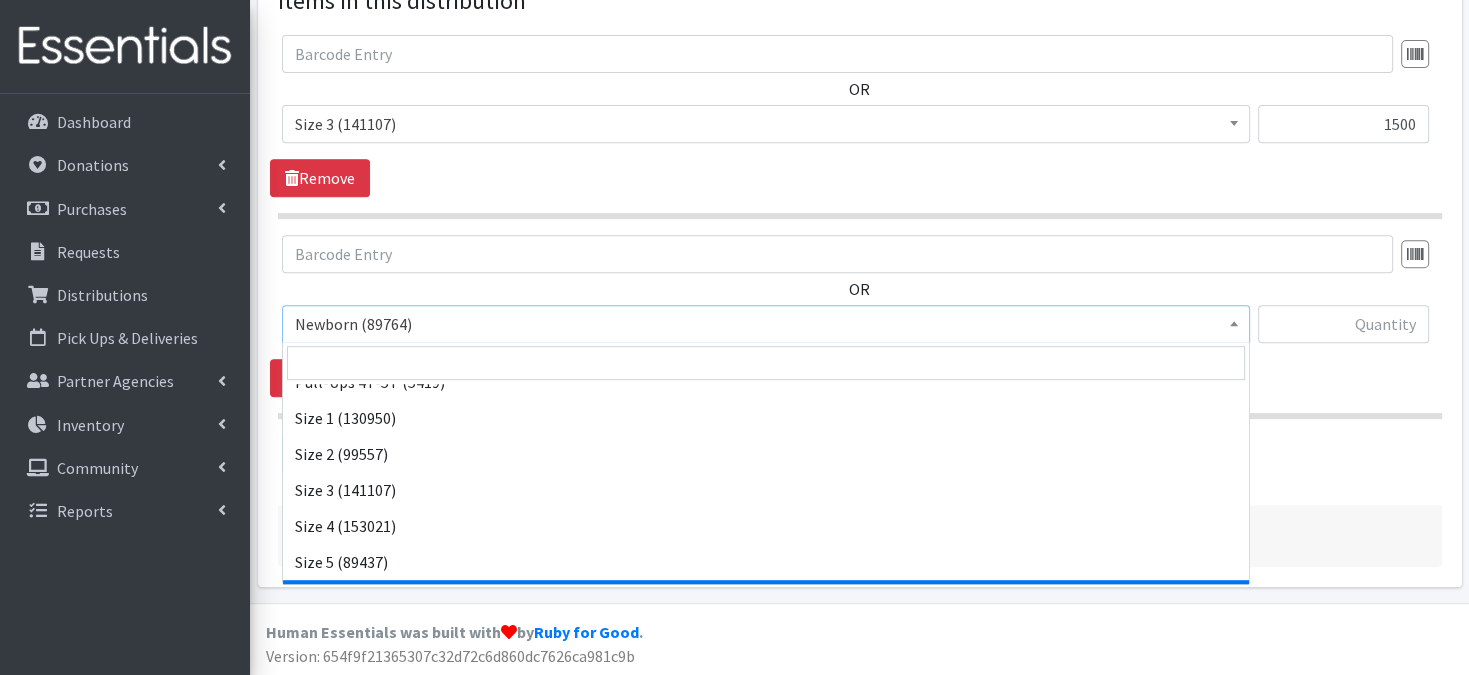 scroll, scrollTop: 146, scrollLeft: 0, axis: vertical 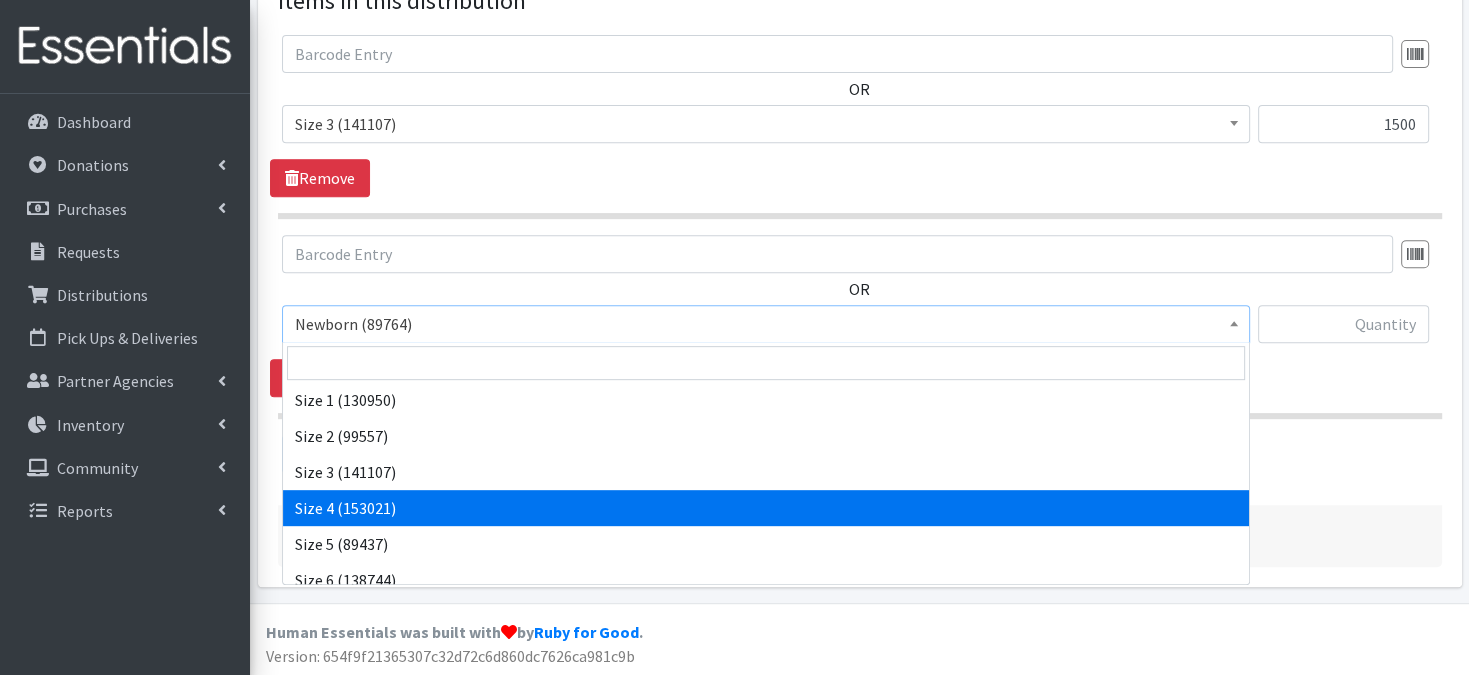 select on "3685" 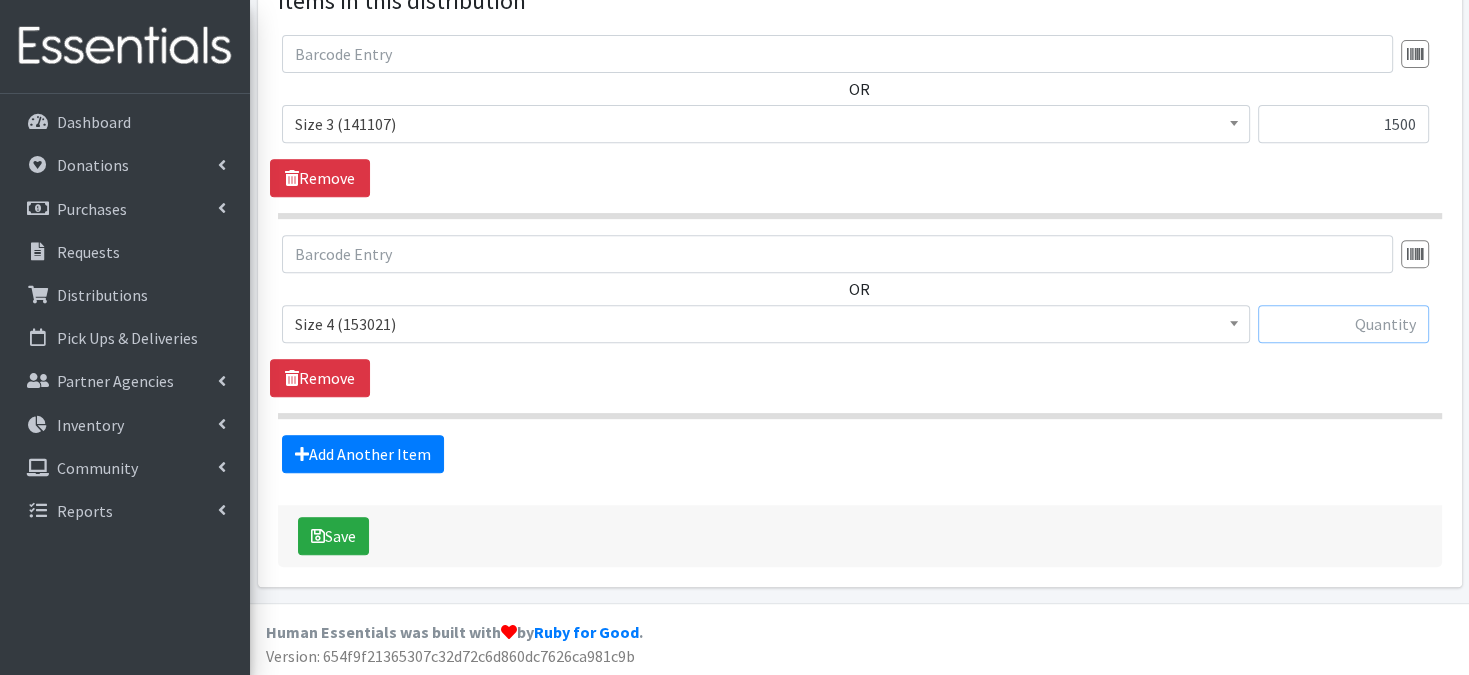 click at bounding box center [1343, 324] 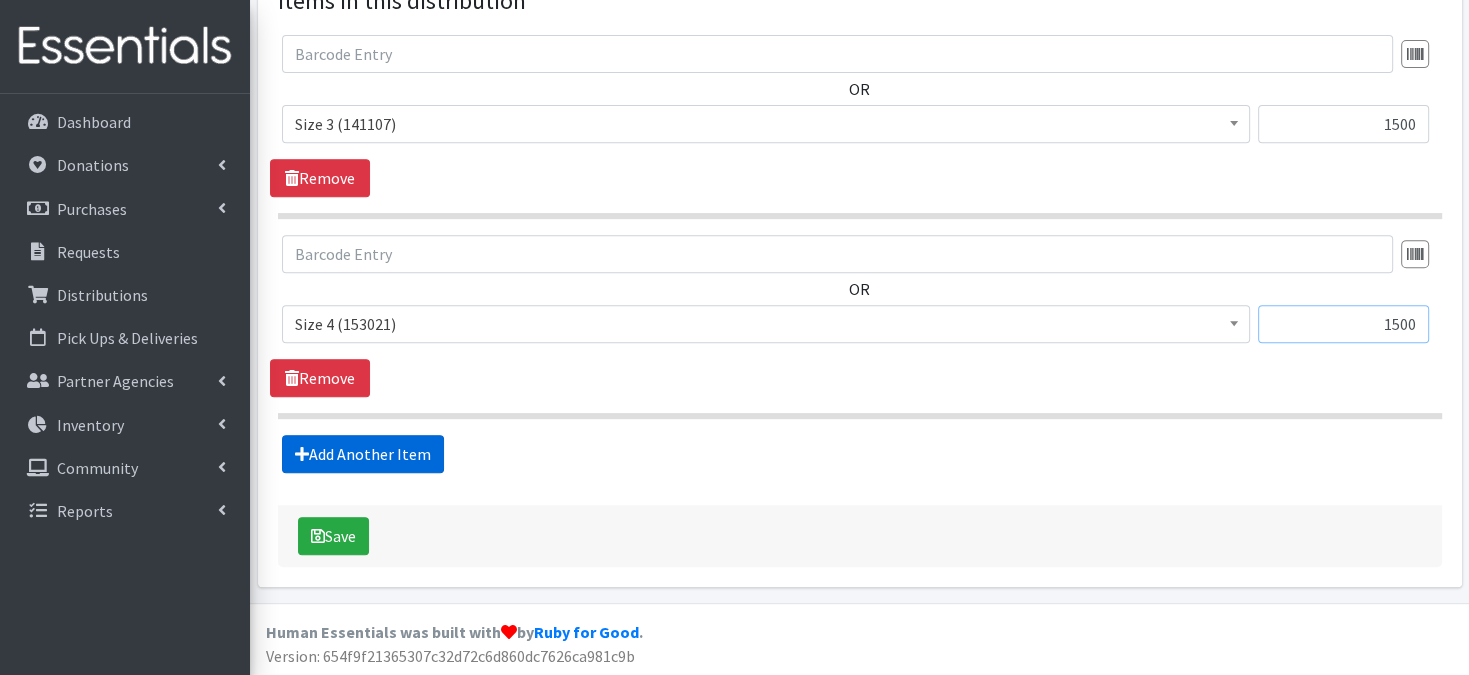 type on "1500" 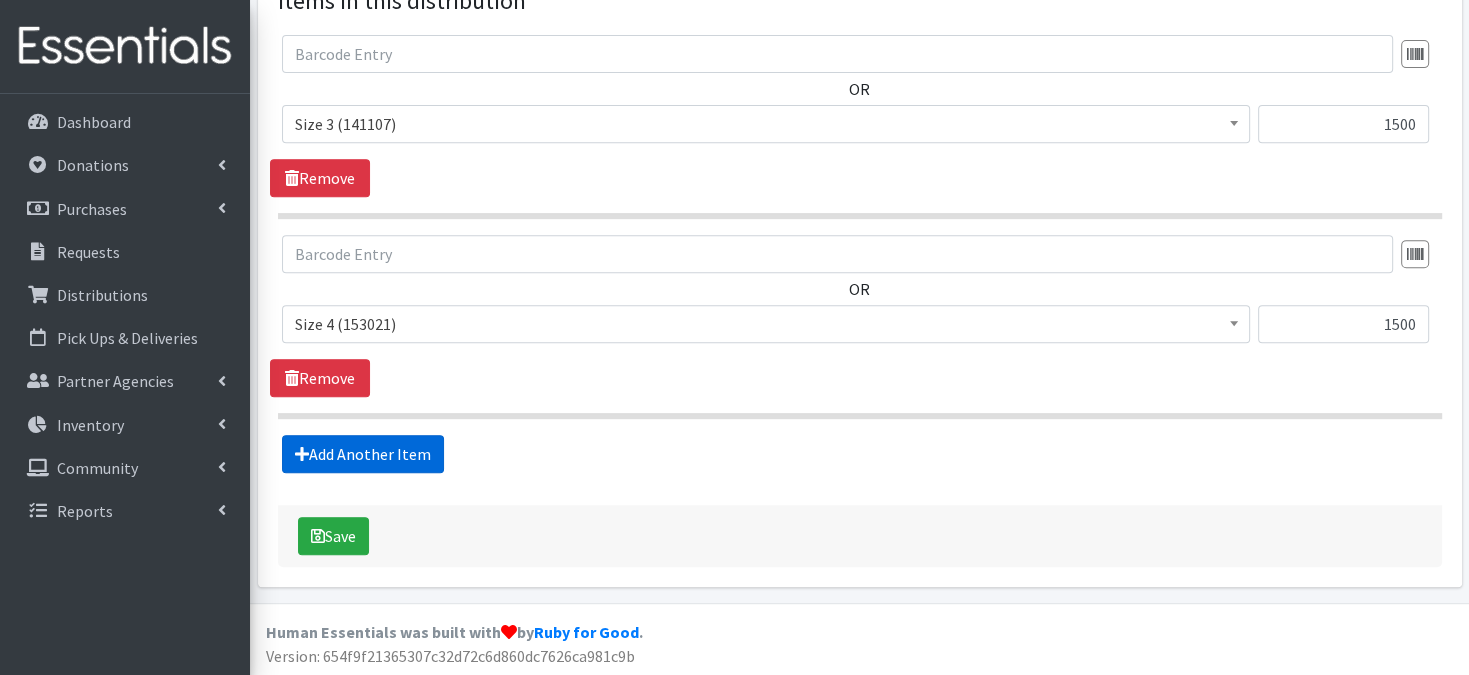 click on "Add Another Item" at bounding box center [363, 454] 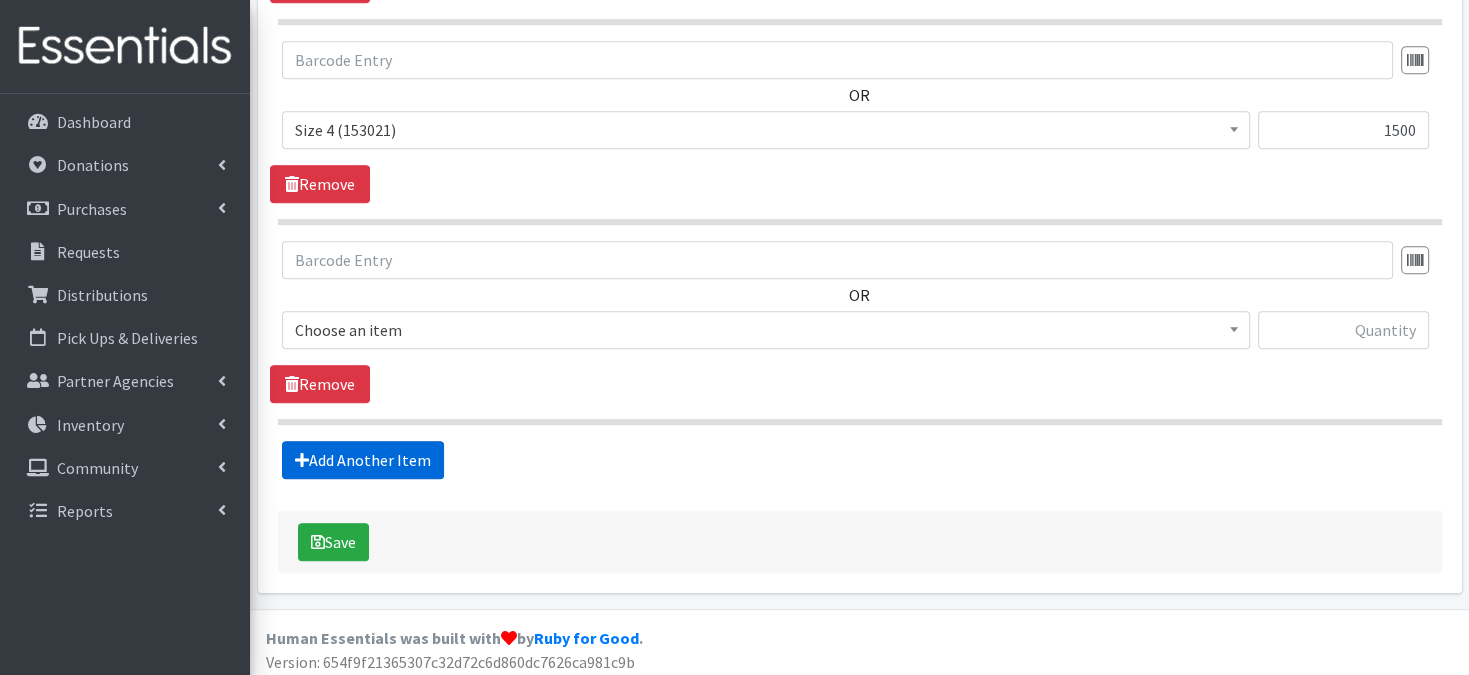scroll, scrollTop: 987, scrollLeft: 0, axis: vertical 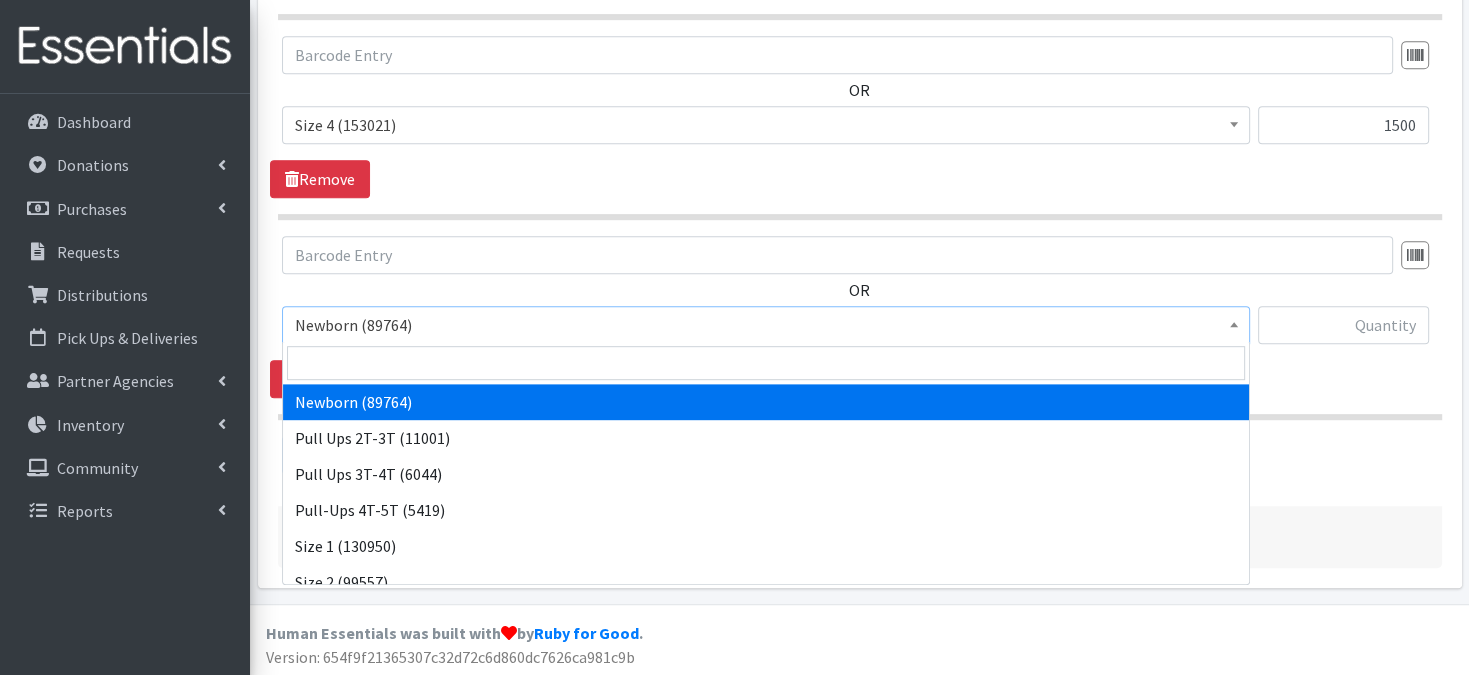 click at bounding box center (1234, 322) 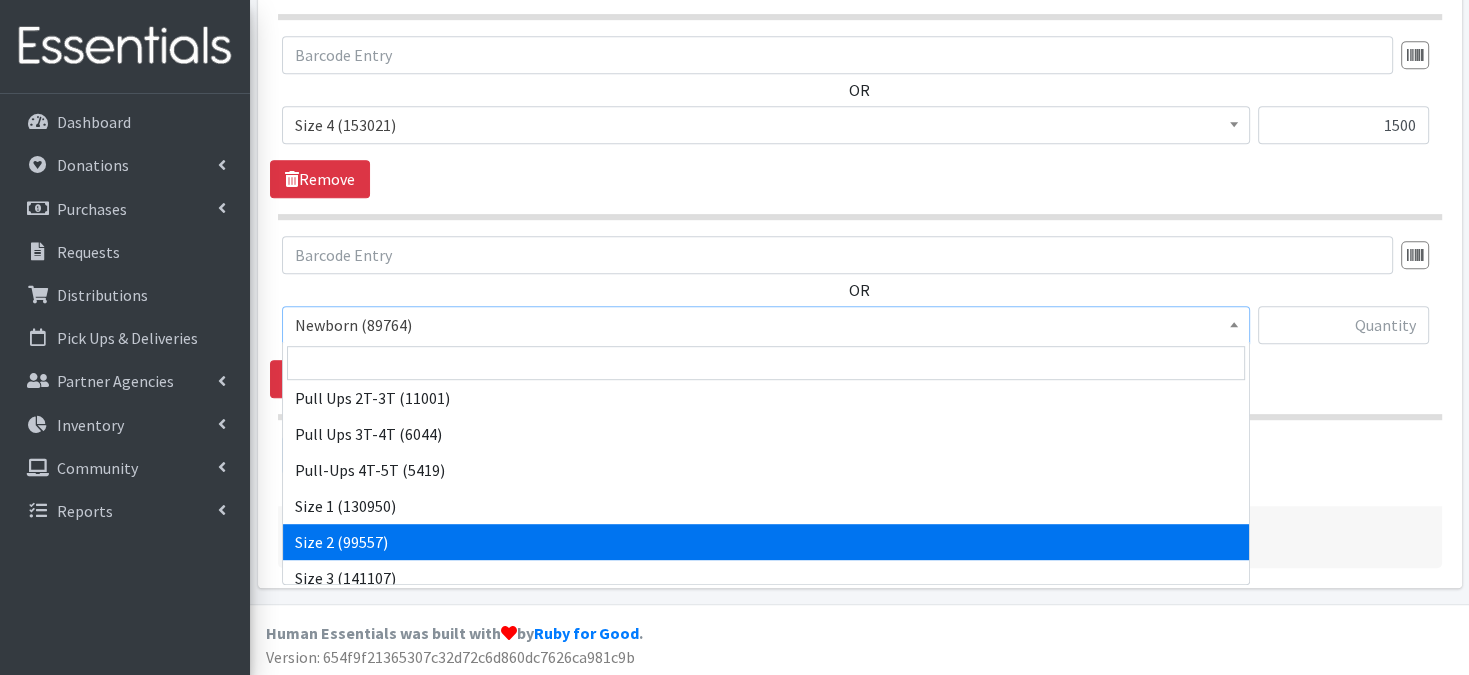 scroll, scrollTop: 133, scrollLeft: 0, axis: vertical 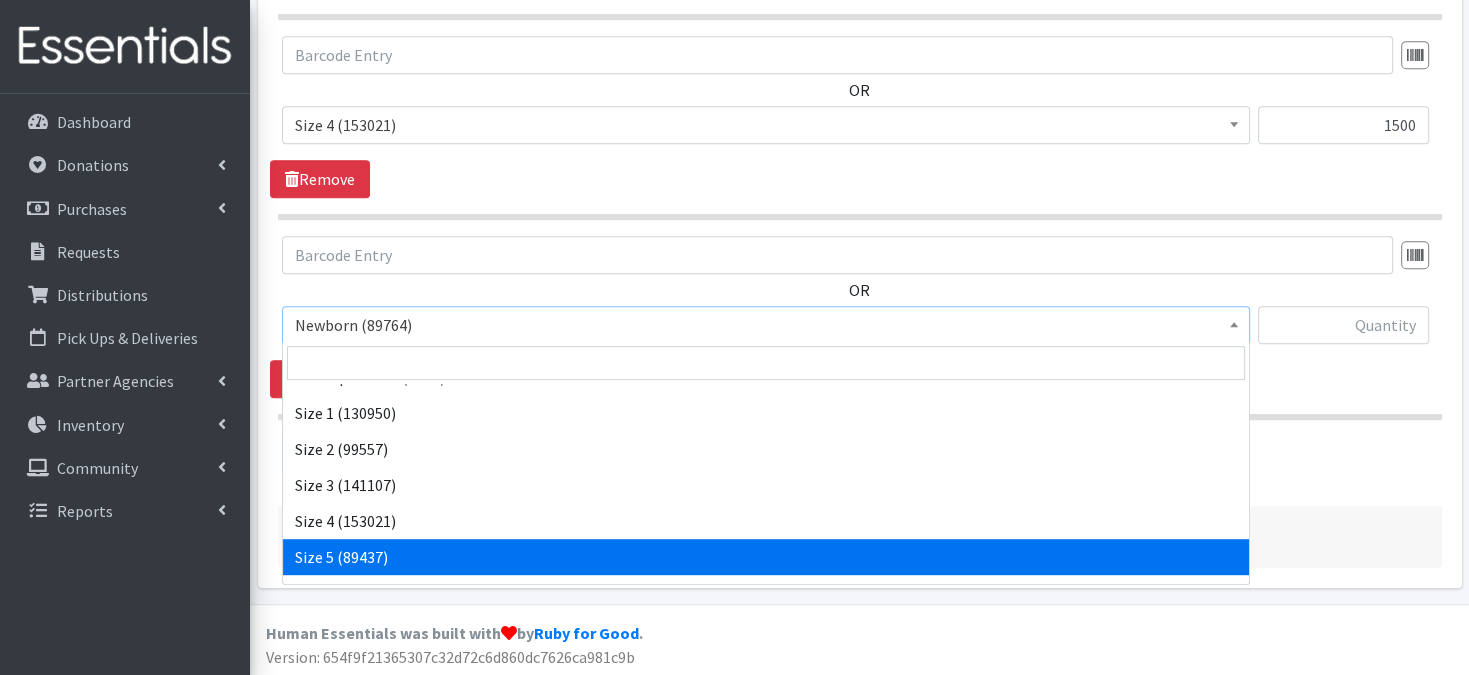 select on "3686" 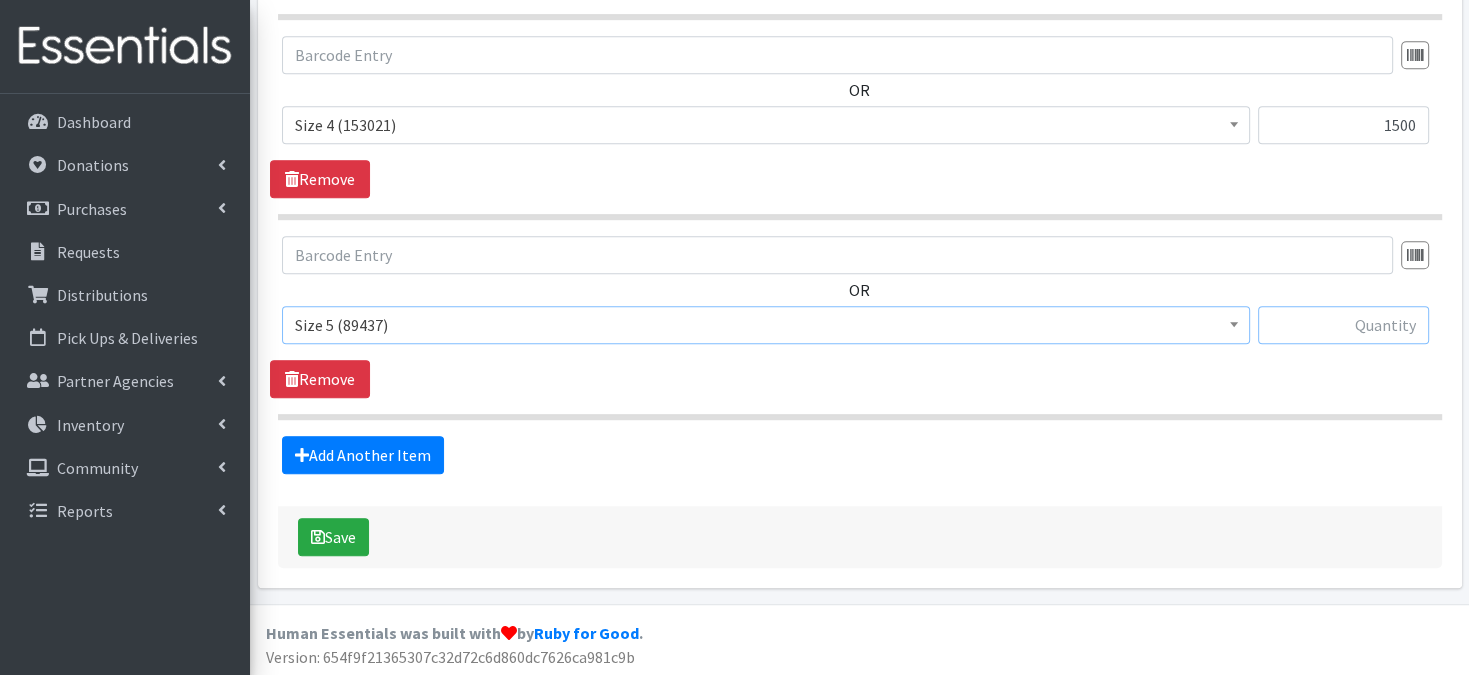click at bounding box center (1343, 325) 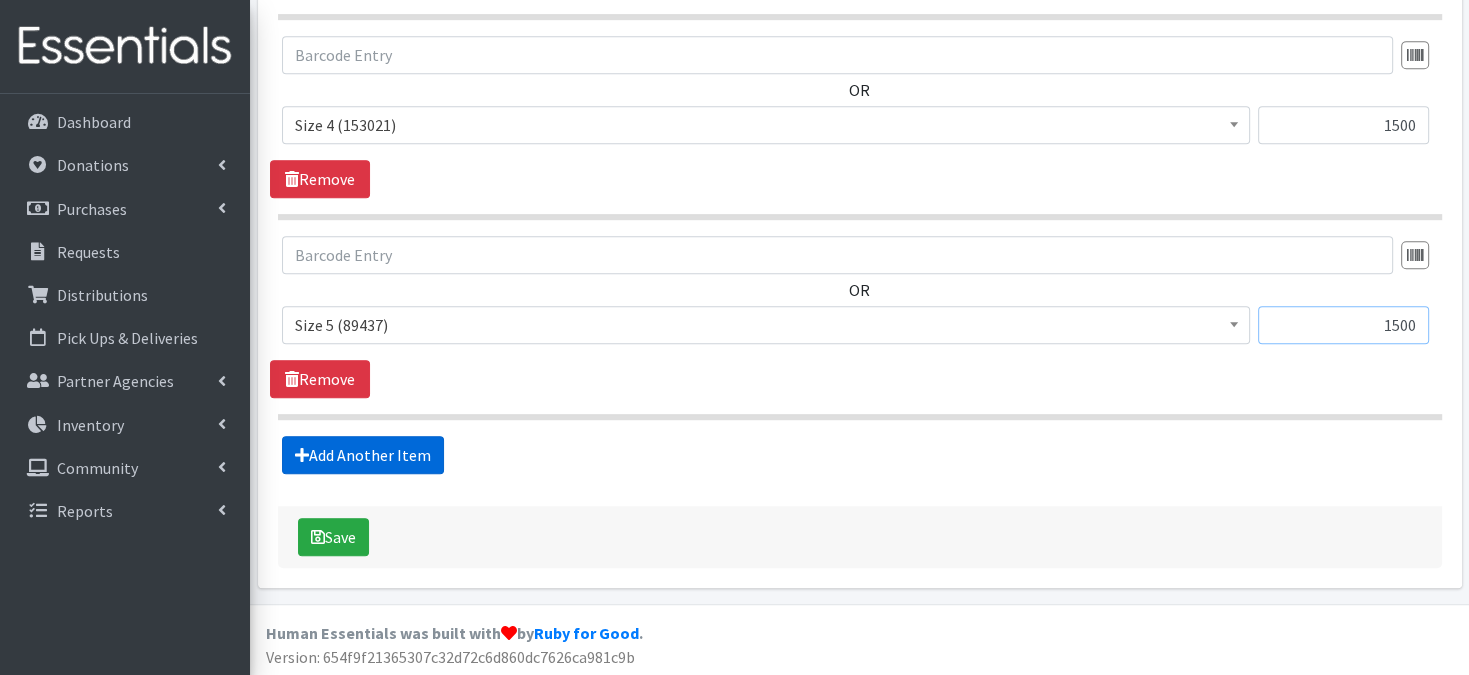 type on "1500" 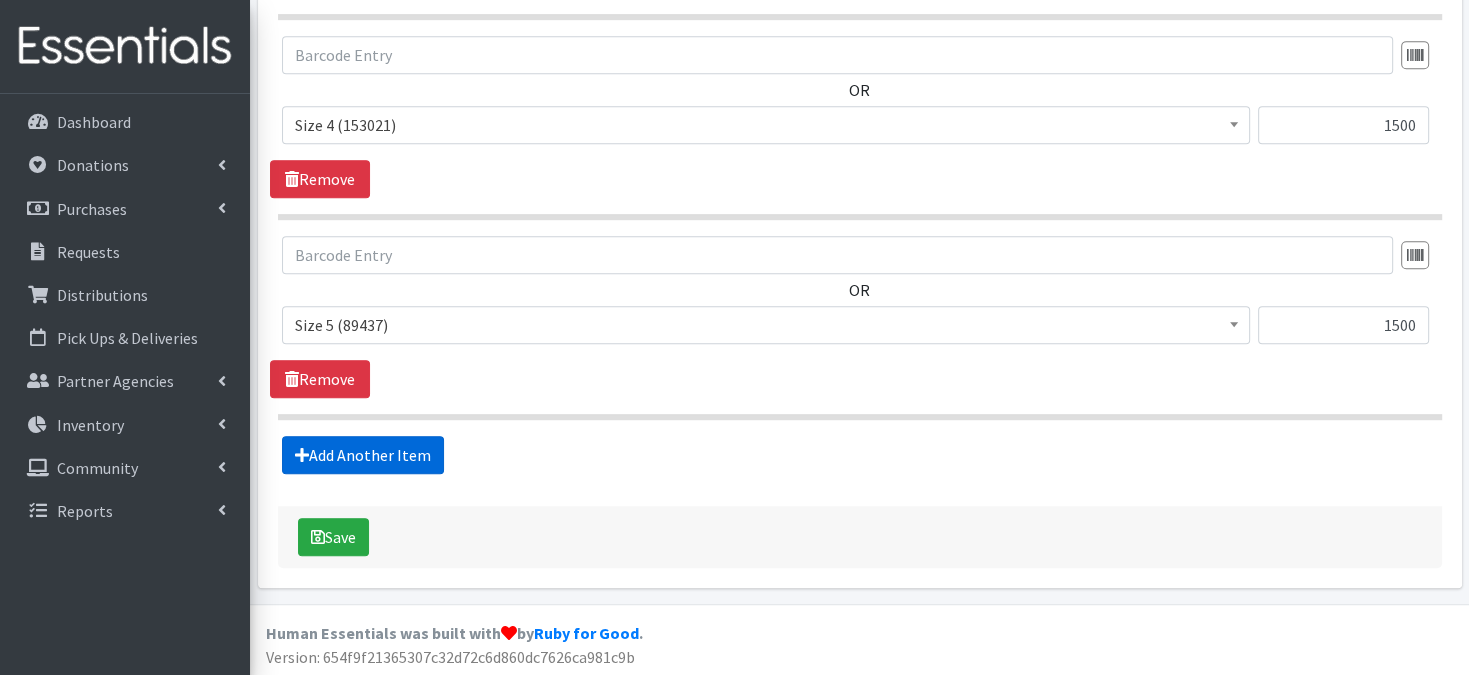 click on "Add Another Item" at bounding box center (363, 455) 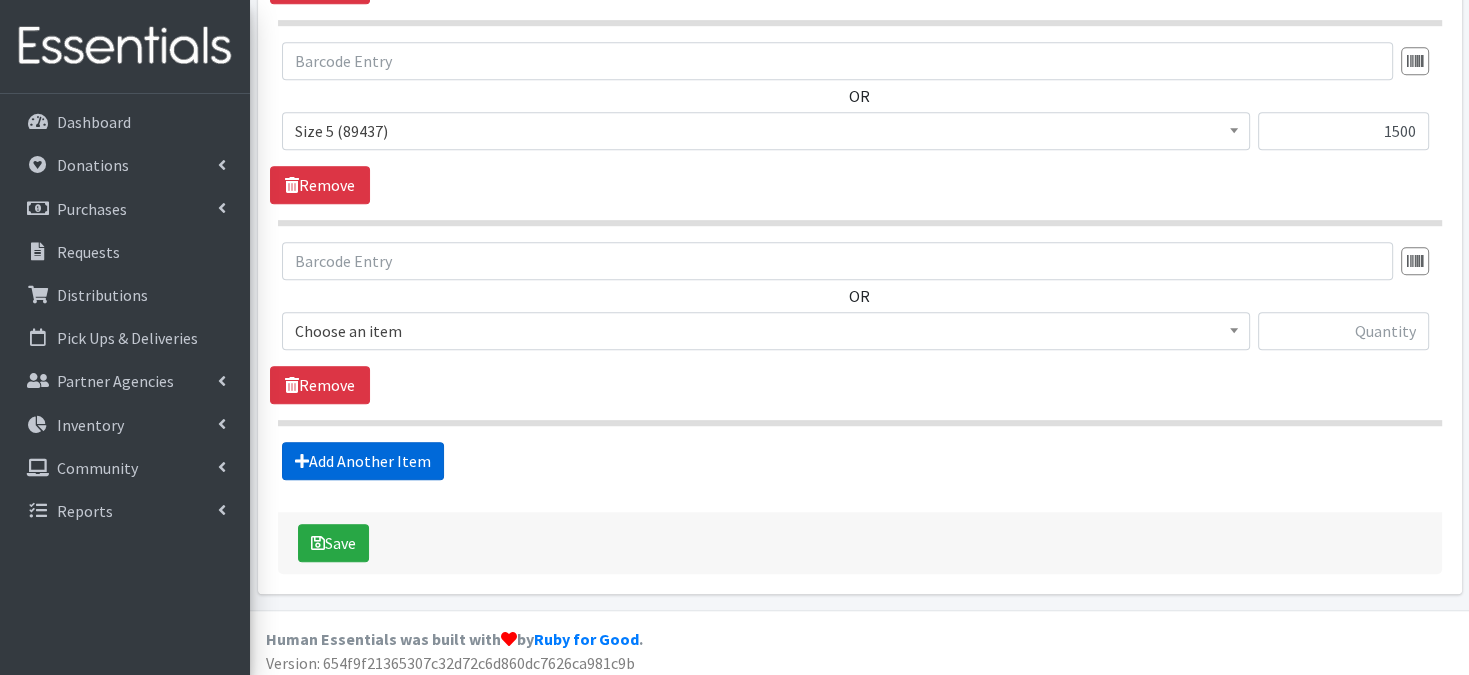scroll, scrollTop: 1186, scrollLeft: 0, axis: vertical 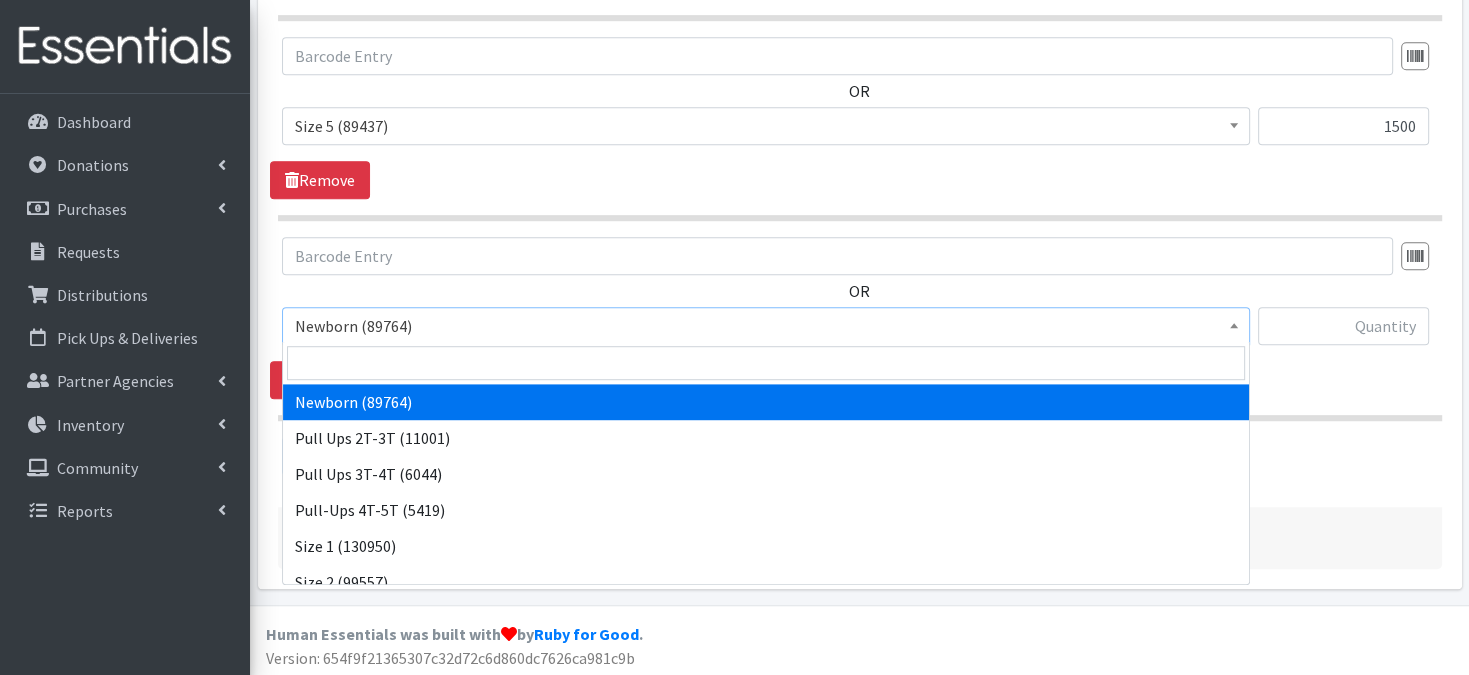 click at bounding box center (1234, 323) 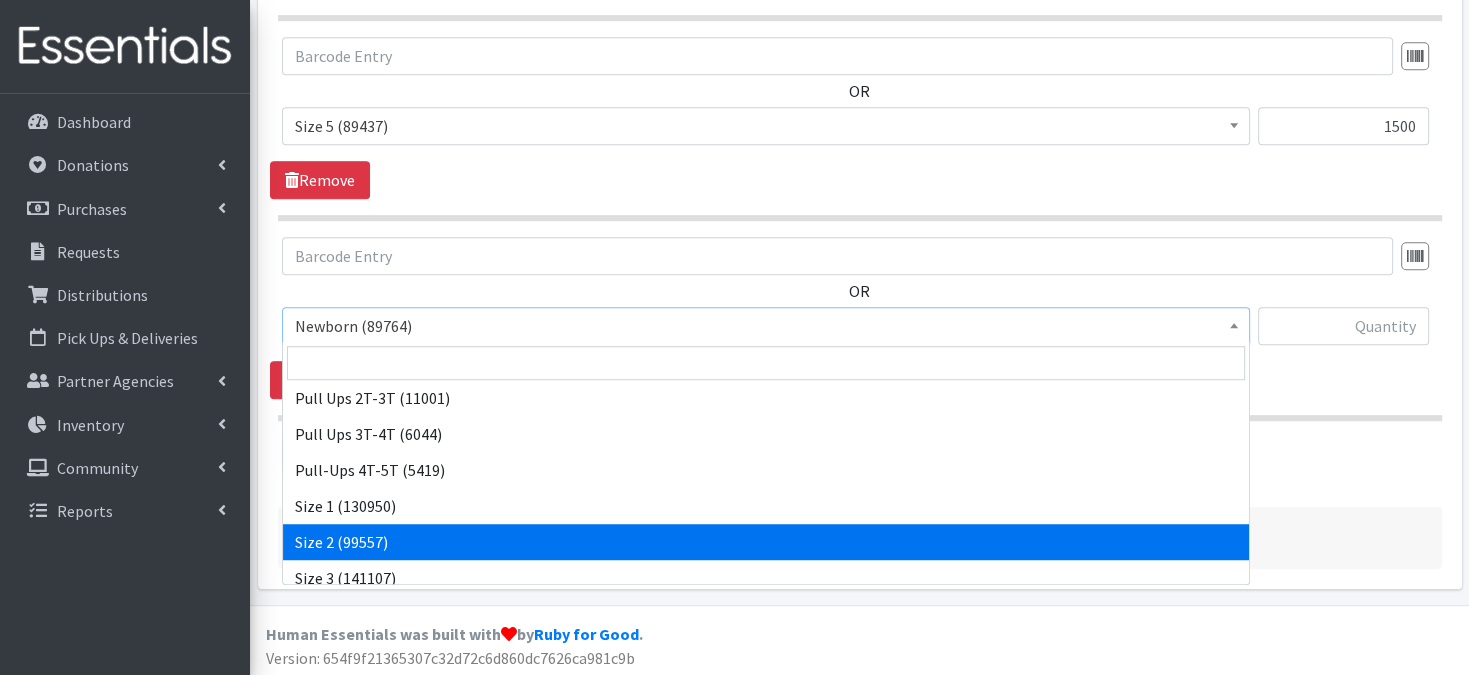 scroll, scrollTop: 200, scrollLeft: 0, axis: vertical 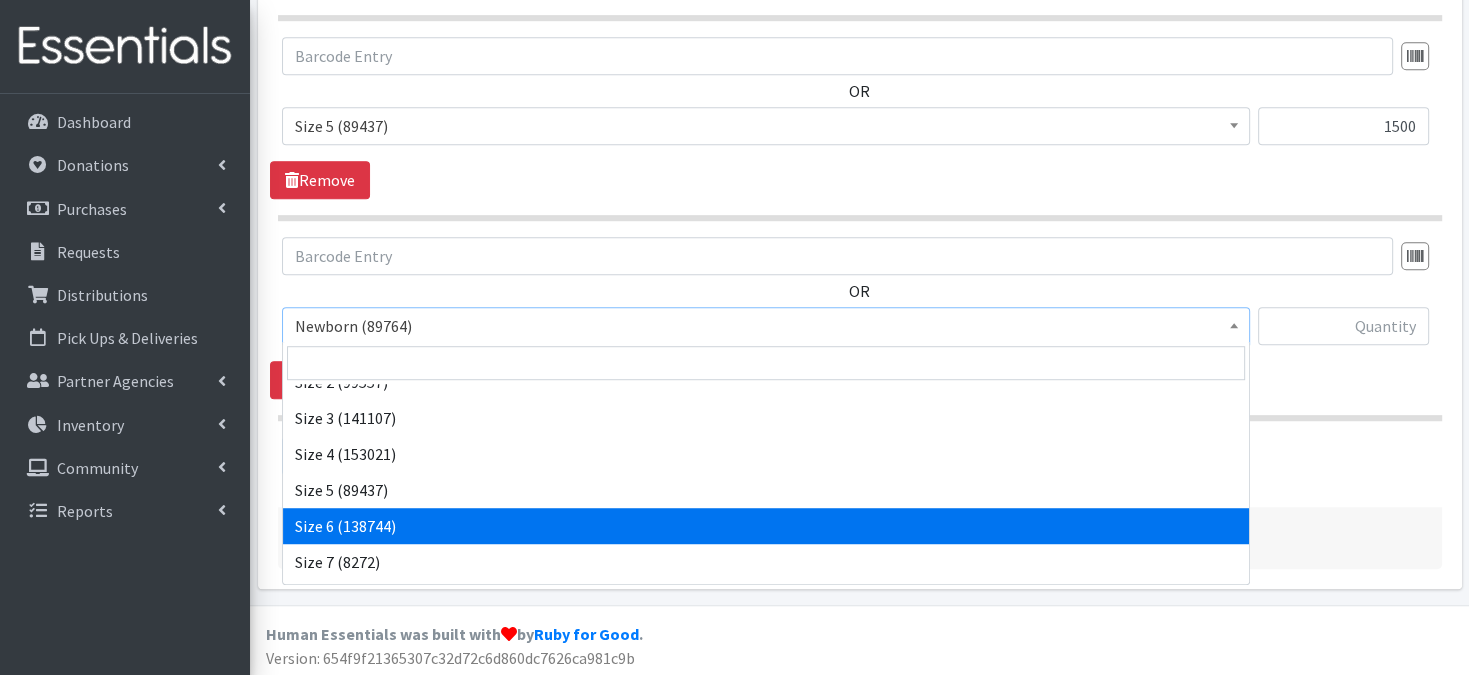 select on "3687" 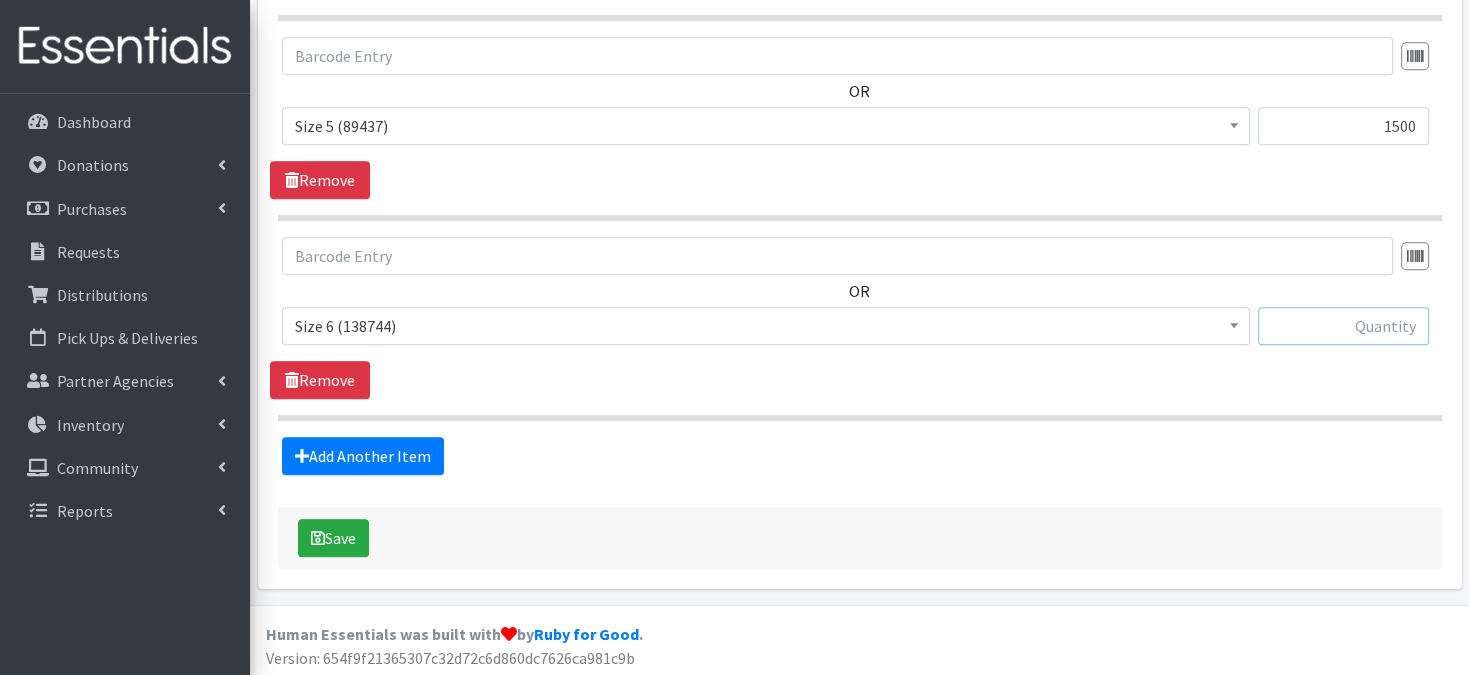 click at bounding box center [1343, 326] 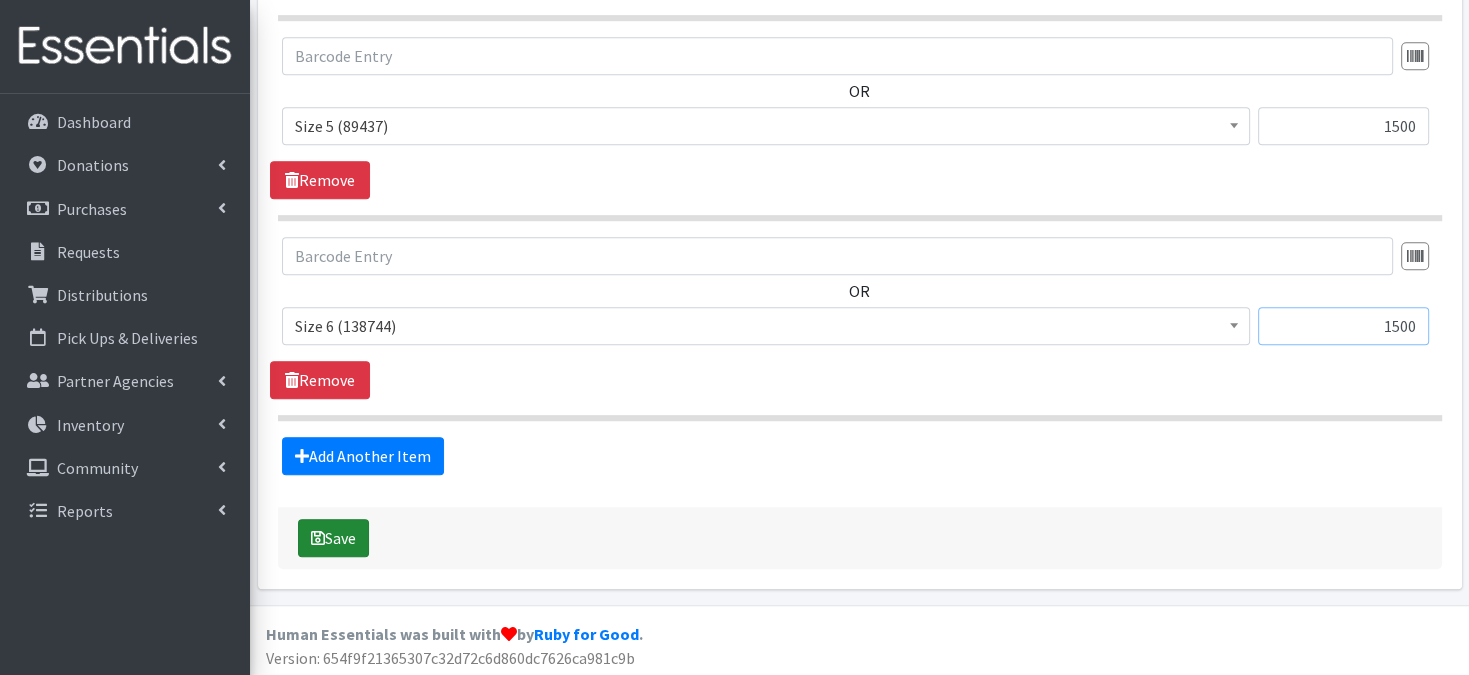 type on "1500" 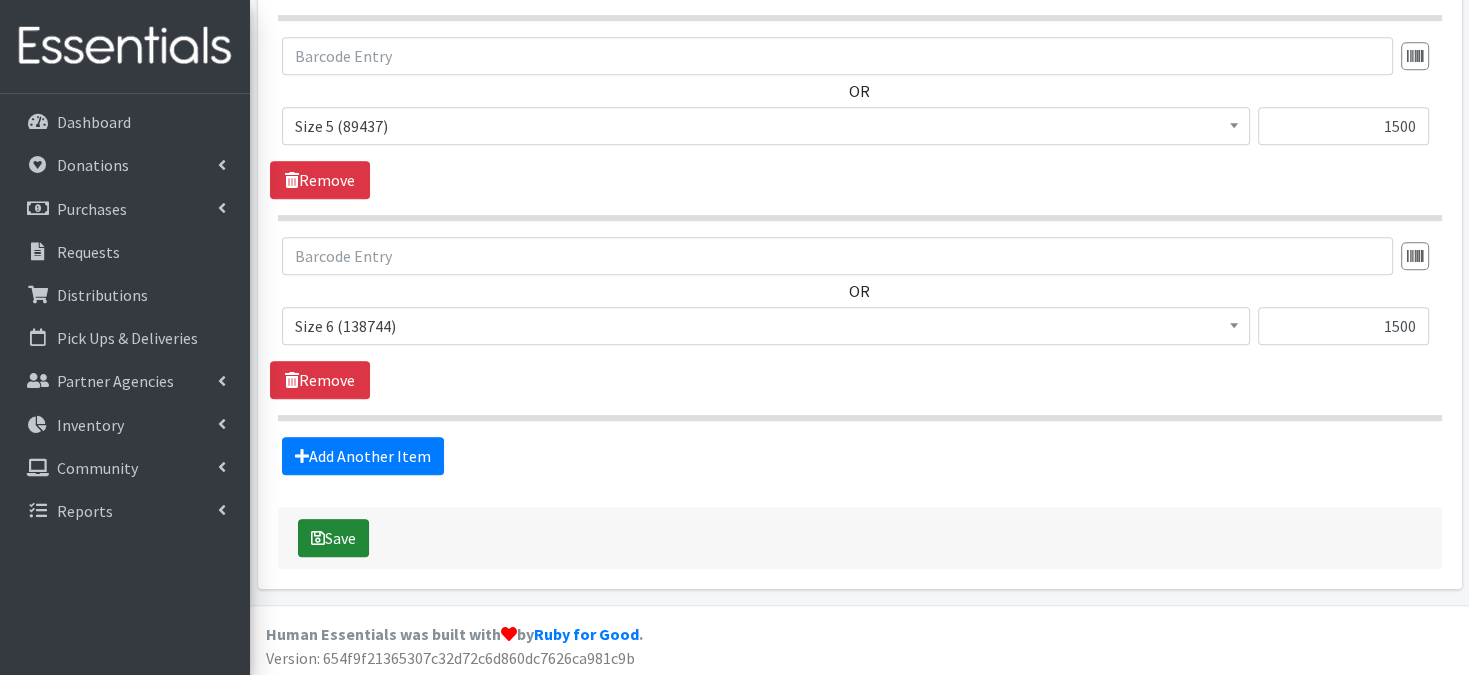 click on "Save" at bounding box center (333, 538) 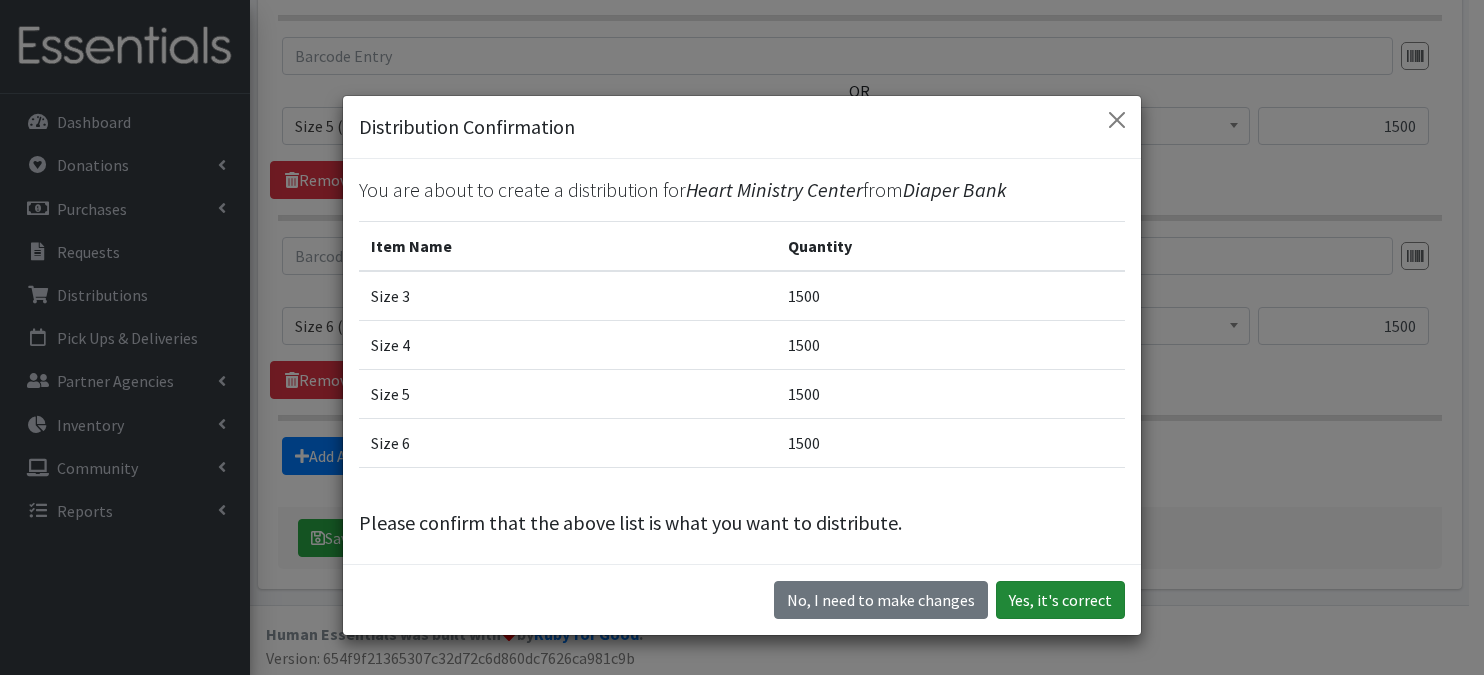 click on "Yes, it's correct" at bounding box center [1060, 600] 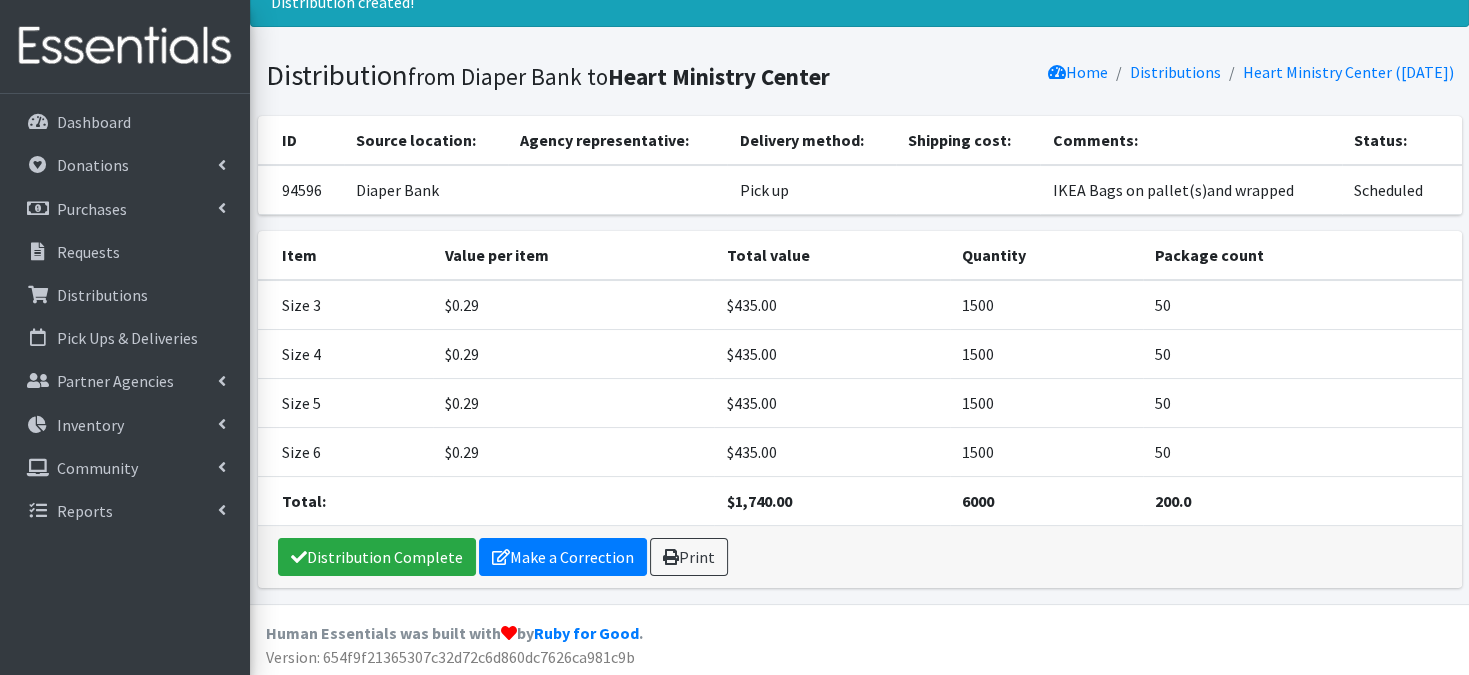 scroll, scrollTop: 0, scrollLeft: 0, axis: both 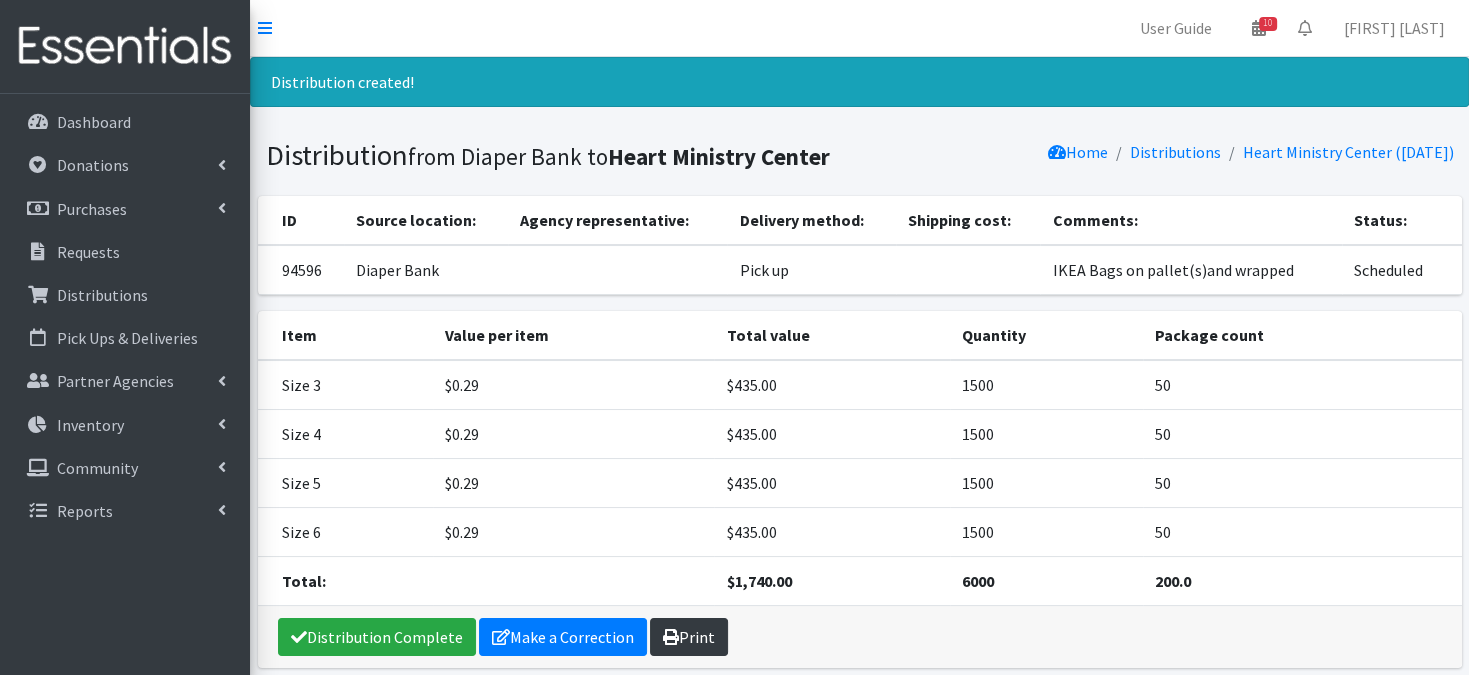 click at bounding box center (671, 637) 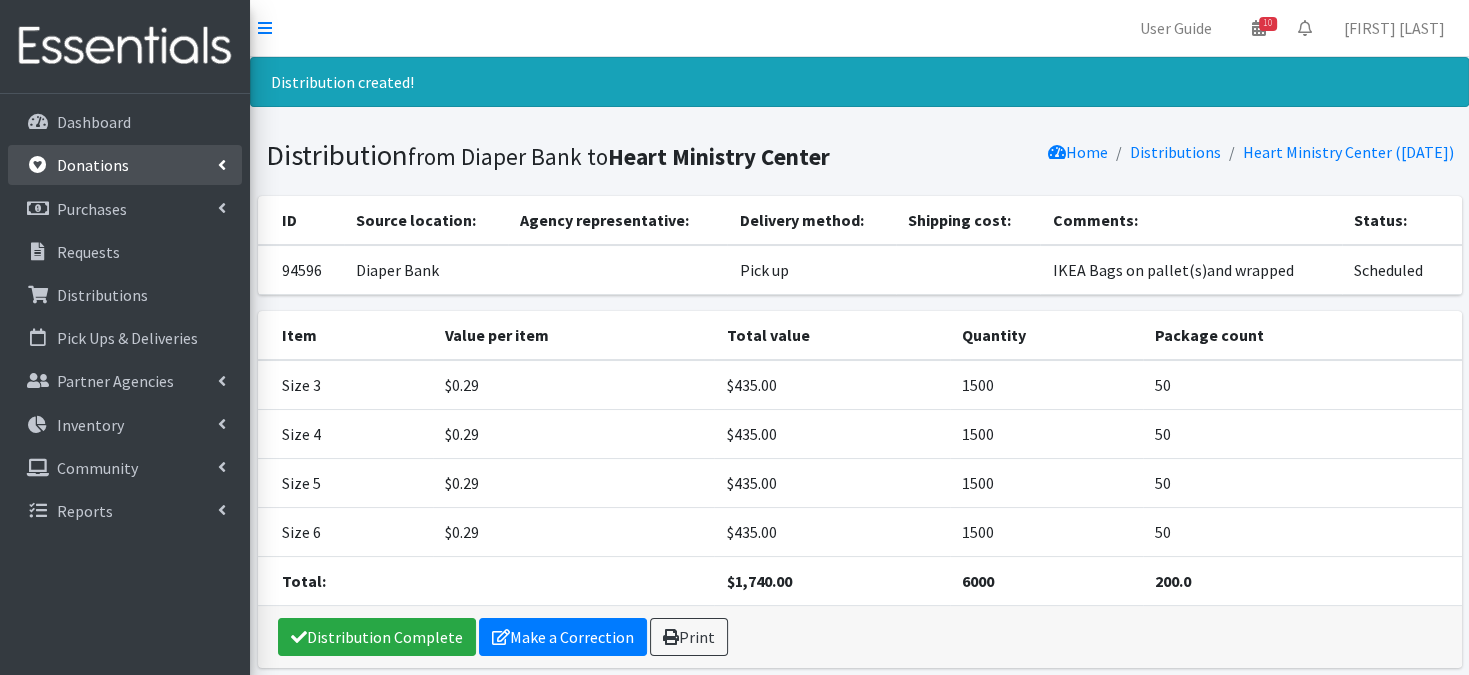 click on "Donations" at bounding box center (93, 165) 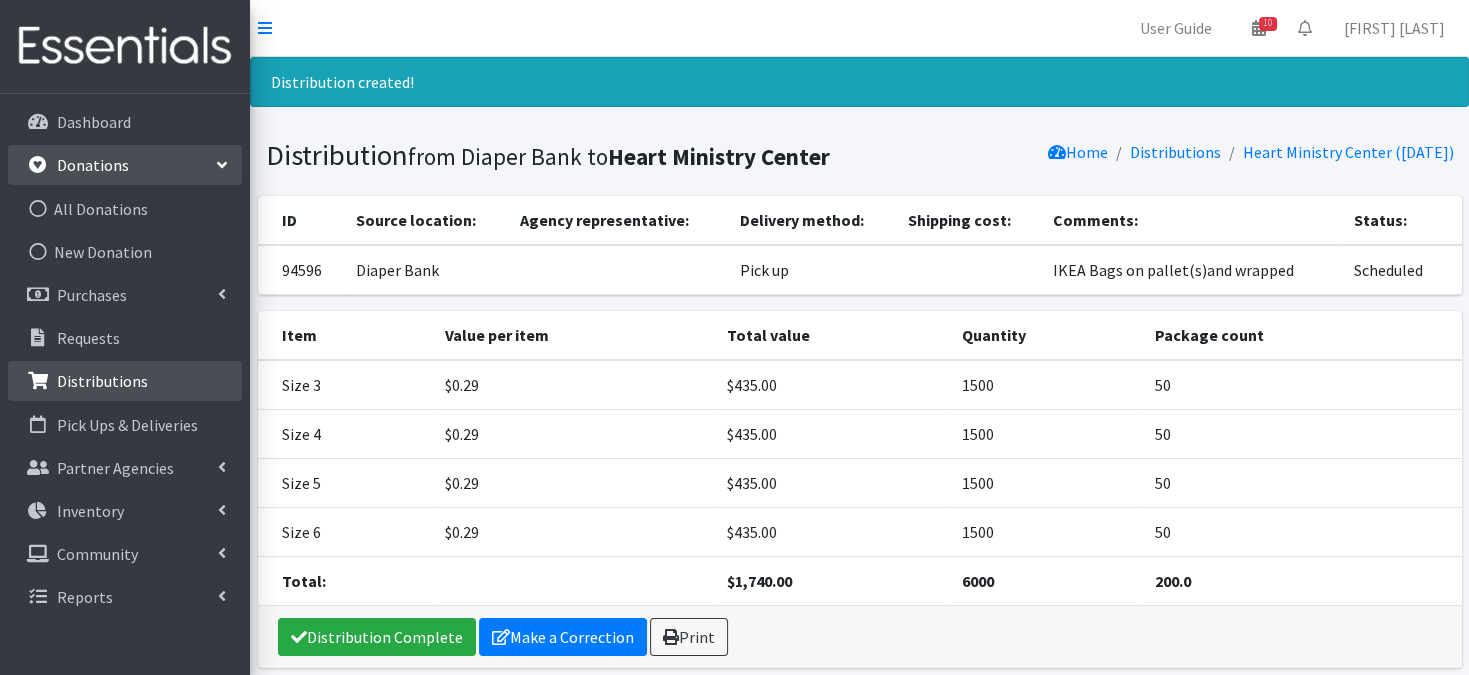 click on "Distributions" at bounding box center [102, 381] 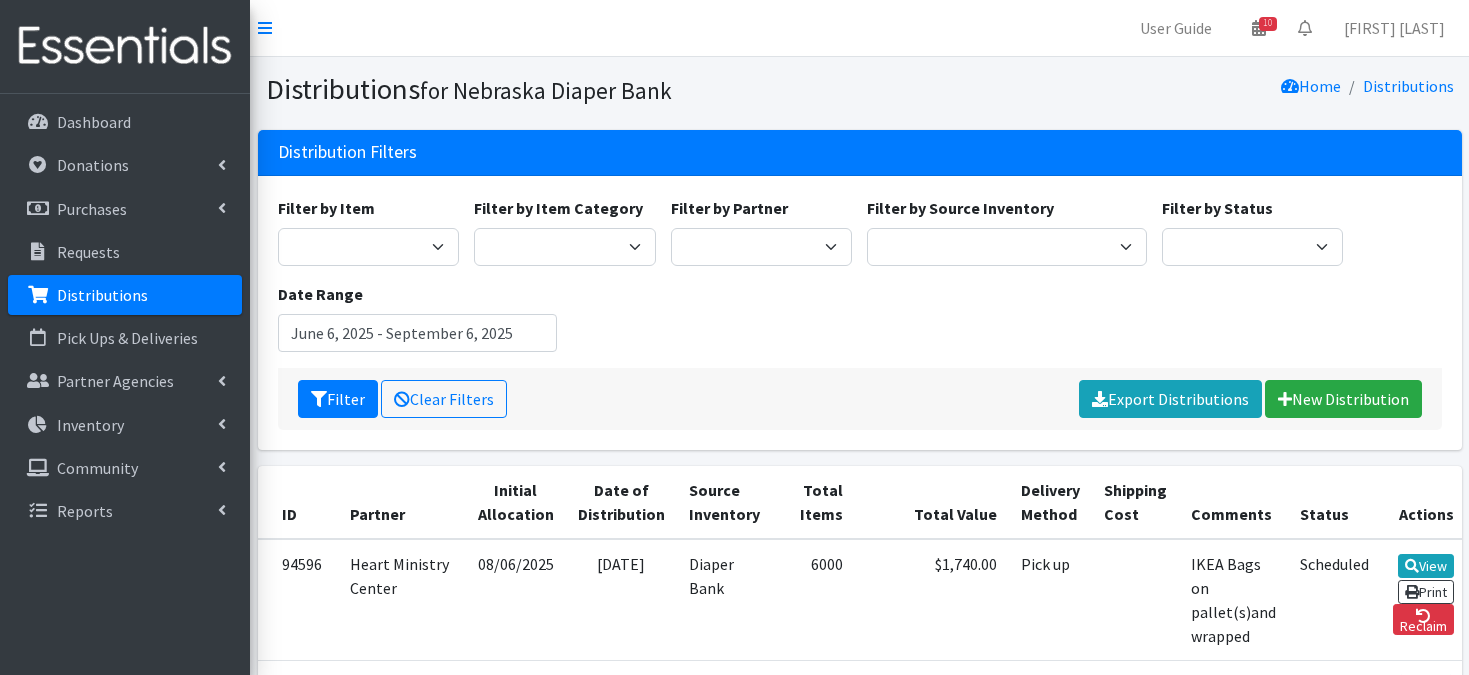 scroll, scrollTop: 0, scrollLeft: 0, axis: both 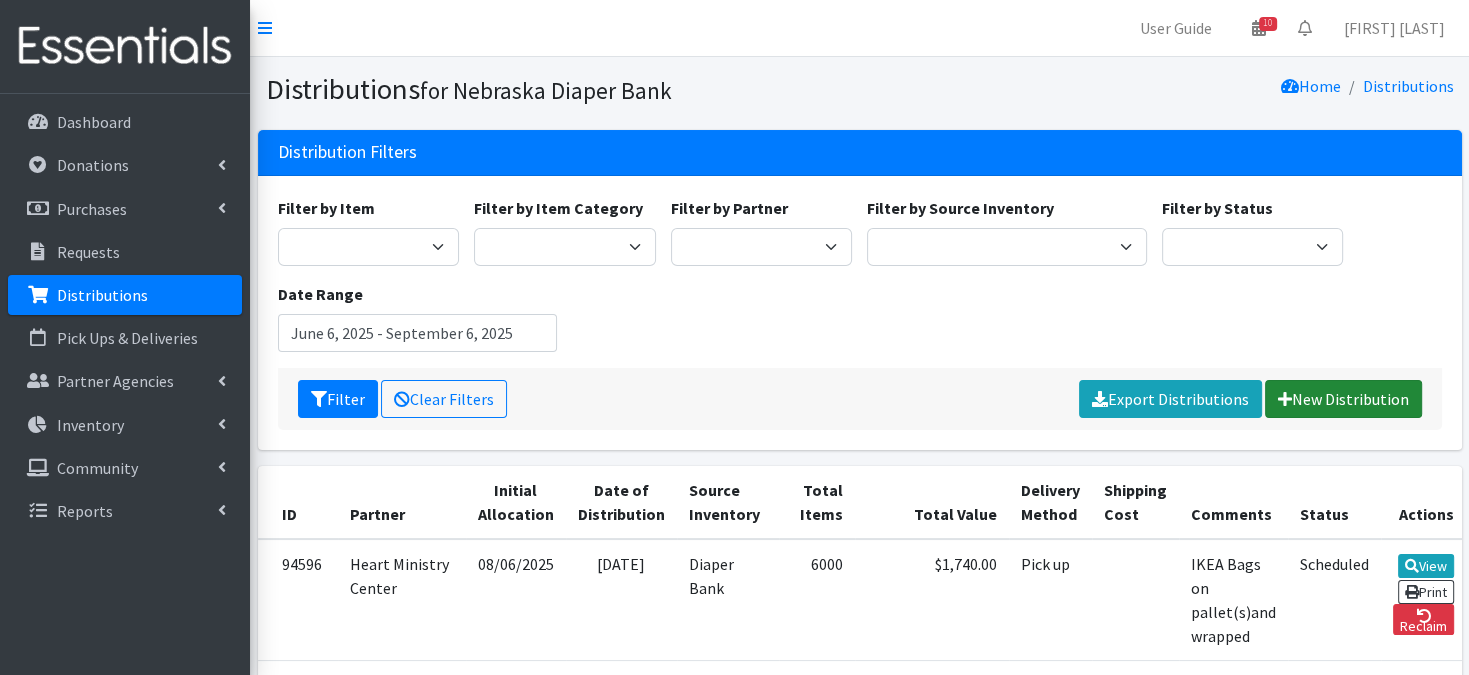 click on "New Distribution" at bounding box center (1343, 399) 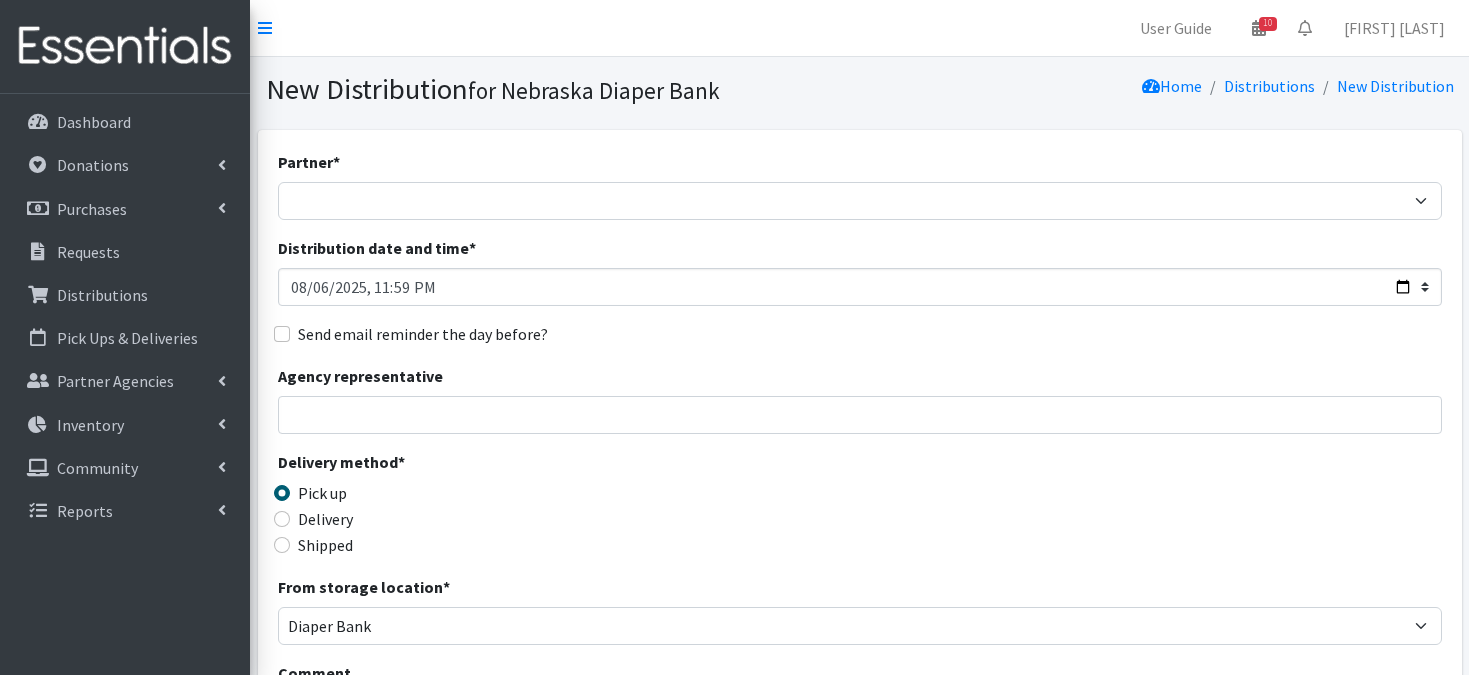scroll, scrollTop: 0, scrollLeft: 0, axis: both 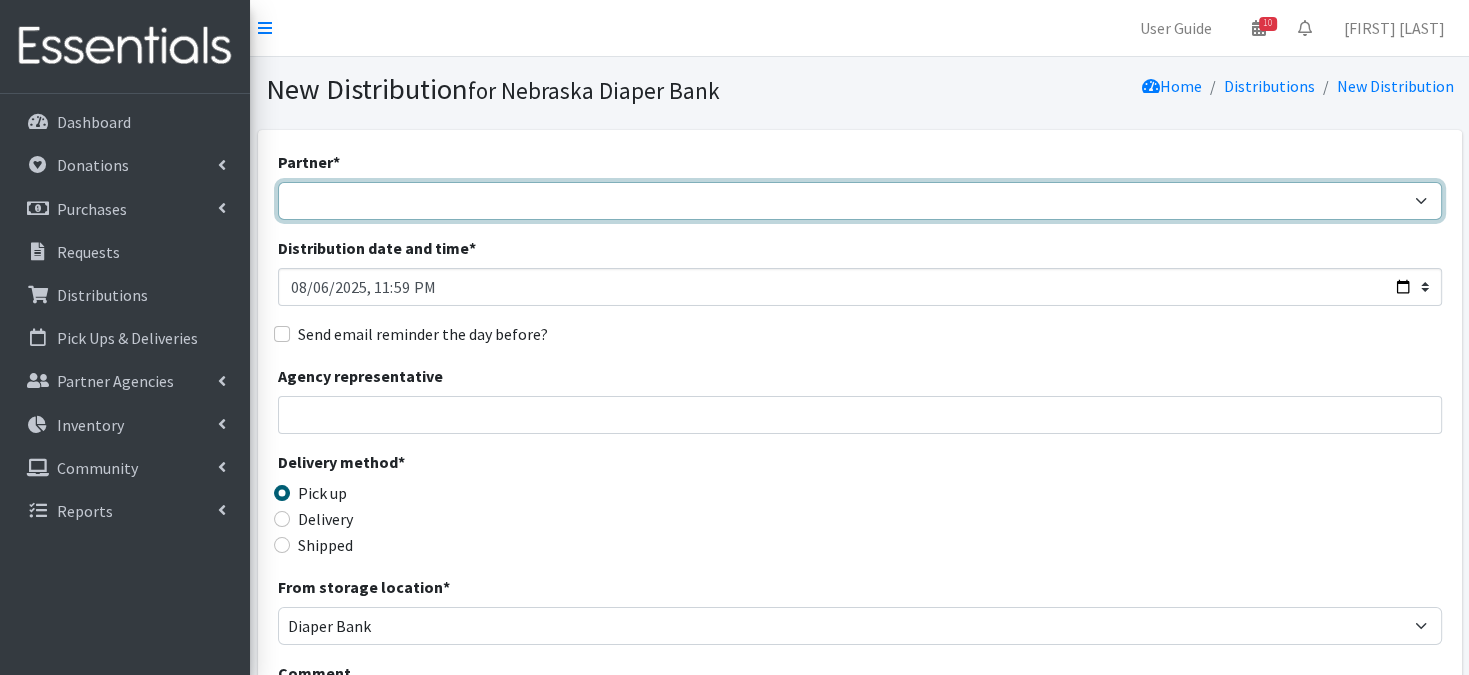 click on "Abide
A Mother's Love
BART - Benson Area Refugee Taskforce
Big Brothers Big Sisters
Bright Futures Kearney
Brookside Care Center
Catholic Charities JDC
Catholic Charities StoC
Catholic Charities Thurston
Center for People  (Lincoln)
Community Action Partnership of Western Nebraska
Community Health Fair
COPE Christian Outreach Program - Elkhorn
Cornerstone Nonprofit Healthcare
Disaster Relief
Educare Omaha
Firefly
Fremont Family Coalition
HB Kearney Diaper Depot
HB Kearney On the Move
HB Lincoln Diaper Depot
HB Lincoln On the Move
HB Norfolk Diaper Depot
HB Norfolk On the Move
HB Scottsbluff Diaper Depot
HB Scottsbluff On the Move
Heartland Family Services Iowa
Heartland Family Services NE
Heartland Hope Millard
Heartland Hope South/Millard
Heartland Hope Thurston
Heart Ministry Center
Humble and Kind
Kearney Jubilee Center
Kids Can Community Center
Learning Community (One World Health)
Life House Partnership
Maverick Food Pantry" at bounding box center (860, 201) 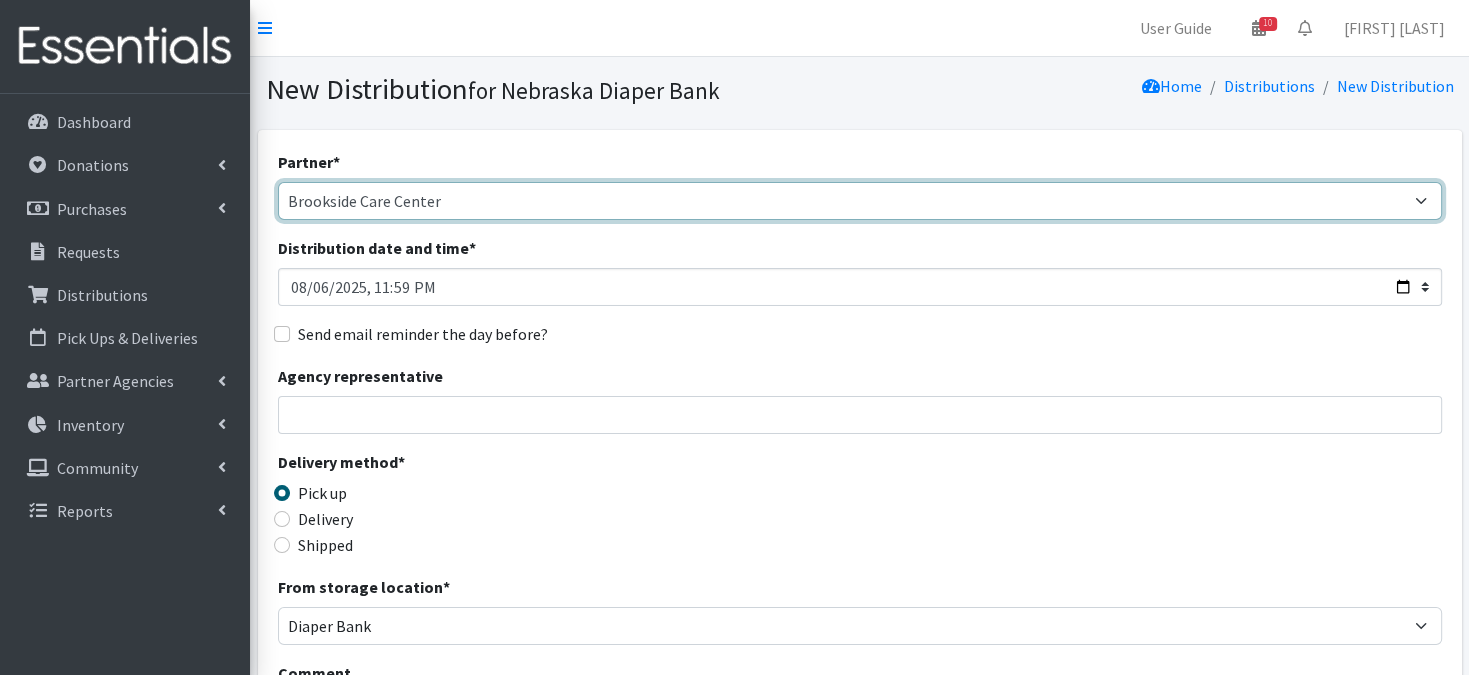 click on "Abide
A Mother's Love
BART - Benson Area Refugee Taskforce
Big Brothers Big Sisters
Bright Futures Kearney
Brookside Care Center
Catholic Charities JDC
Catholic Charities StoC
Catholic Charities Thurston
Center for People  (Lincoln)
Community Action Partnership of Western Nebraska
Community Health Fair
COPE Christian Outreach Program - Elkhorn
Cornerstone Nonprofit Healthcare
Disaster Relief
Educare Omaha
Firefly
Fremont Family Coalition
HB Kearney Diaper Depot
HB Kearney On the Move
HB Lincoln Diaper Depot
HB Lincoln On the Move
HB Norfolk Diaper Depot
HB Norfolk On the Move
HB Scottsbluff Diaper Depot
HB Scottsbluff On the Move
Heartland Family Services Iowa
Heartland Family Services NE
Heartland Hope Millard
Heartland Hope South/Millard
Heartland Hope Thurston
Heart Ministry Center
Humble and Kind
Kearney Jubilee Center
Kids Can Community Center
Learning Community (One World Health)
Life House Partnership
Maverick Food Pantry" at bounding box center (860, 201) 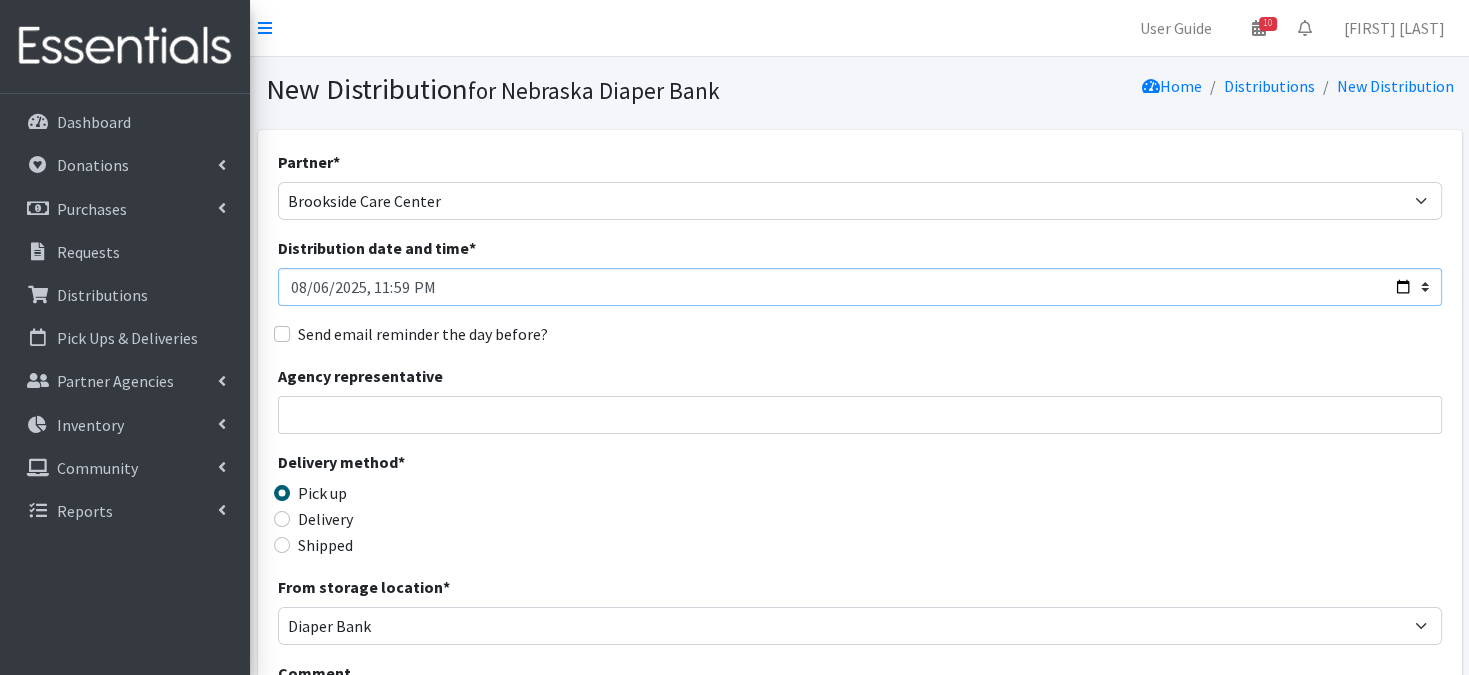 click on "Distribution date and time  *" at bounding box center [860, 287] 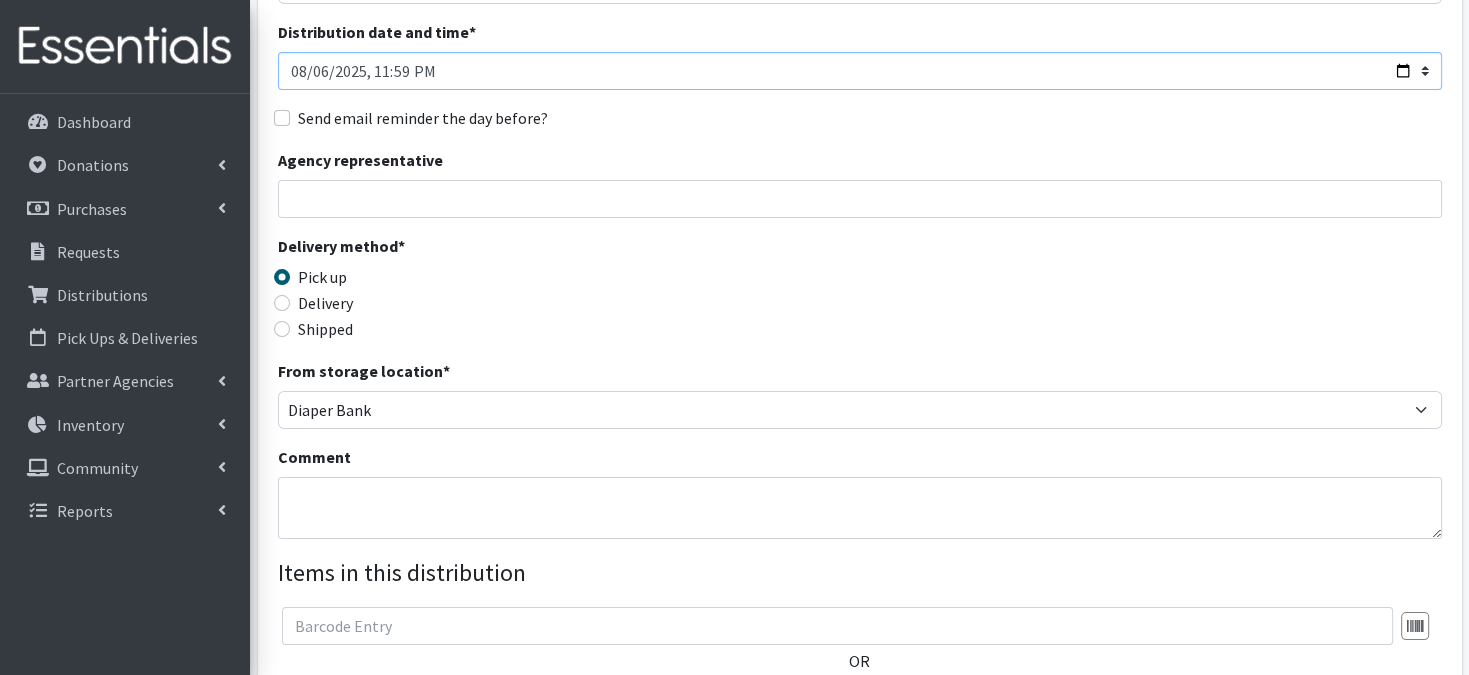 scroll, scrollTop: 240, scrollLeft: 0, axis: vertical 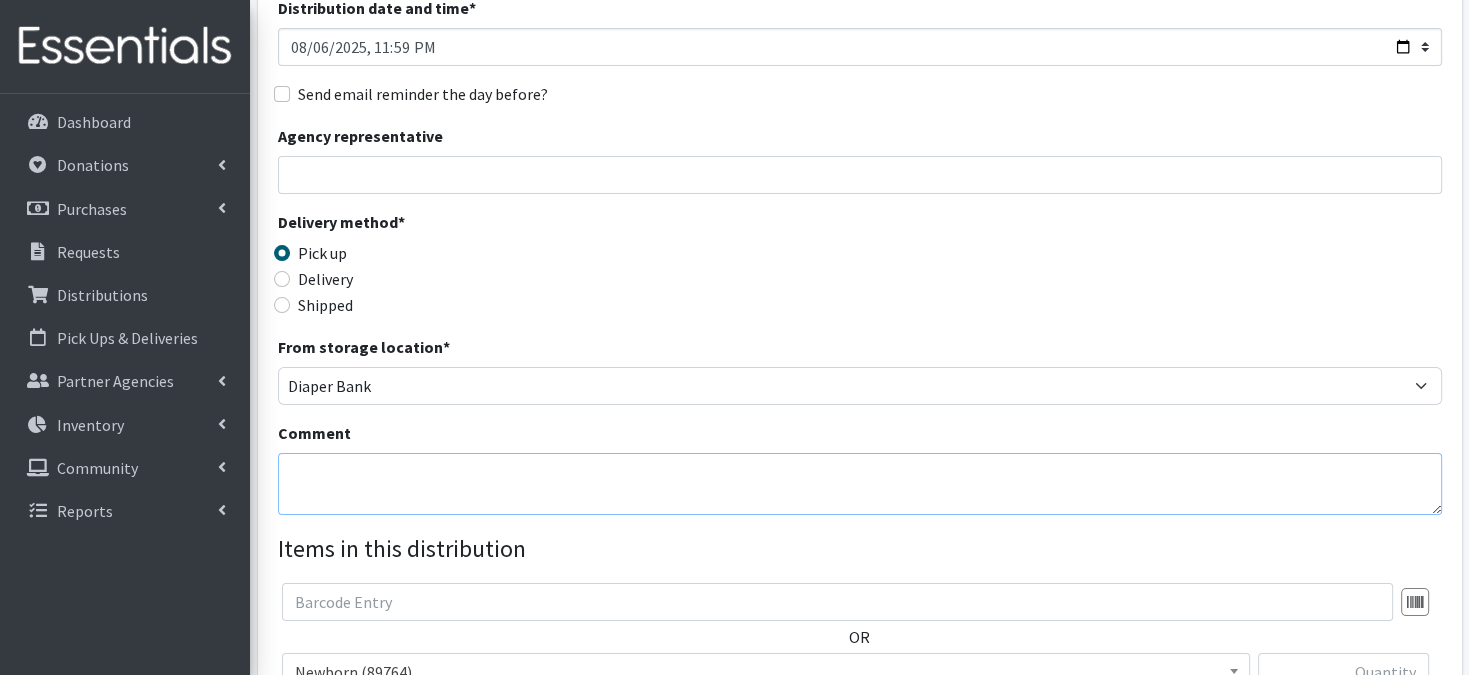 click on "Comment" at bounding box center (860, 484) 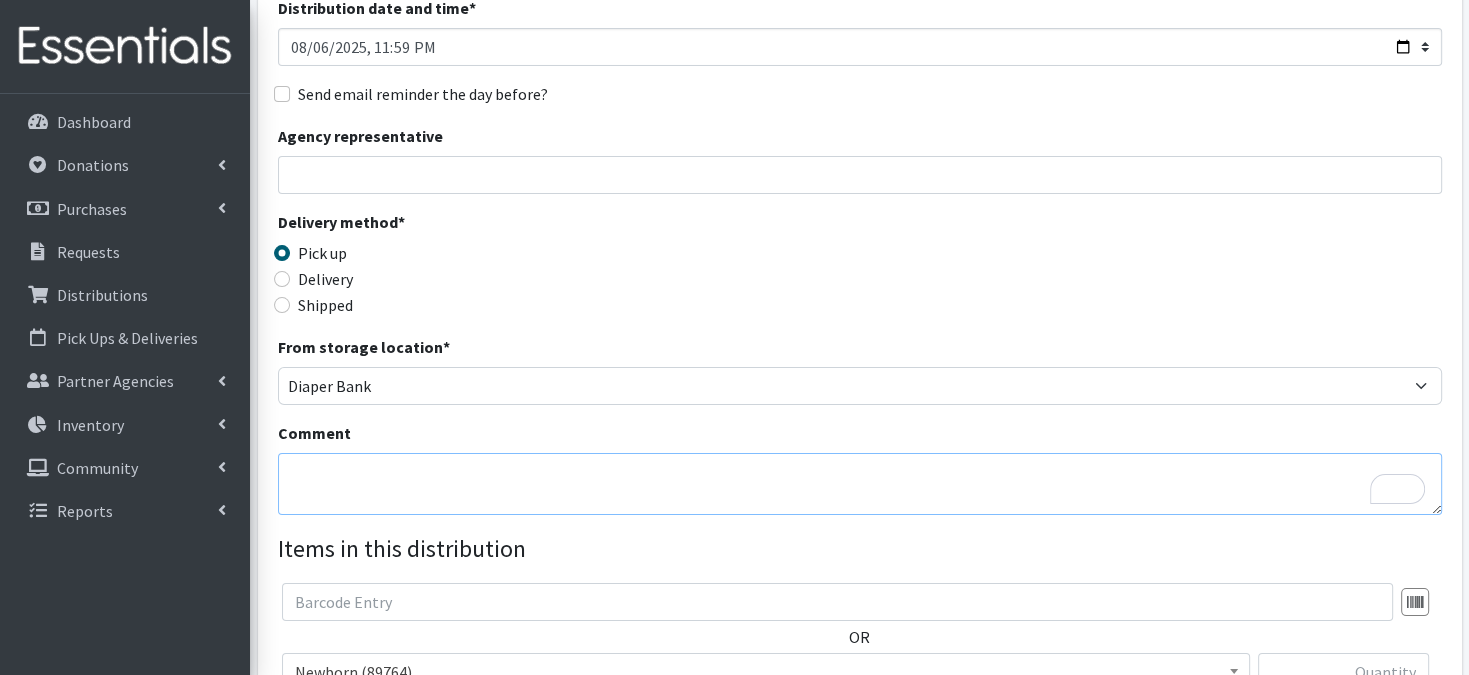 paste on "IKEA Bags" 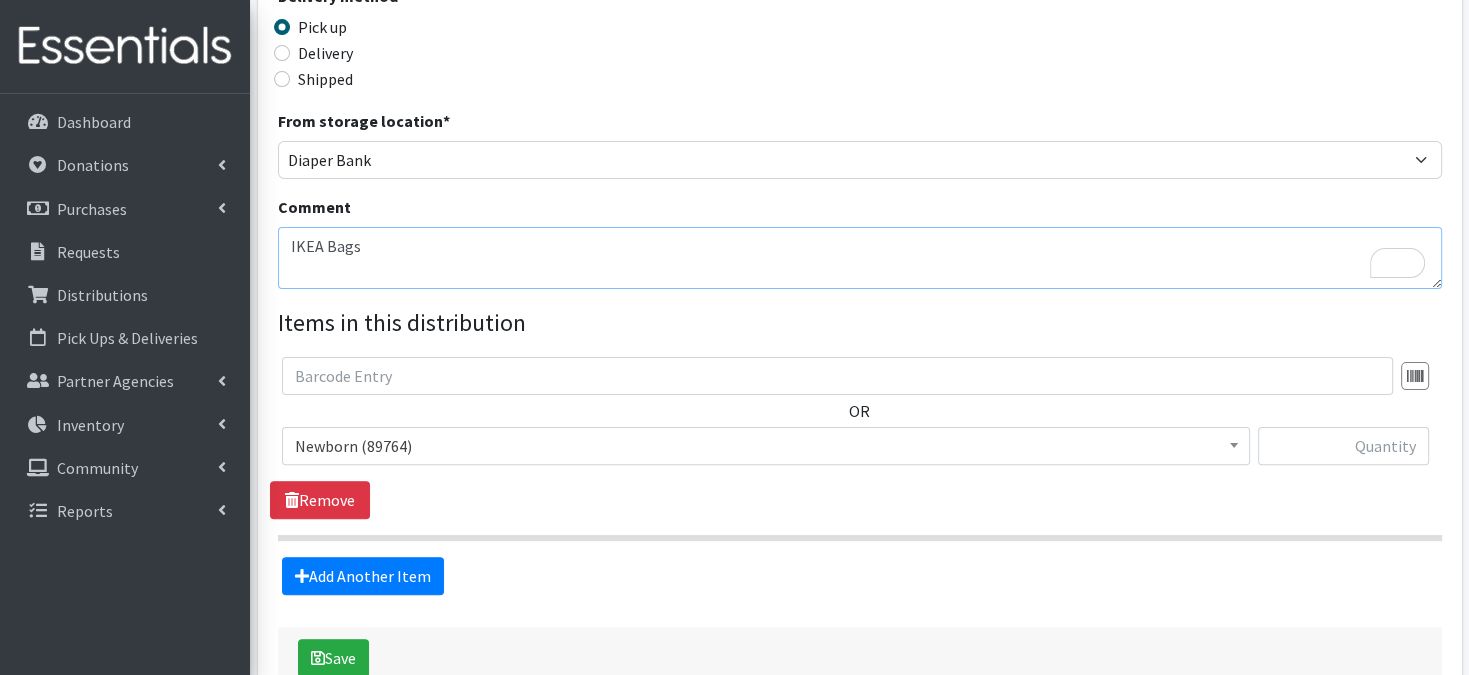 scroll, scrollTop: 506, scrollLeft: 0, axis: vertical 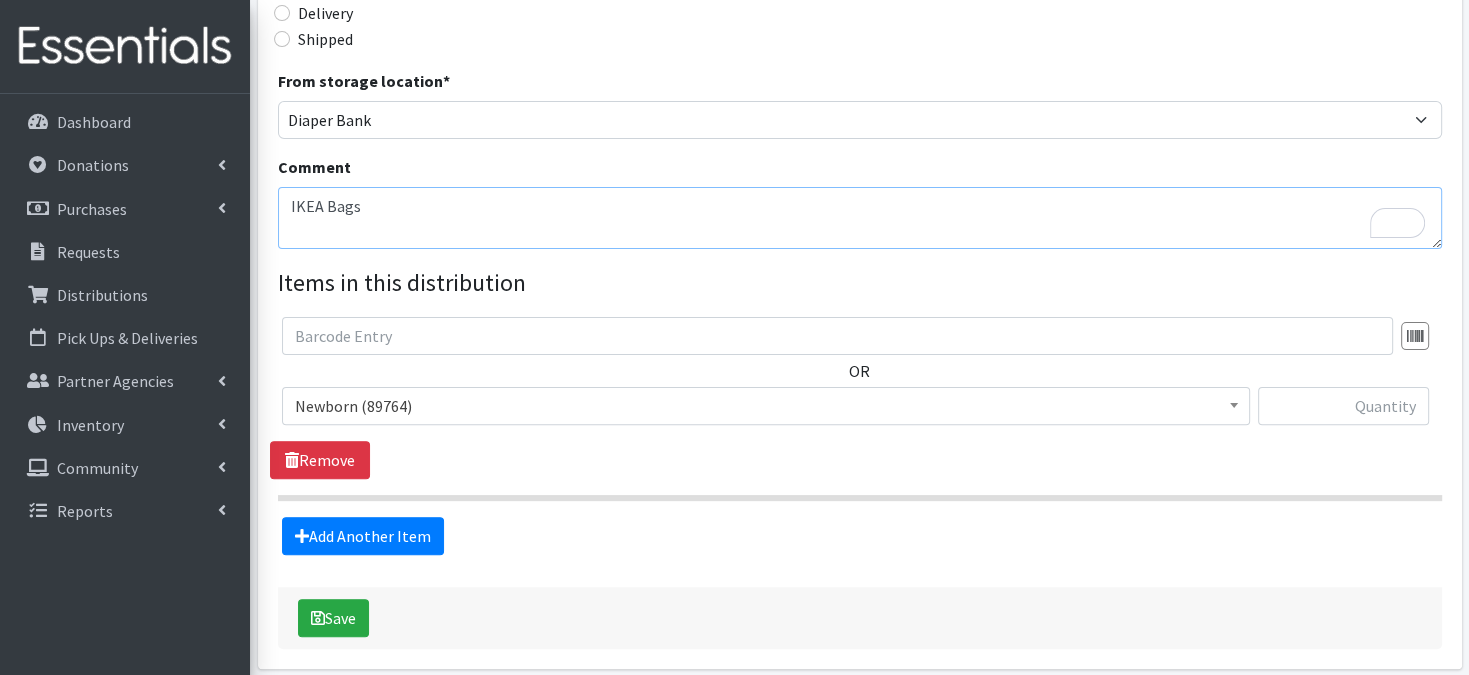 type on "IKEA Bags" 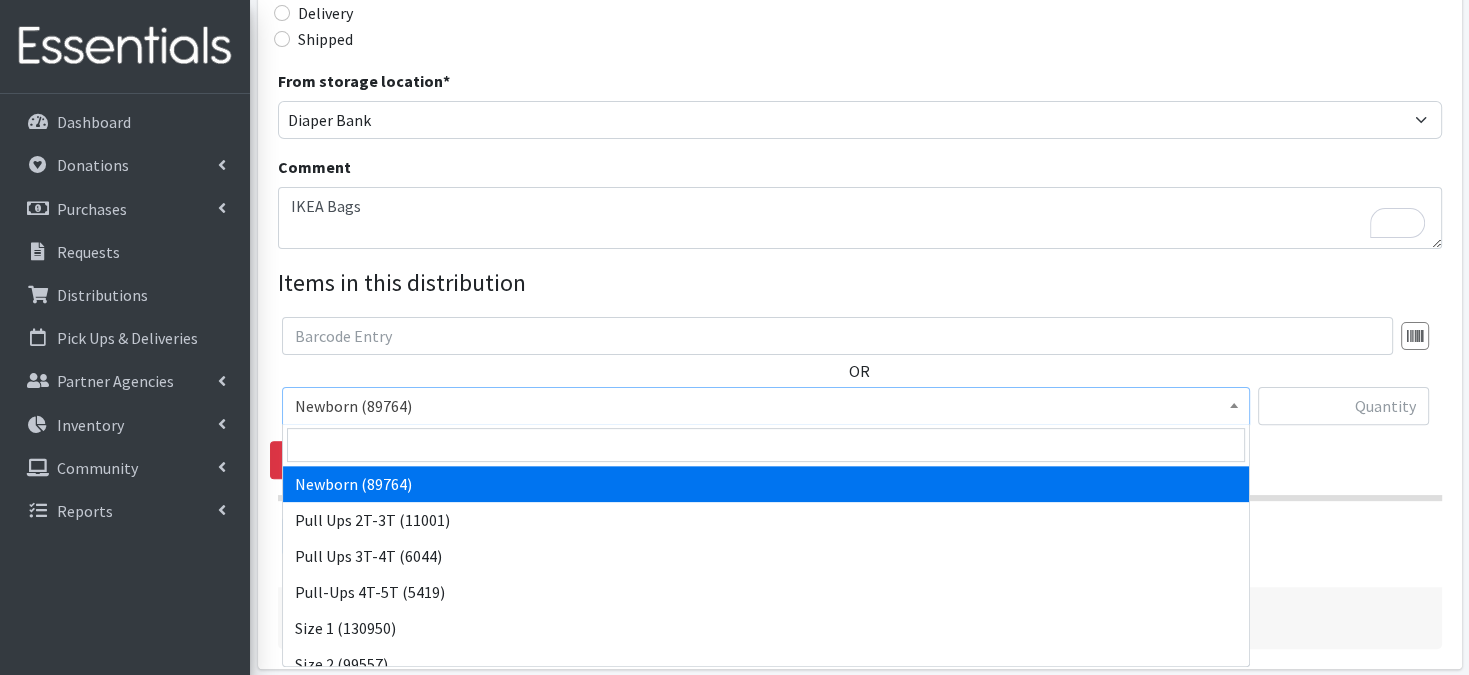 click at bounding box center (1234, 405) 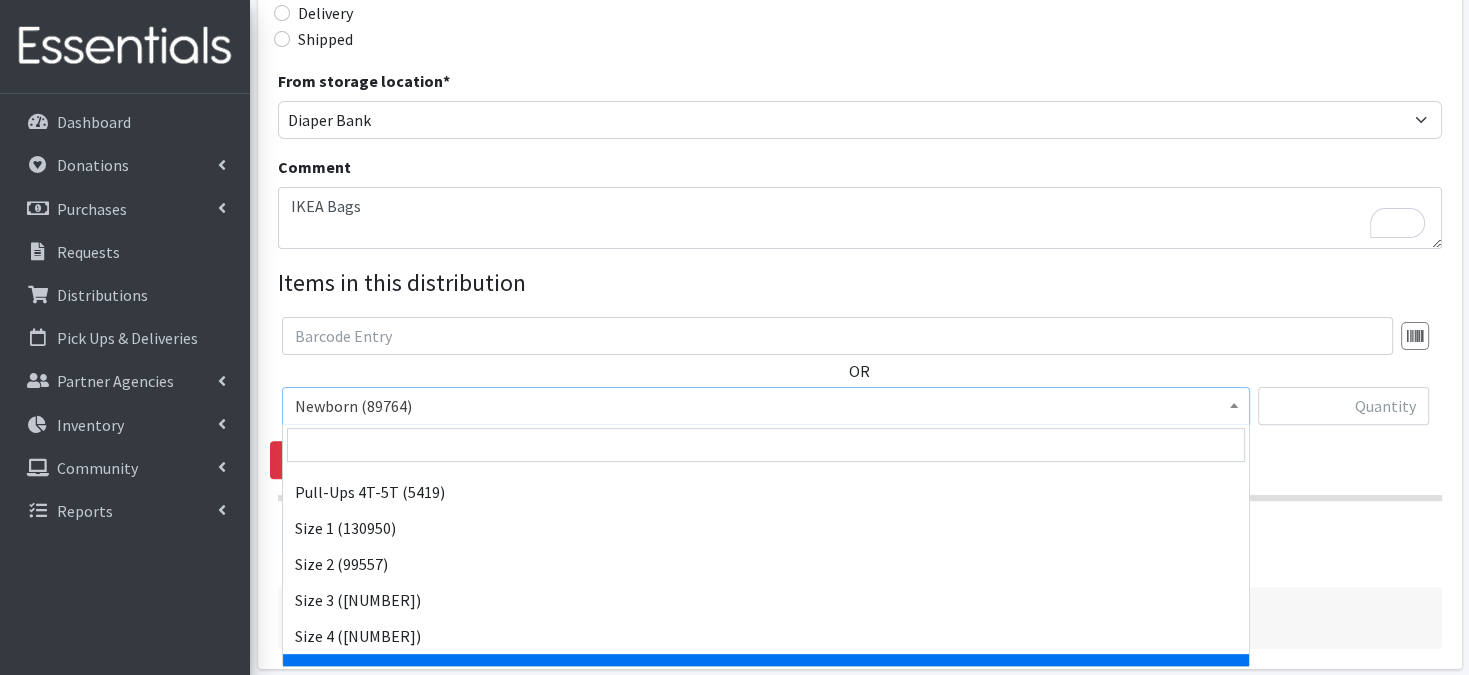 scroll, scrollTop: 120, scrollLeft: 0, axis: vertical 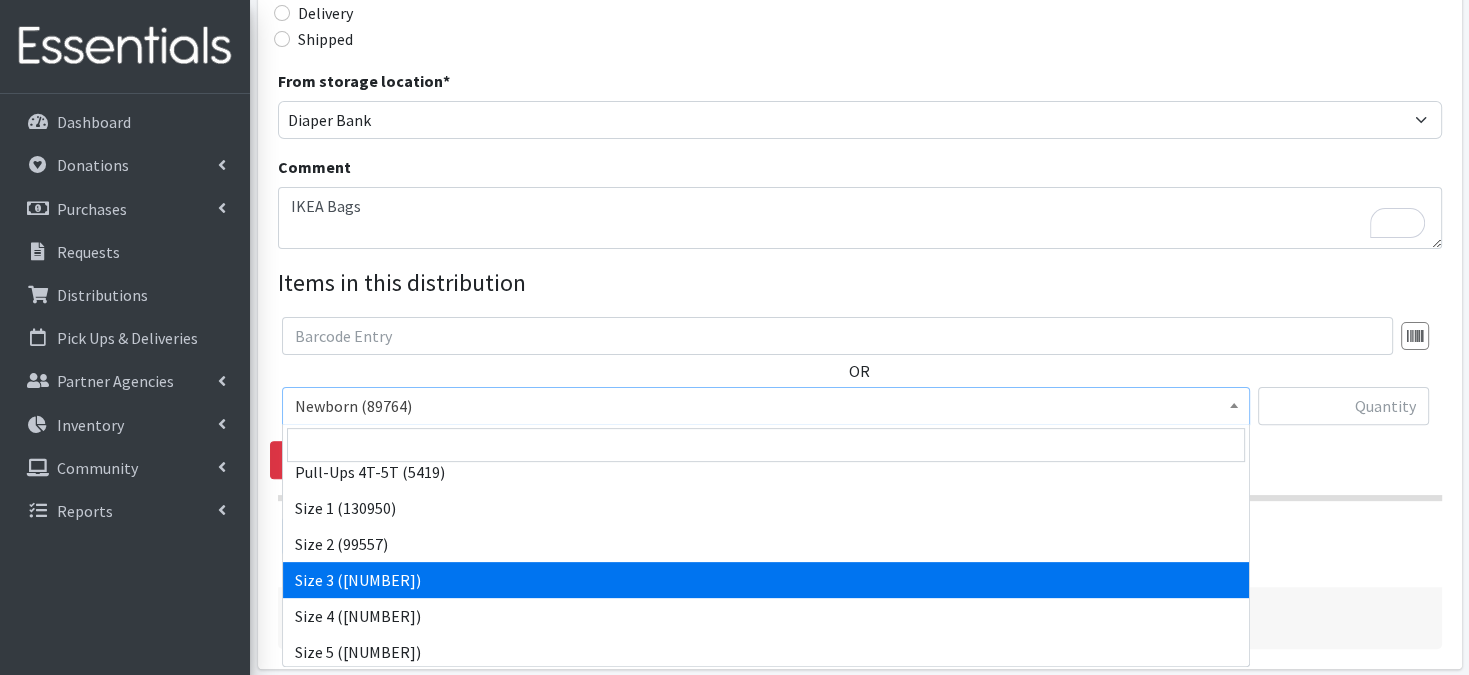 select on "3684" 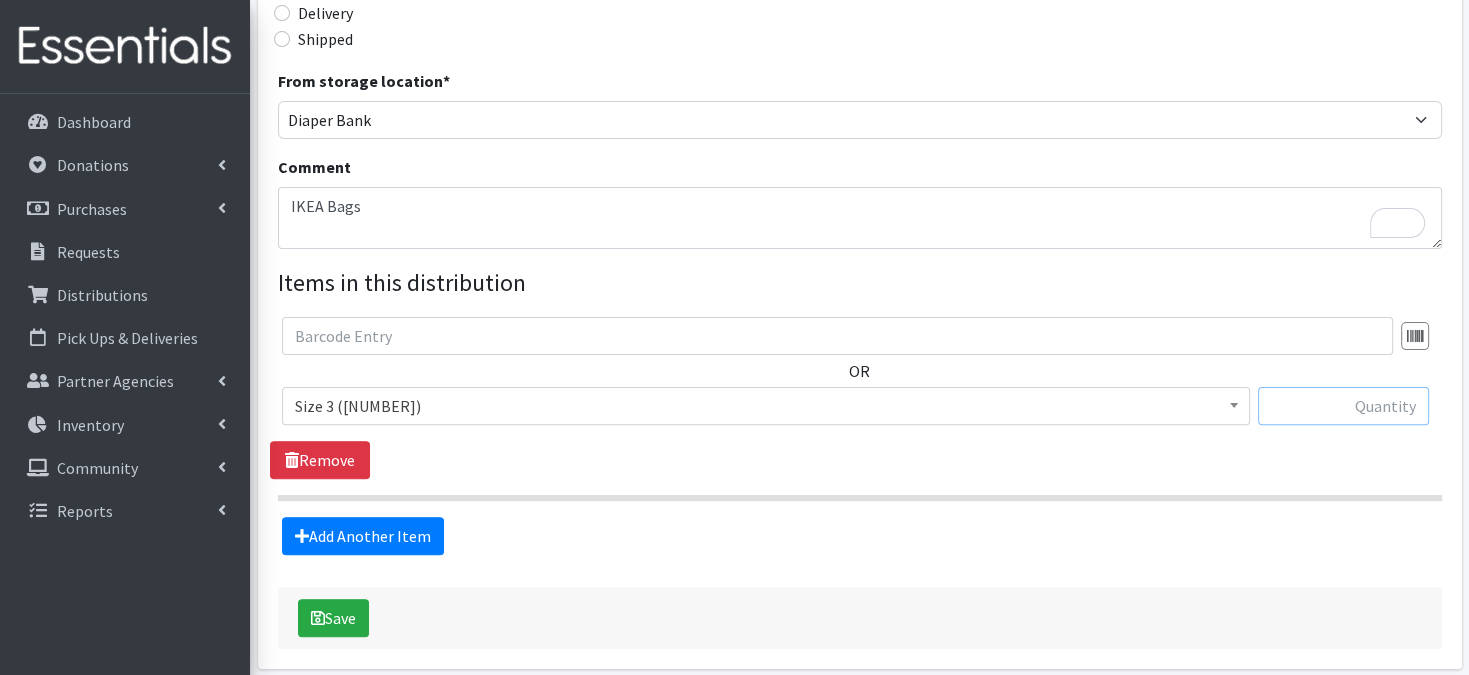 click at bounding box center [1343, 406] 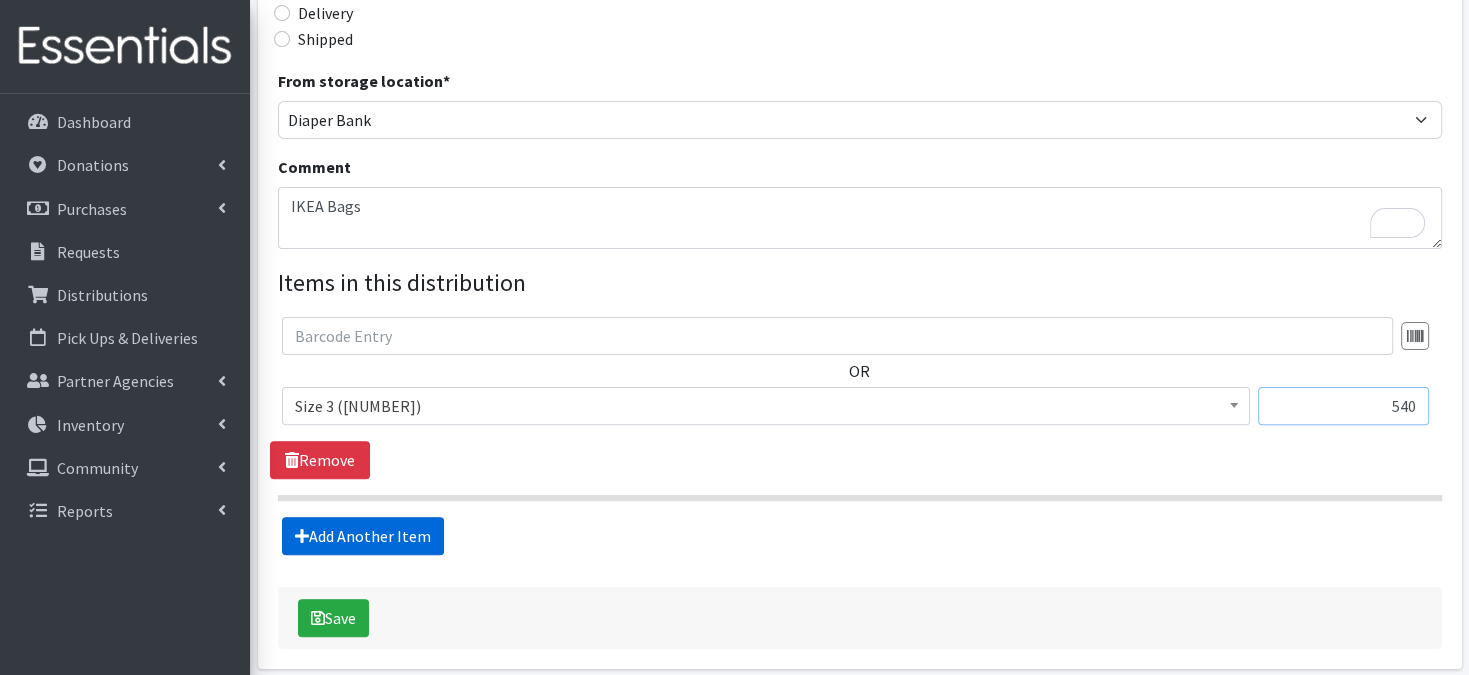 type on "540" 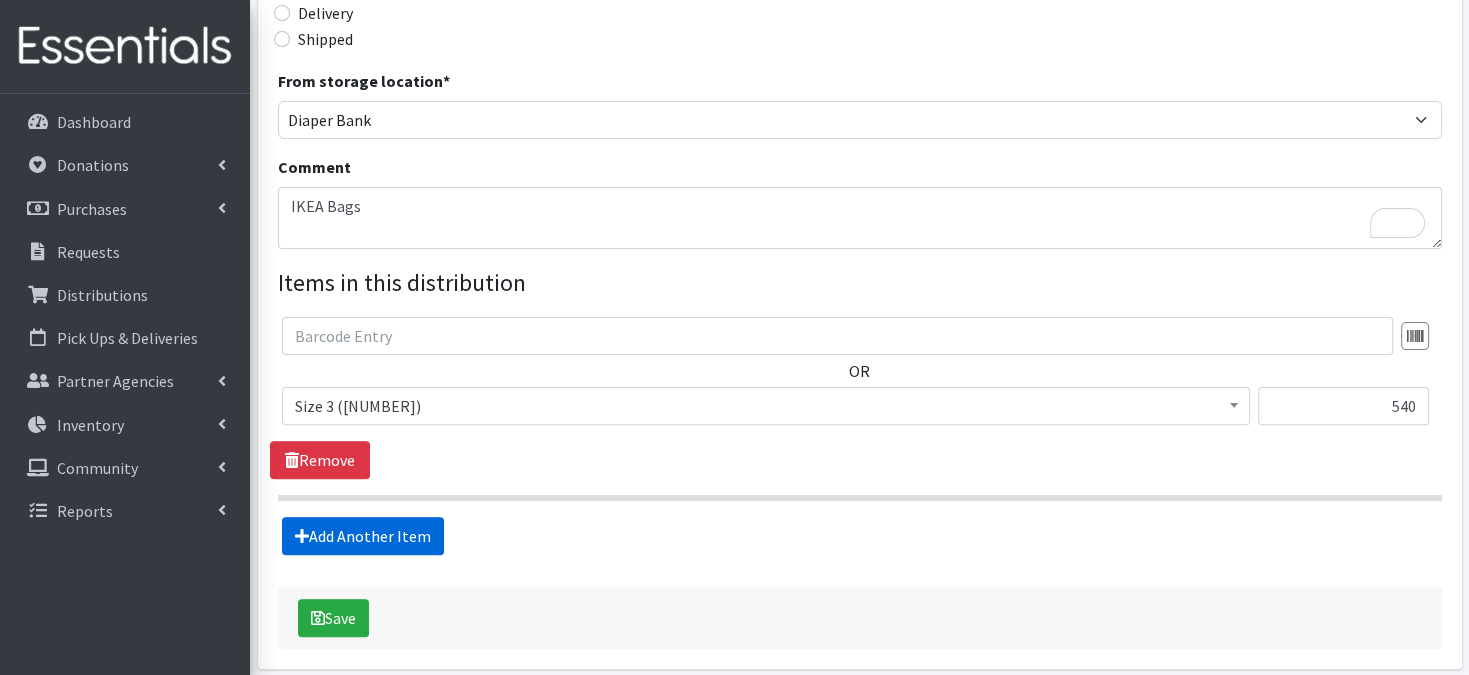 click on "Add Another Item" at bounding box center (363, 536) 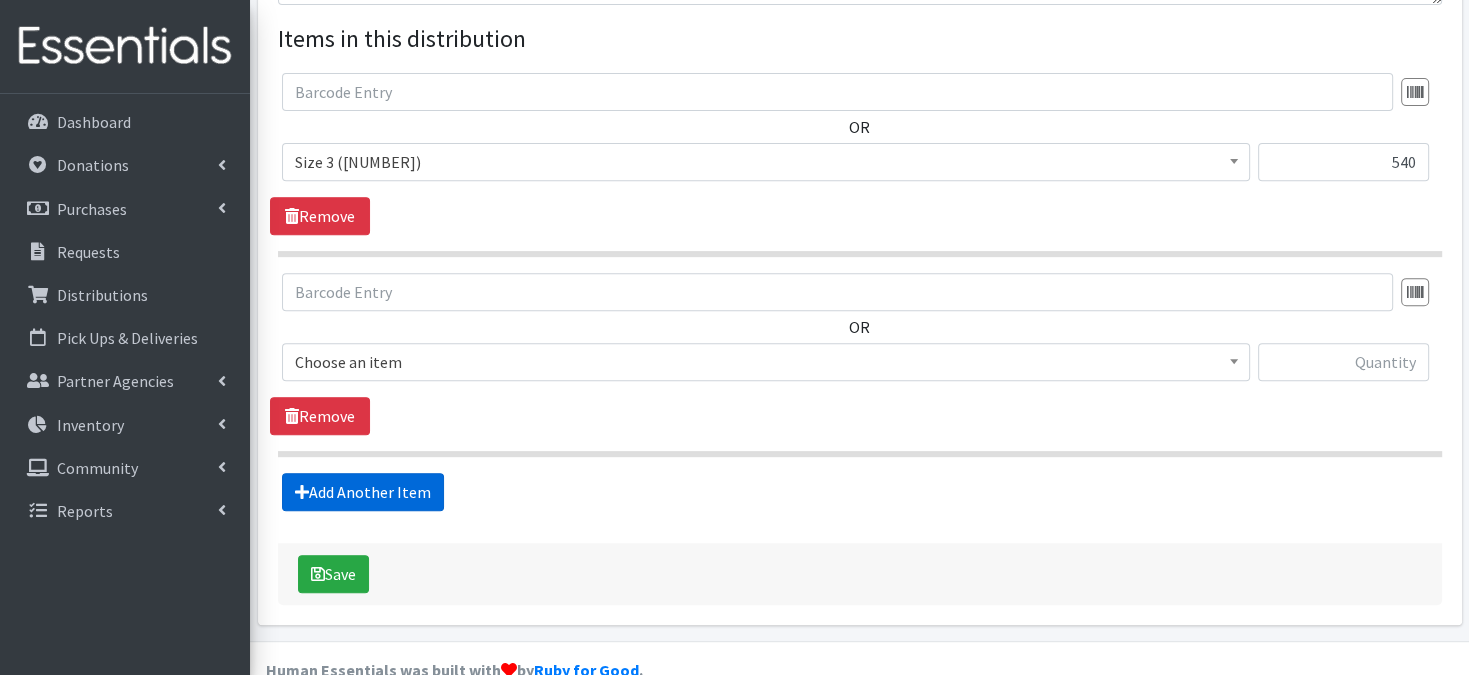 scroll, scrollTop: 788, scrollLeft: 0, axis: vertical 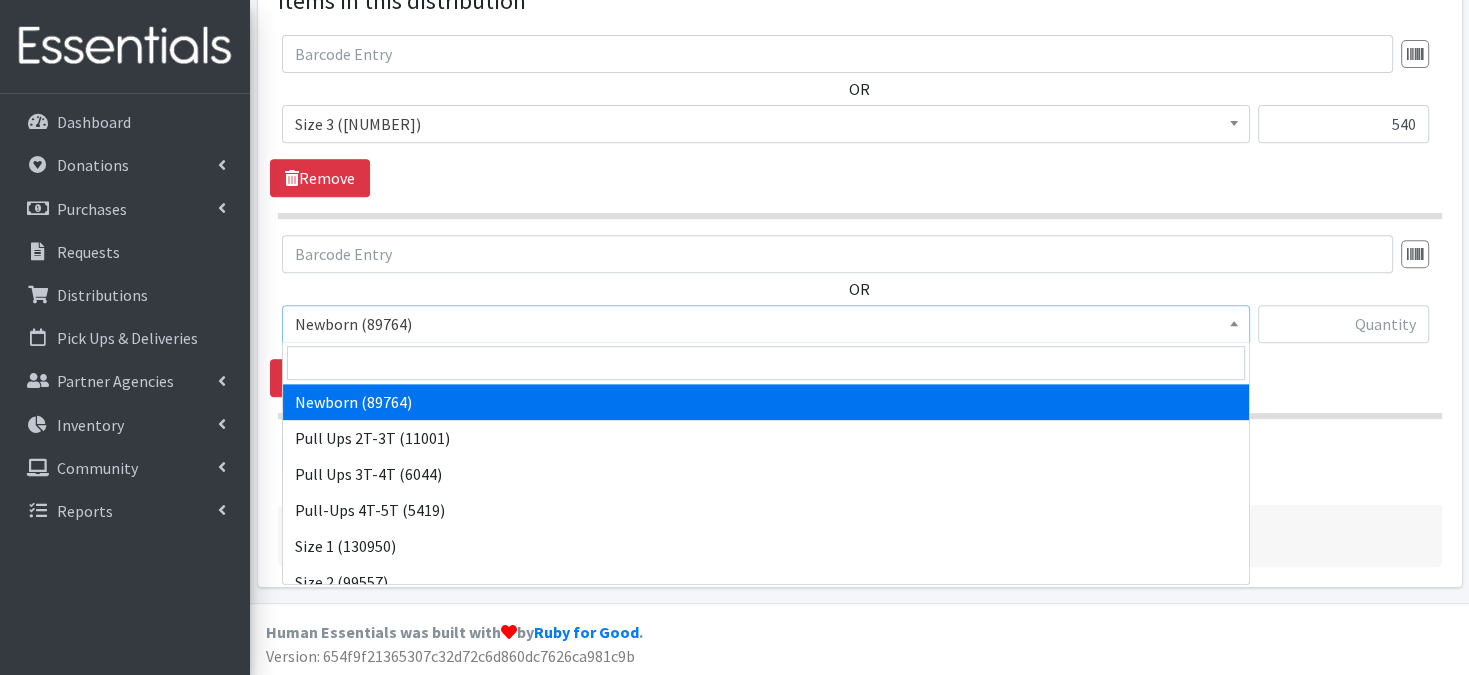 click at bounding box center (1234, 321) 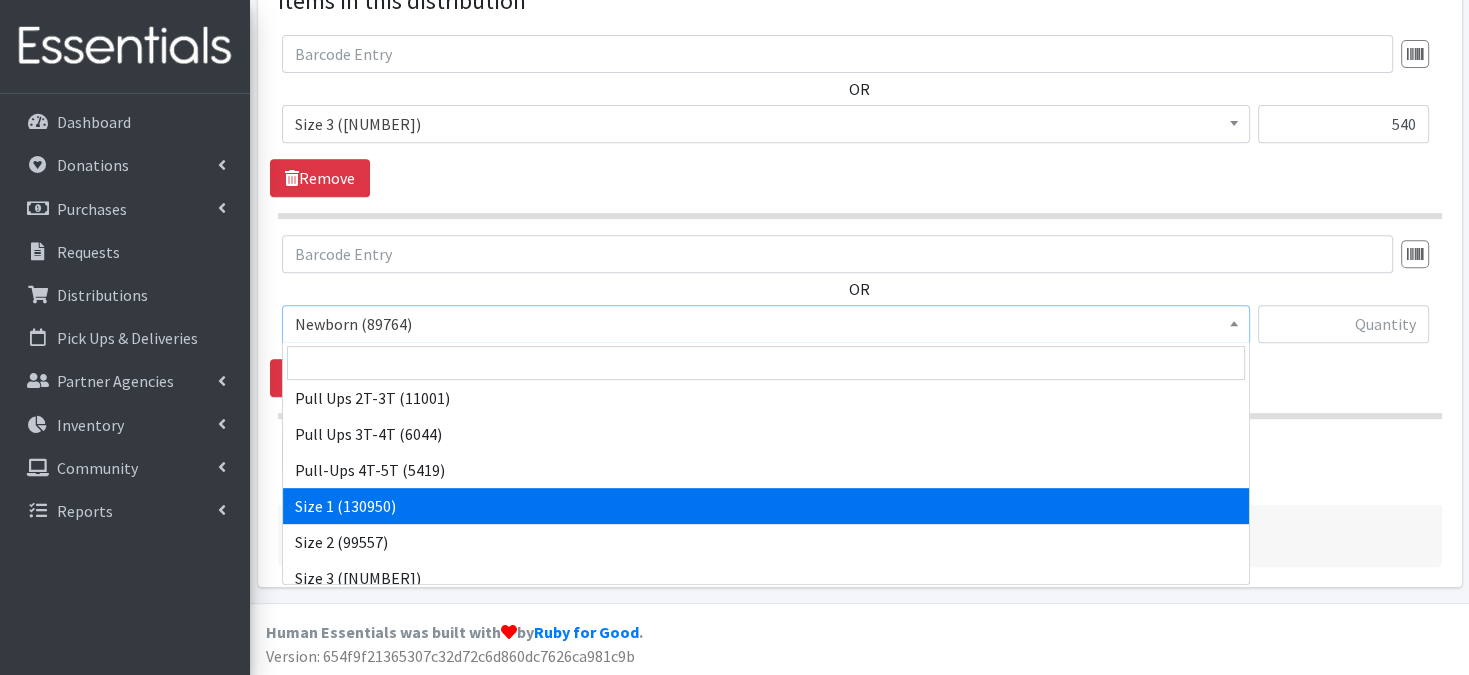 scroll, scrollTop: 120, scrollLeft: 0, axis: vertical 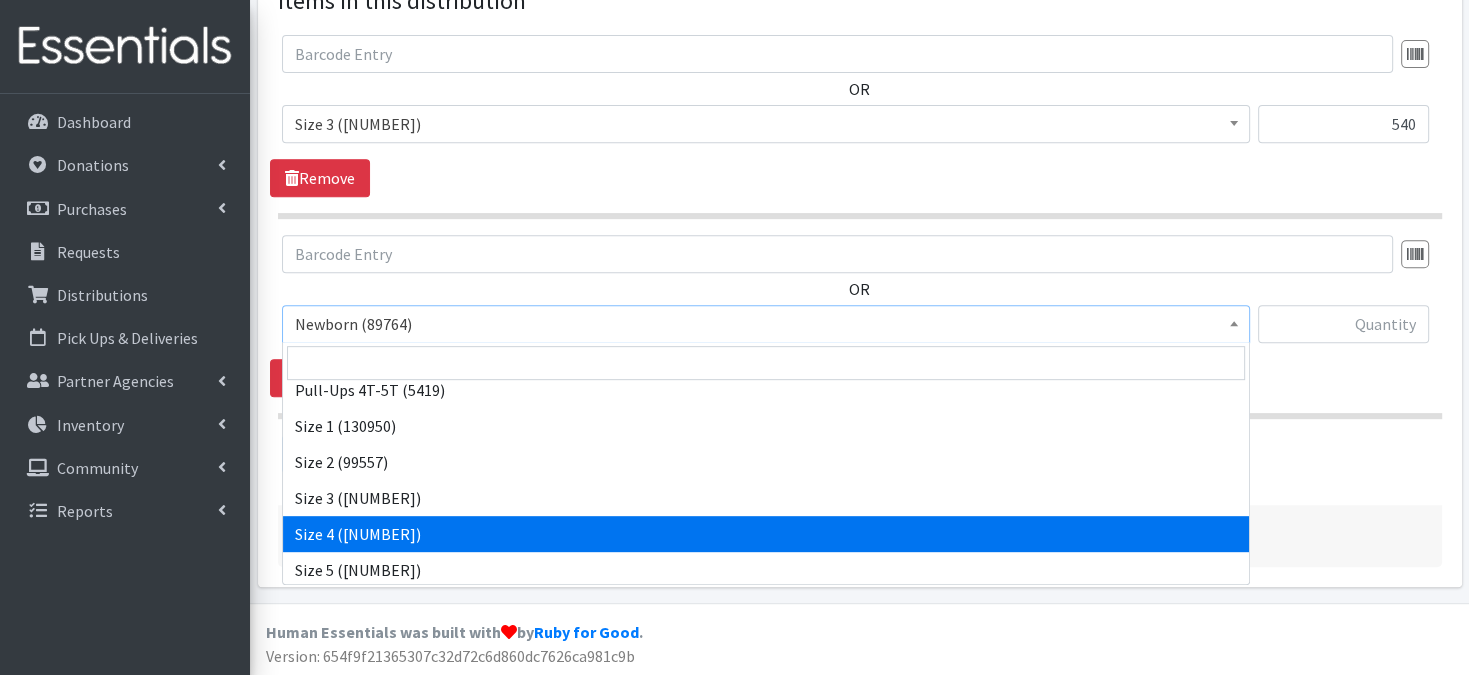 select on "3685" 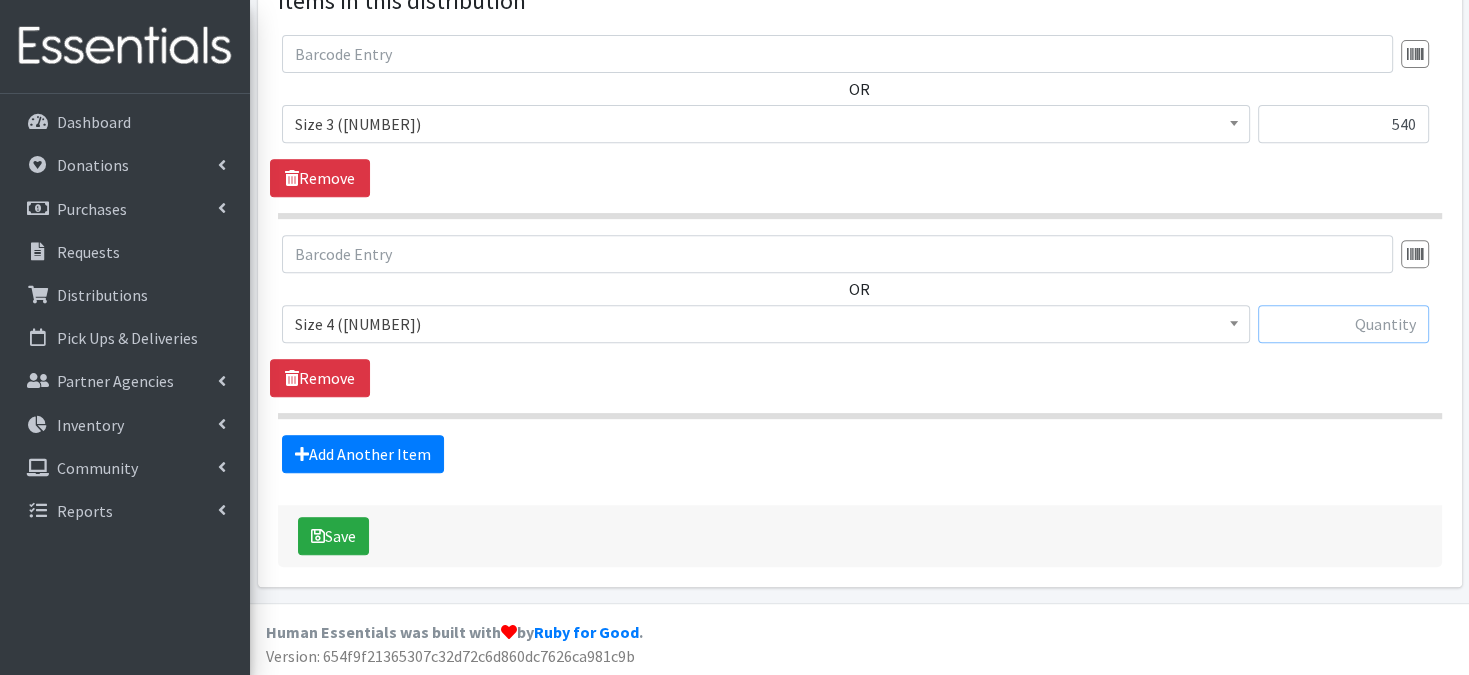 click at bounding box center (1343, 324) 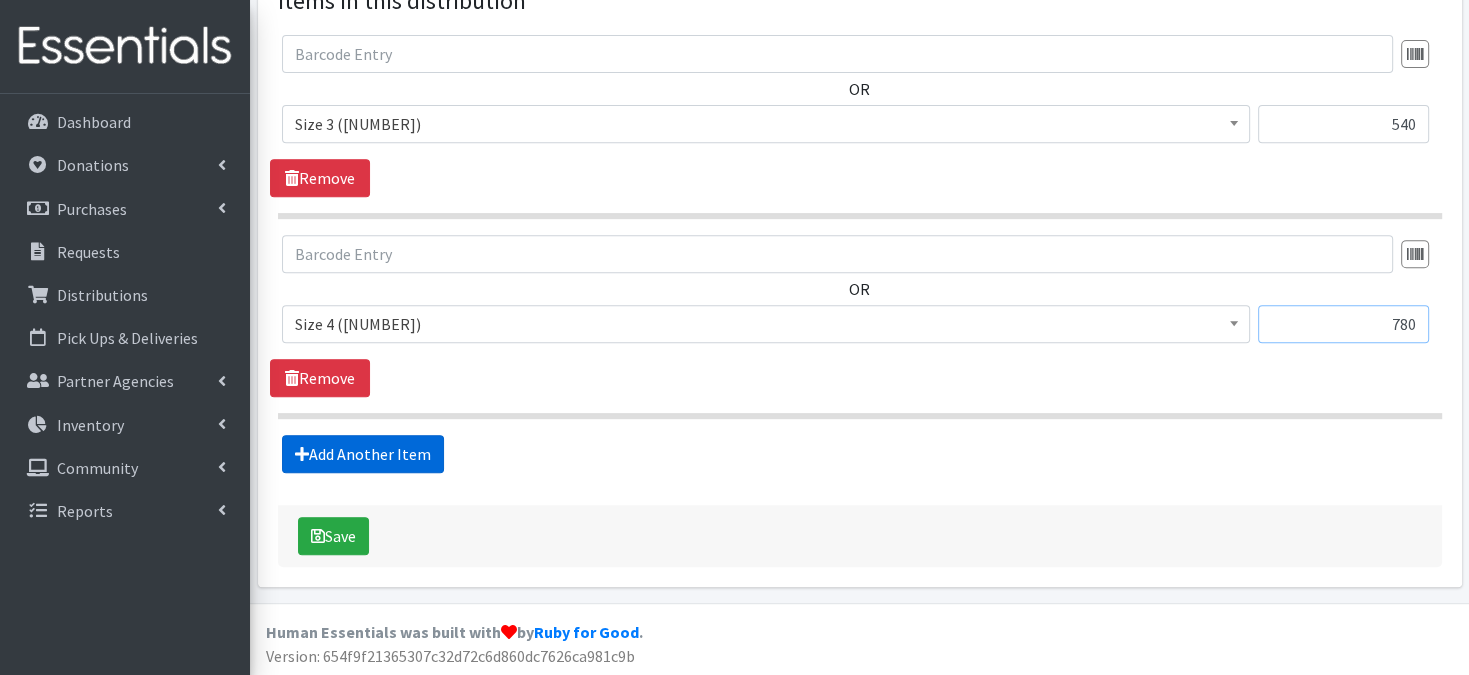 type on "780" 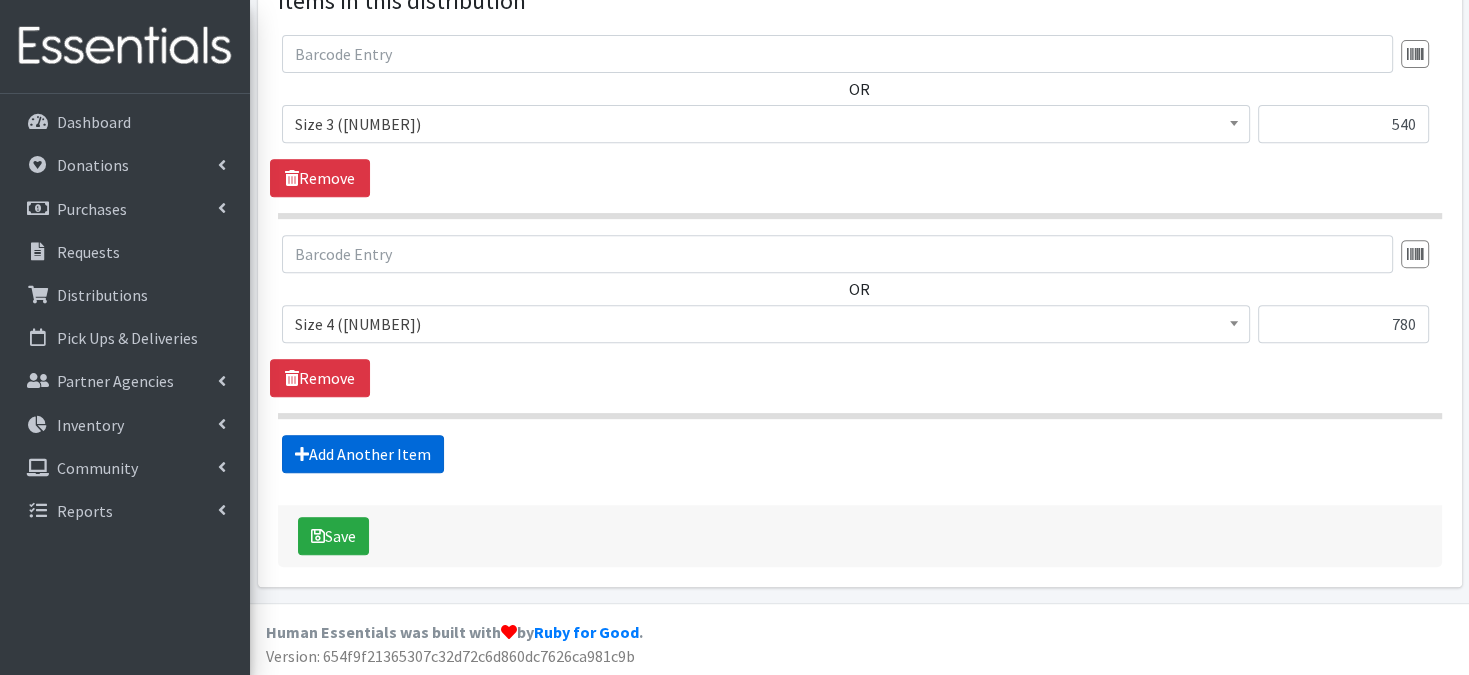 click on "Add Another Item" at bounding box center [363, 454] 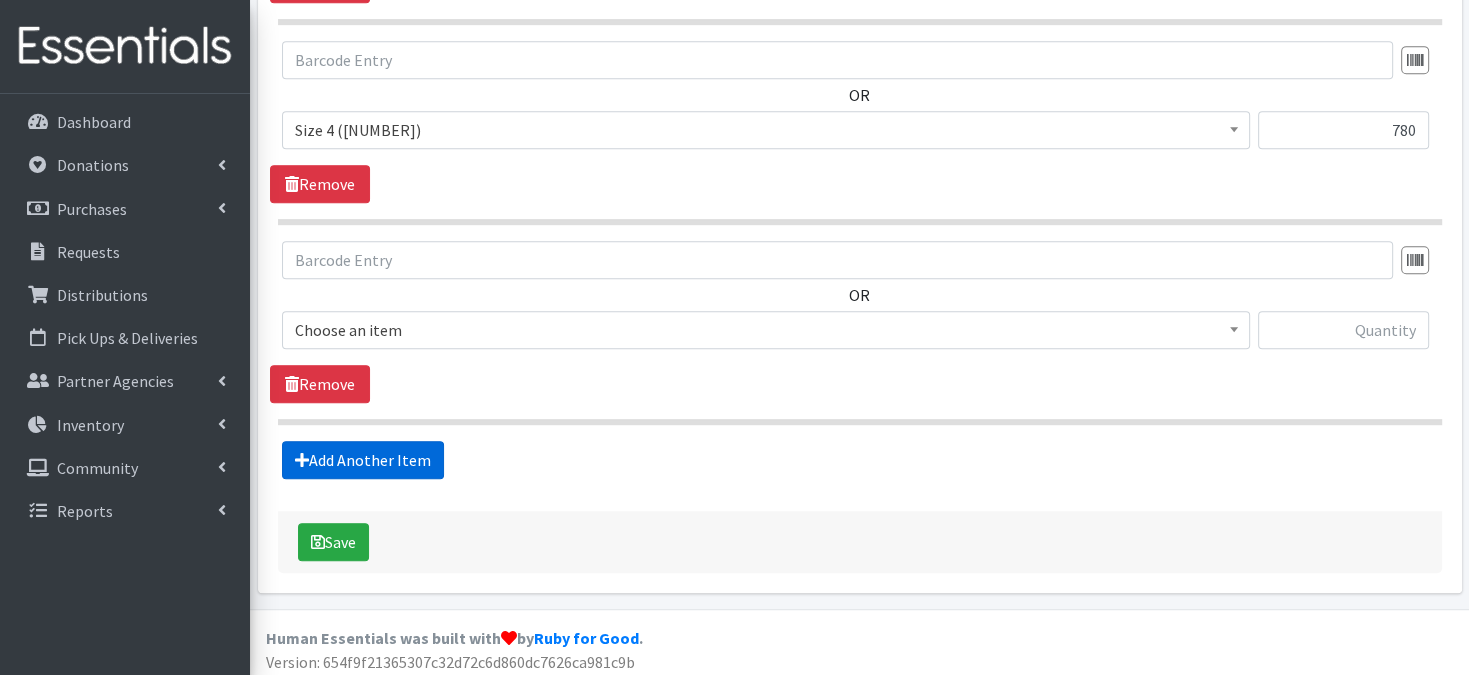 scroll, scrollTop: 987, scrollLeft: 0, axis: vertical 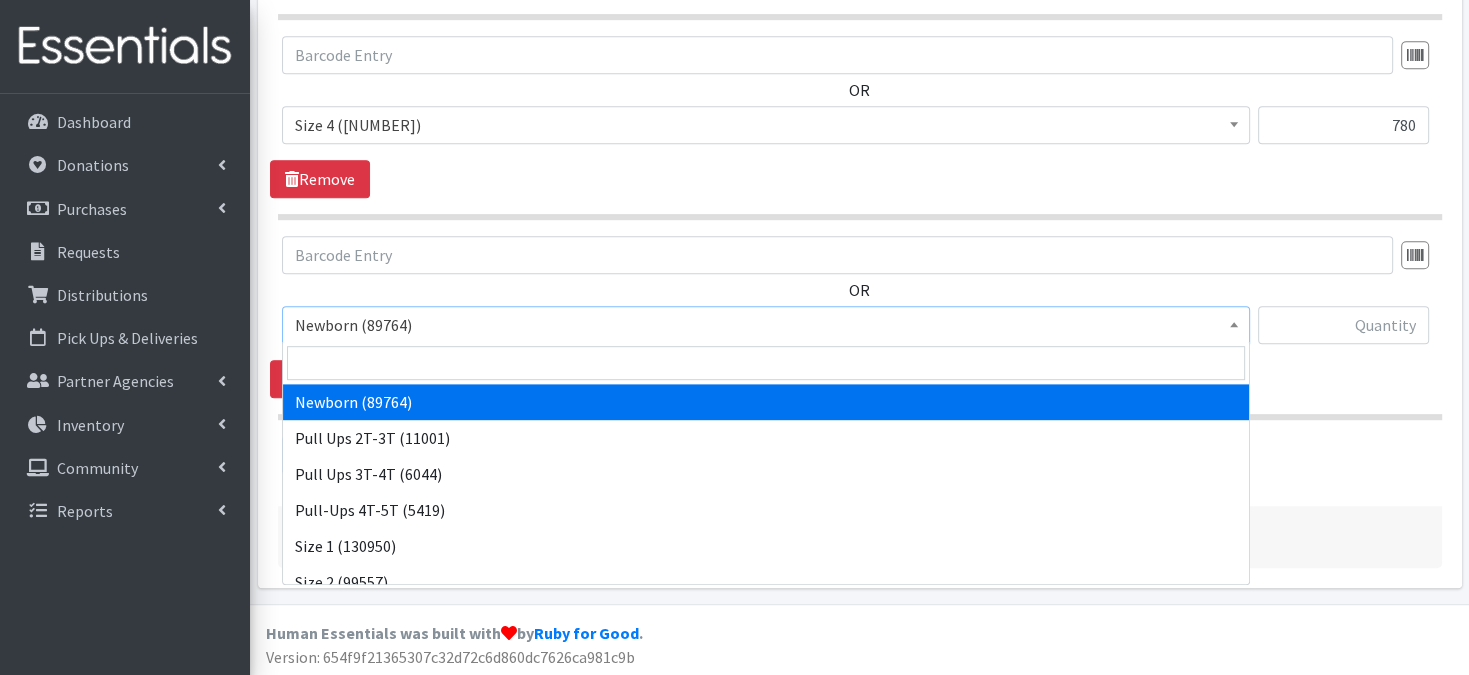 click at bounding box center (1234, 322) 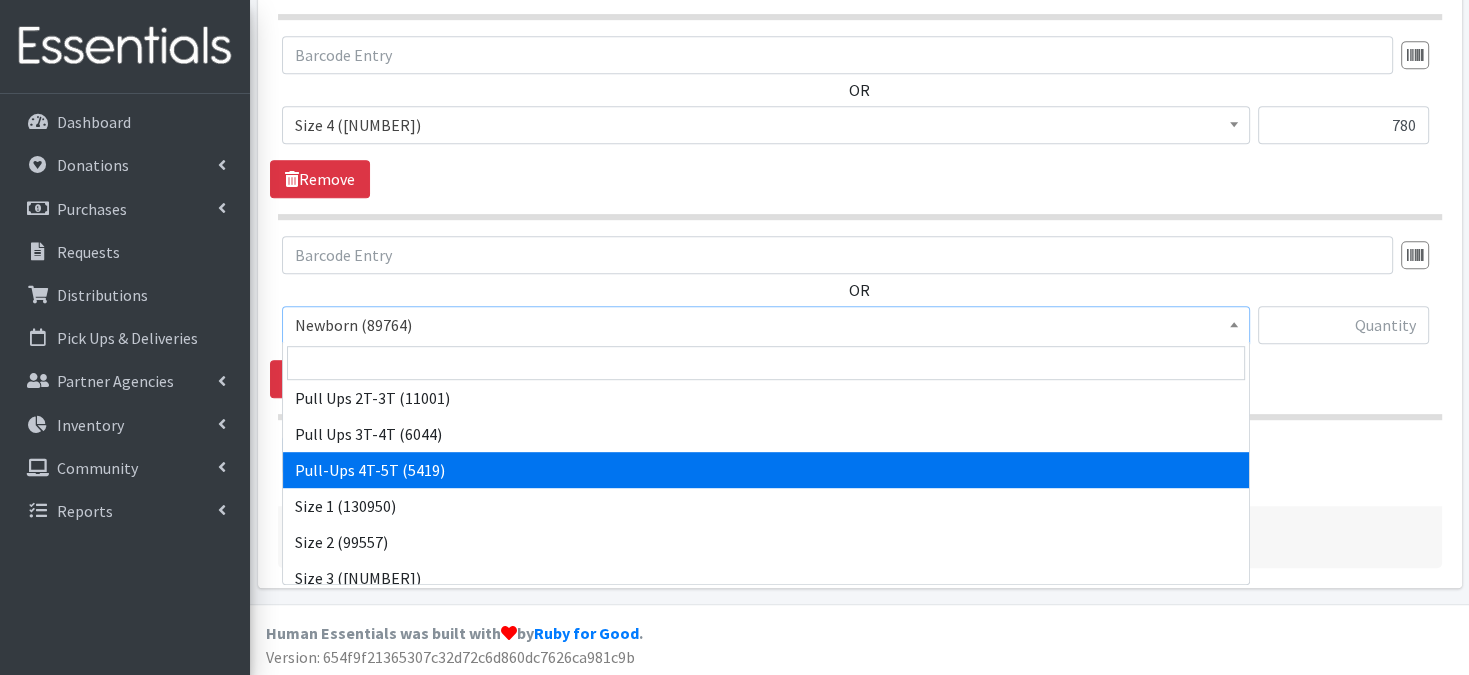 scroll, scrollTop: 159, scrollLeft: 0, axis: vertical 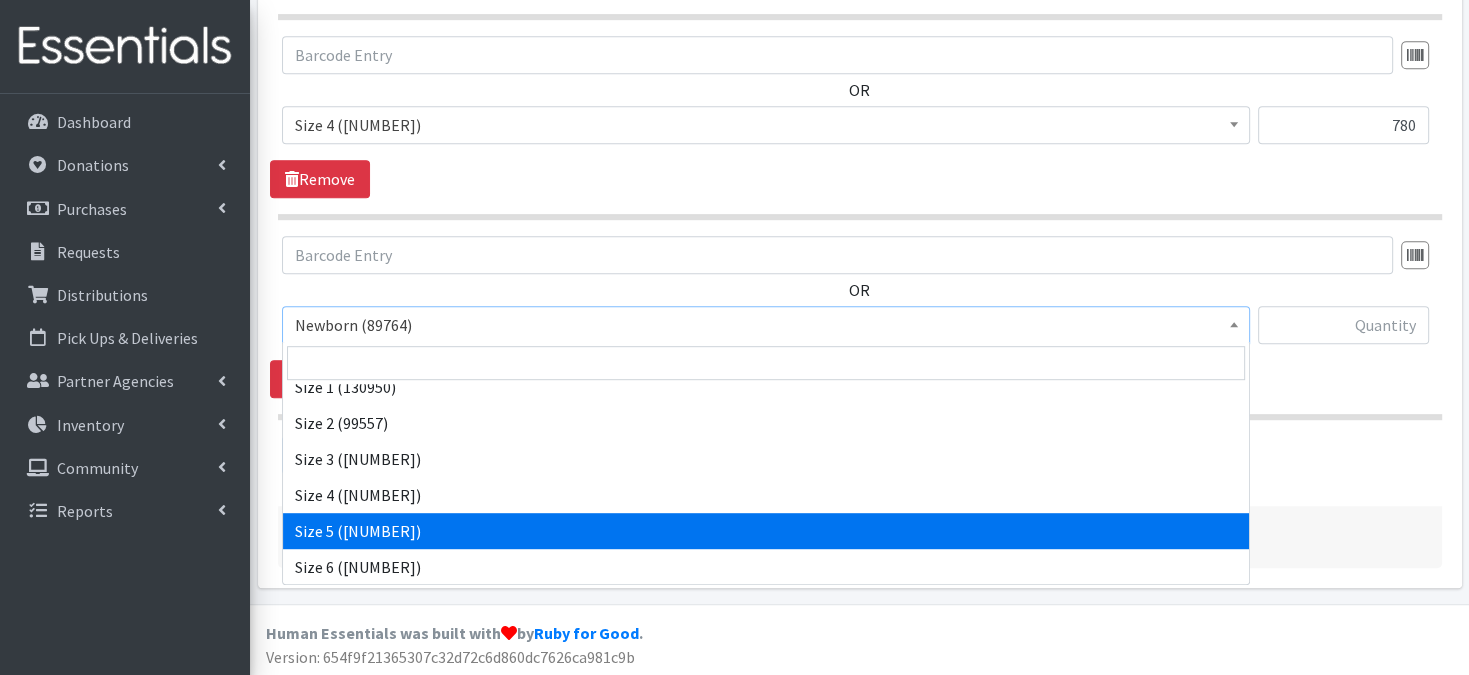 select on "3686" 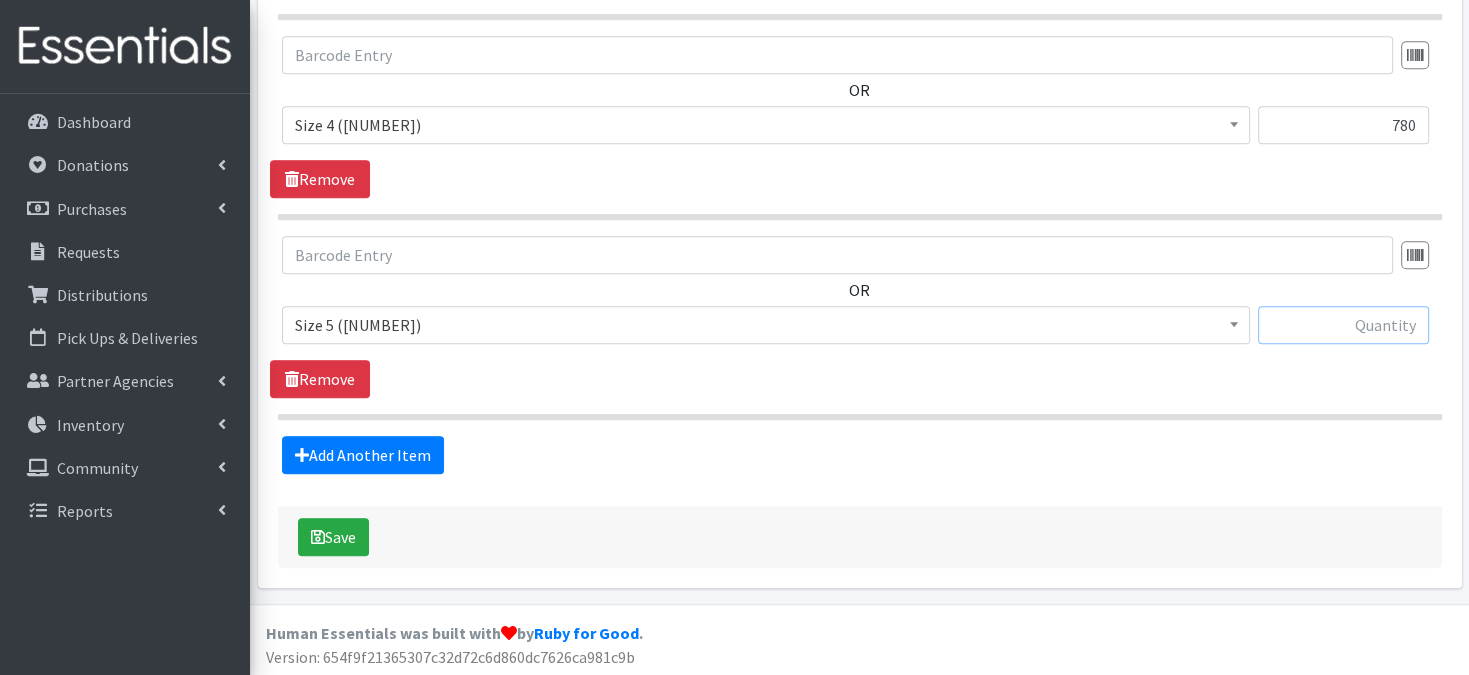 click at bounding box center (1343, 325) 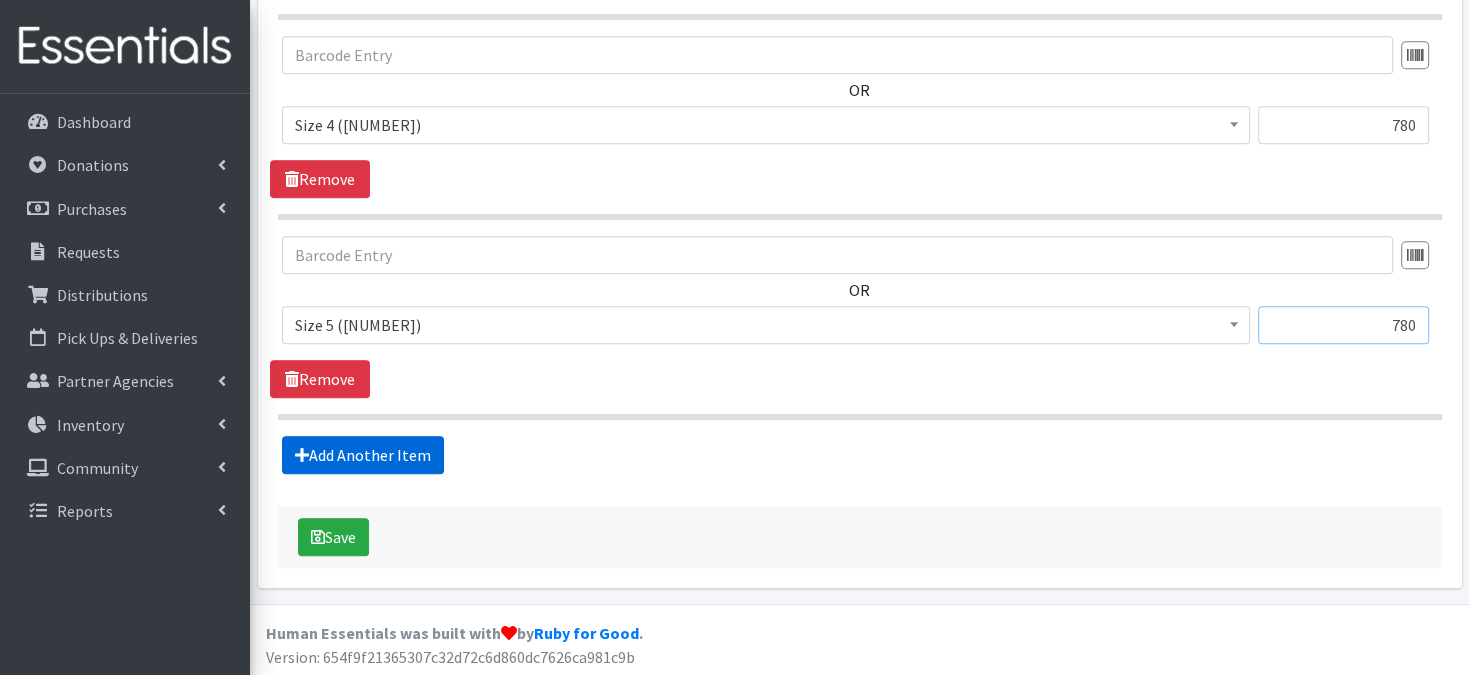 type on "780" 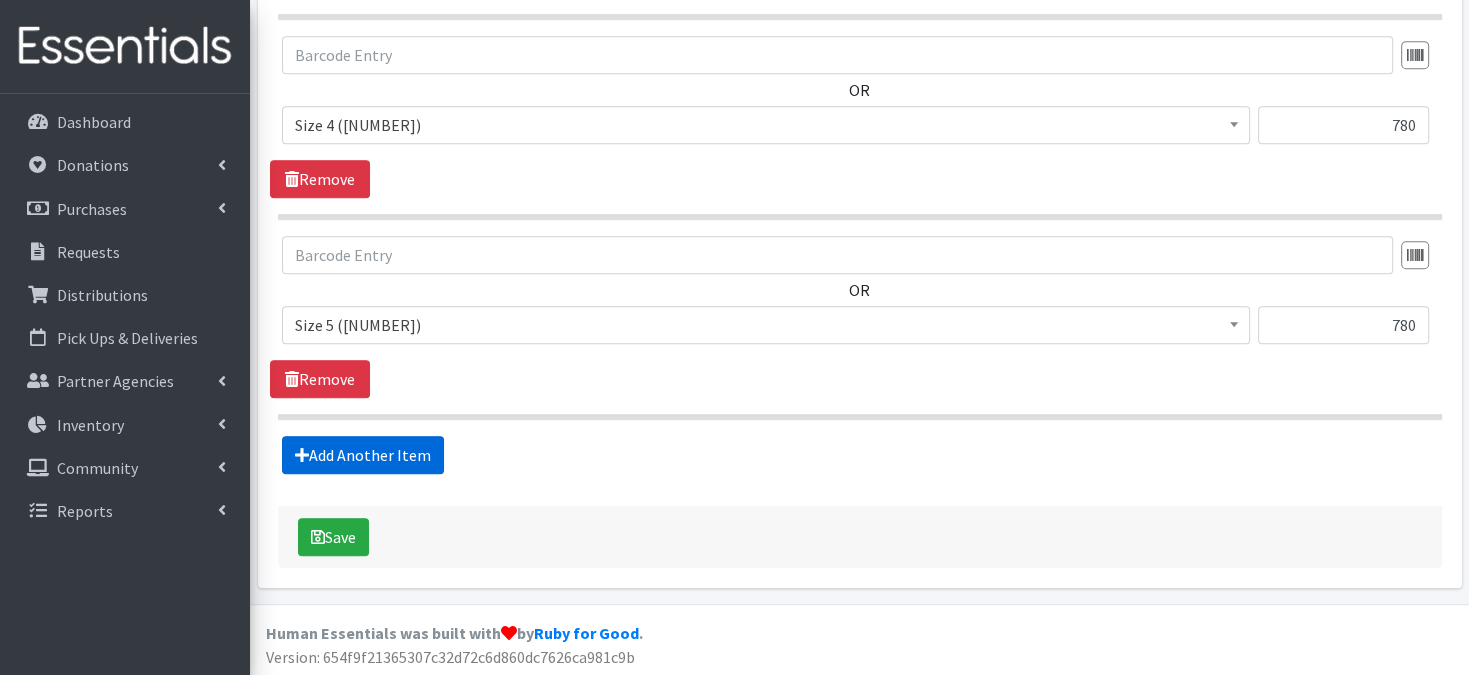 click on "Add Another Item" at bounding box center (363, 455) 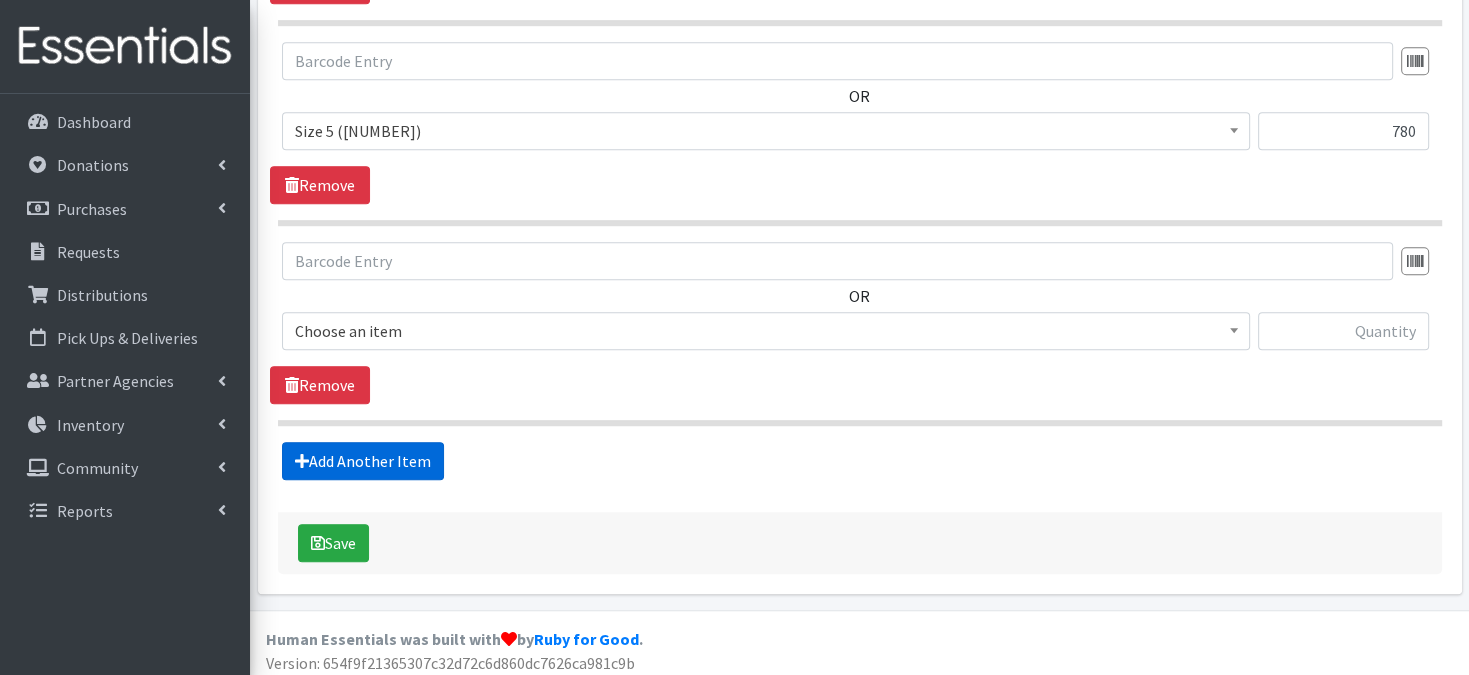 scroll, scrollTop: 1186, scrollLeft: 0, axis: vertical 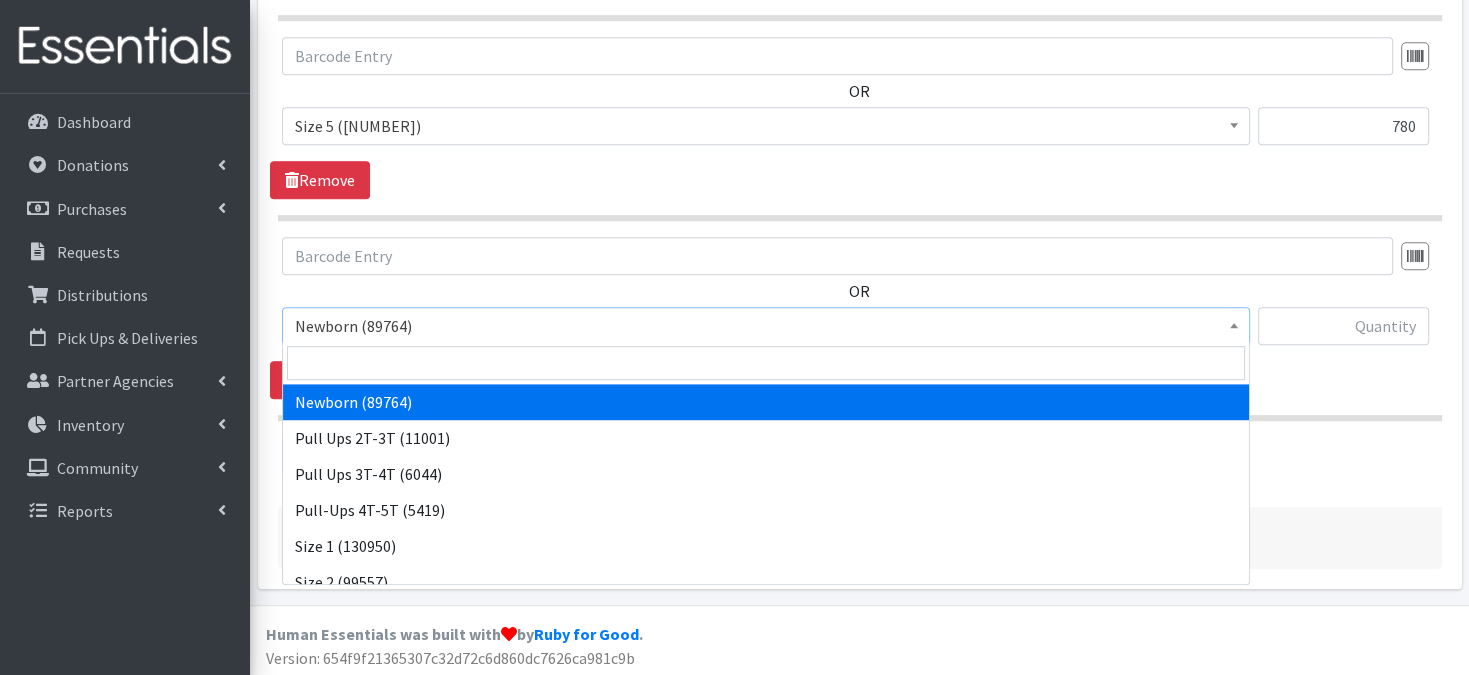 click at bounding box center (1234, 323) 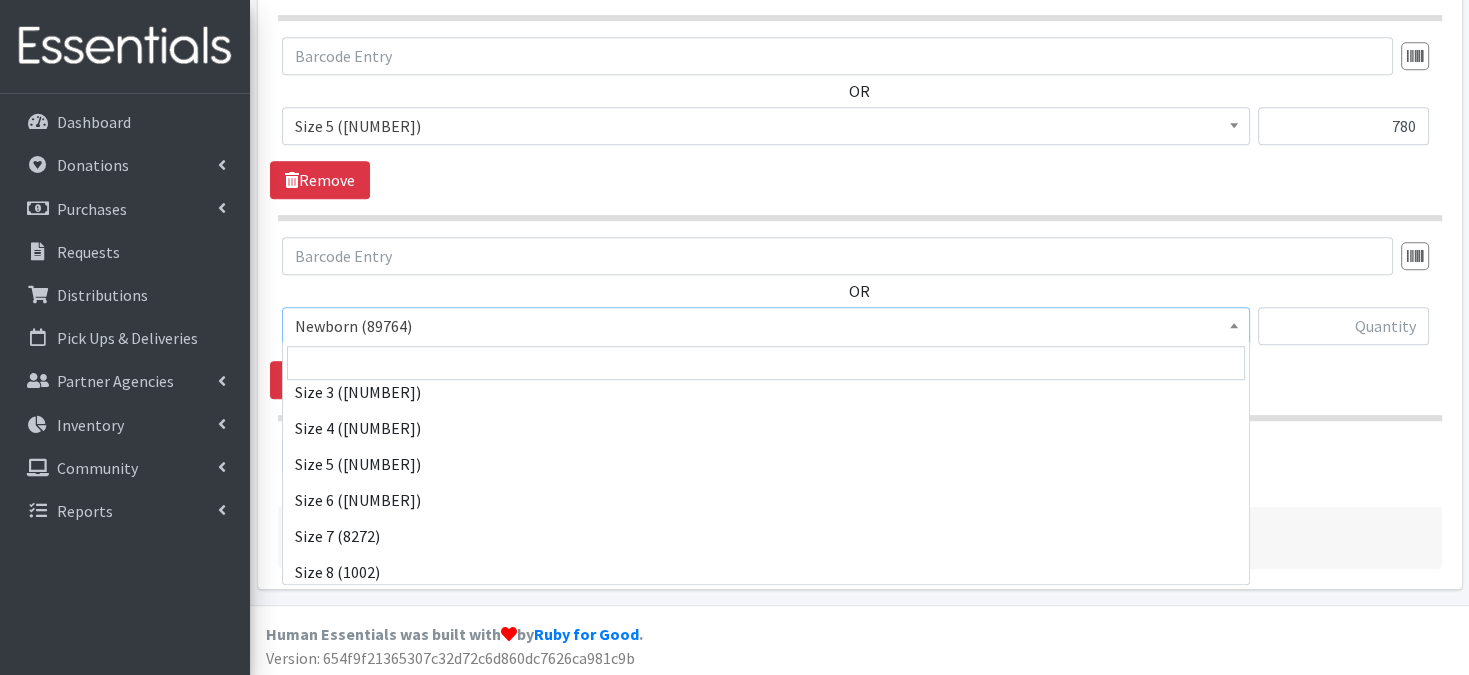 scroll, scrollTop: 232, scrollLeft: 0, axis: vertical 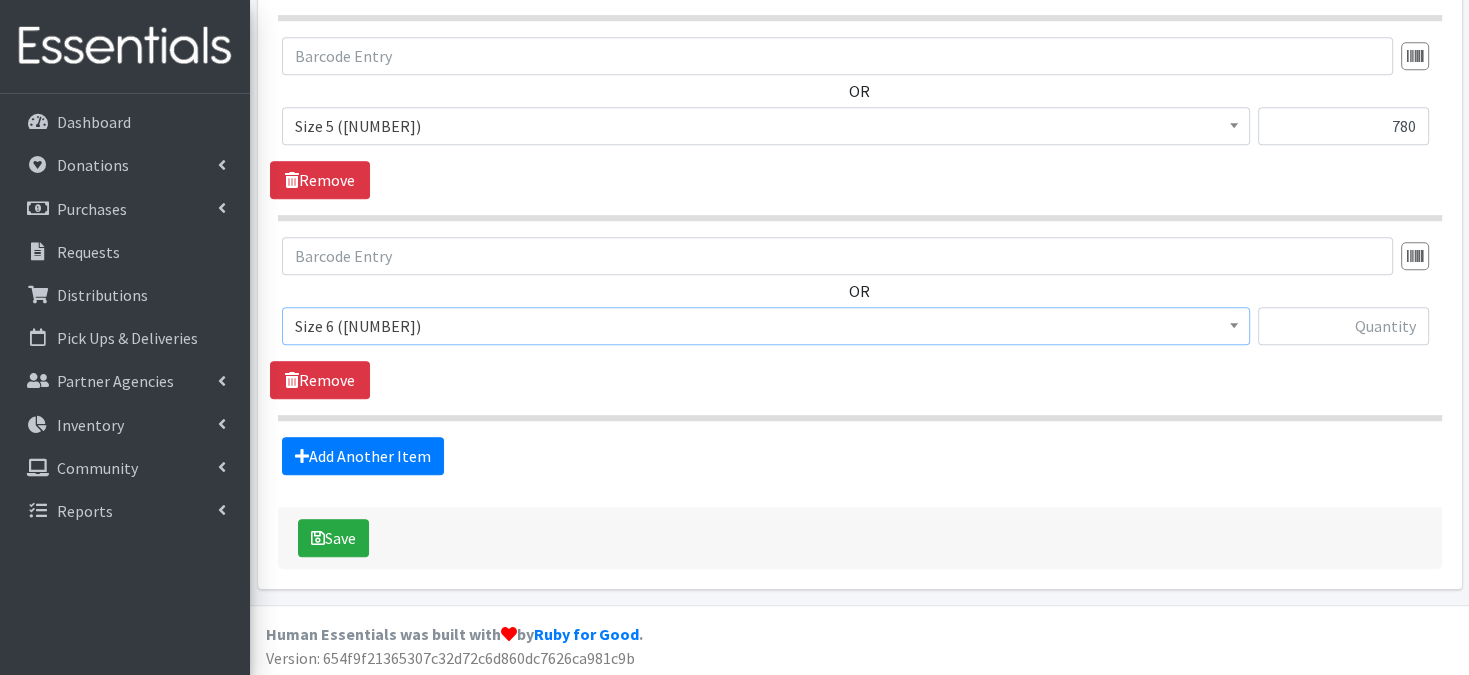 select on "3687" 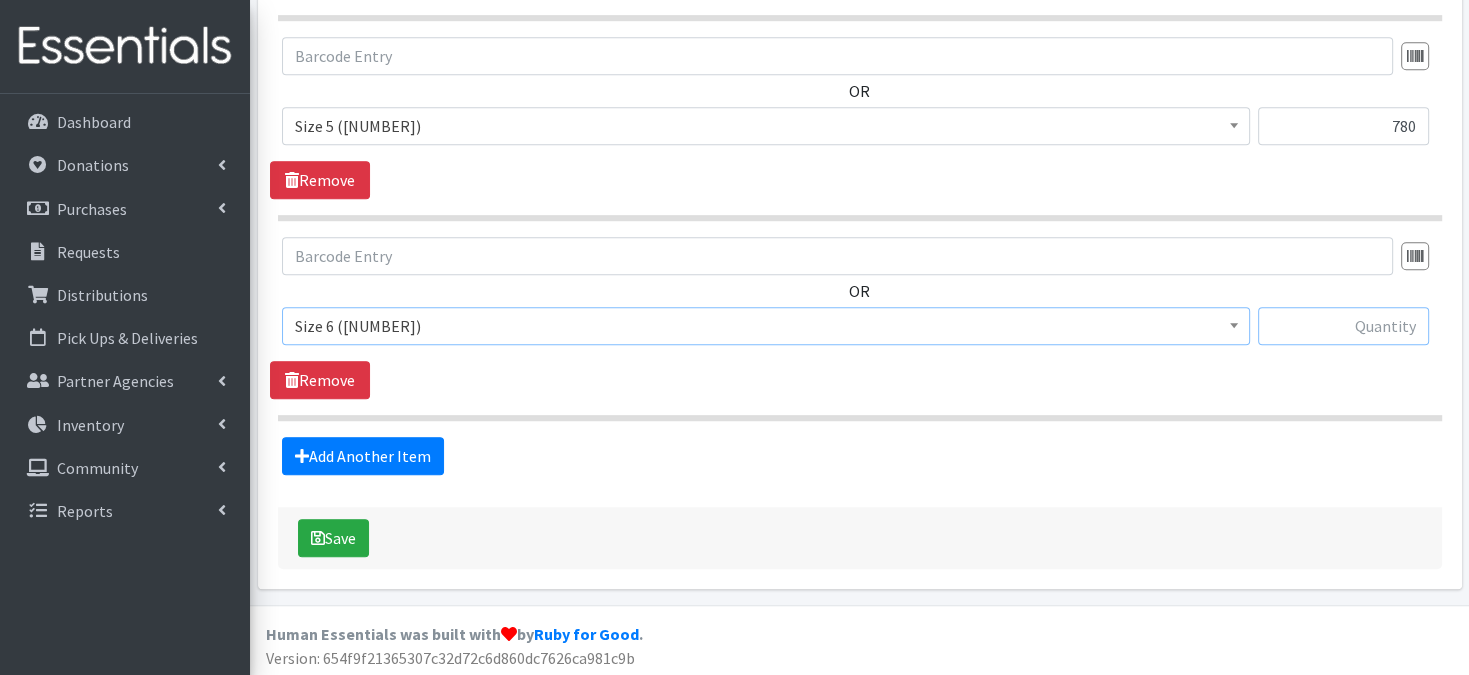click at bounding box center (1343, 326) 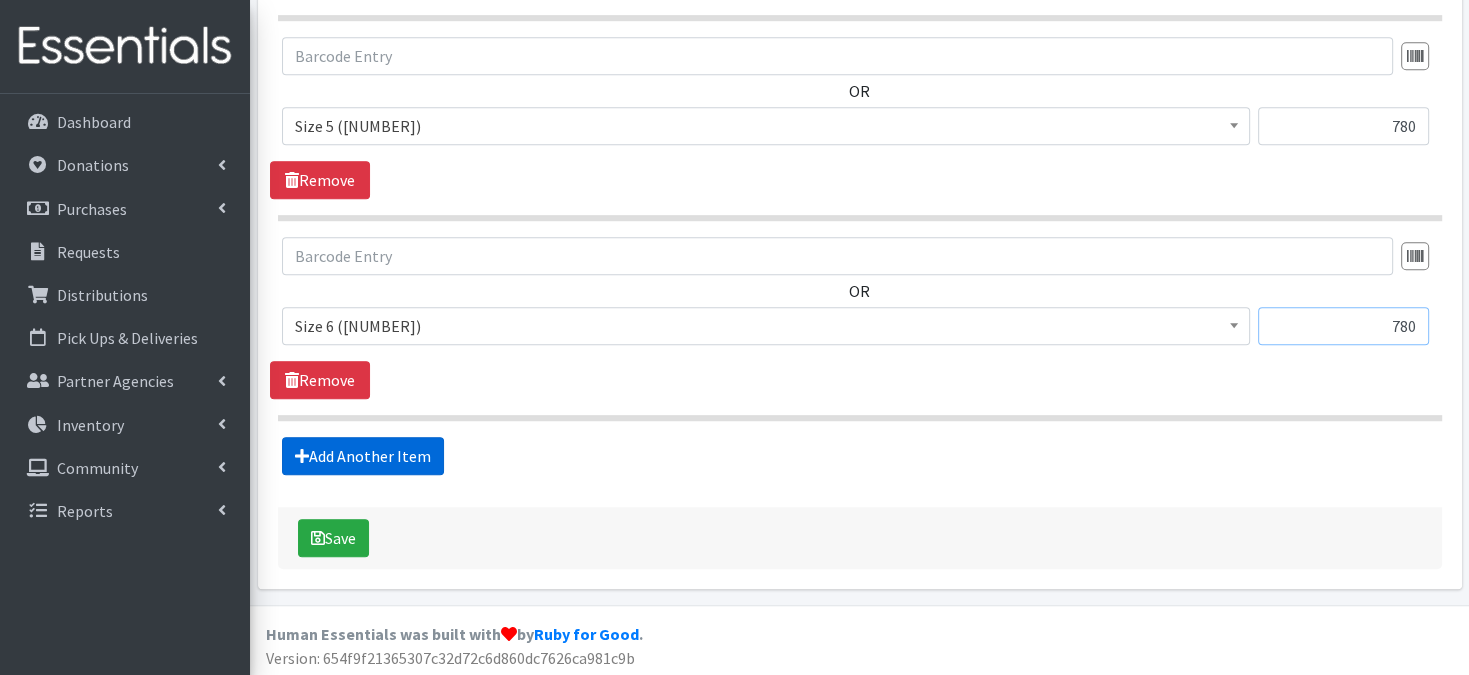 type on "780" 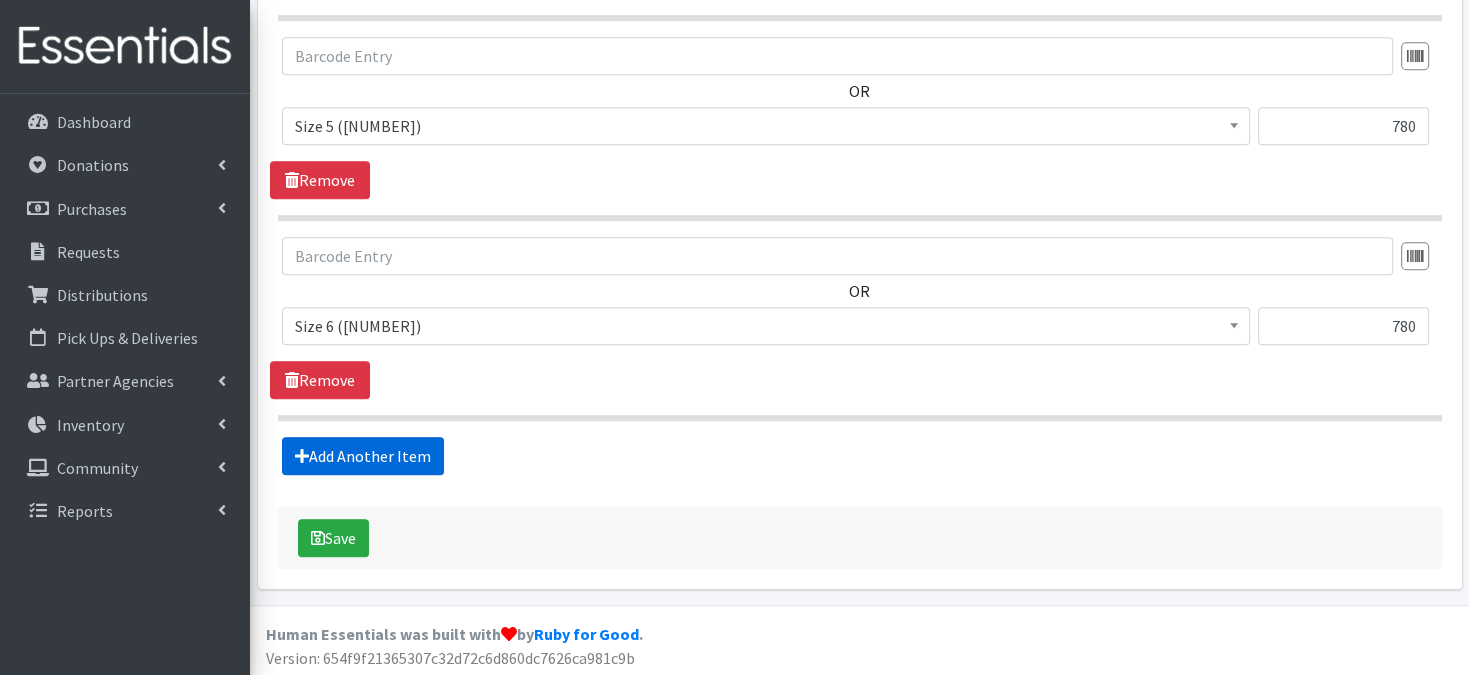 click on "Add Another Item" at bounding box center (363, 456) 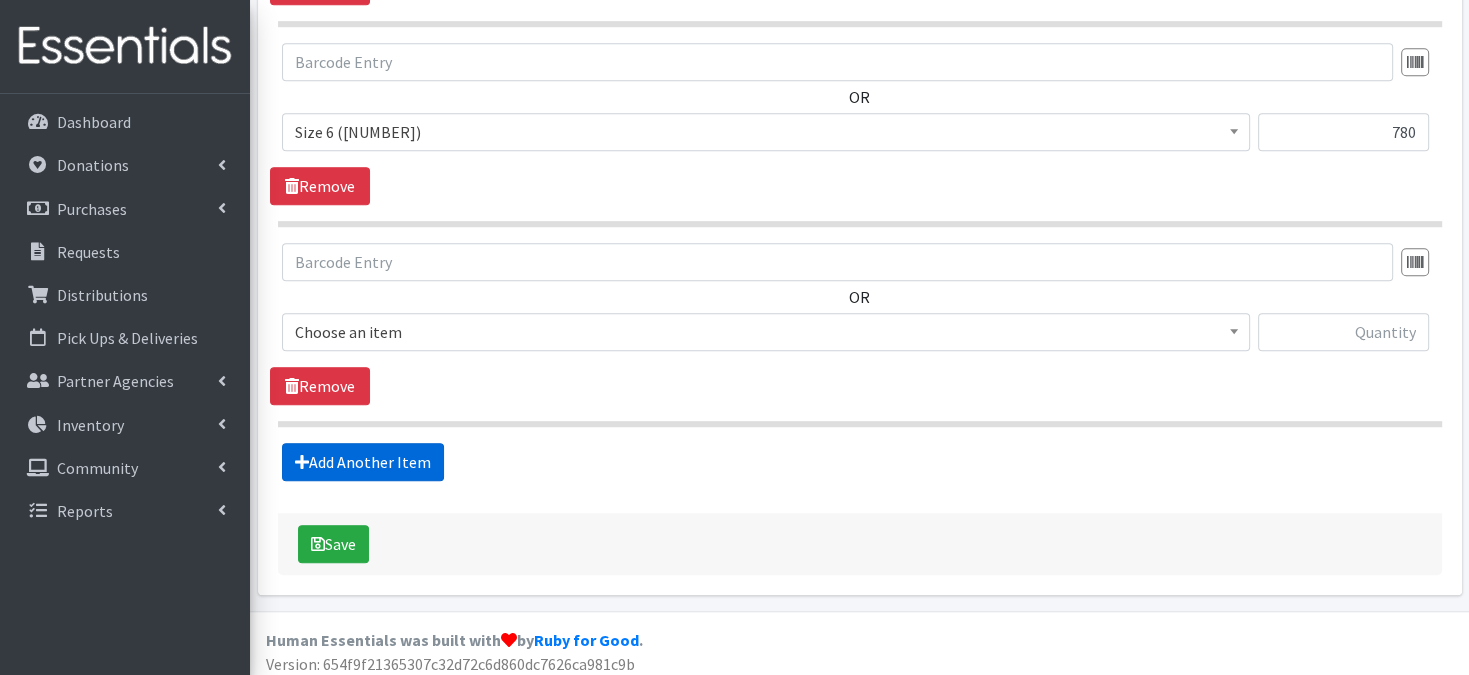 scroll, scrollTop: 1386, scrollLeft: 0, axis: vertical 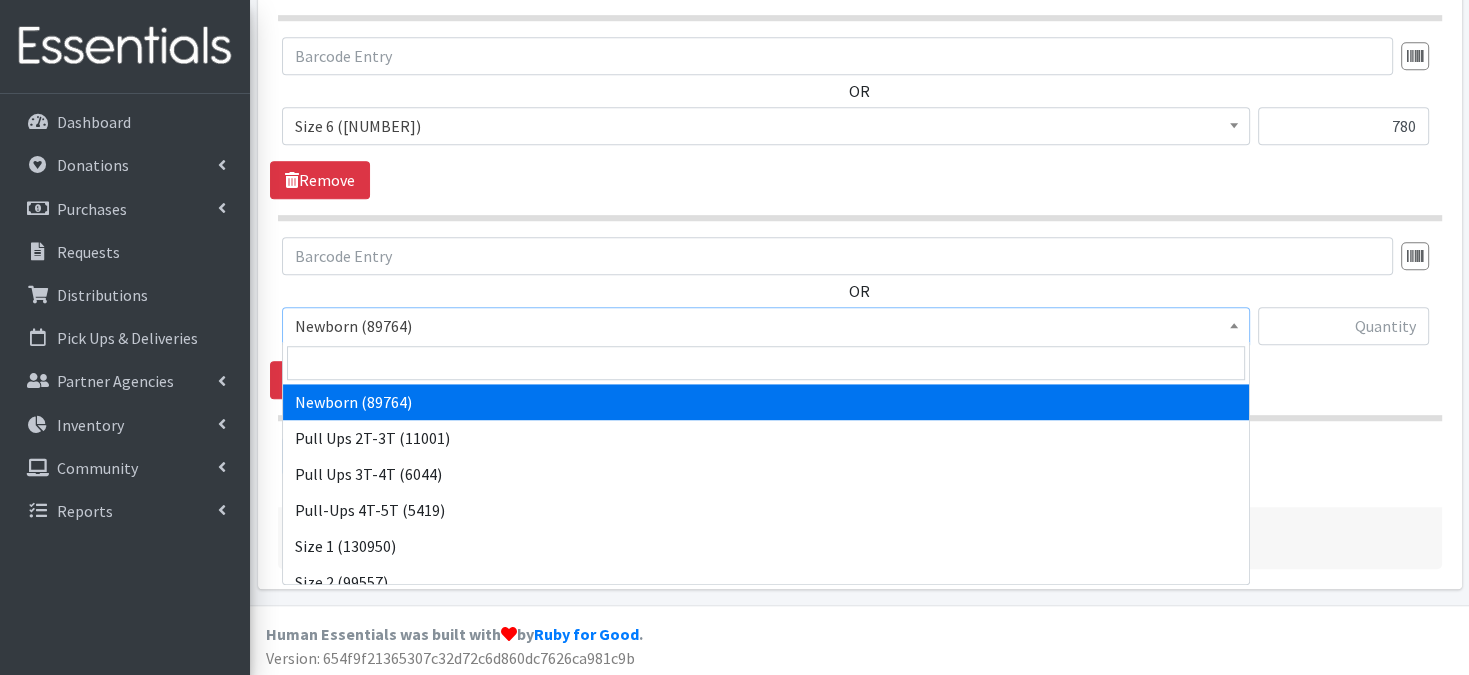 click at bounding box center (1234, 323) 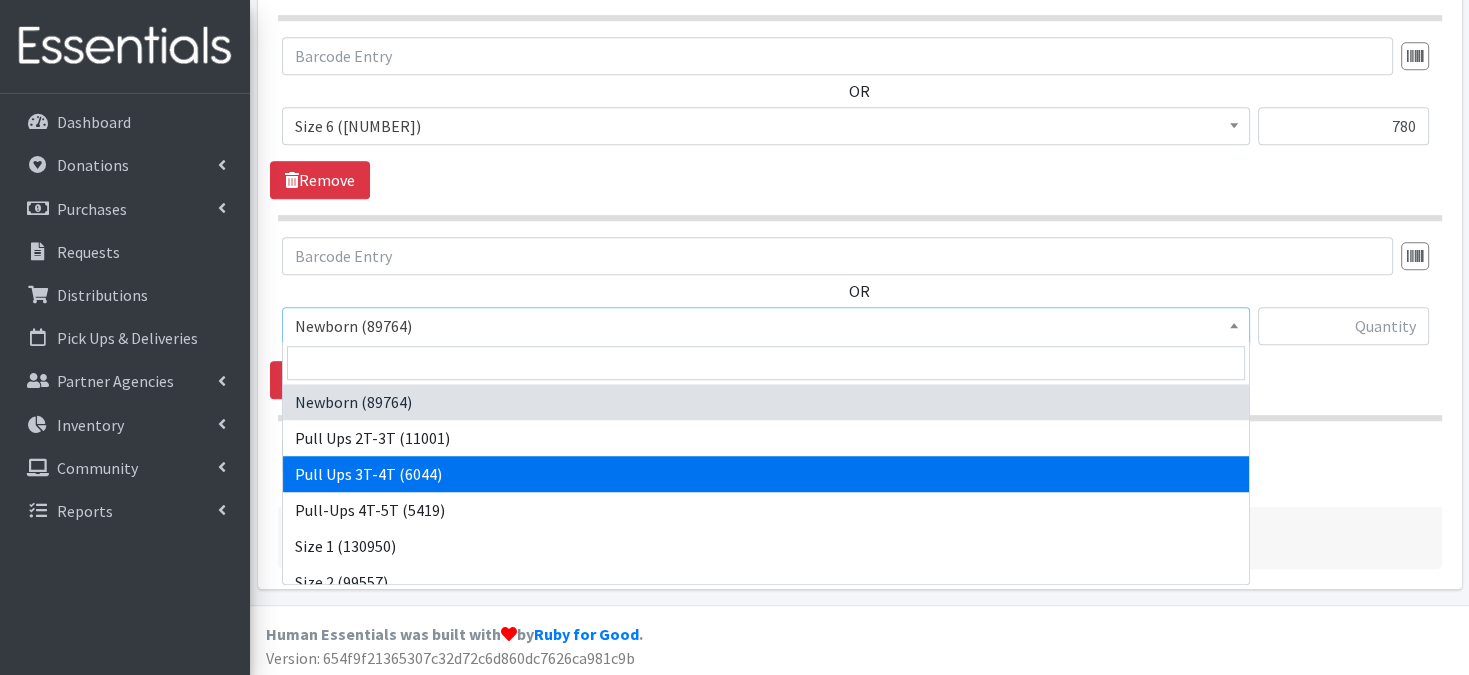 select on "3697" 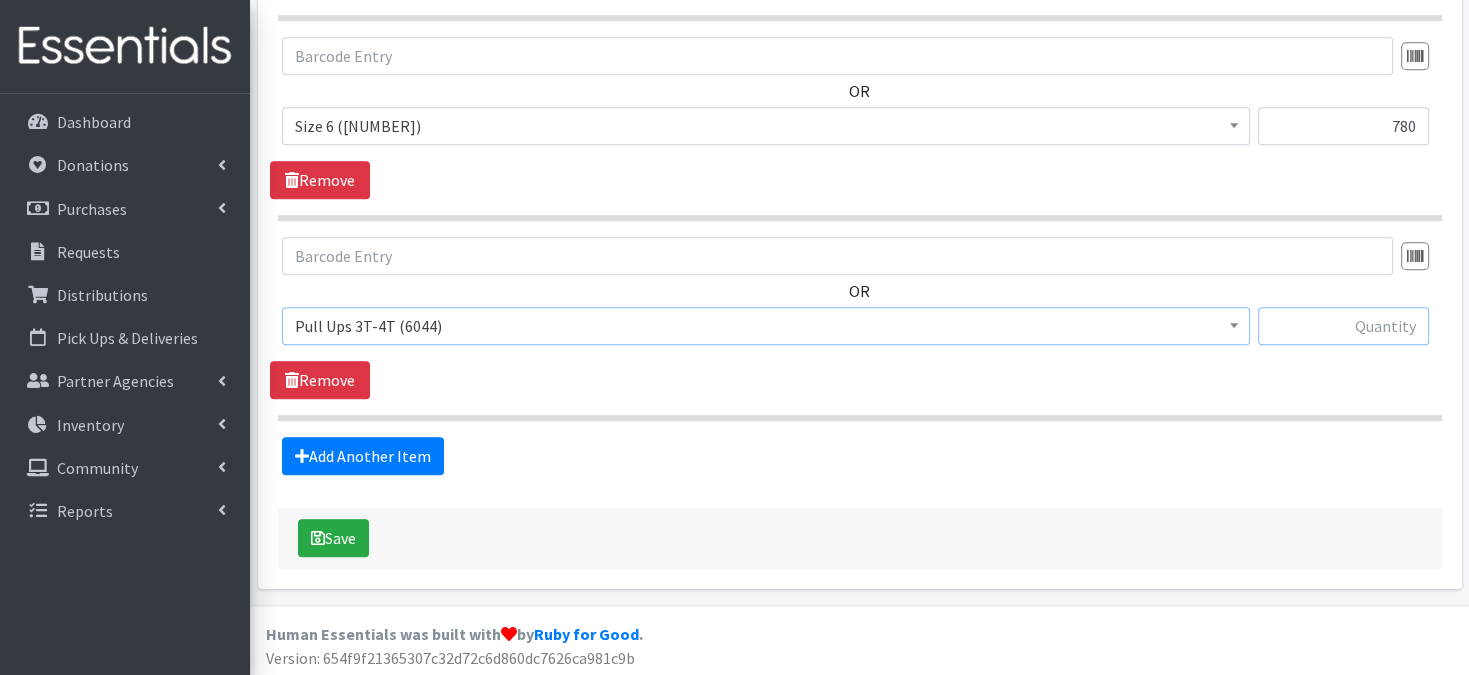click at bounding box center (1343, 326) 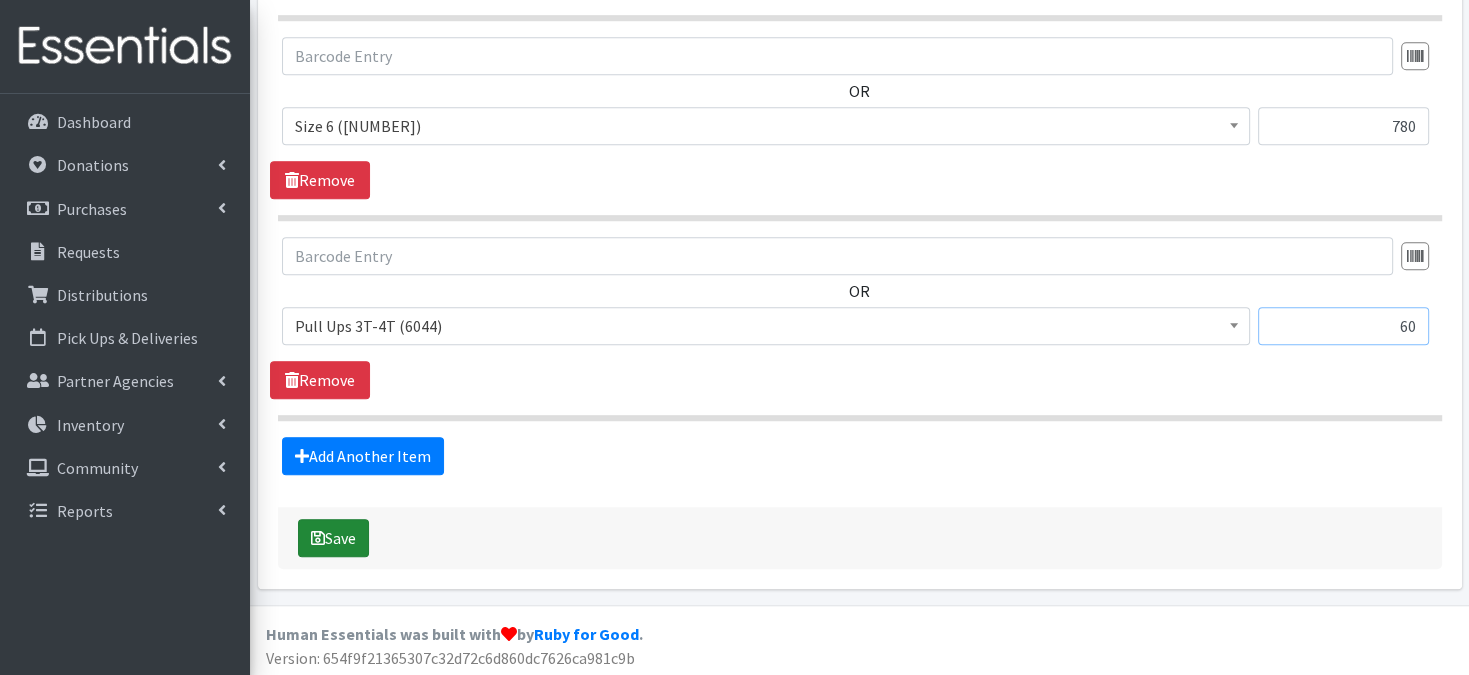 type on "60" 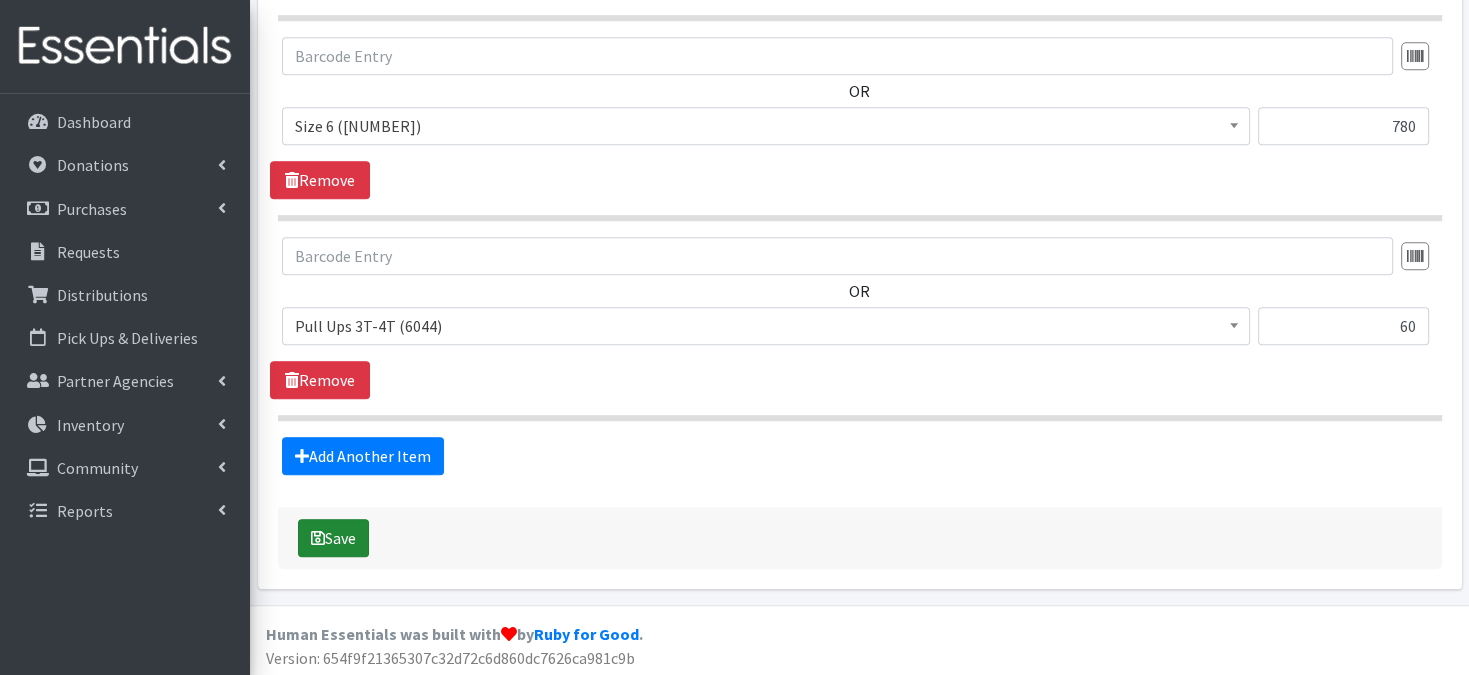 click on "Save" at bounding box center (333, 538) 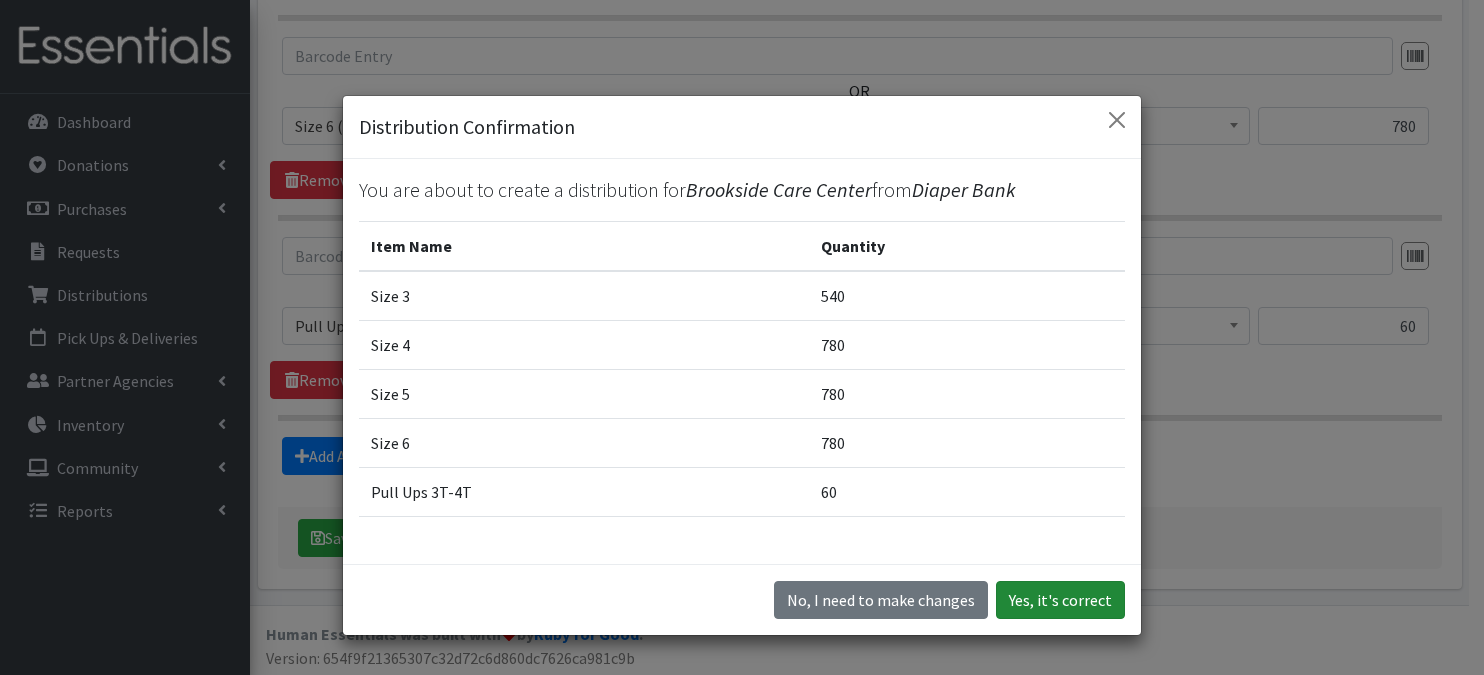 click on "Yes, it's correct" at bounding box center (1060, 600) 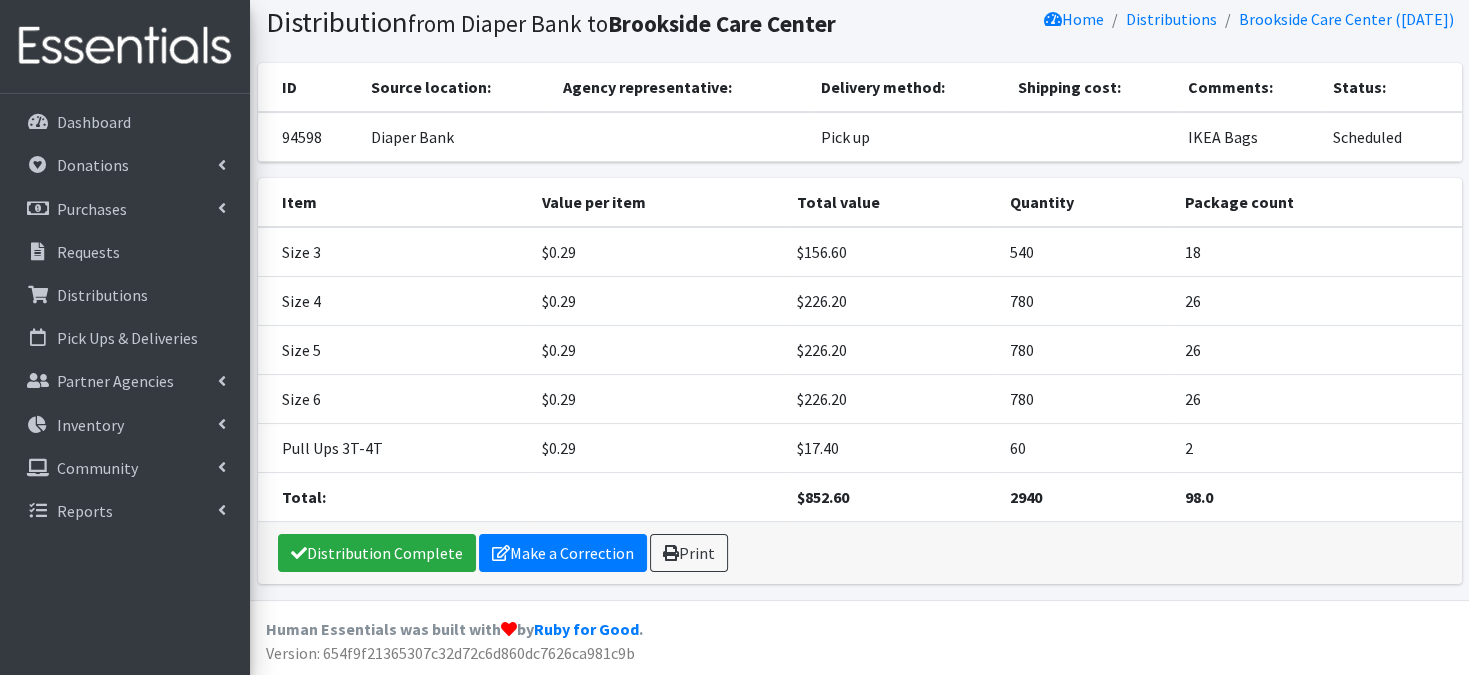 scroll, scrollTop: 0, scrollLeft: 0, axis: both 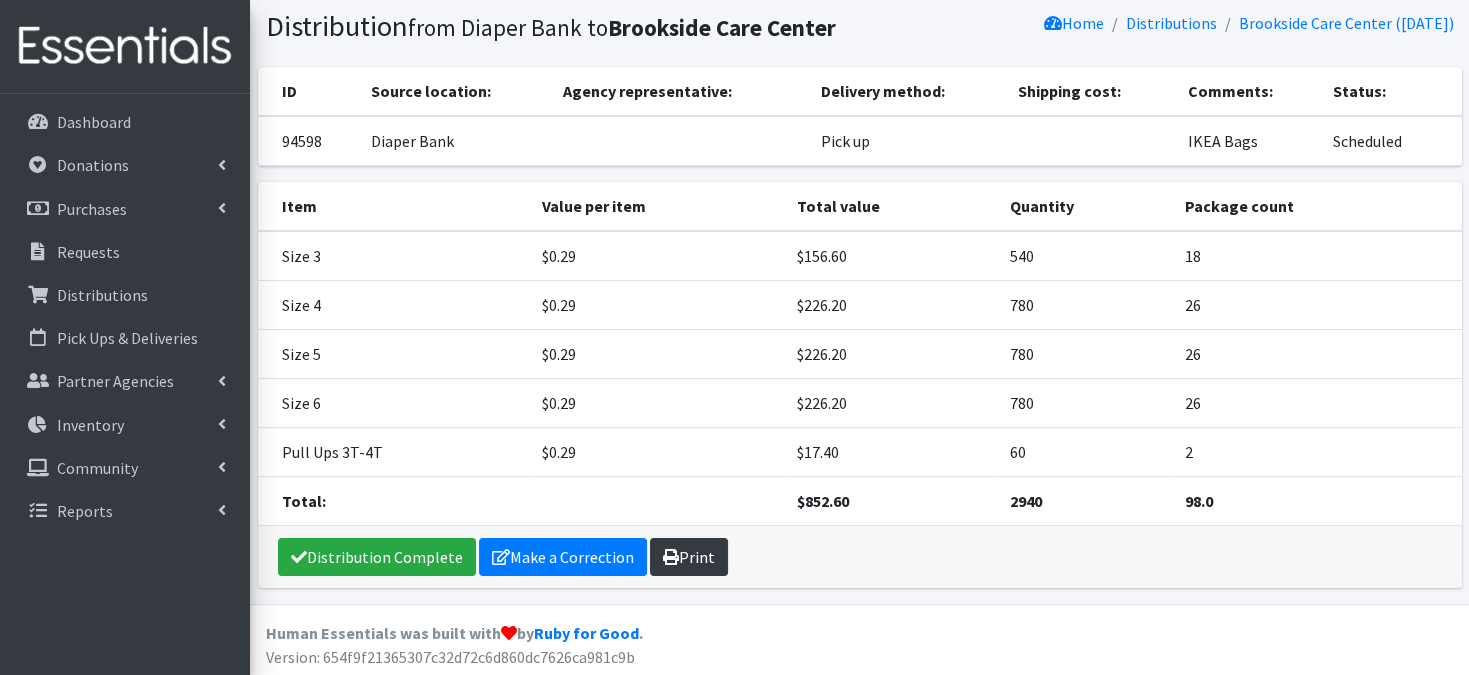 click on "Print" at bounding box center [689, 557] 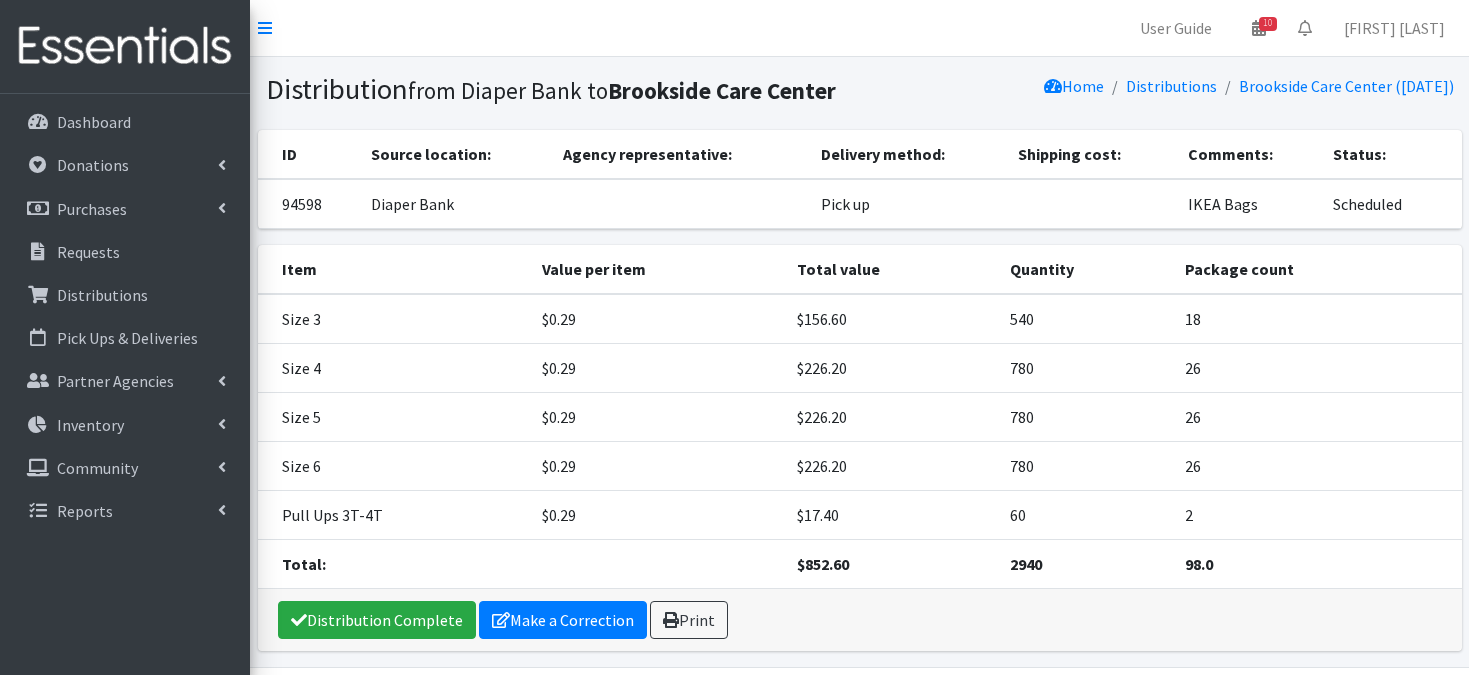 scroll, scrollTop: 64, scrollLeft: 0, axis: vertical 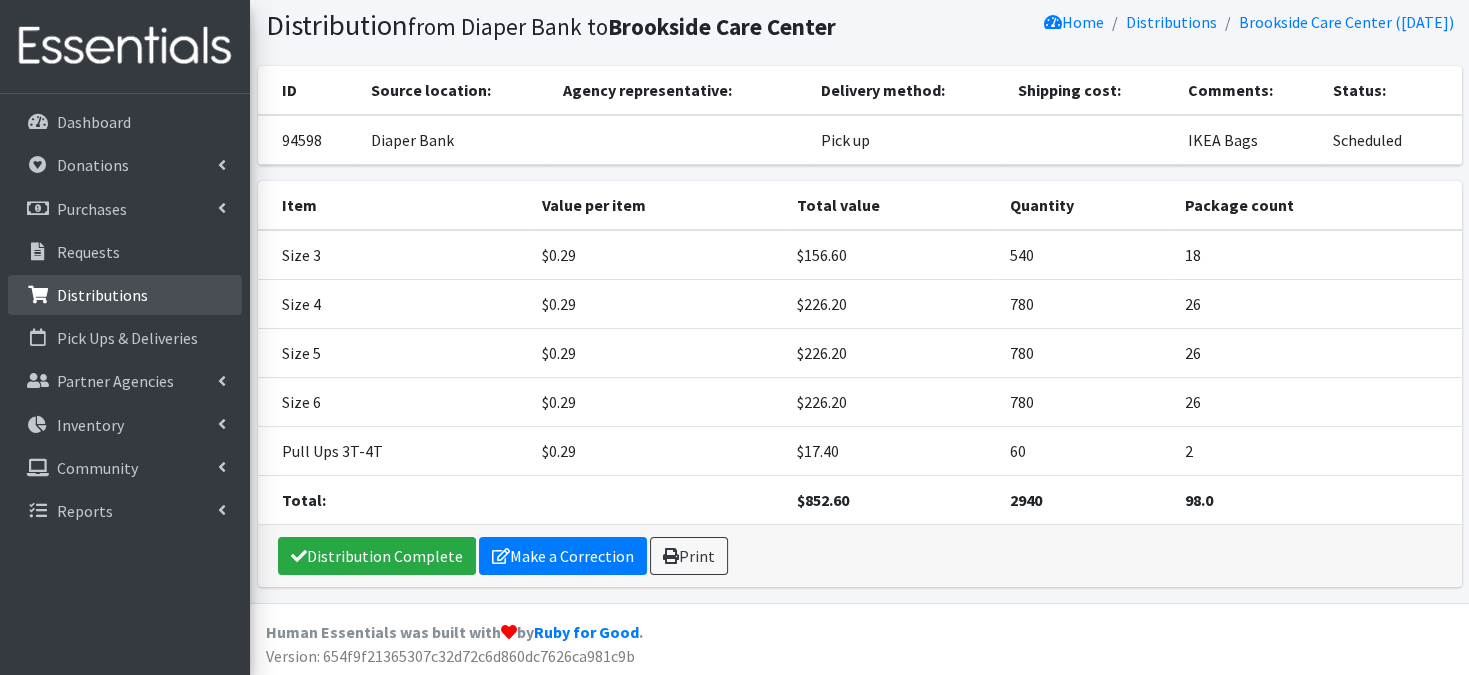 click on "Distributions" at bounding box center (125, 295) 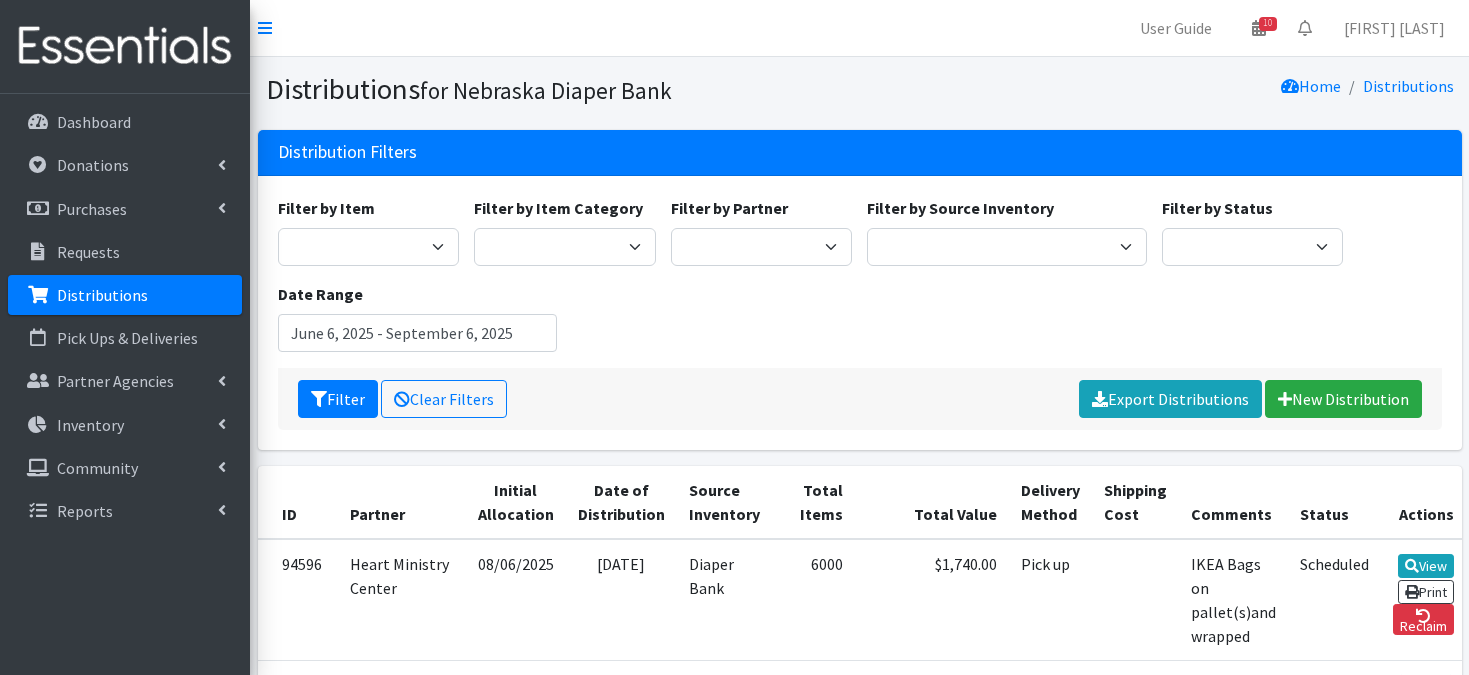 scroll, scrollTop: 0, scrollLeft: 0, axis: both 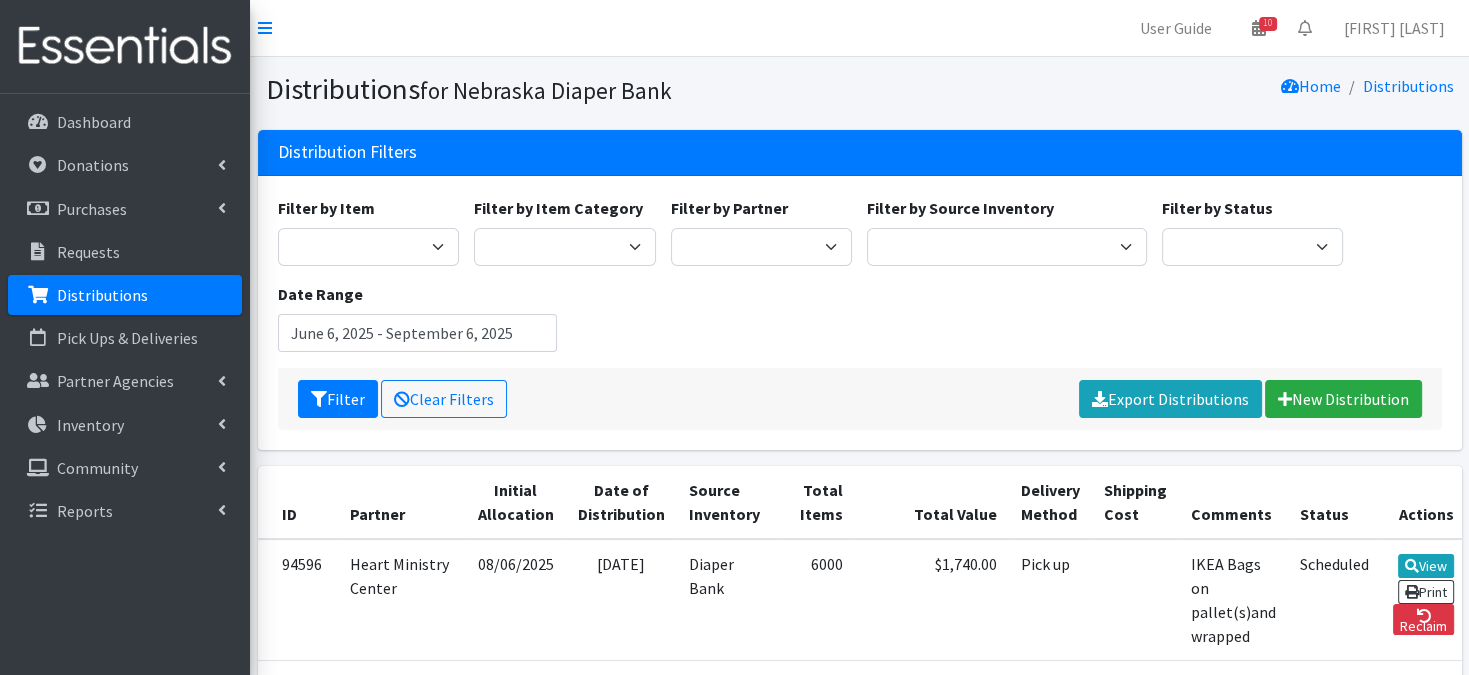 click on "Distributions" at bounding box center [102, 295] 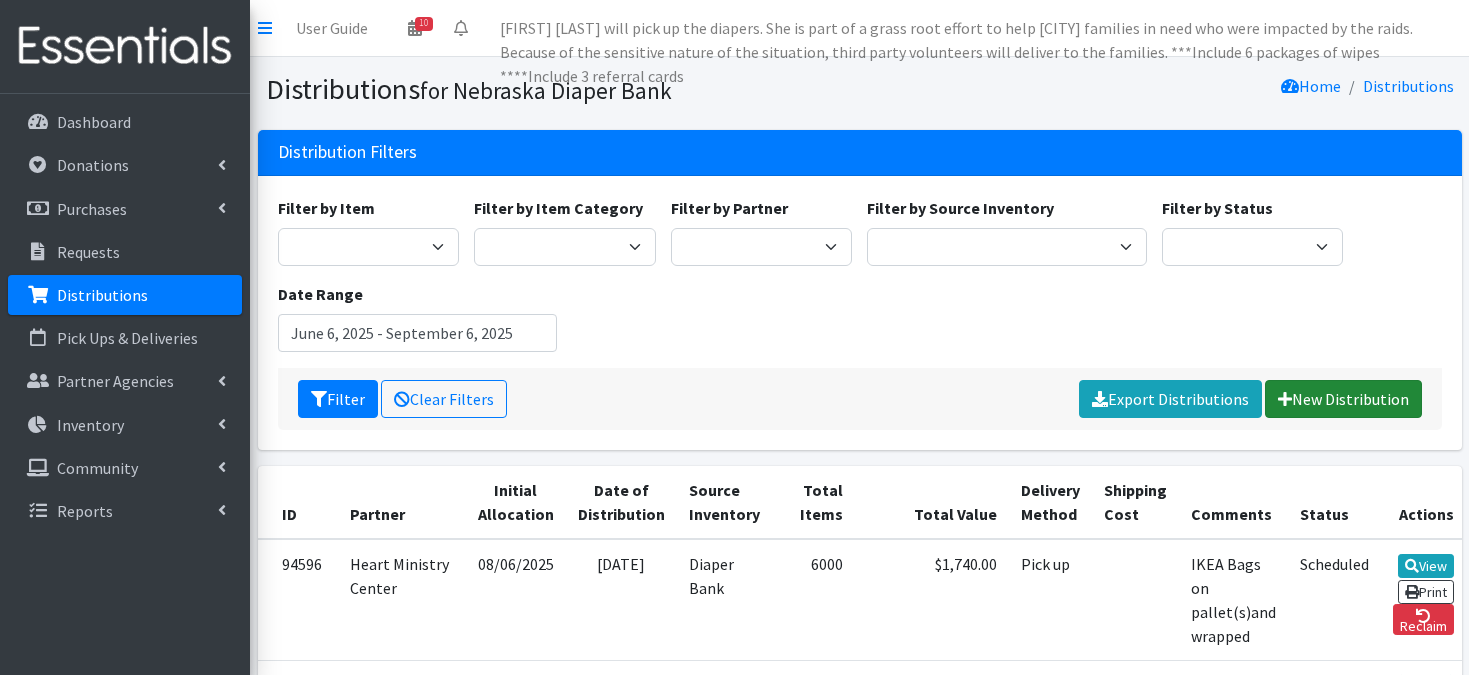 scroll, scrollTop: 0, scrollLeft: 0, axis: both 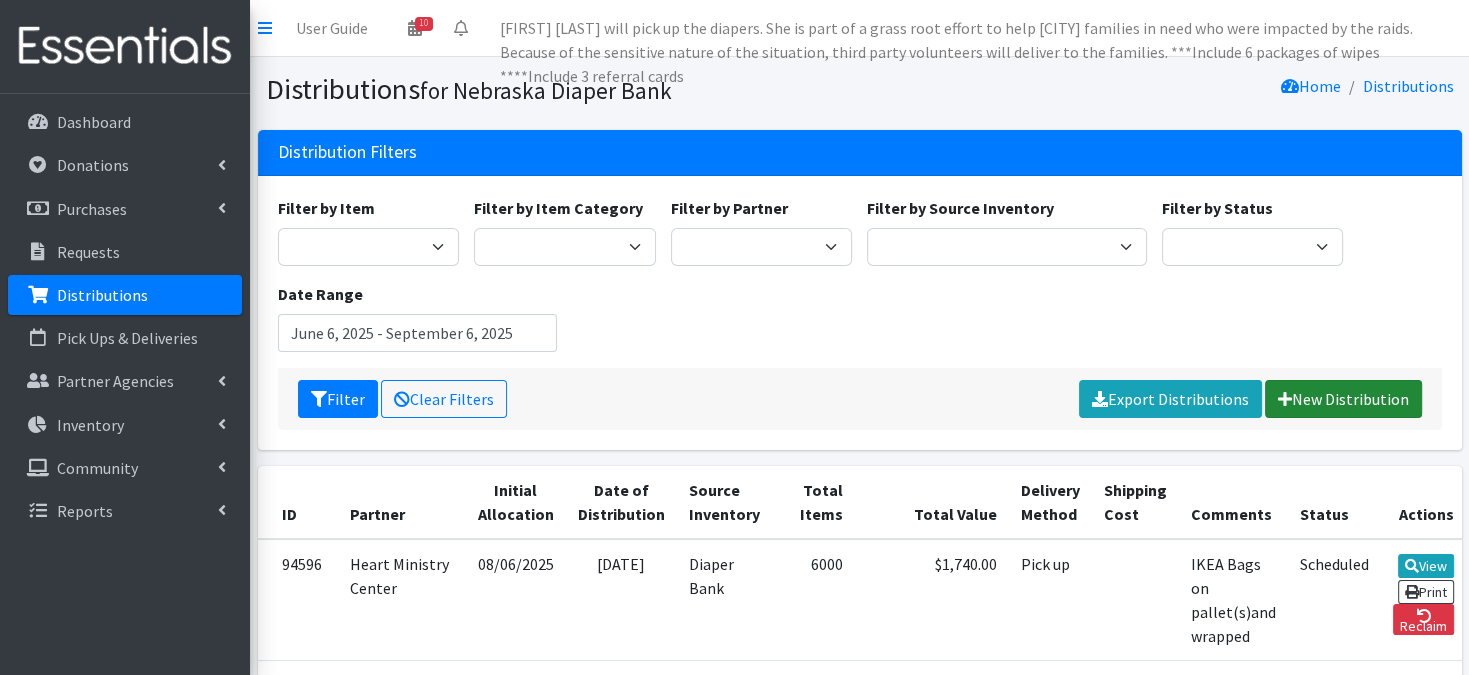 click on "New Distribution" at bounding box center (1343, 399) 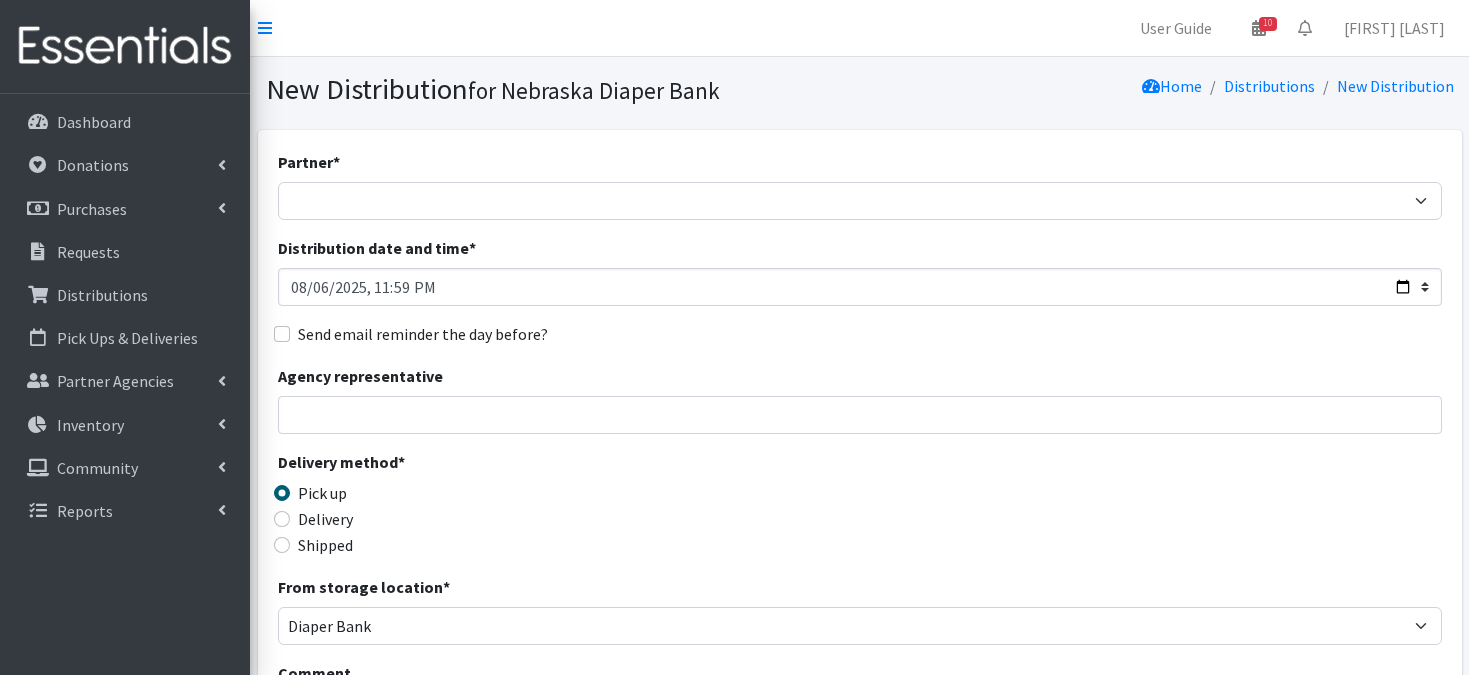 scroll, scrollTop: 0, scrollLeft: 0, axis: both 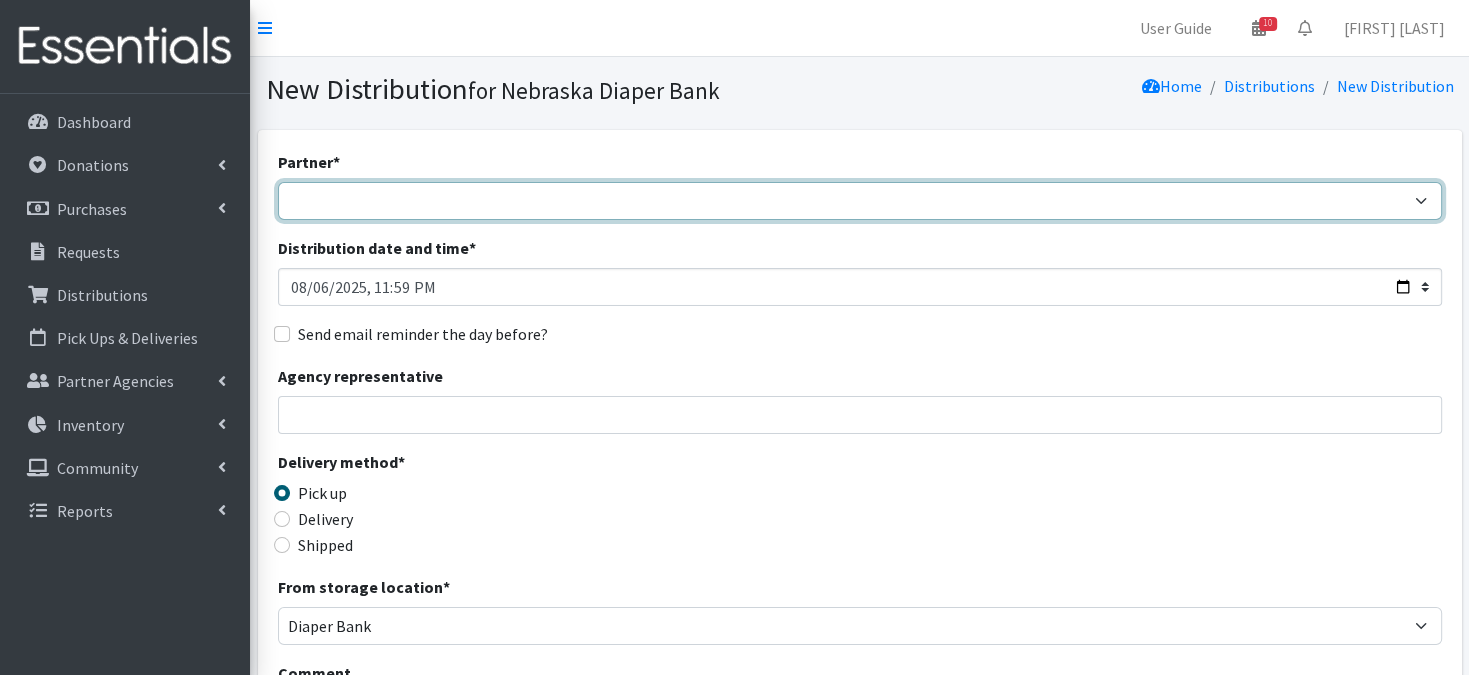 click on "Abide
A Mother's Love
BART - Benson Area Refugee Taskforce
Big Brothers Big Sisters
Bright Futures Kearney
Brookside Care Center
Catholic Charities JDC
Catholic Charities StoC
Catholic Charities Thurston
Center for People  (Lincoln)
Community Action Partnership of Western Nebraska
Community Health Fair
COPE Christian Outreach Program - Elkhorn
Cornerstone Nonprofit Healthcare
Disaster Relief
Educare Omaha
Firefly
Fremont Family Coalition
HB Kearney Diaper Depot
HB Kearney On the Move
HB Lincoln Diaper Depot
HB Lincoln On the Move
HB Norfolk Diaper Depot
HB Norfolk On the Move
HB Scottsbluff Diaper Depot
HB Scottsbluff On the Move
Heartland Family Services Iowa
Heartland Family Services NE
Heartland Hope Millard
Heartland Hope South/Millard
Heartland Hope Thurston
Heart Ministry Center
Humble and Kind
Kearney Jubilee Center
Kids Can Community Center
Learning Community (One World Health)
Life House Partnership
Maverick Food Pantry" at bounding box center (860, 201) 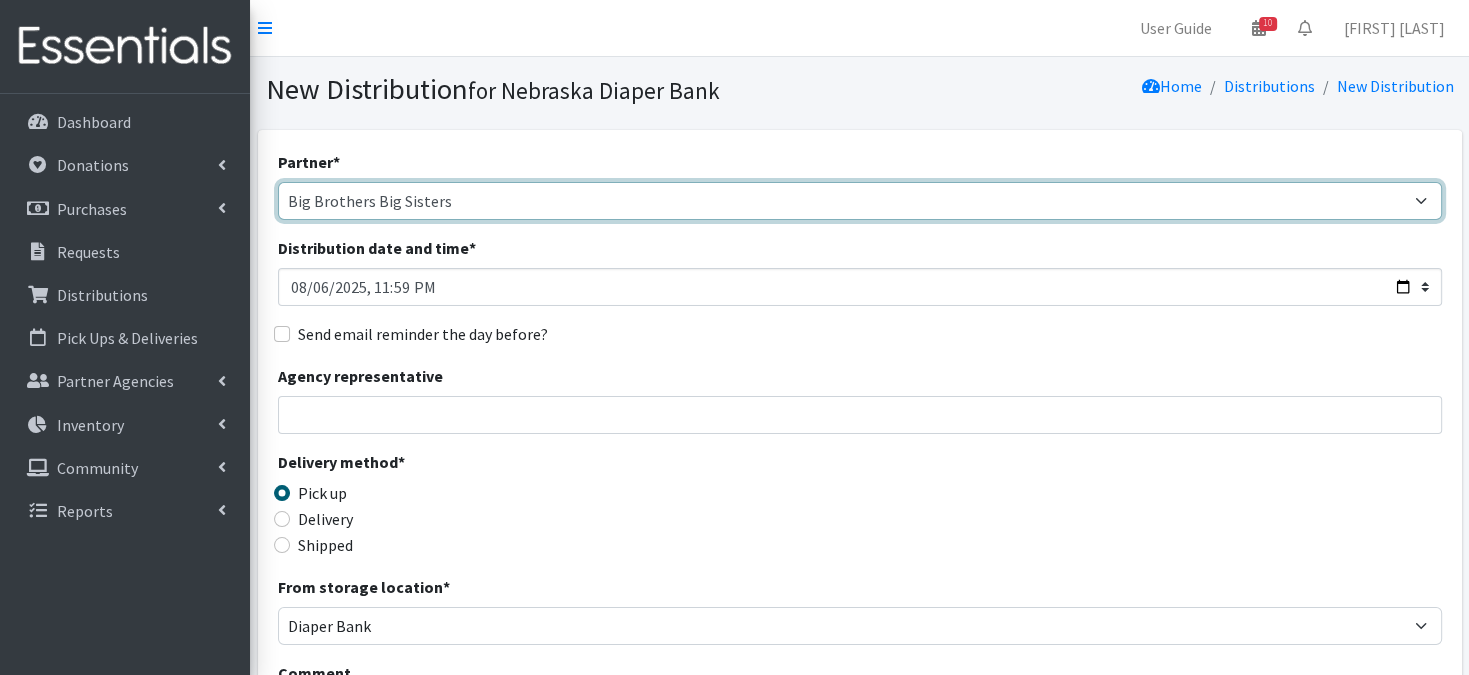 click on "Abide
A Mother's Love
BART - Benson Area Refugee Taskforce
Big Brothers Big Sisters
Bright Futures Kearney
Brookside Care Center
Catholic Charities JDC
Catholic Charities StoC
Catholic Charities Thurston
Center for People  (Lincoln)
Community Action Partnership of Western Nebraska
Community Health Fair
COPE Christian Outreach Program - Elkhorn
Cornerstone Nonprofit Healthcare
Disaster Relief
Educare Omaha
Firefly
Fremont Family Coalition
HB Kearney Diaper Depot
HB Kearney On the Move
HB Lincoln Diaper Depot
HB Lincoln On the Move
HB Norfolk Diaper Depot
HB Norfolk On the Move
HB Scottsbluff Diaper Depot
HB Scottsbluff On the Move
Heartland Family Services Iowa
Heartland Family Services NE
Heartland Hope Millard
Heartland Hope South/Millard
Heartland Hope Thurston
Heart Ministry Center
Humble and Kind
Kearney Jubilee Center
Kids Can Community Center
Learning Community (One World Health)
Life House Partnership
Maverick Food Pantry" at bounding box center [860, 201] 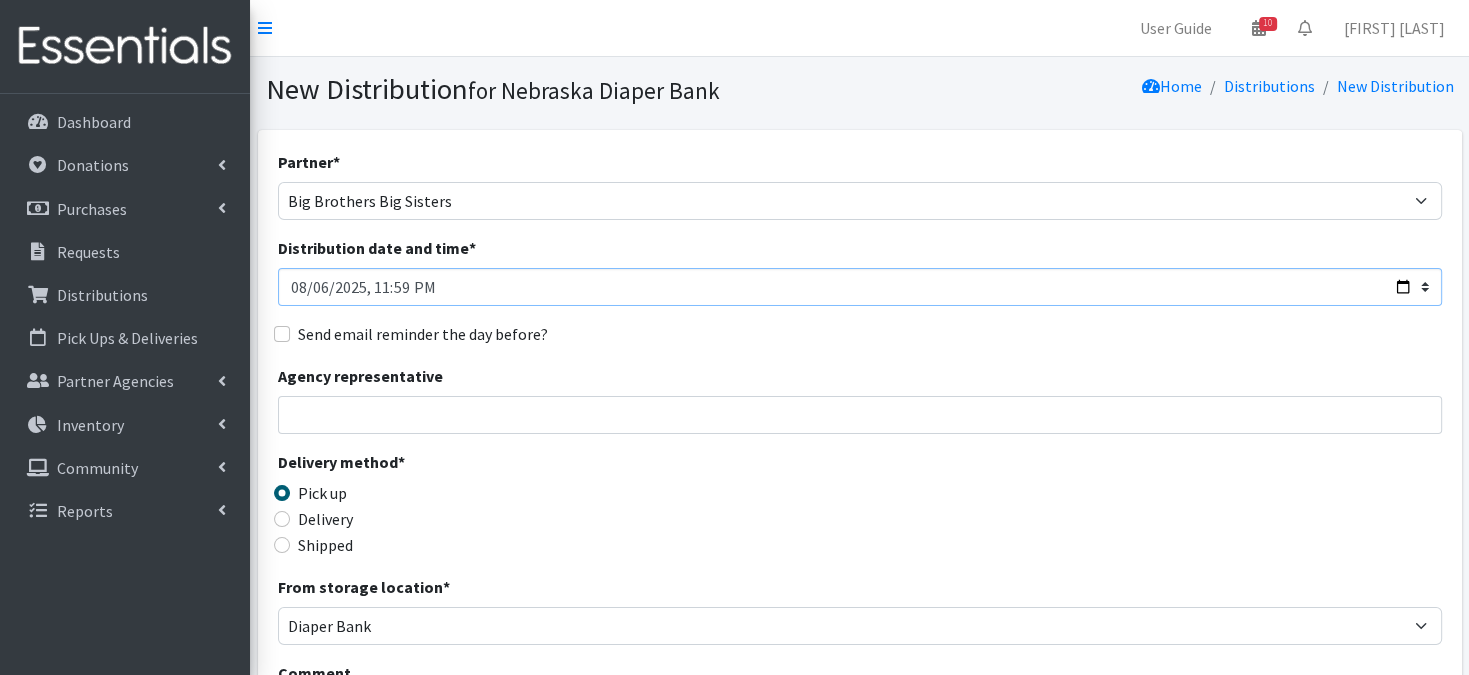 click on "Distribution date and time  *" at bounding box center (860, 287) 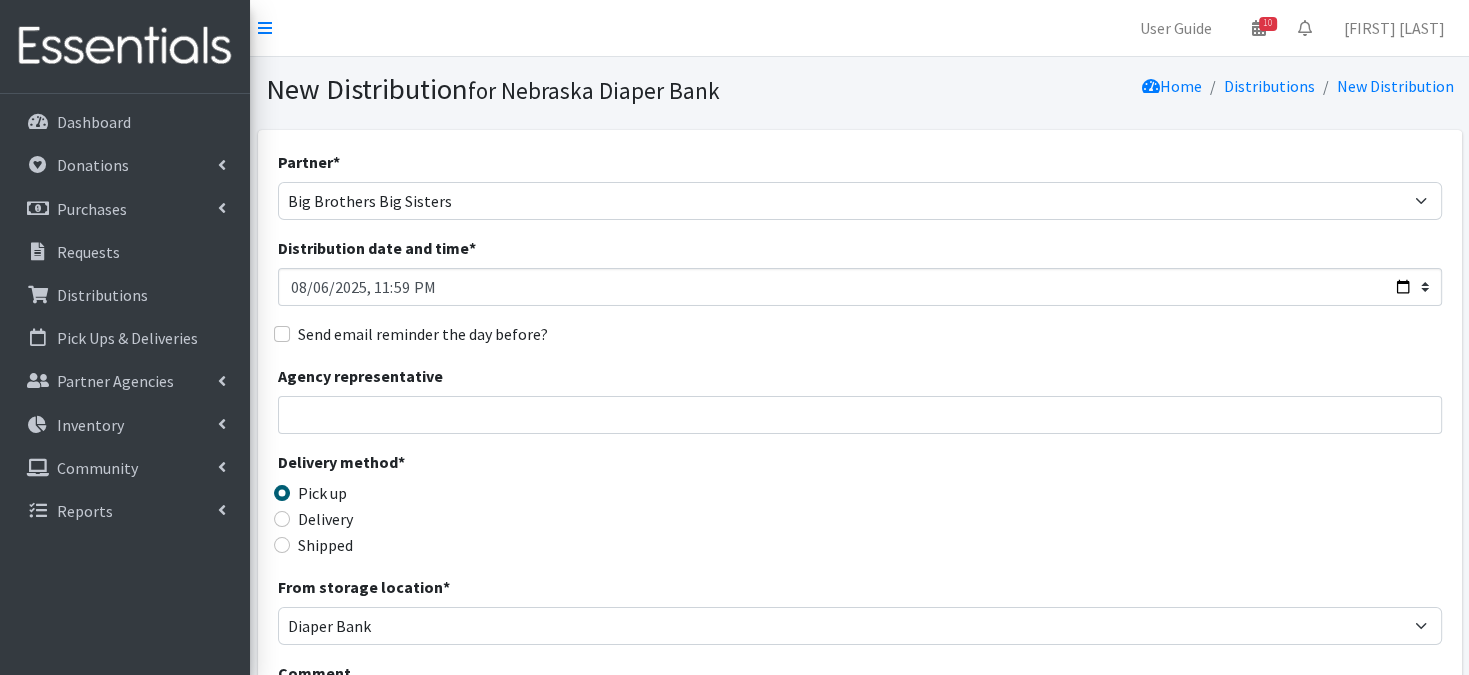 click on "Partner  *
Abide
A Mother's Love
BART - Benson Area Refugee Taskforce
Big Brothers Big Sisters
Bright Futures Kearney
Brookside Care Center
Catholic Charities JDC
Catholic Charities StoC
Catholic Charities Thurston
Center for People  (Lincoln)
Community Action Partnership of Western Nebraska
Community Health Fair
COPE Christian Outreach Program - Elkhorn
Cornerstone Nonprofit Healthcare
Disaster Relief
Educare Omaha
Firefly
Fremont Family Coalition
HB Kearney Diaper Depot
HB Kearney On the Move
HB Lincoln Diaper Depot
HB Lincoln On the Move
HB Norfolk Diaper Depot
HB Norfolk On the Move
HB Scottsbluff Diaper Depot
HB Scottsbluff On the Move
Heartland Family Services Iowa
Heartland Family Services NE
Heartland Hope Millard
Heartland Hope South/Millard
Heartland Hope Thurston
Heart Ministry Center
Humble and Kind
Kearney Jubilee Center
Kids Can Community Center
Learning Community (One World Health)
Life House Partnership" at bounding box center (860, 605) 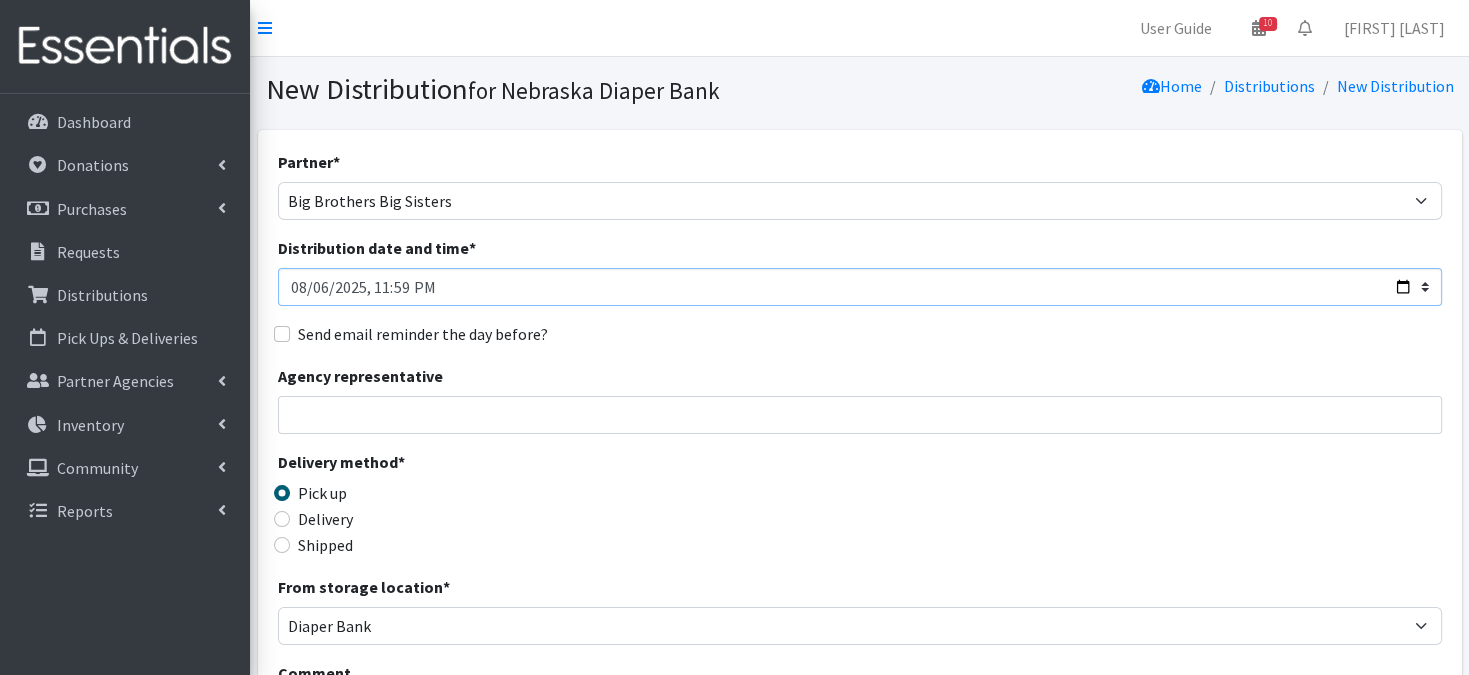 click on "Distribution date and time  *" at bounding box center (860, 287) 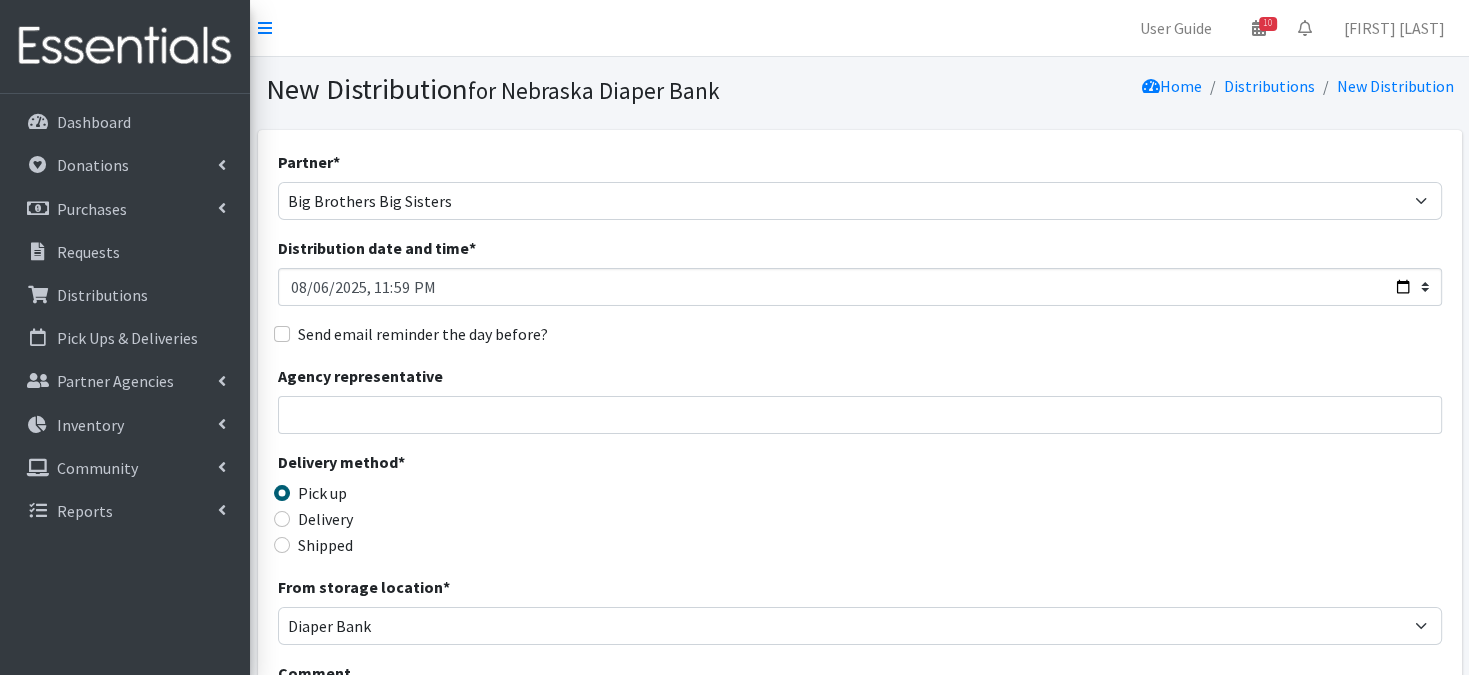 click on "Delivery method  * Pick up Delivery Shipped
Shipping cost" at bounding box center (860, 512) 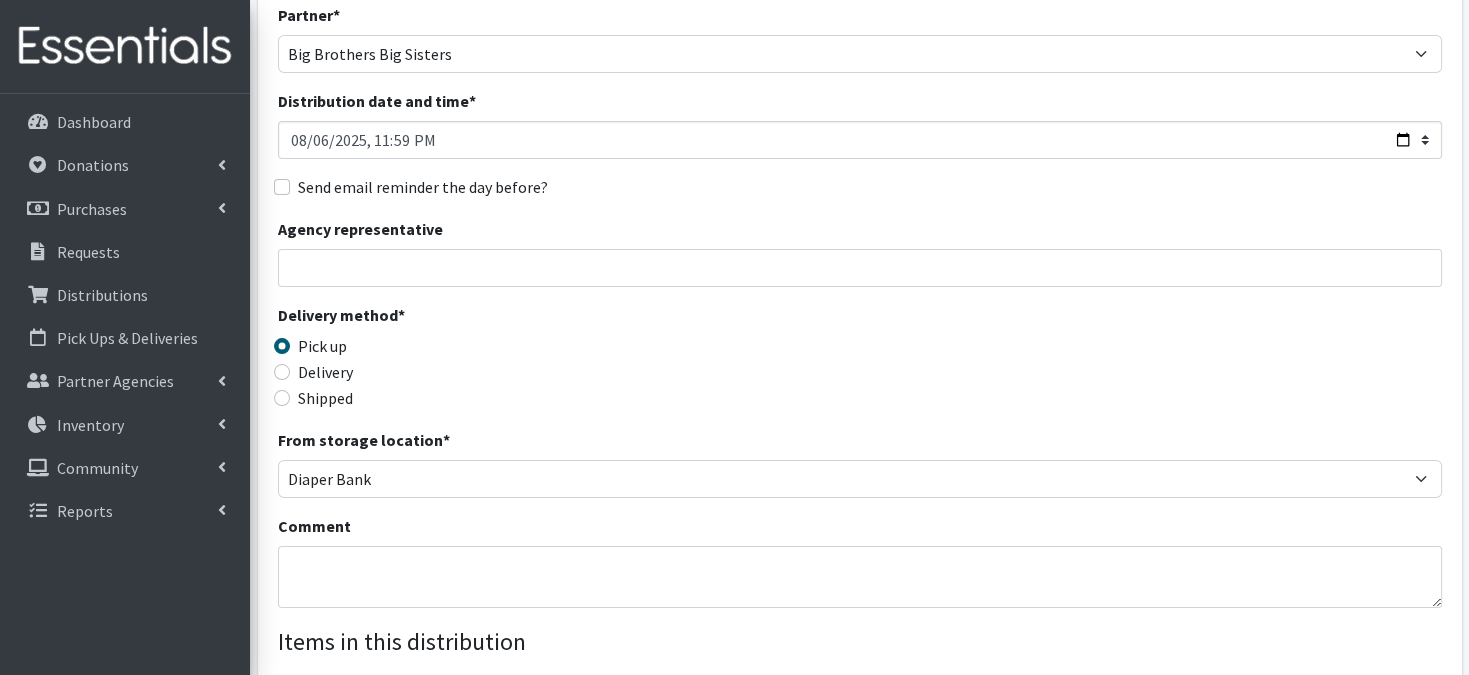 scroll, scrollTop: 213, scrollLeft: 0, axis: vertical 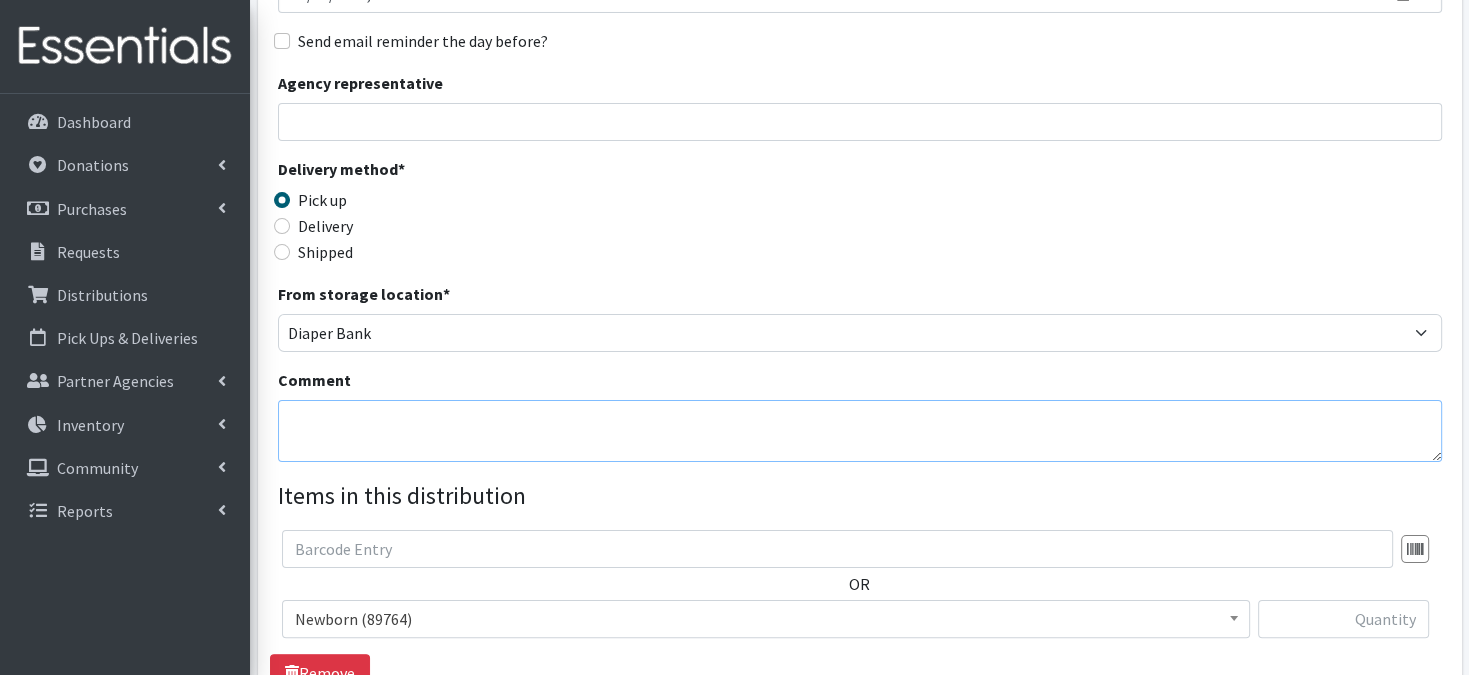 click on "Comment" at bounding box center (860, 431) 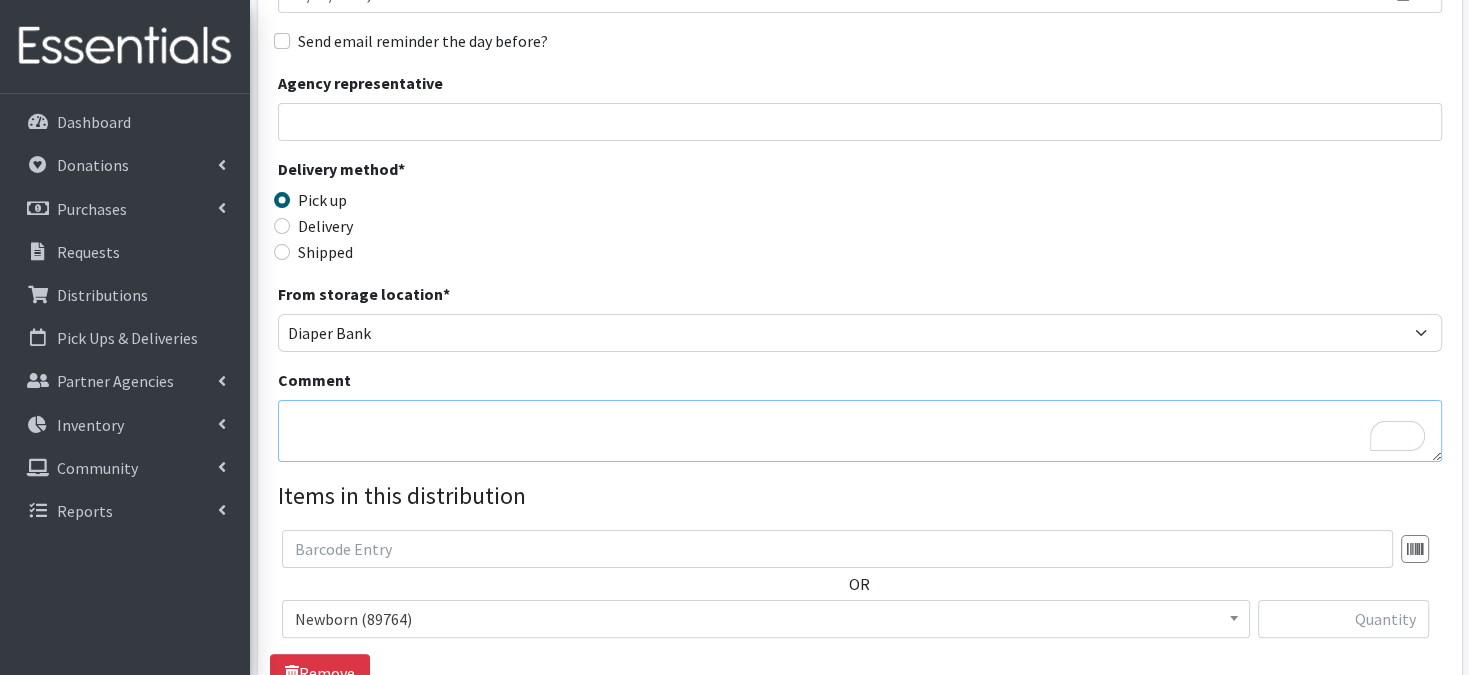 paste on "IKEA Bags" 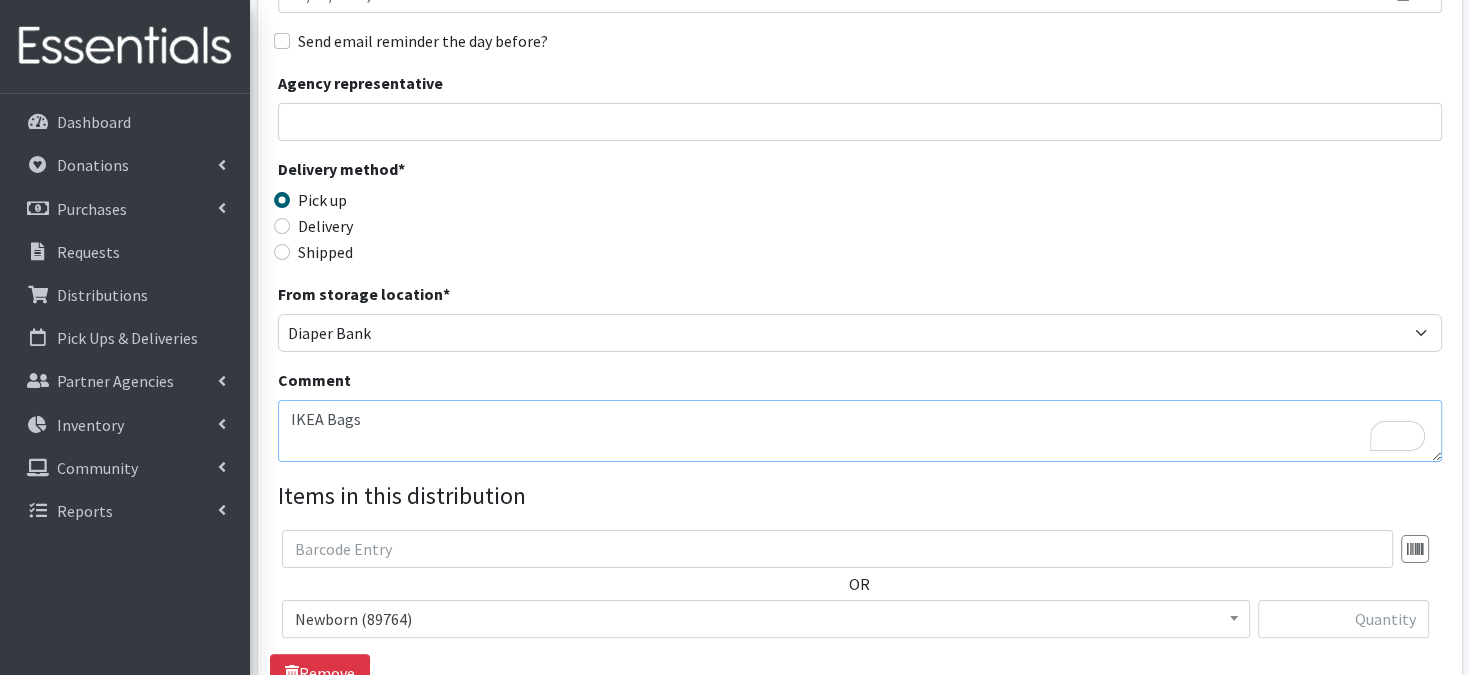 type on "IKEA Bags" 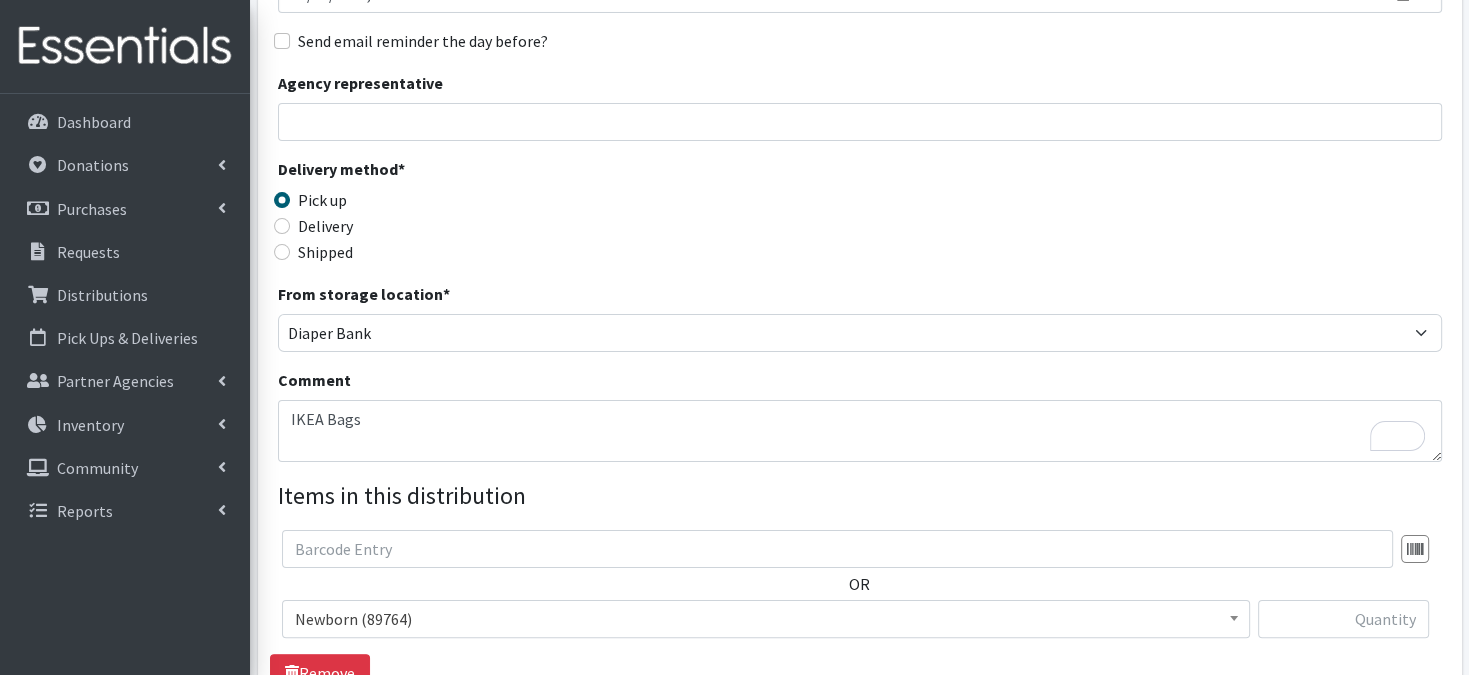 click on "Delivery method  * Pick up Delivery Shipped
Shipping cost" at bounding box center (860, 219) 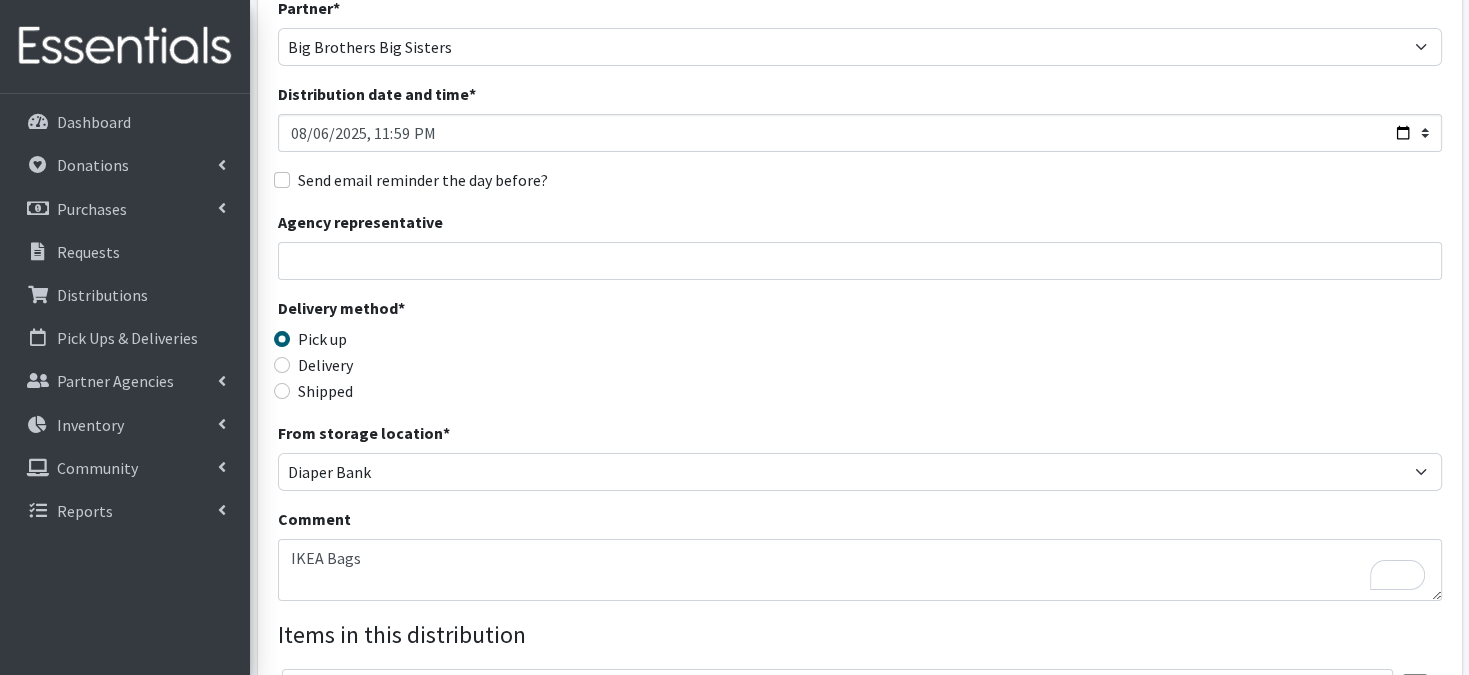 scroll, scrollTop: 152, scrollLeft: 0, axis: vertical 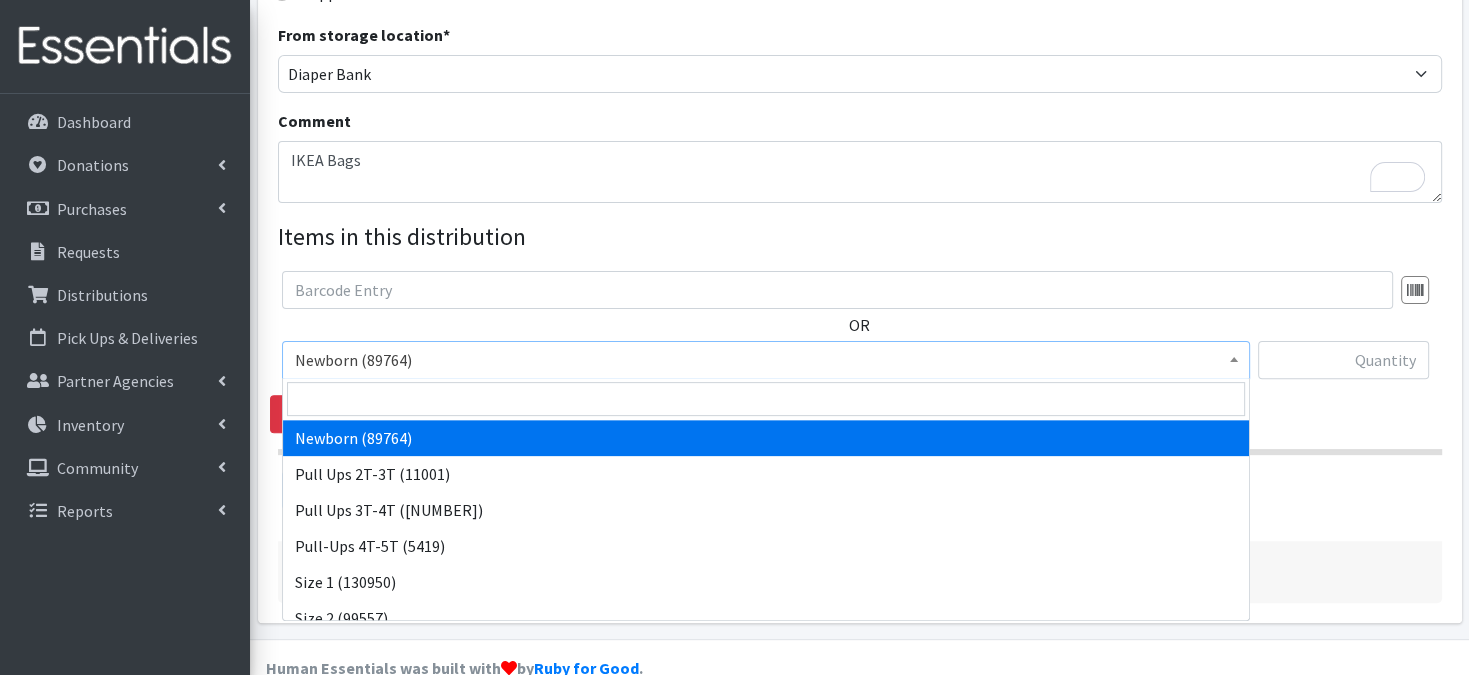 click at bounding box center (1234, 357) 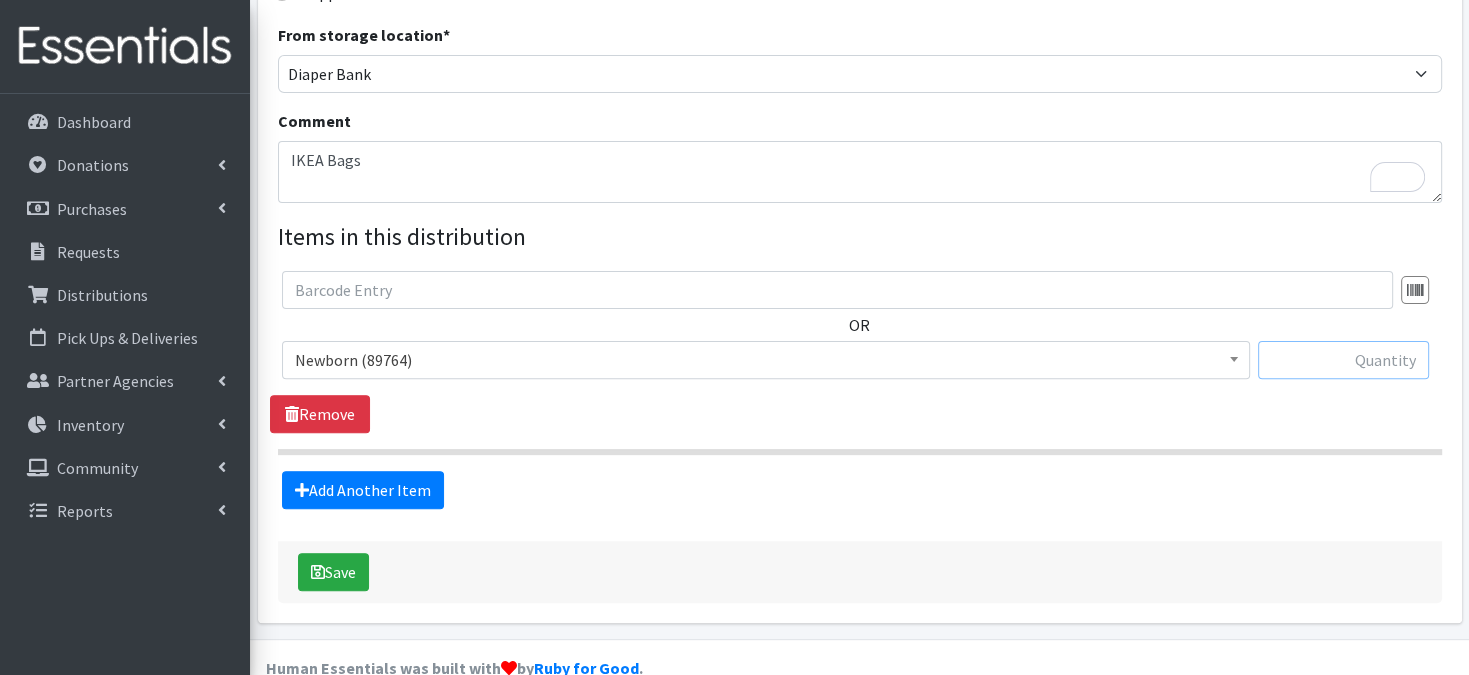 click at bounding box center (1343, 360) 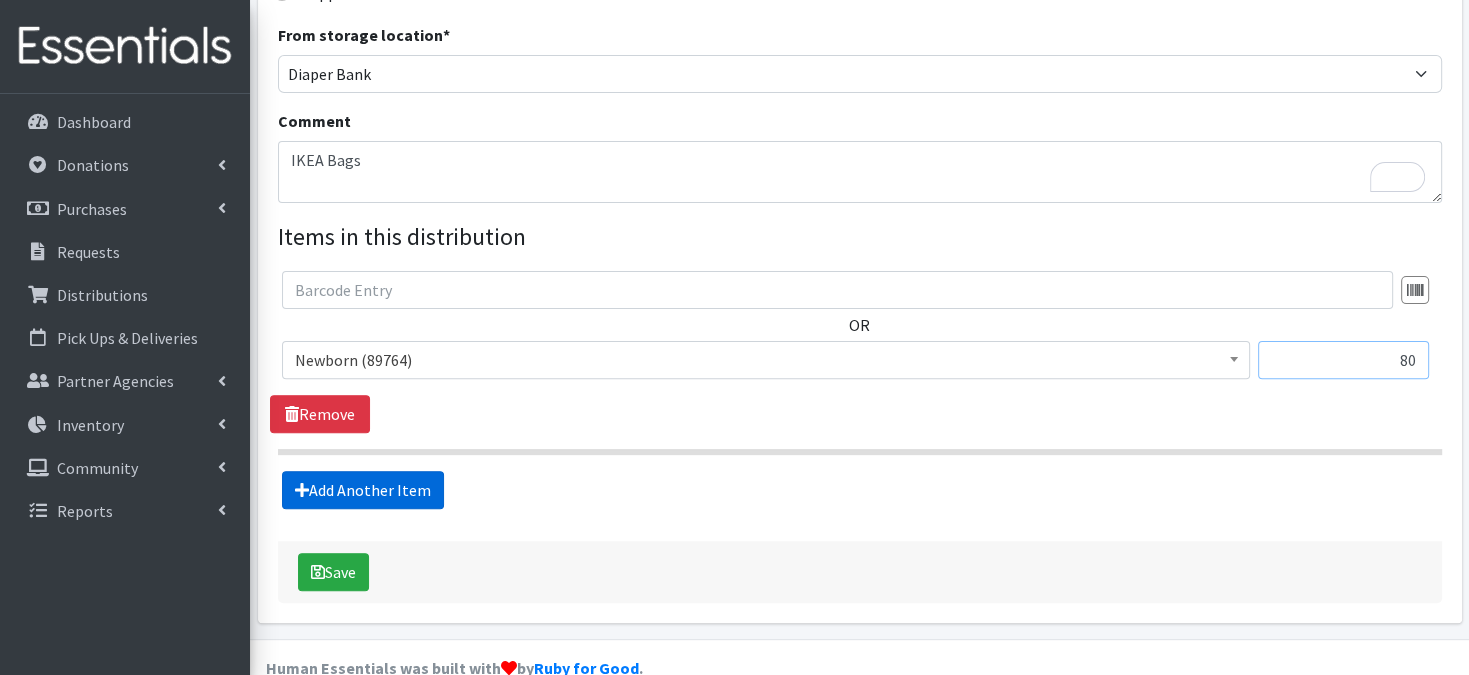 type on "80" 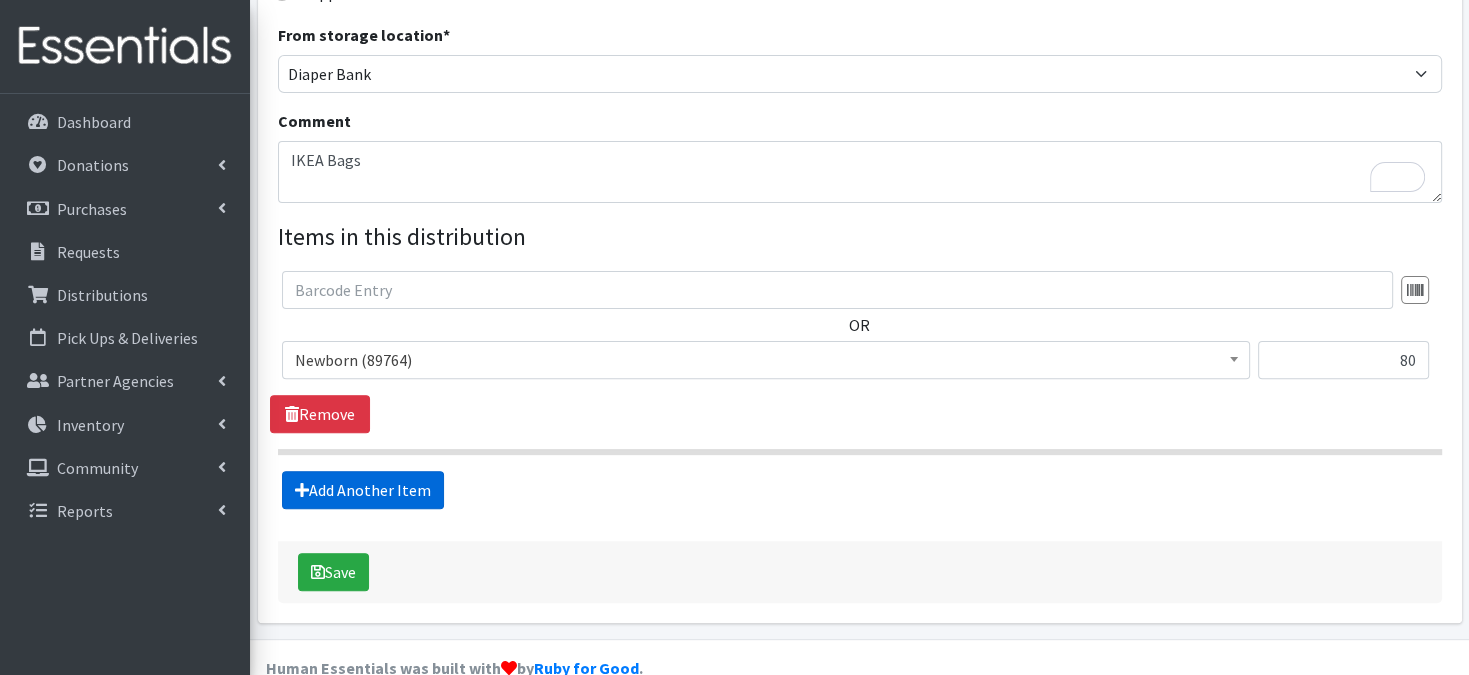 click on "Add Another Item" at bounding box center [363, 490] 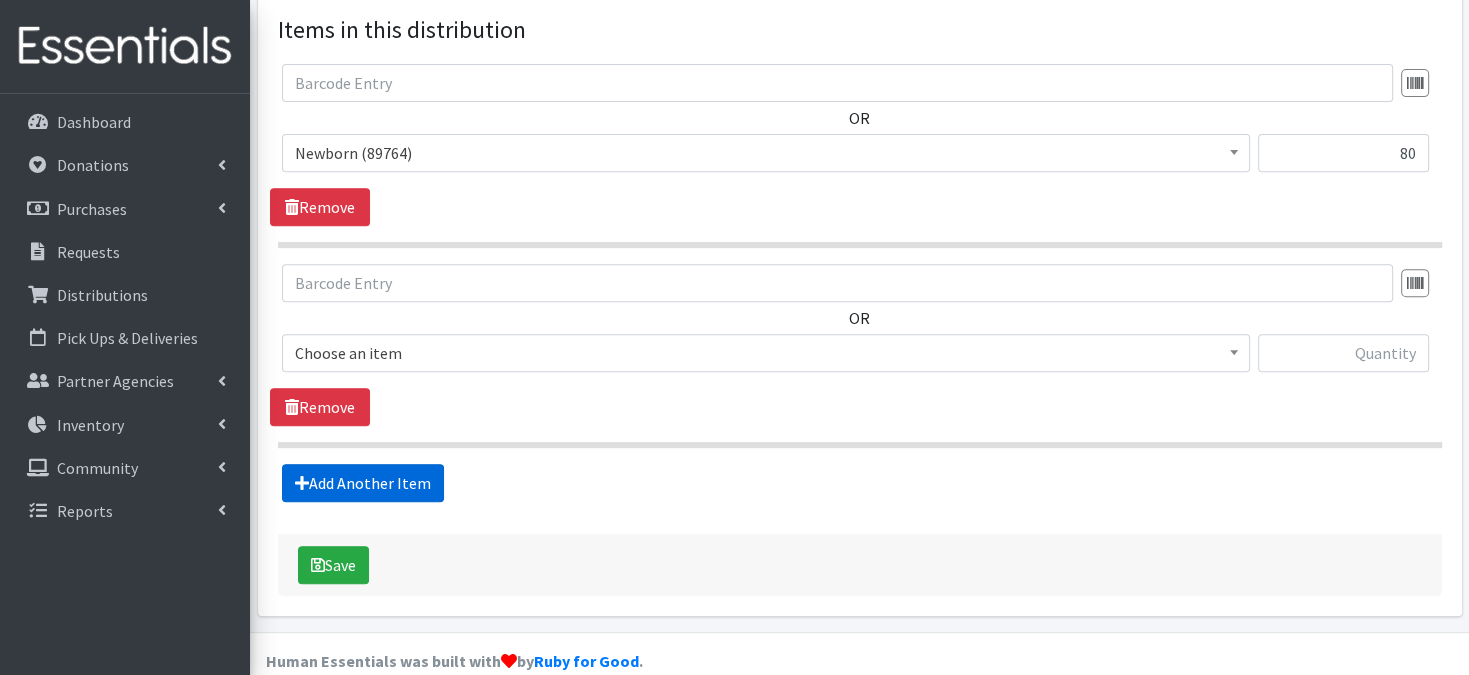 scroll, scrollTop: 788, scrollLeft: 0, axis: vertical 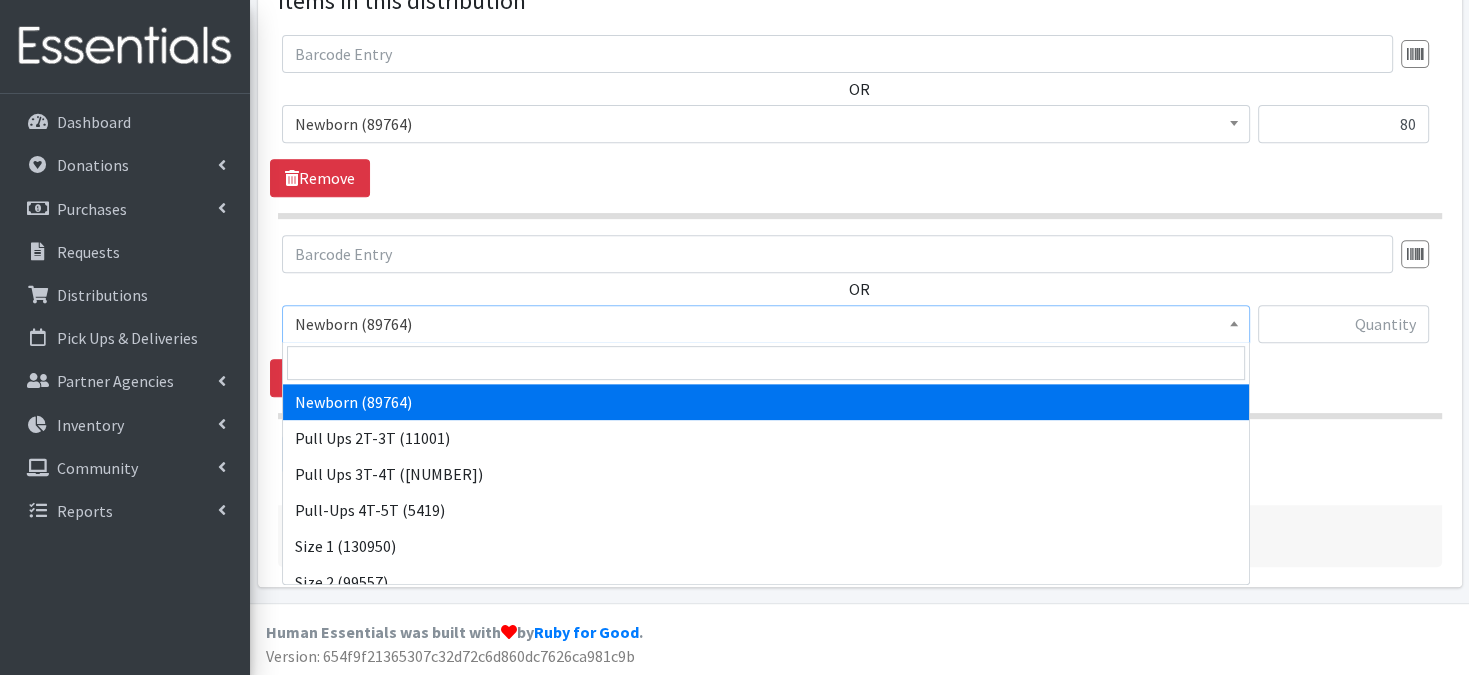 click at bounding box center (1234, 321) 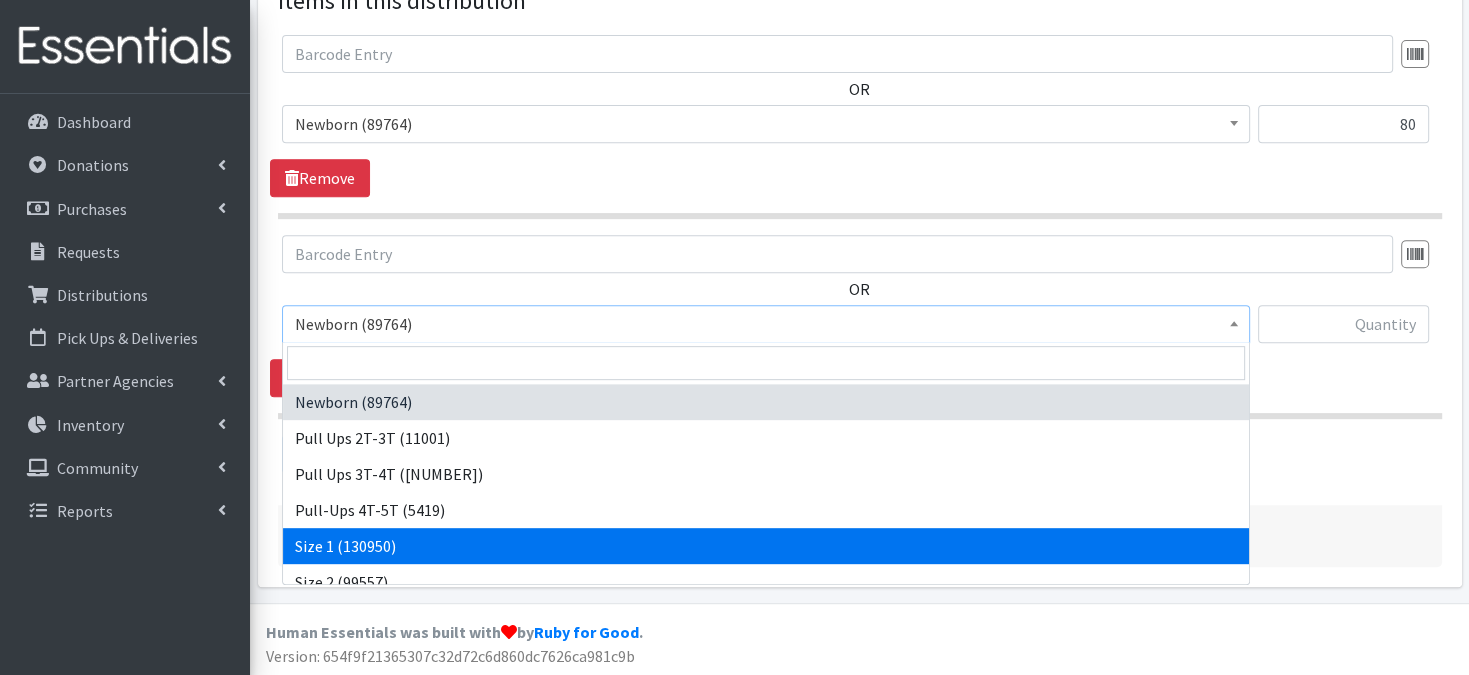 select on "3682" 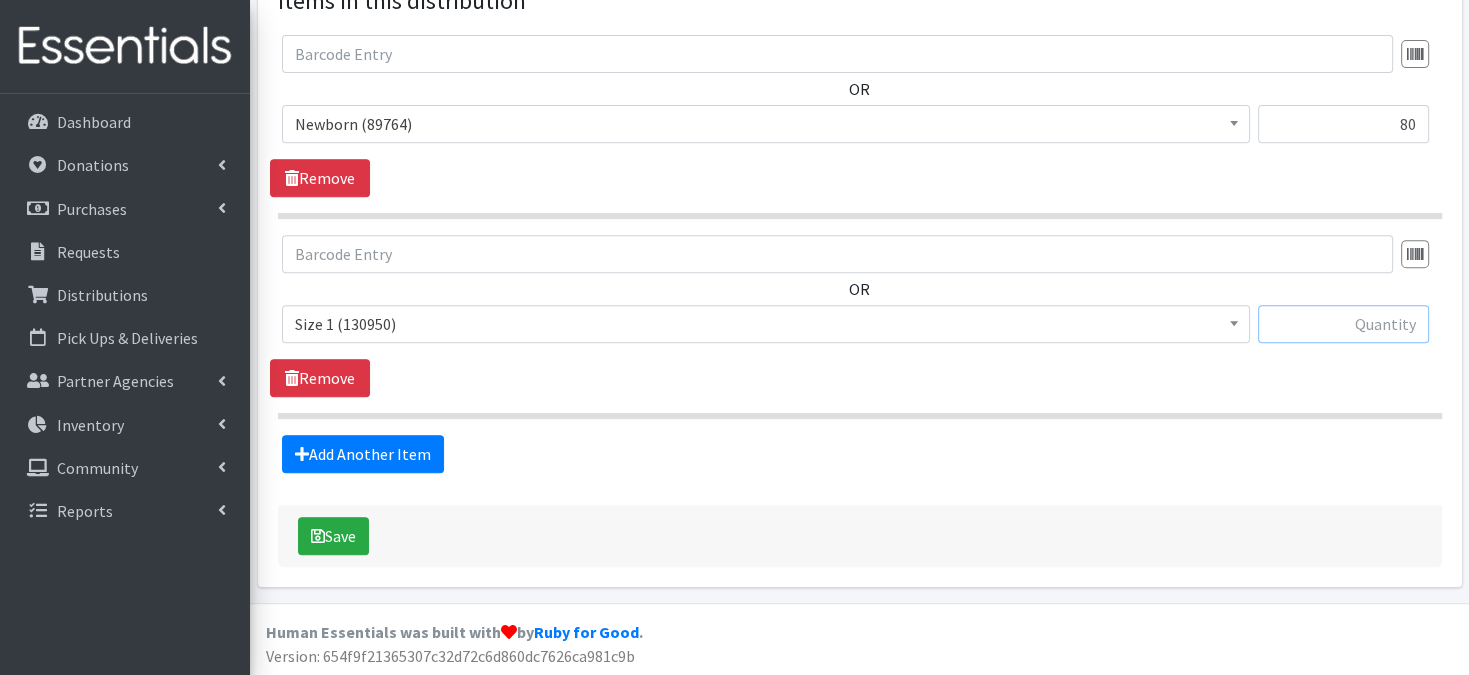 click at bounding box center (1343, 324) 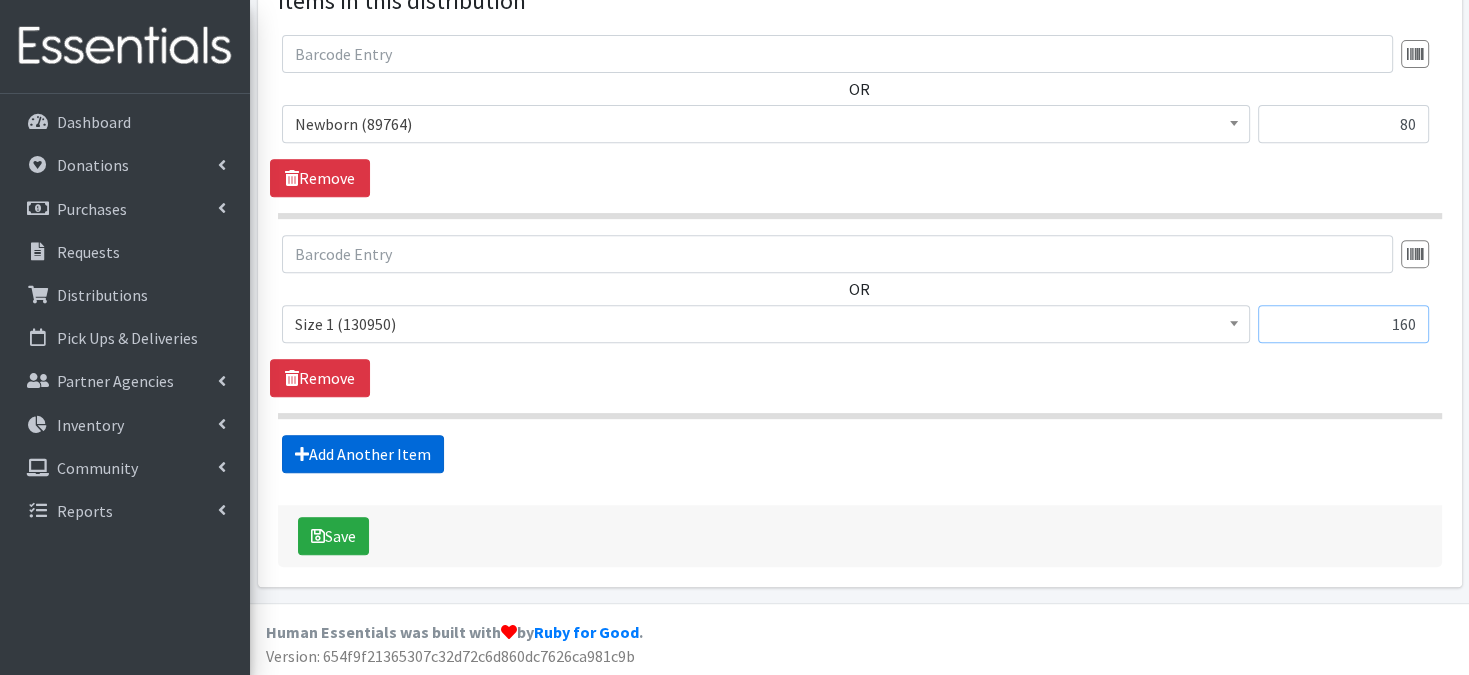 type on "160" 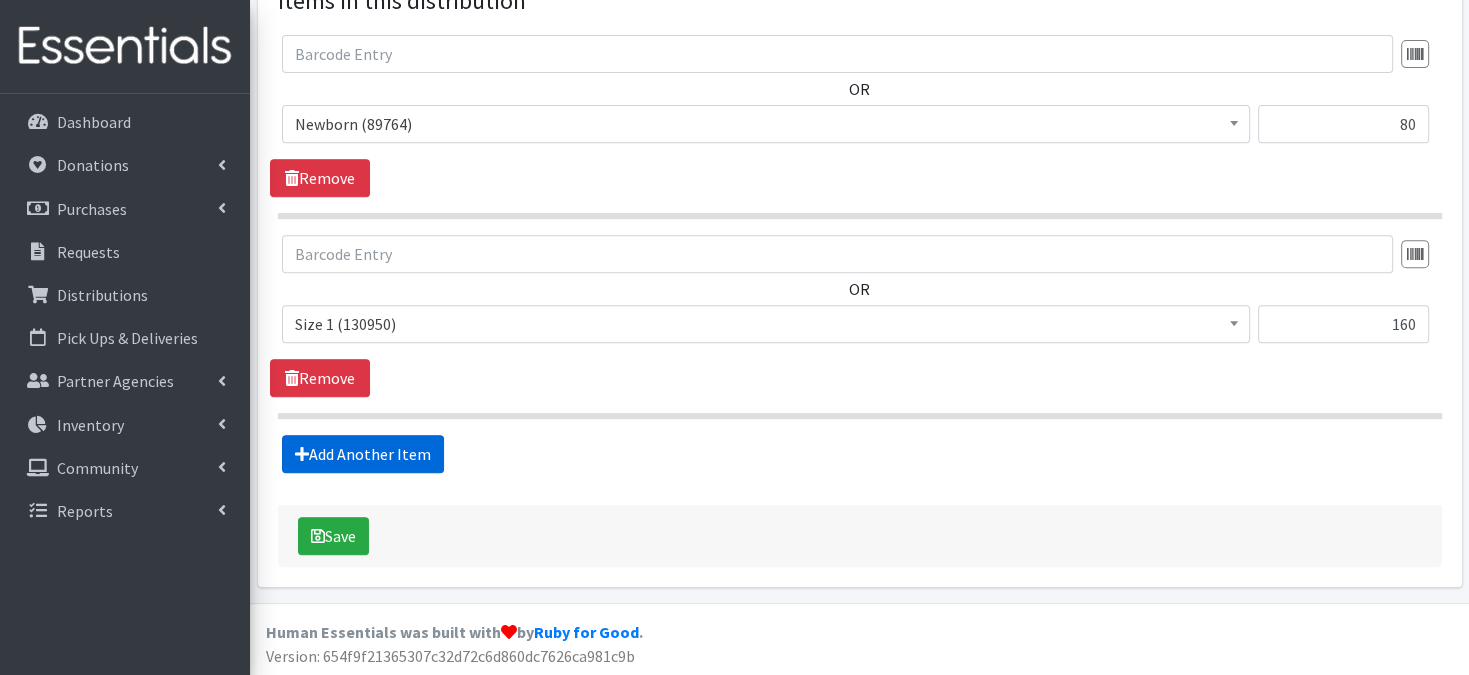 click on "Add Another Item" at bounding box center (363, 454) 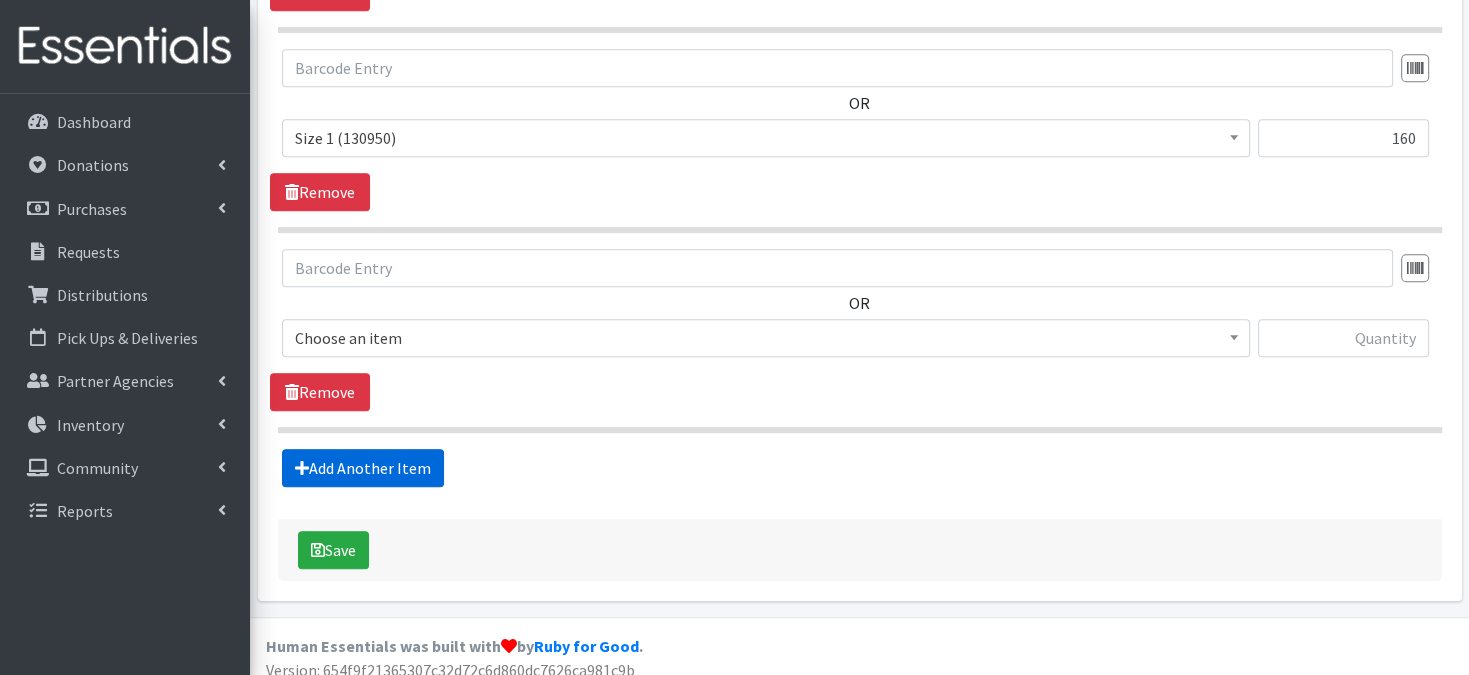 scroll, scrollTop: 987, scrollLeft: 0, axis: vertical 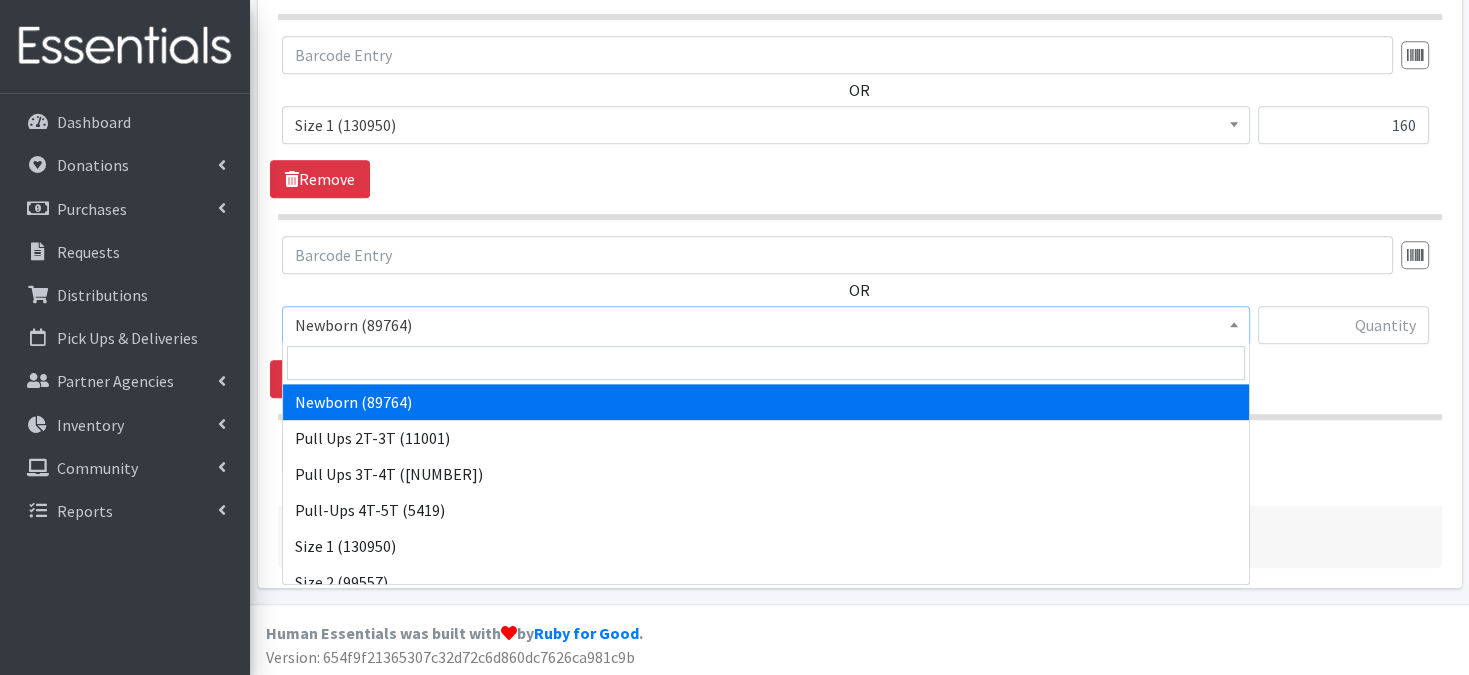 click at bounding box center (1234, 322) 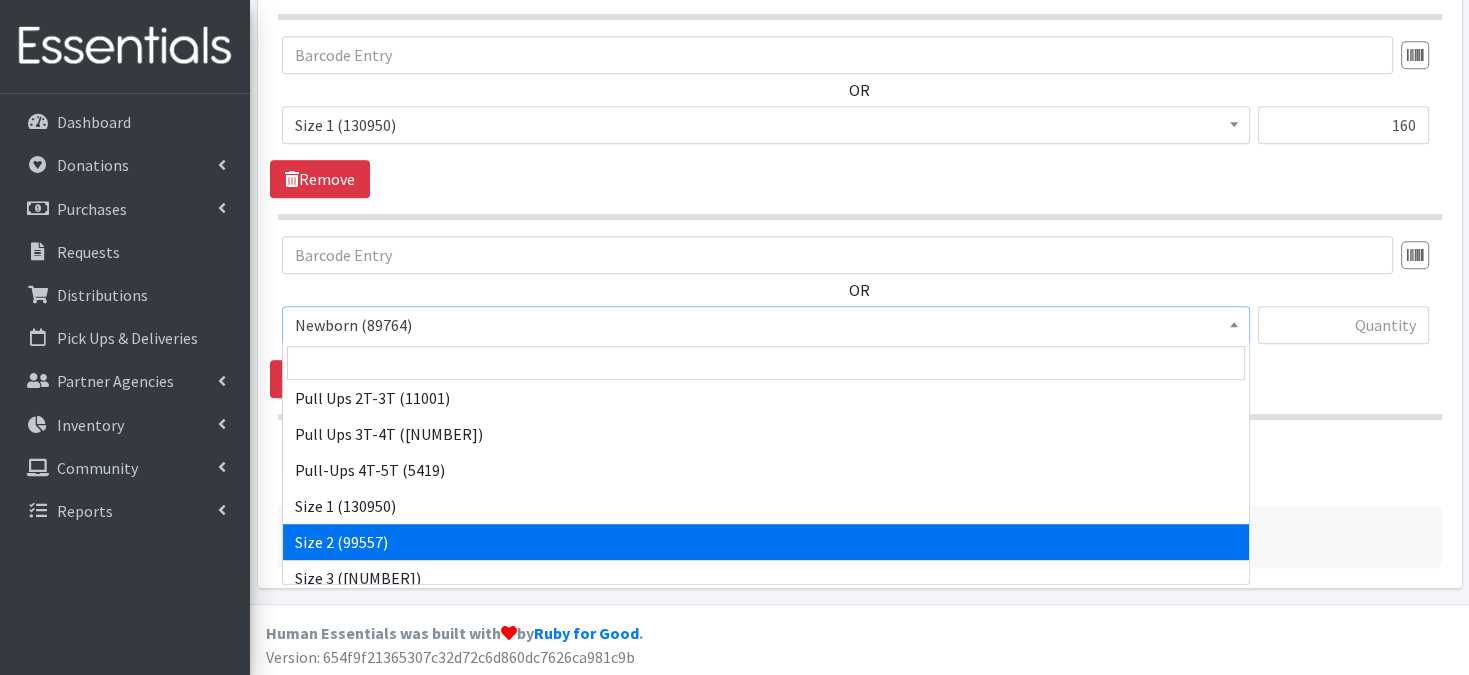 scroll, scrollTop: 80, scrollLeft: 0, axis: vertical 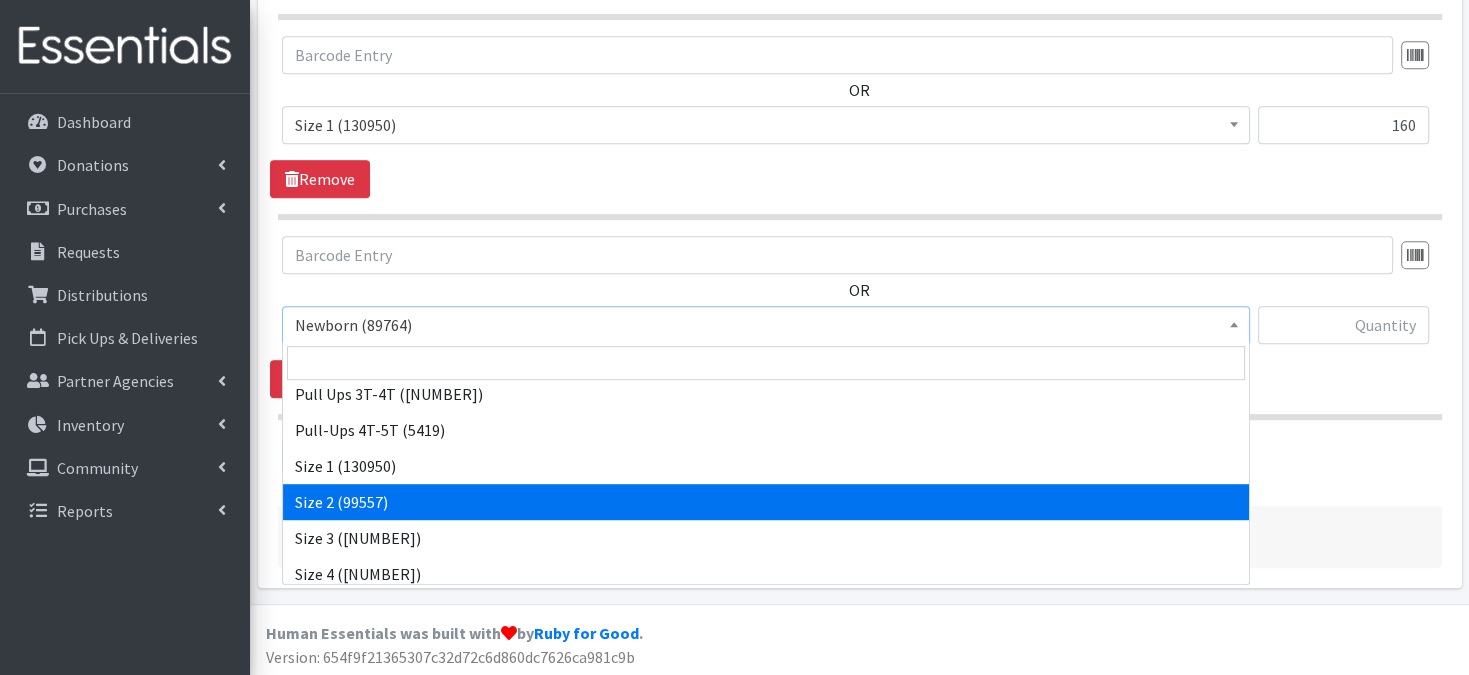 select on "3683" 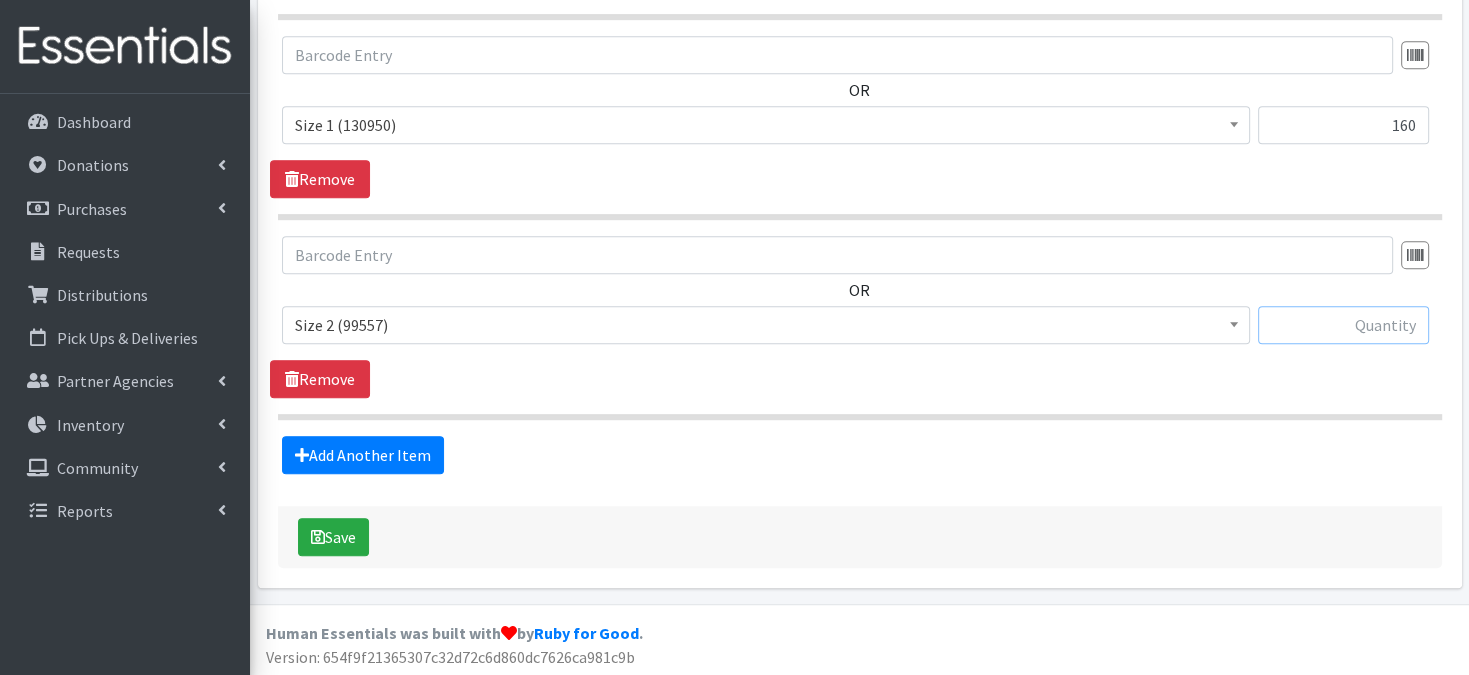 click at bounding box center [1343, 325] 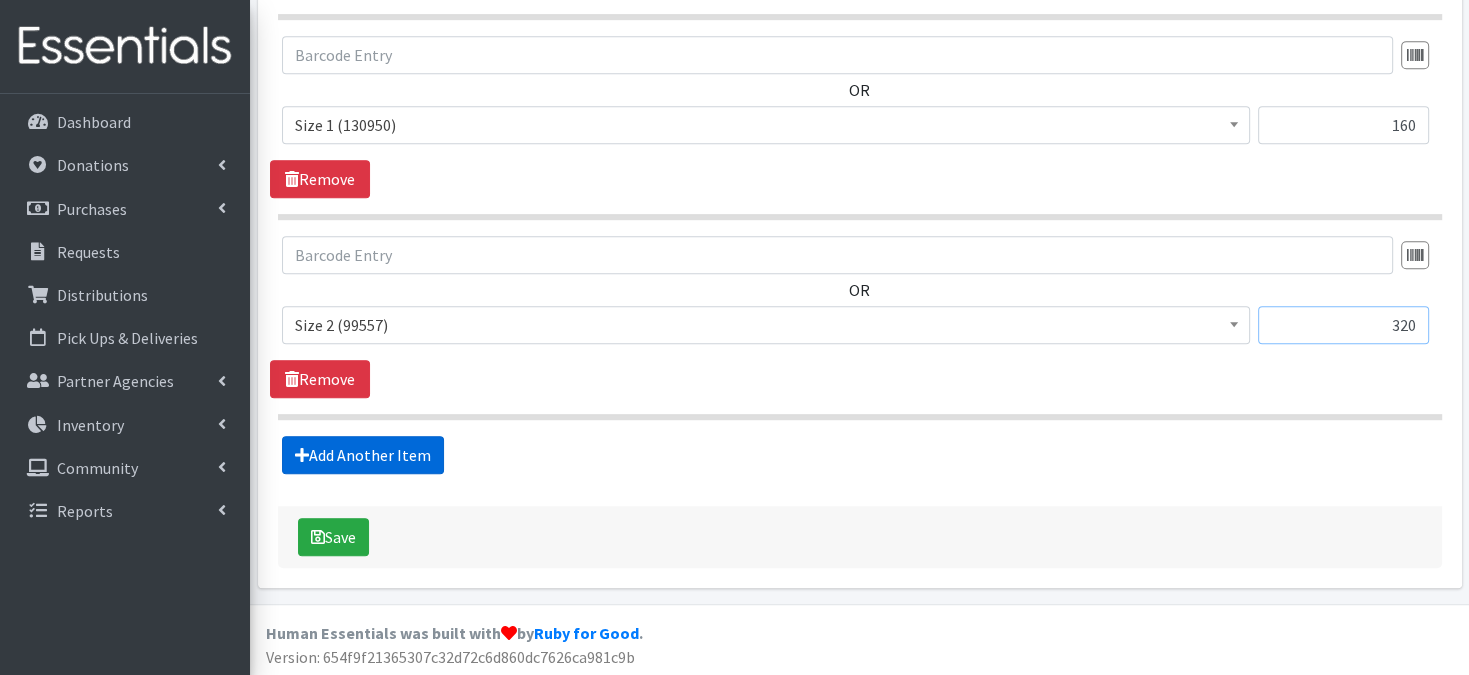 type on "320" 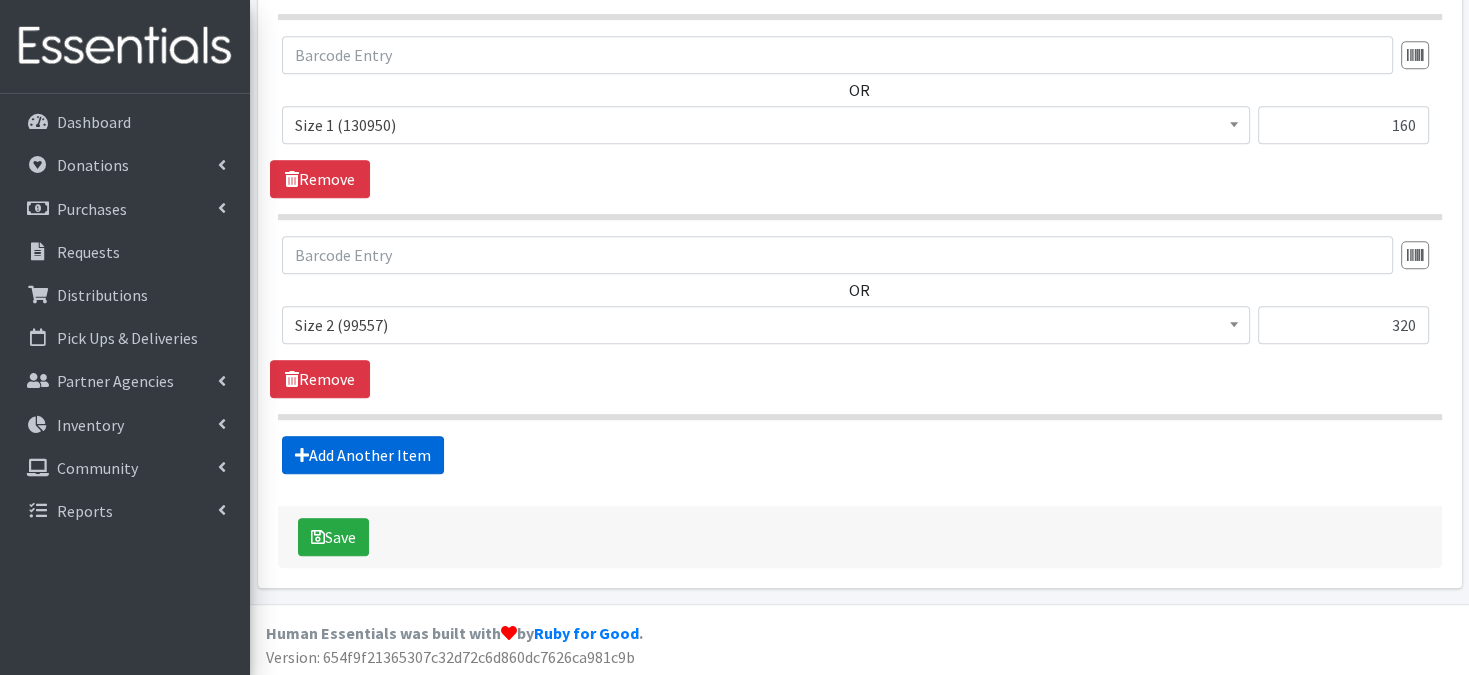 click on "Add Another Item" at bounding box center [363, 455] 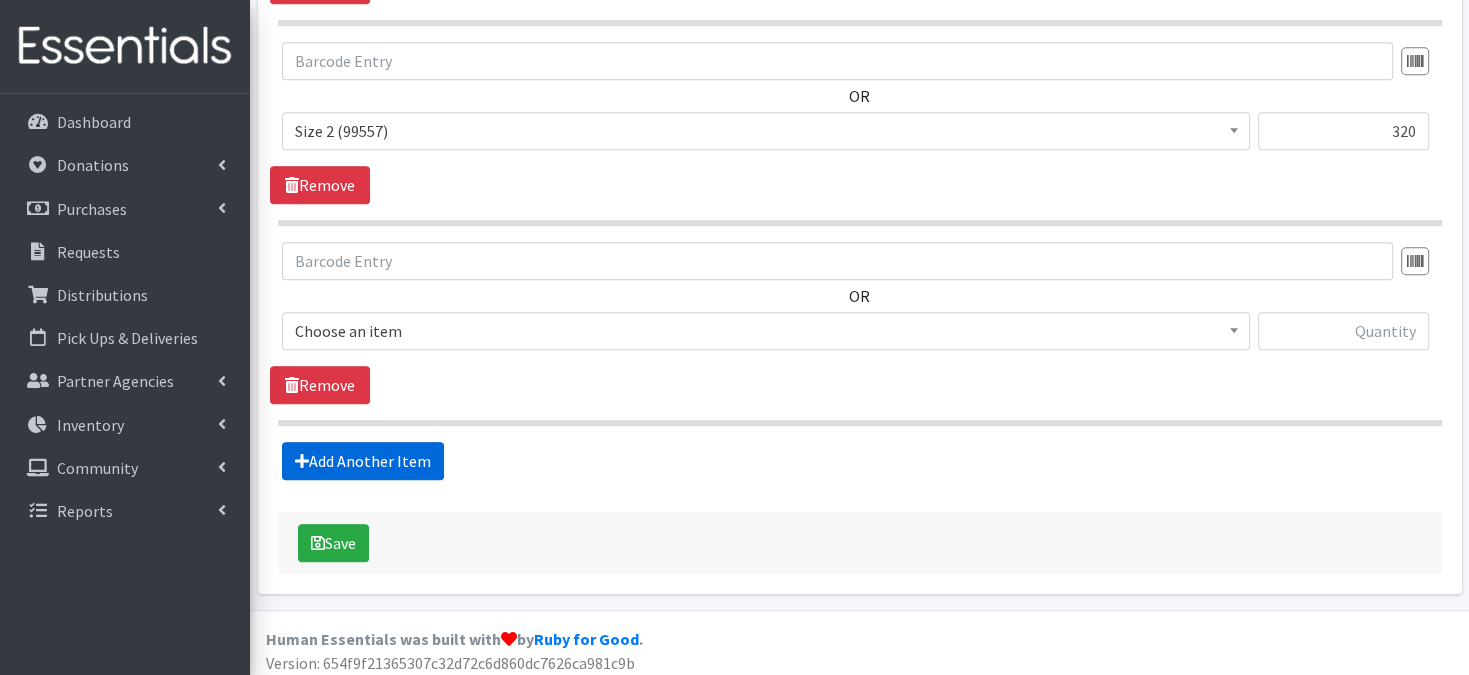 scroll, scrollTop: 1186, scrollLeft: 0, axis: vertical 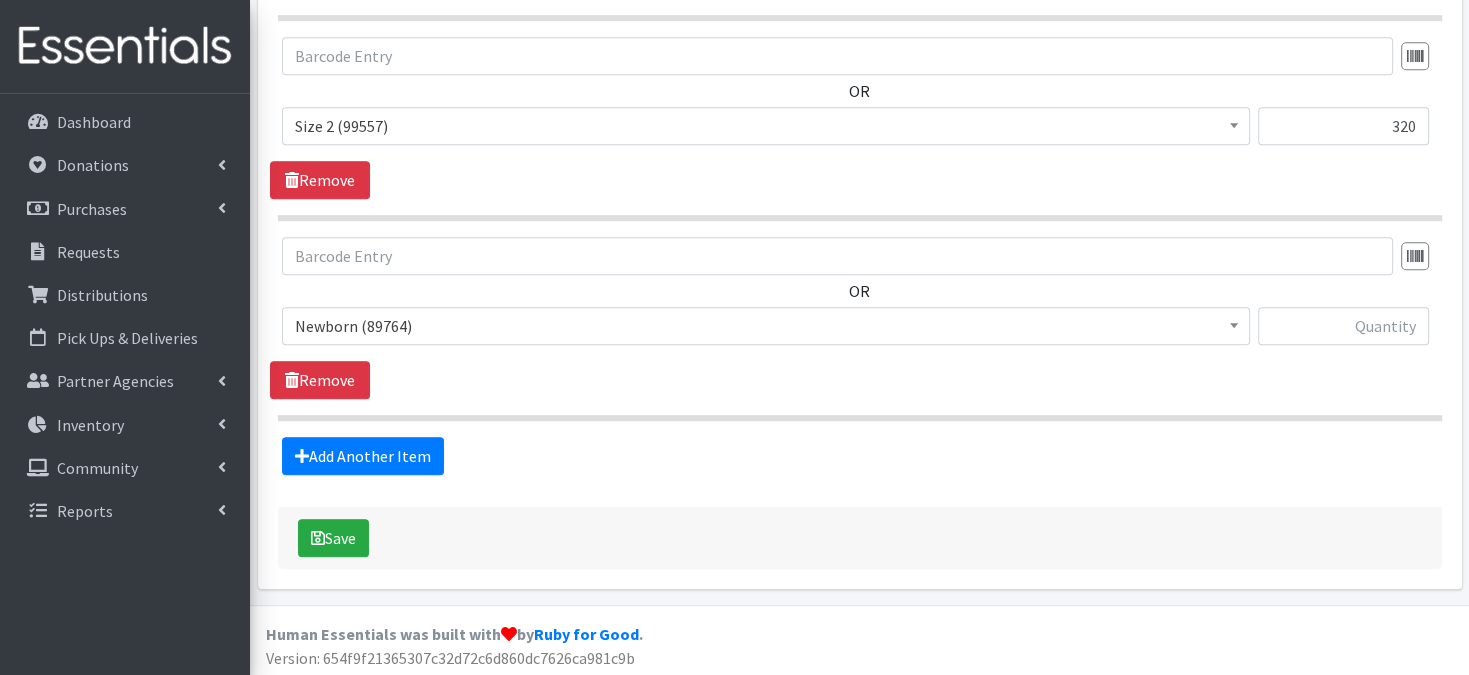 click at bounding box center [1234, 325] 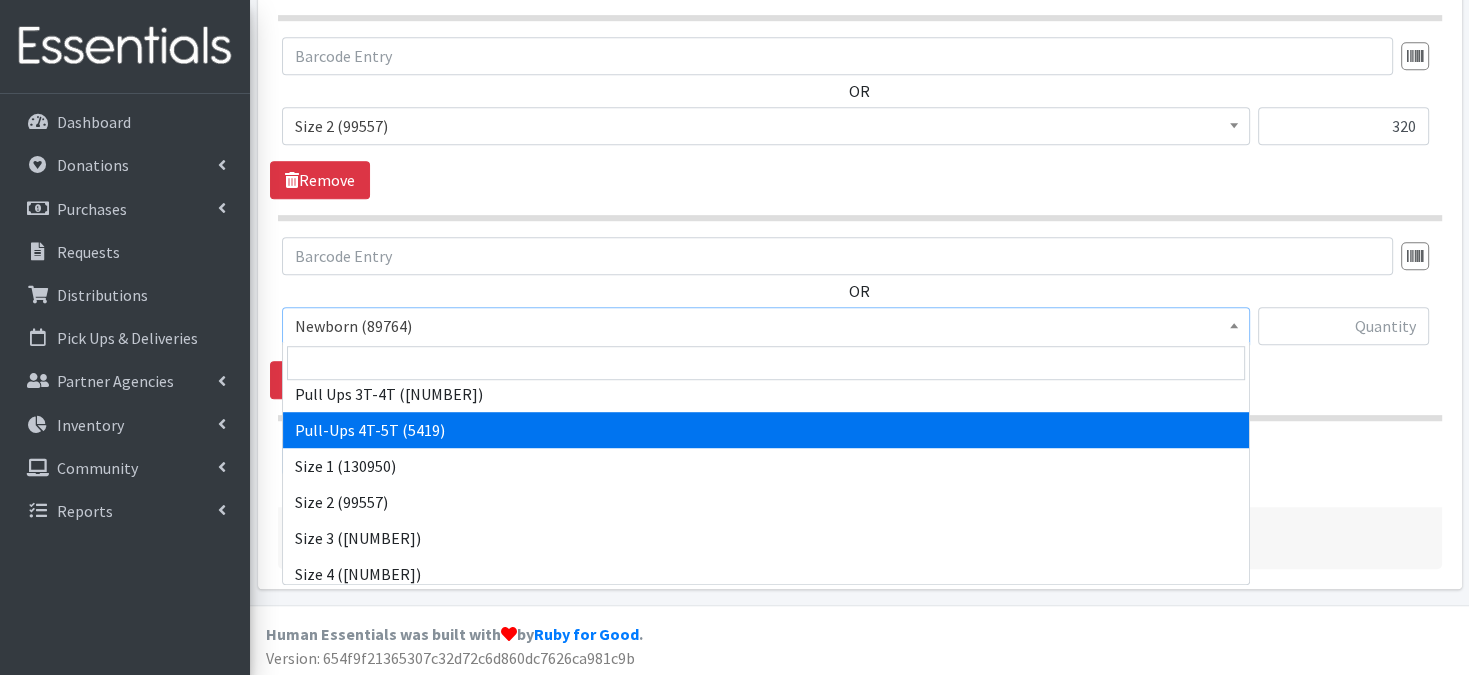 scroll, scrollTop: 120, scrollLeft: 0, axis: vertical 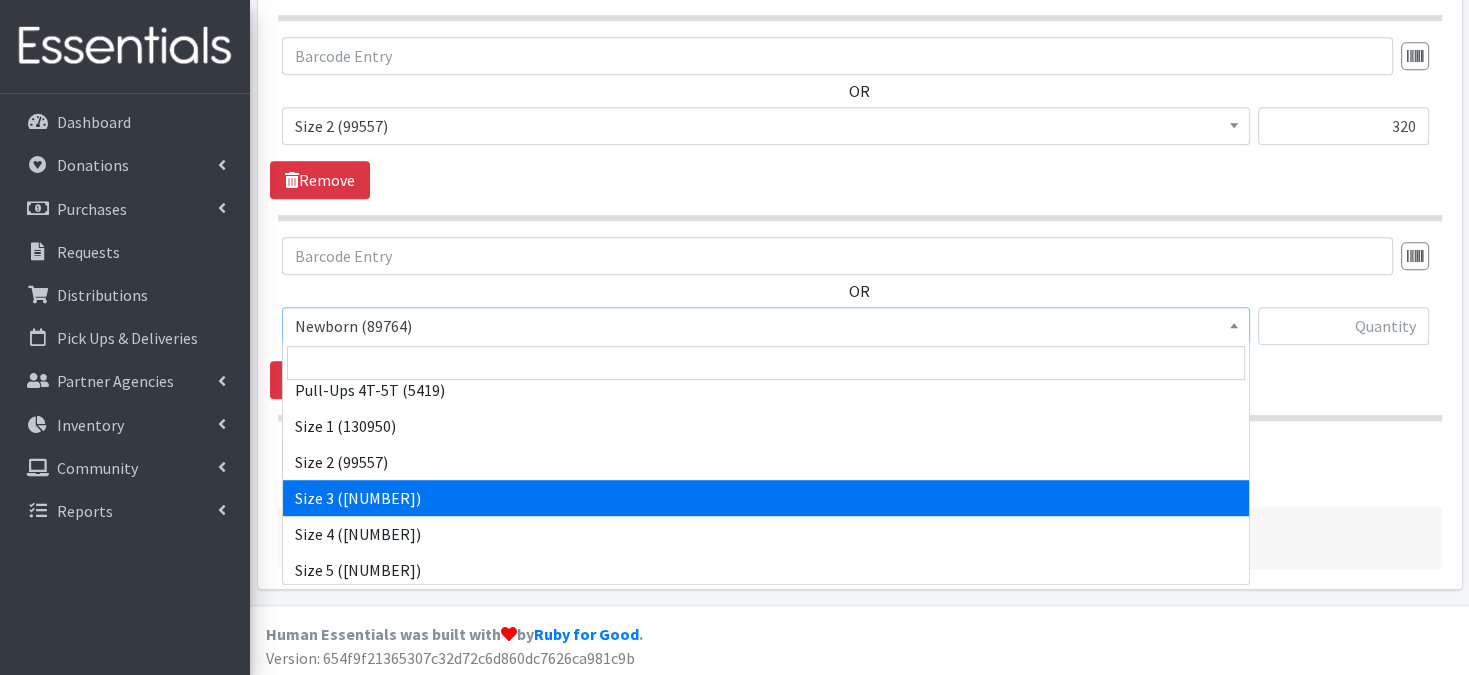 select on "3684" 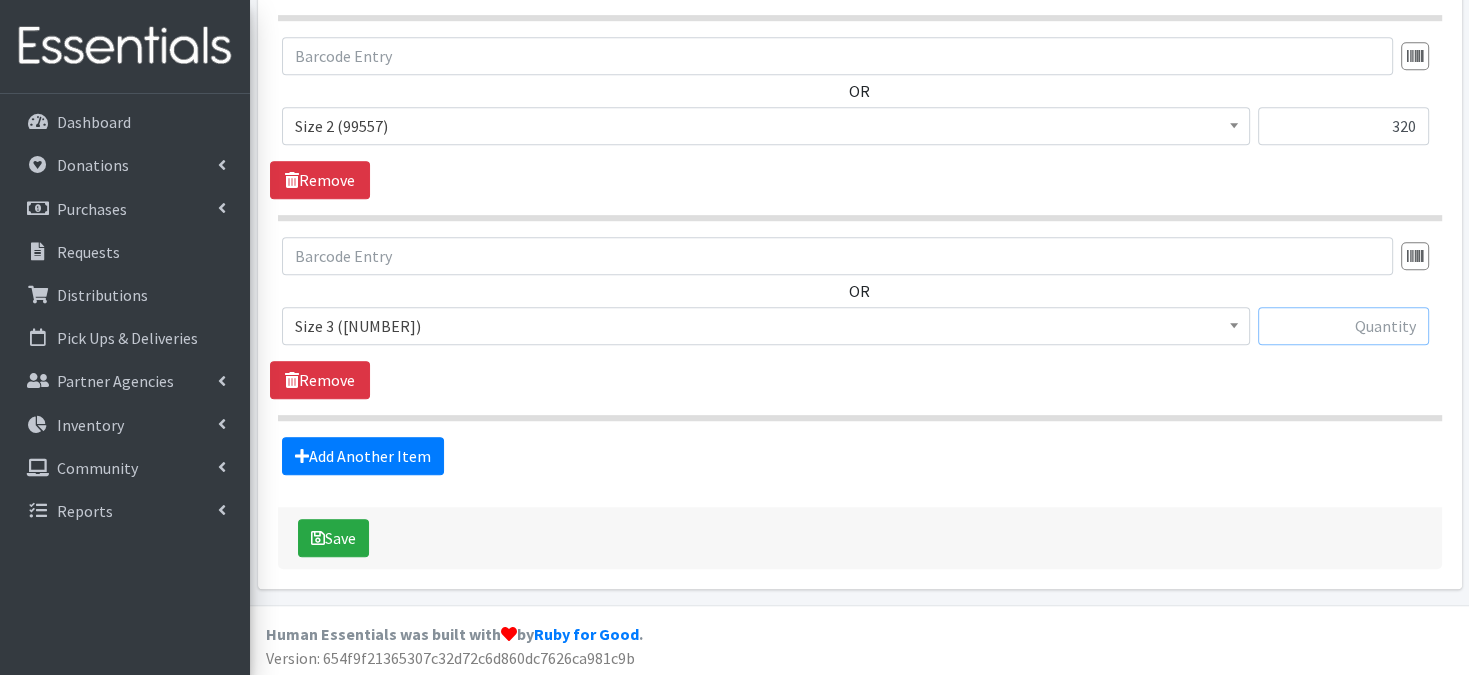 click at bounding box center [1343, 326] 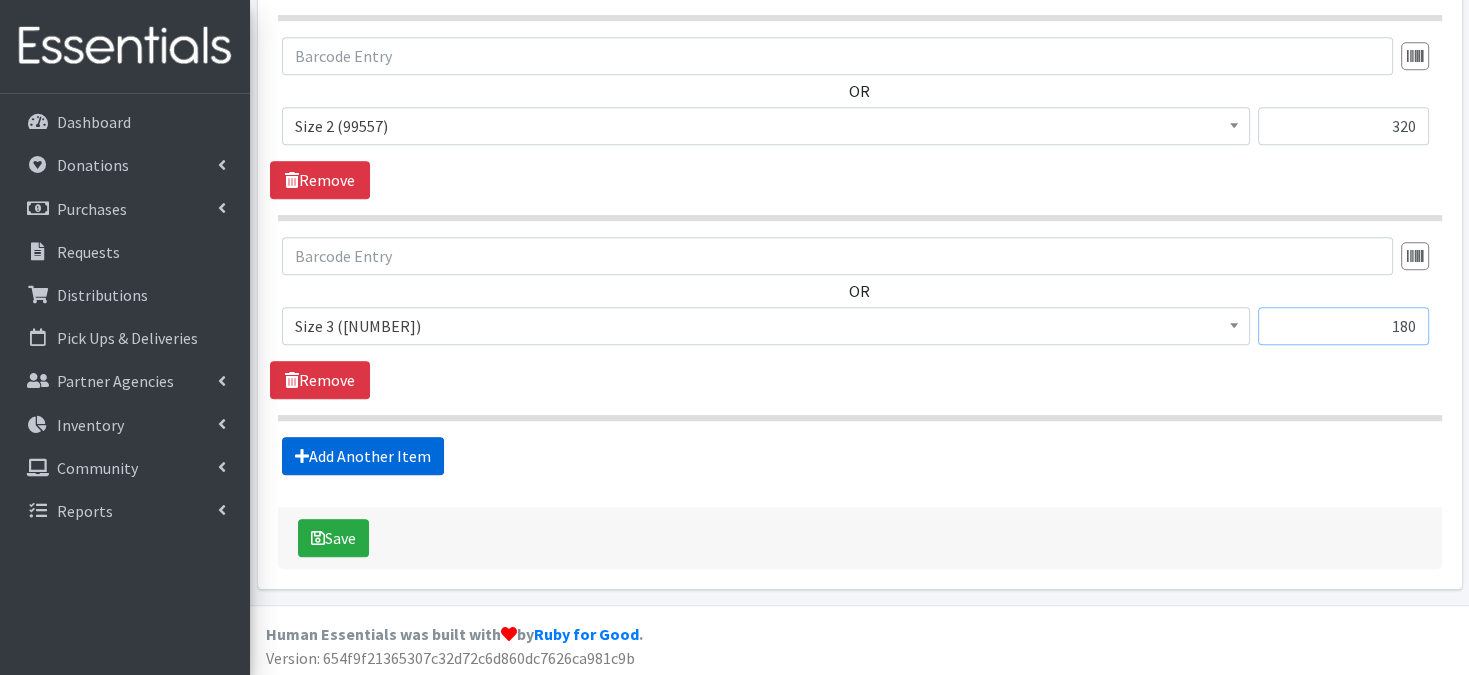 type on "180" 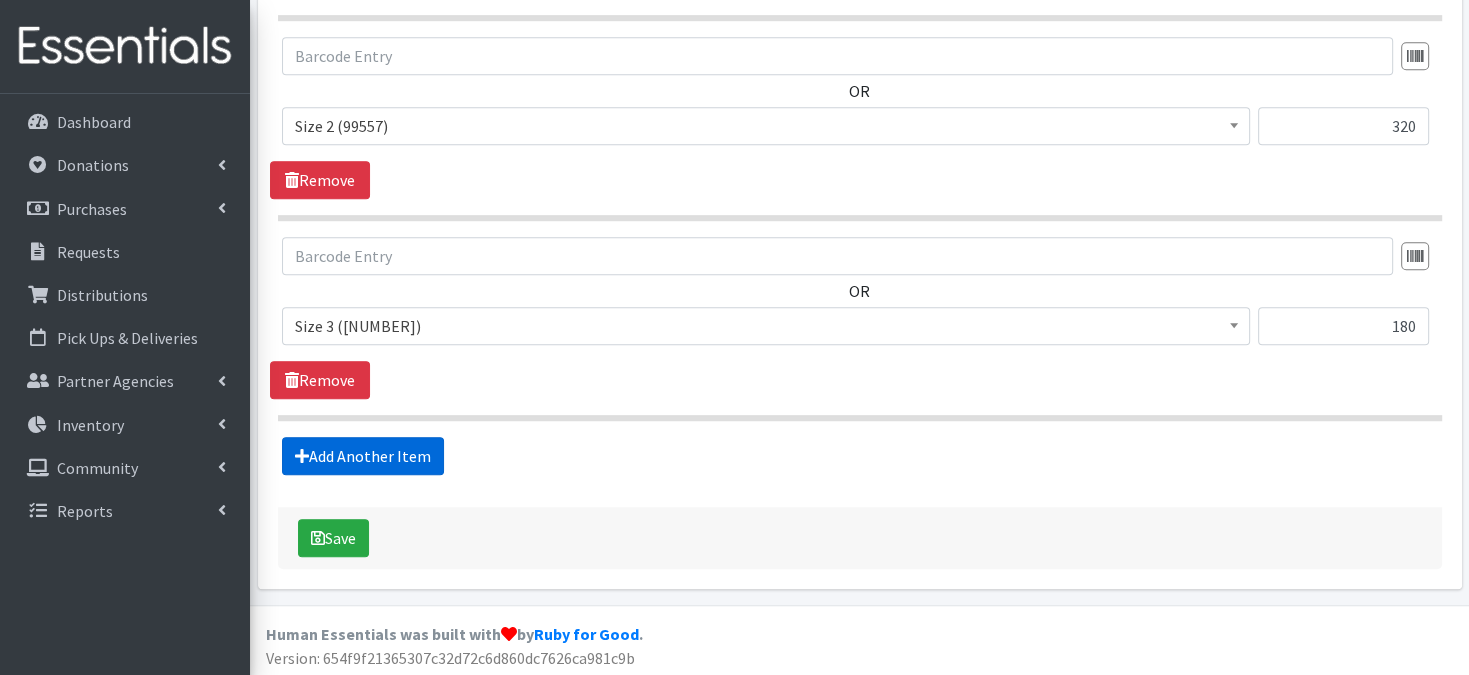 click on "Add Another Item" at bounding box center [363, 456] 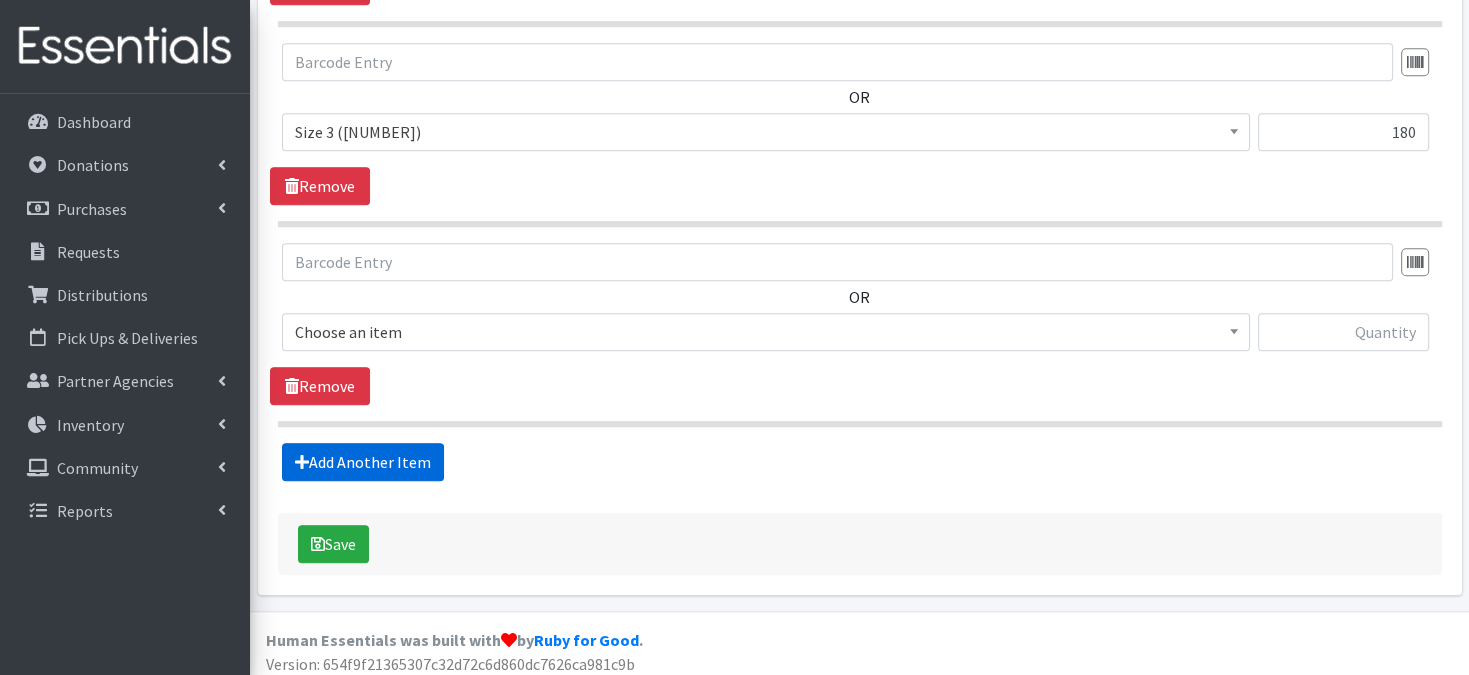 scroll, scrollTop: 1386, scrollLeft: 0, axis: vertical 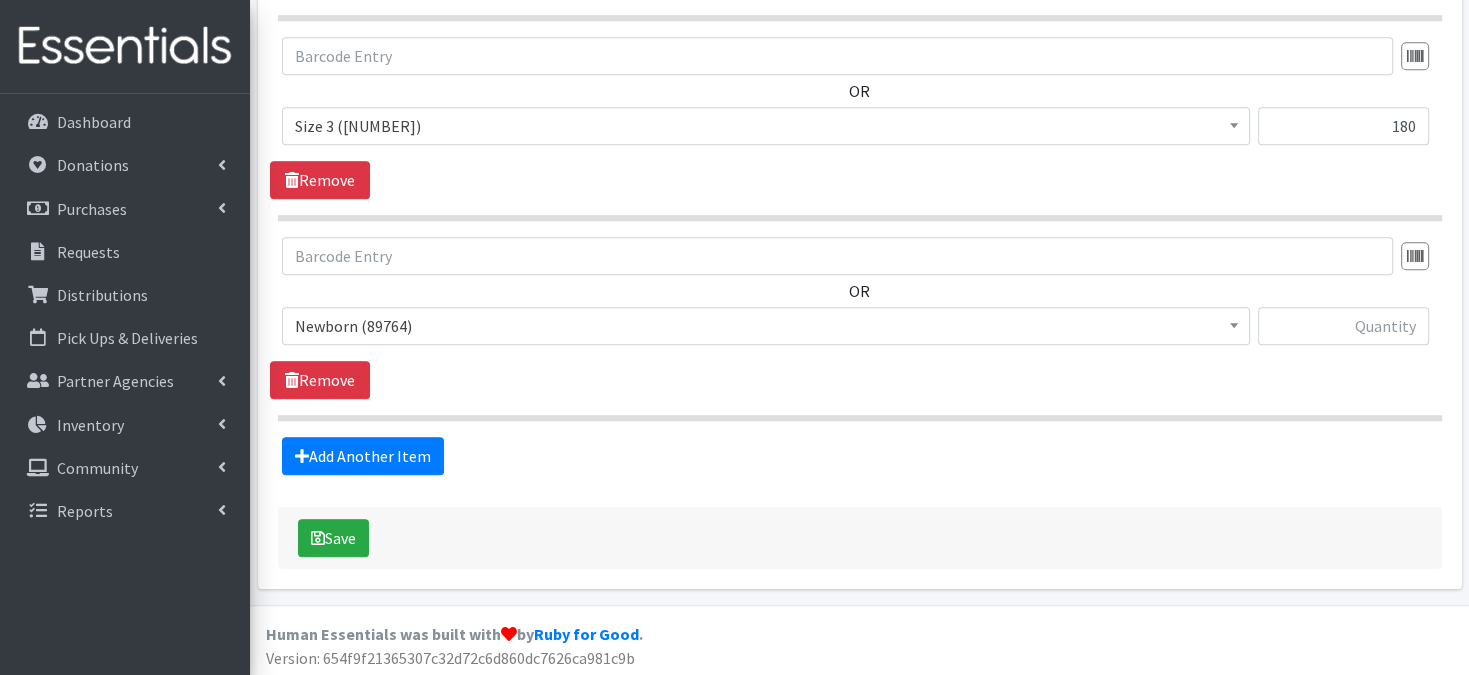 click at bounding box center (1234, 325) 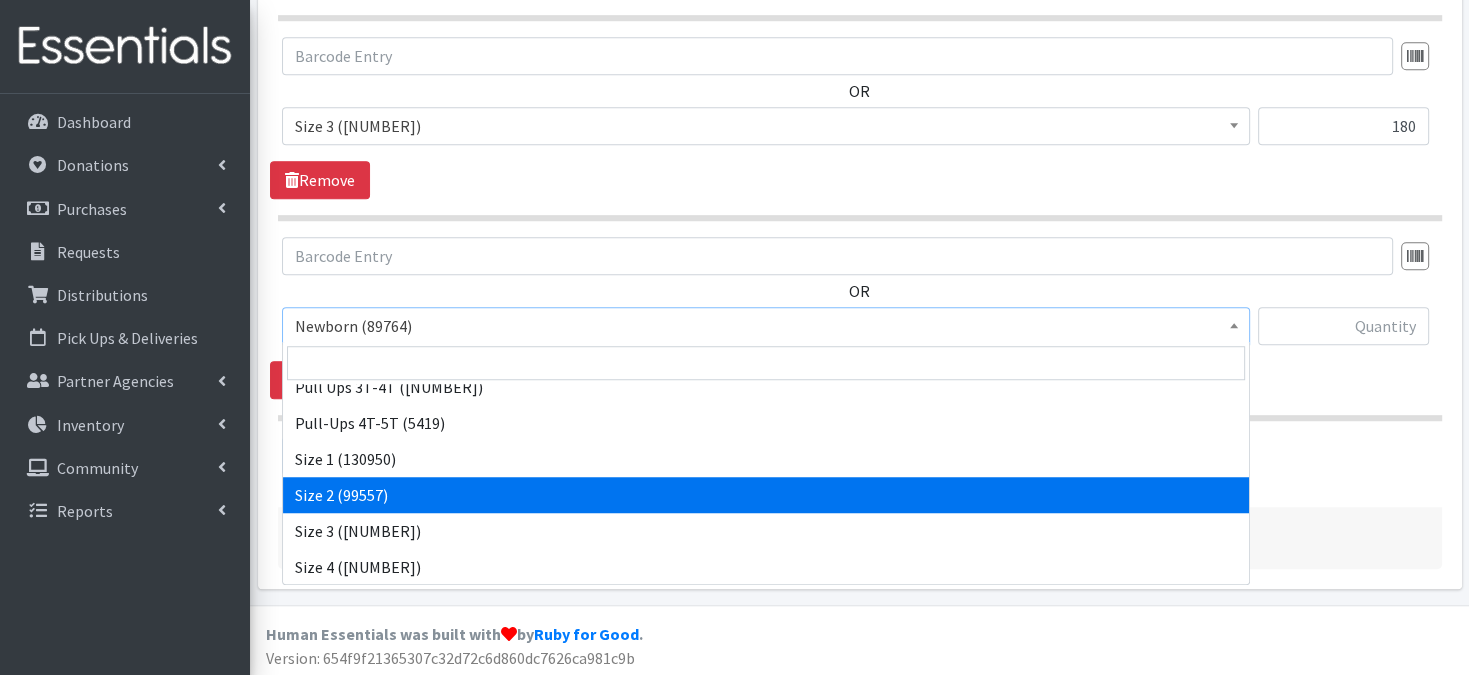 scroll, scrollTop: 120, scrollLeft: 0, axis: vertical 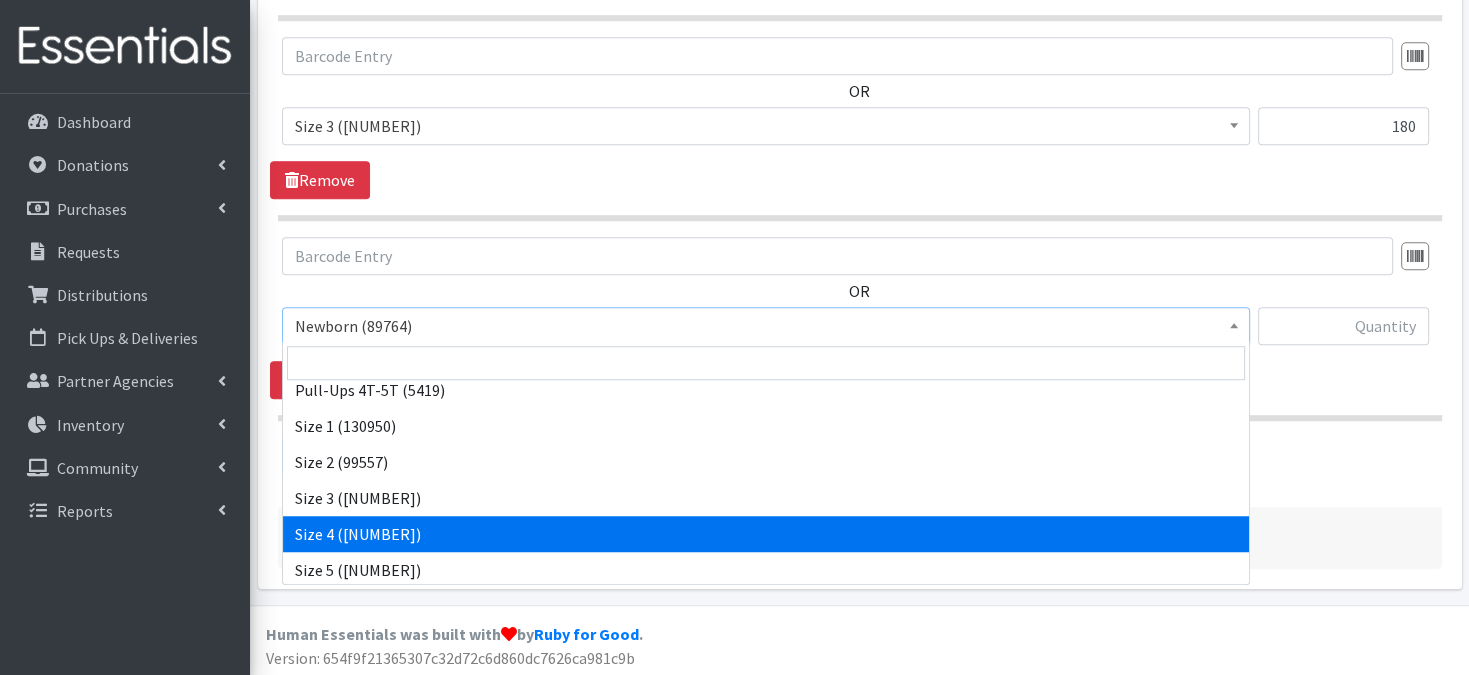 select on "3685" 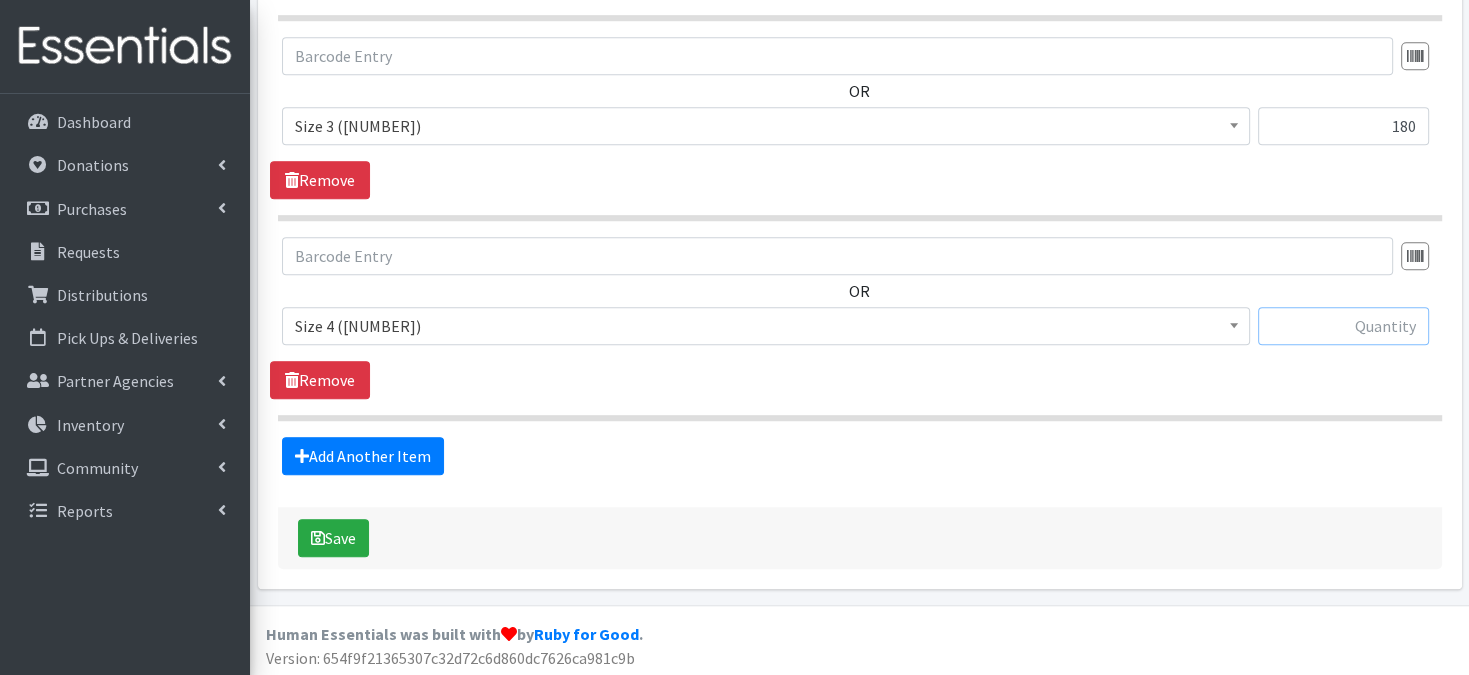 click at bounding box center (1343, 326) 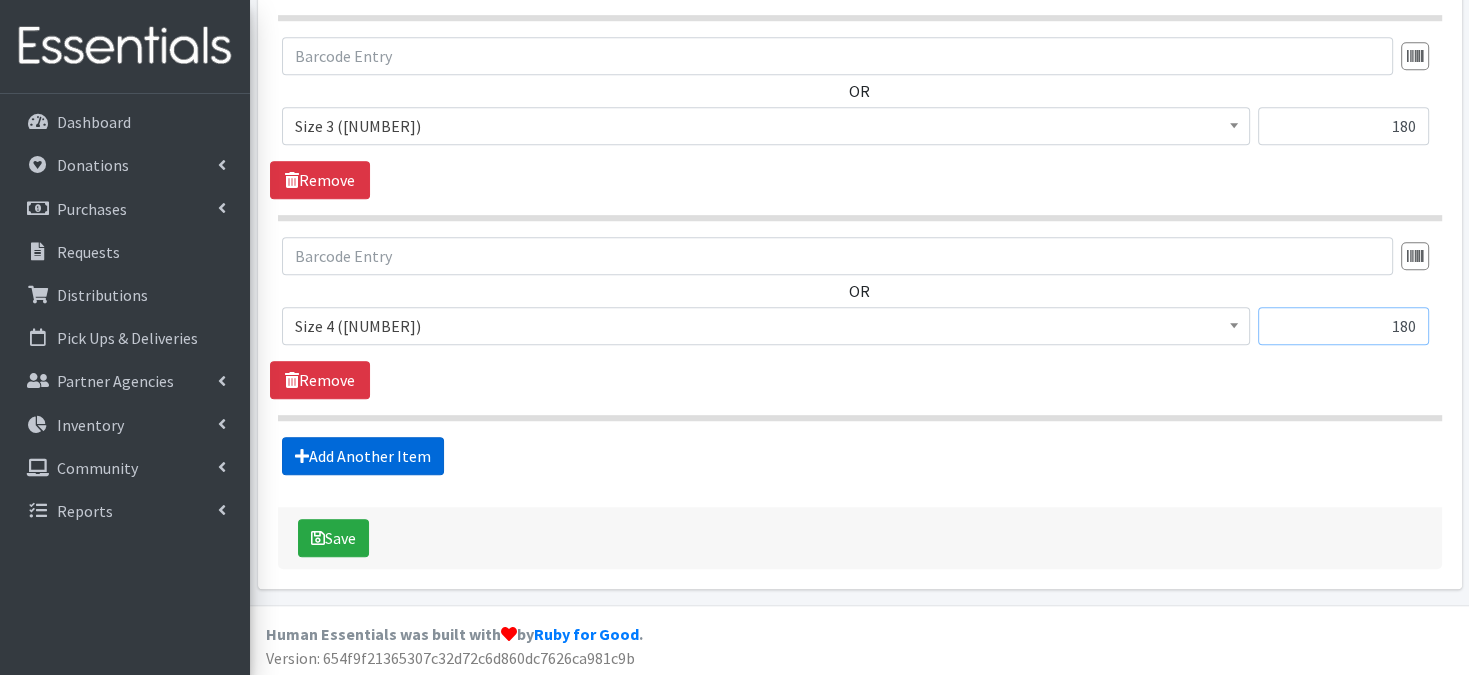 type on "180" 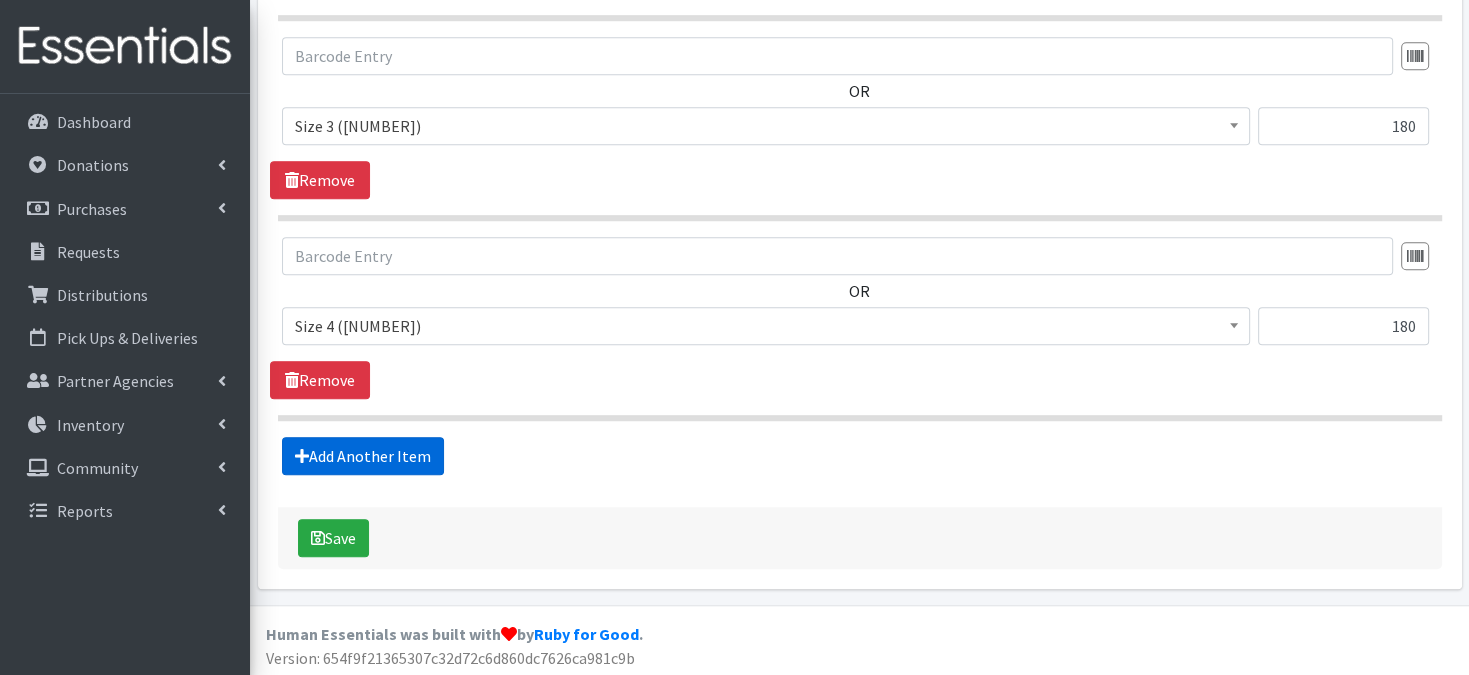 click on "Add Another Item" at bounding box center (363, 456) 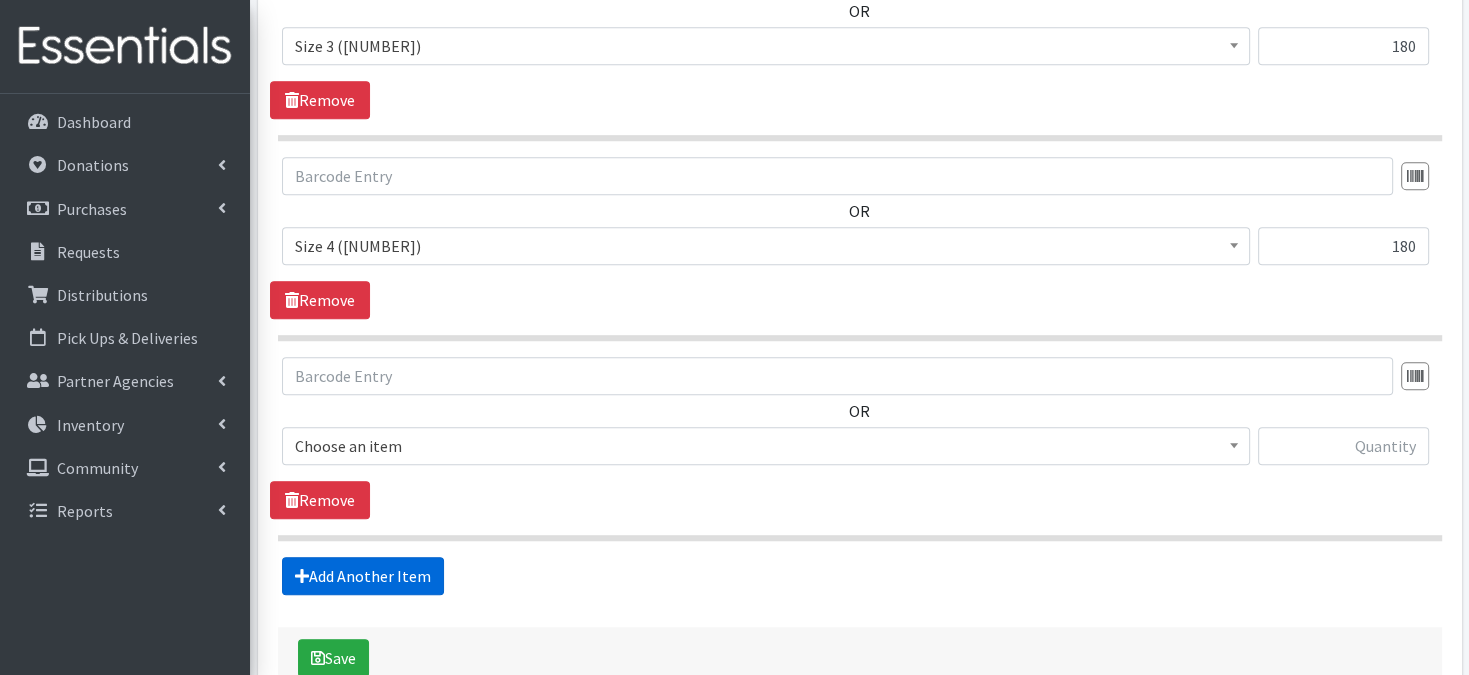 scroll, scrollTop: 1585, scrollLeft: 0, axis: vertical 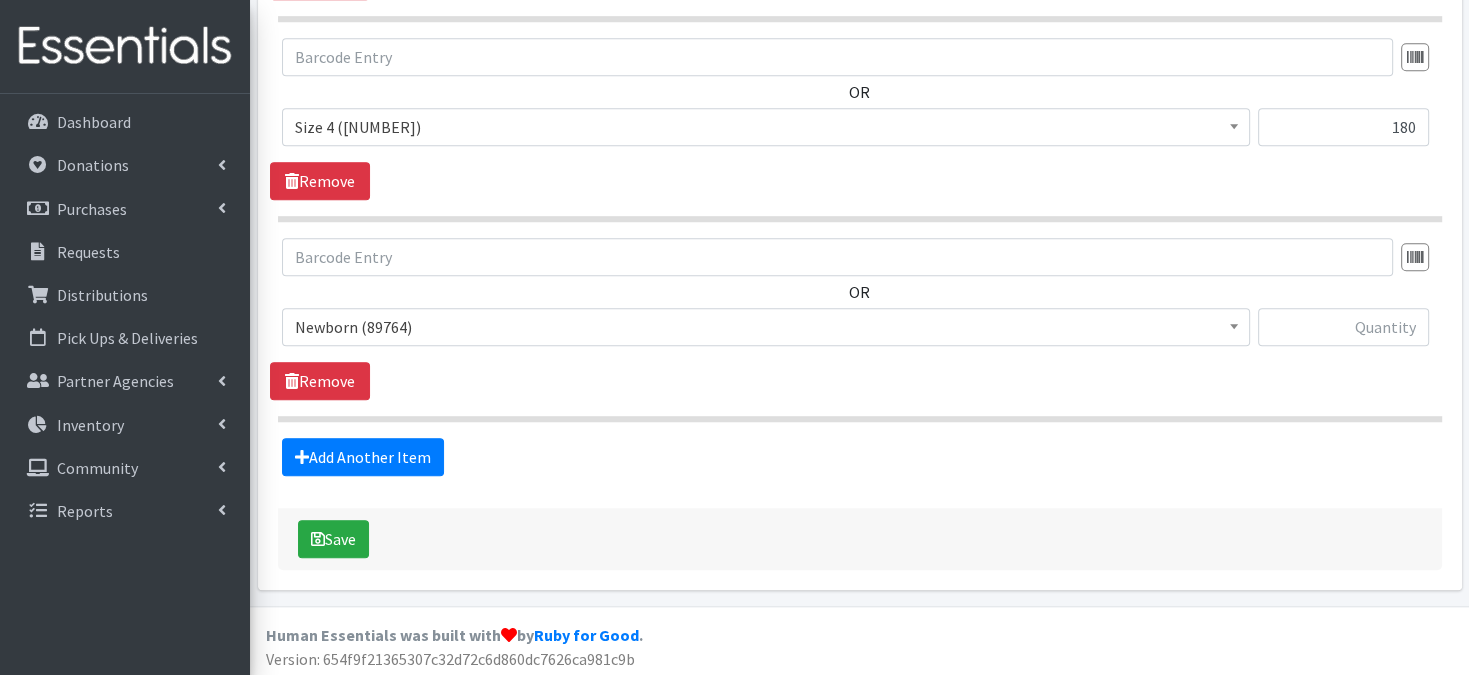 click at bounding box center [1234, 324] 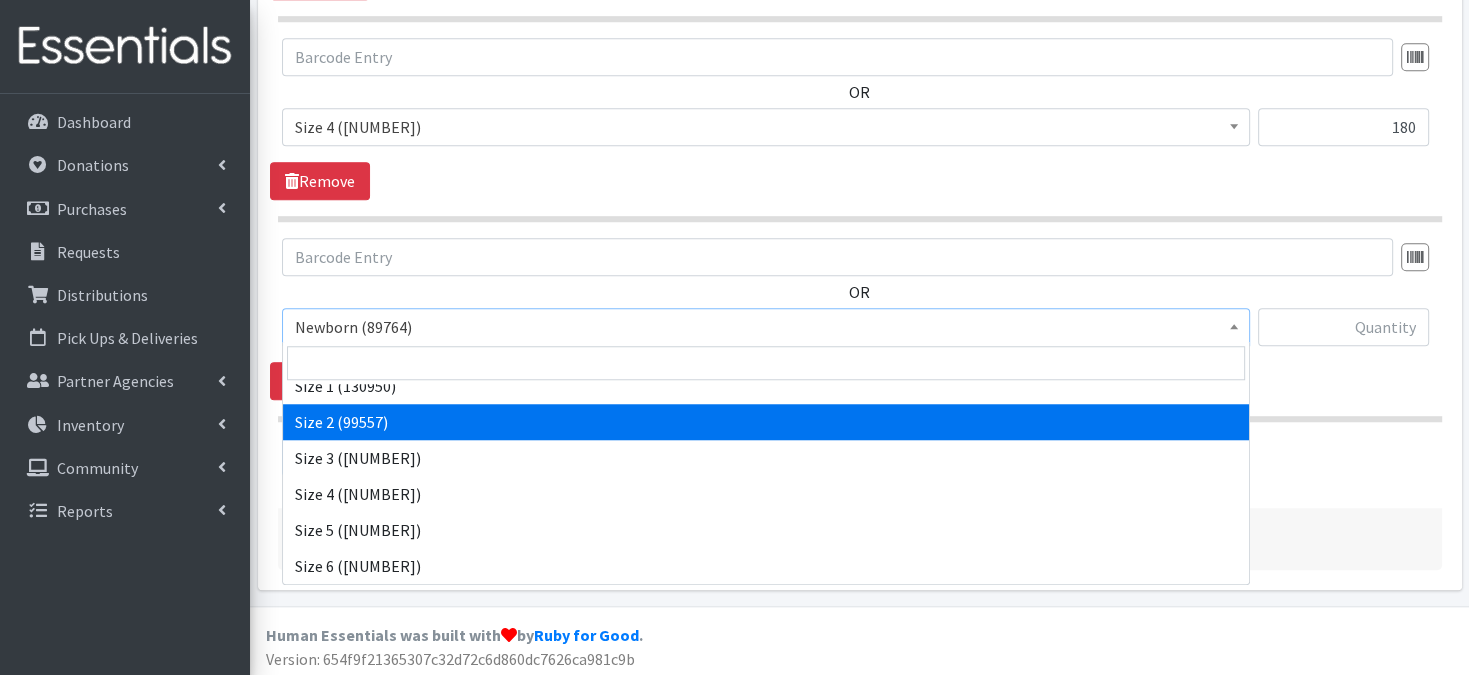 scroll, scrollTop: 200, scrollLeft: 0, axis: vertical 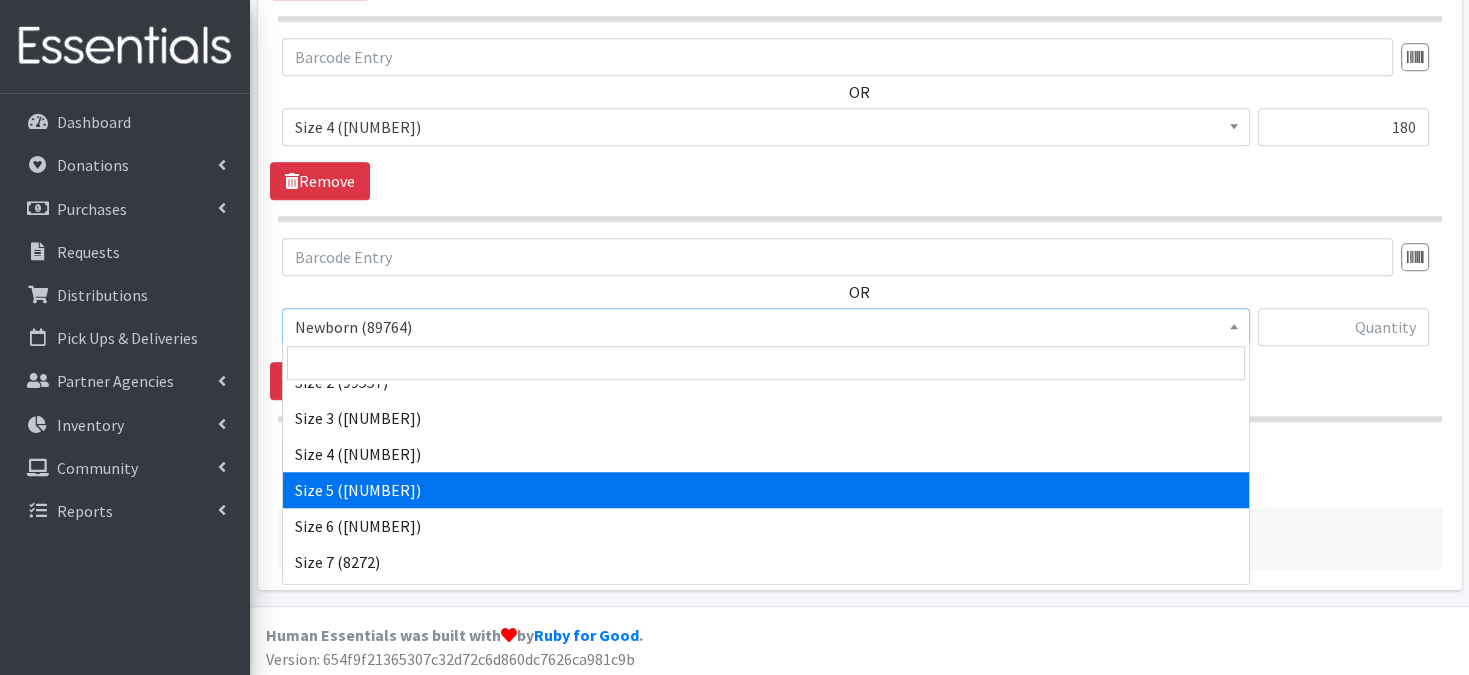 select on "3686" 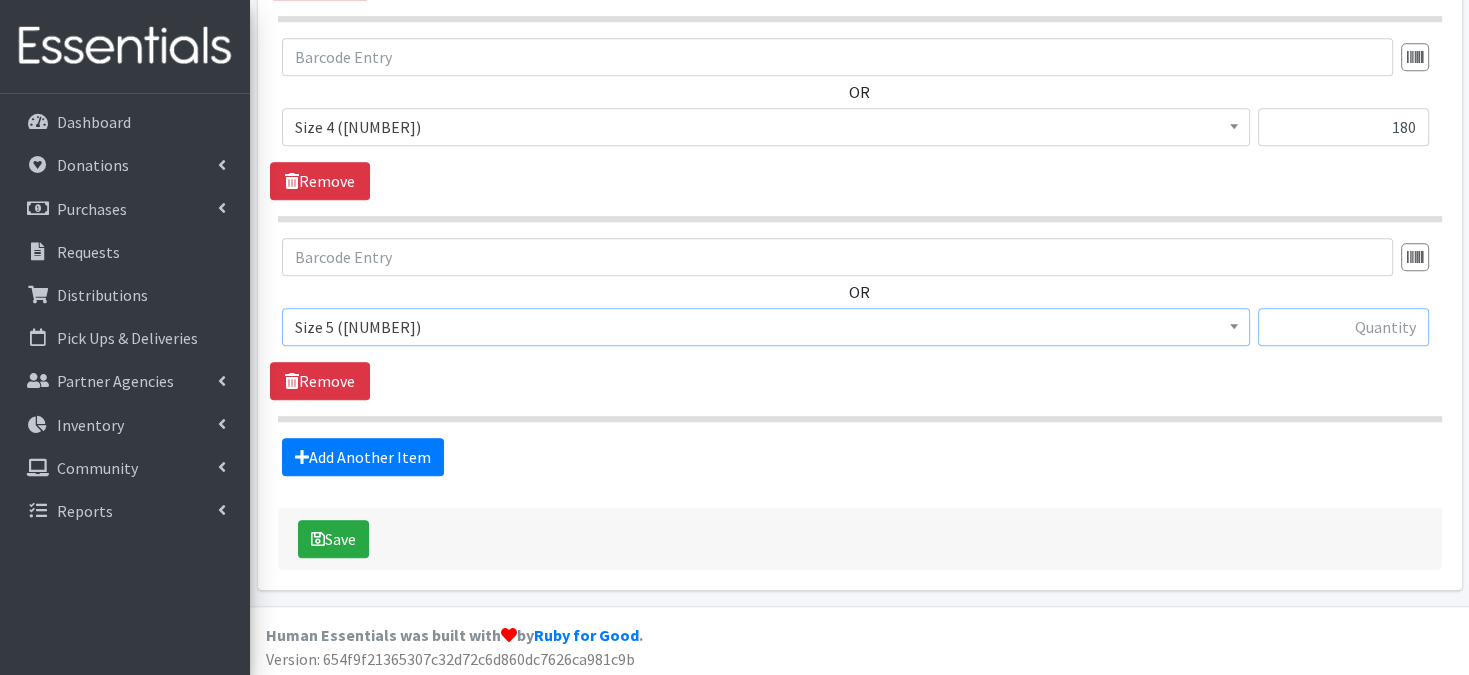 click at bounding box center (1343, 327) 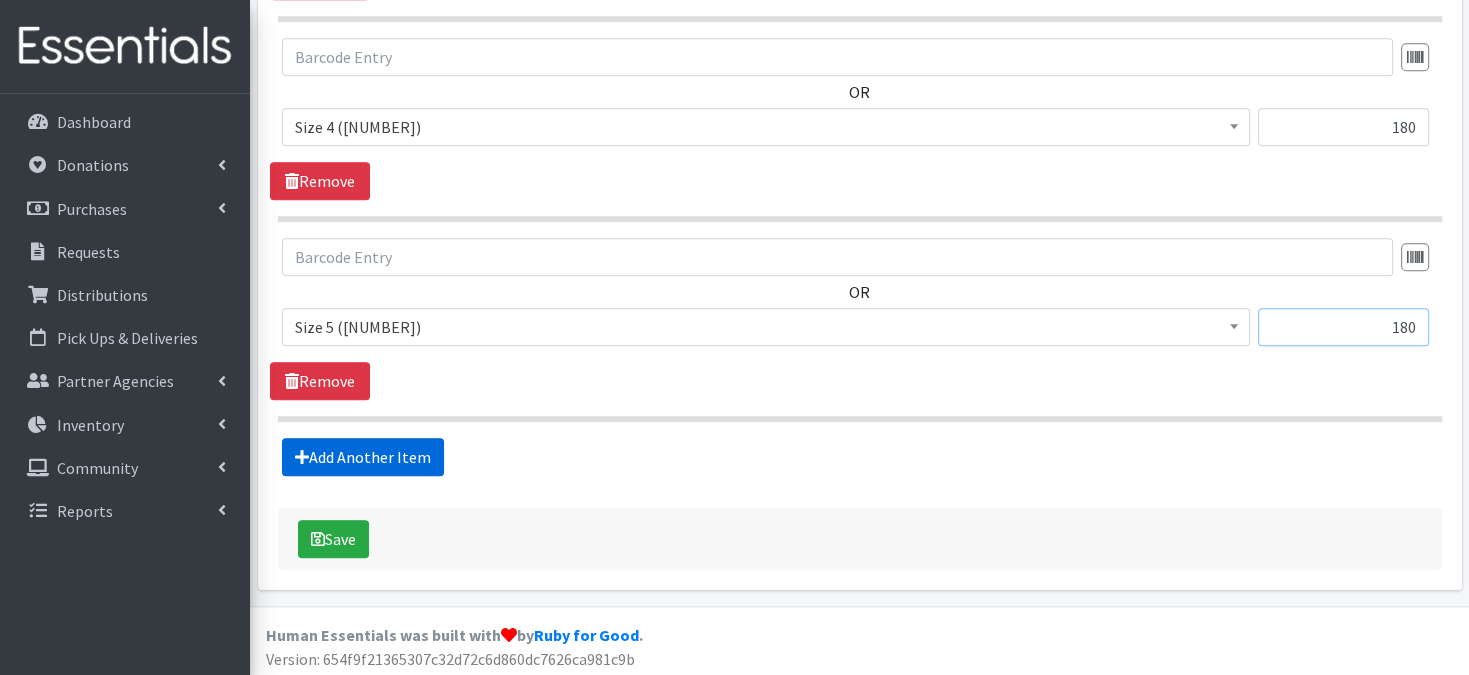 type on "180" 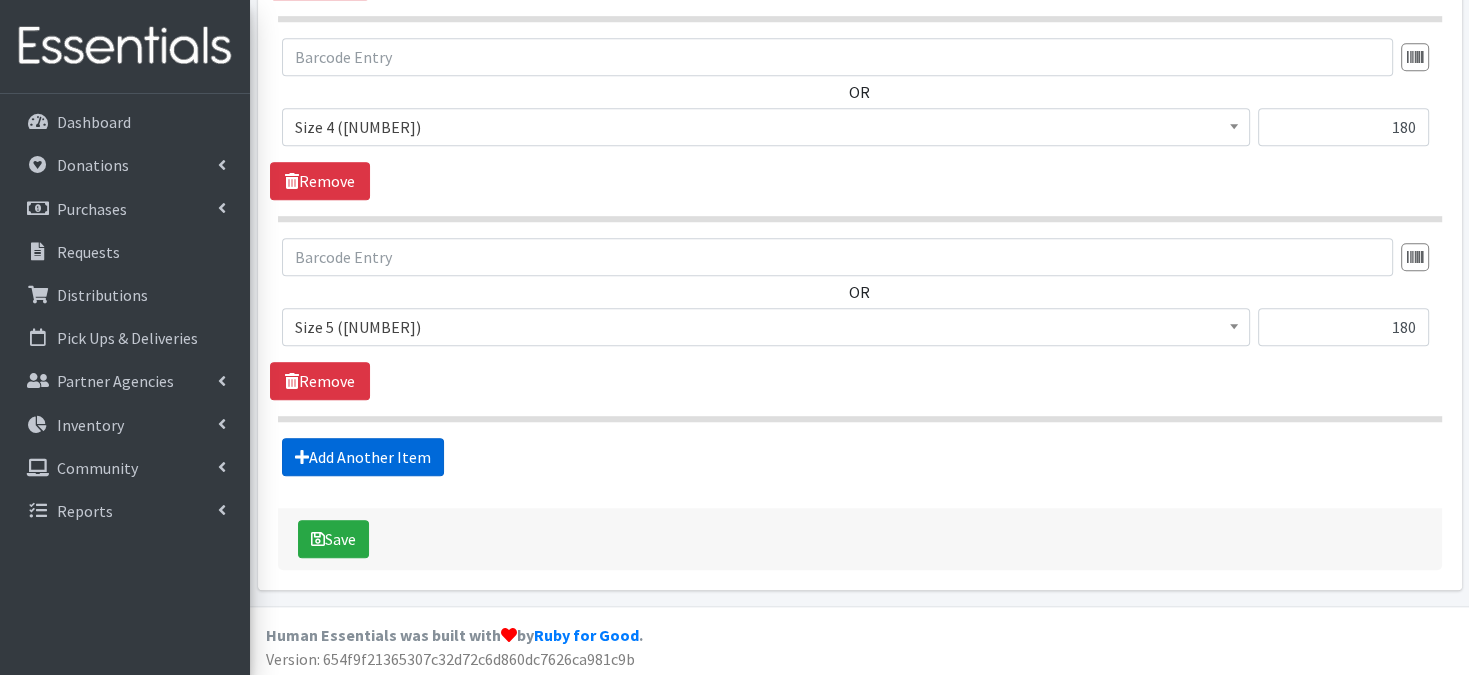 click on "Add Another Item" at bounding box center (363, 457) 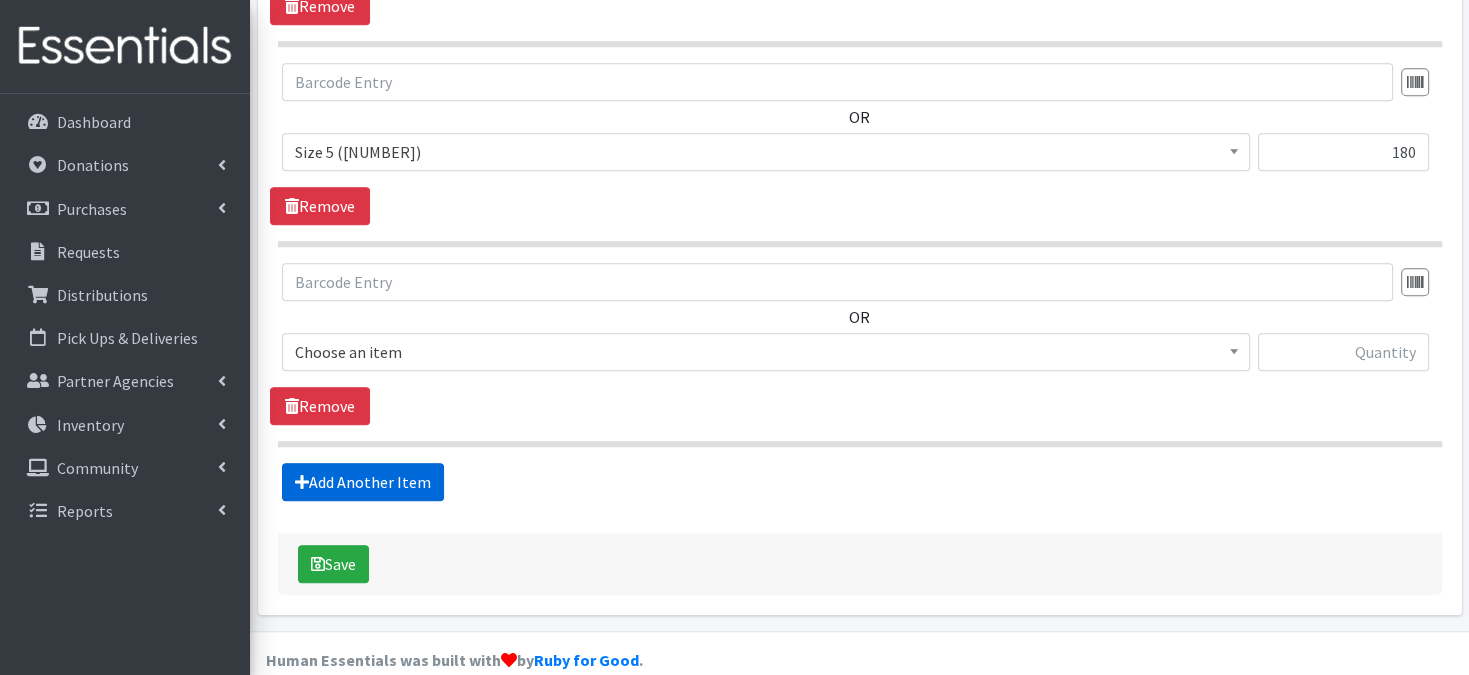 scroll, scrollTop: 1784, scrollLeft: 0, axis: vertical 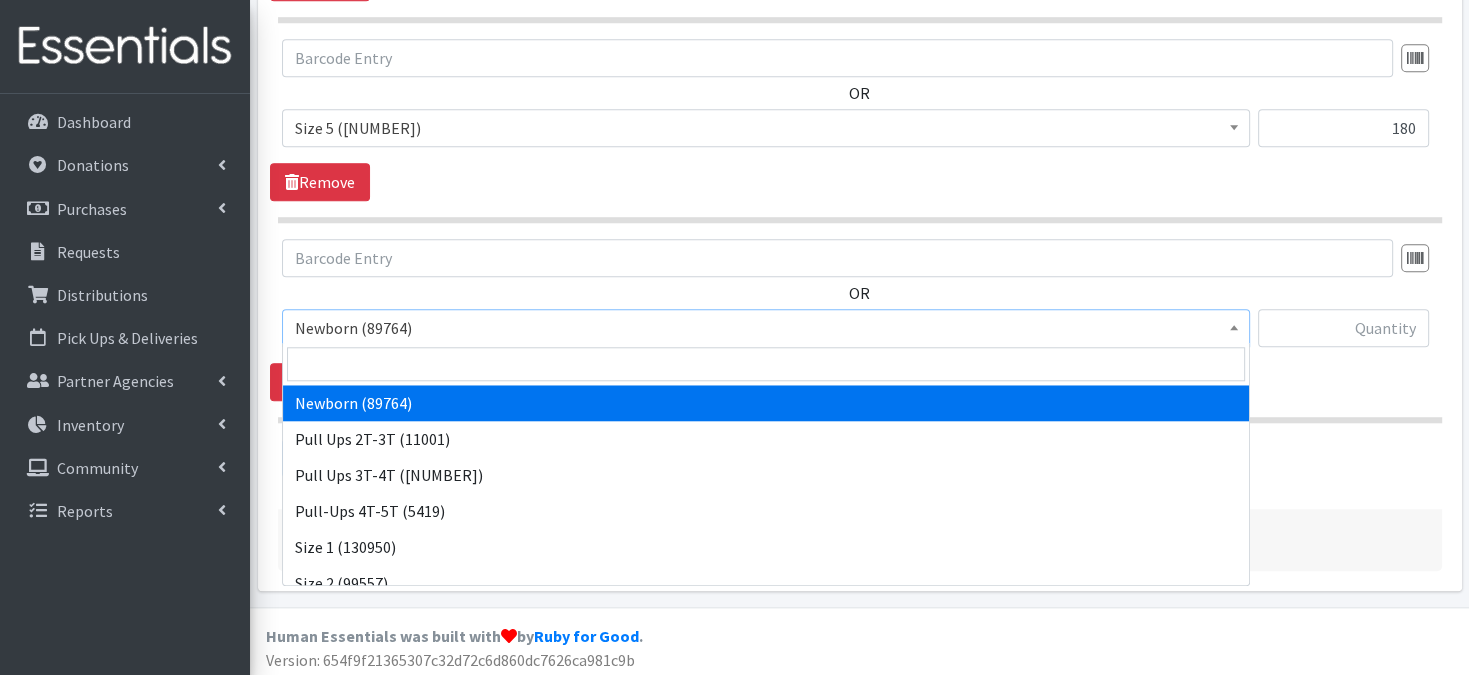 click at bounding box center (1234, 325) 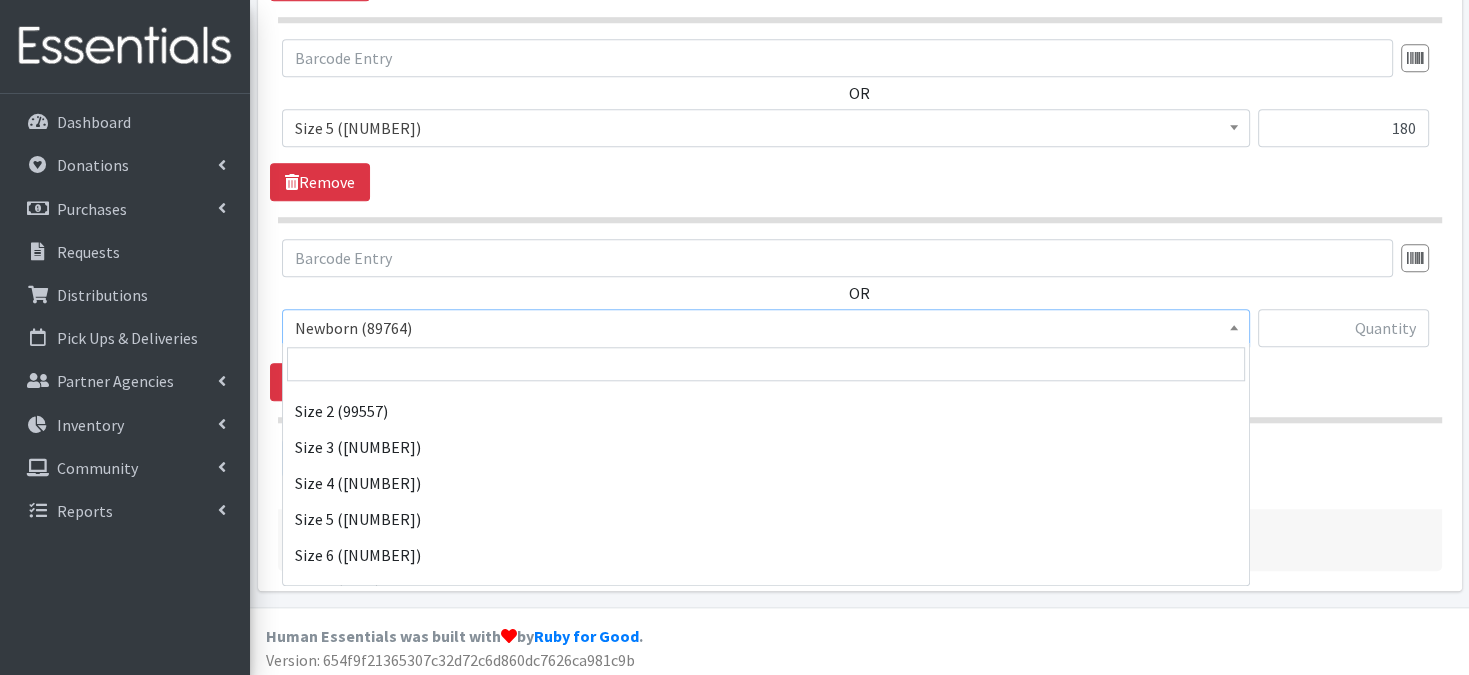 scroll, scrollTop: 173, scrollLeft: 0, axis: vertical 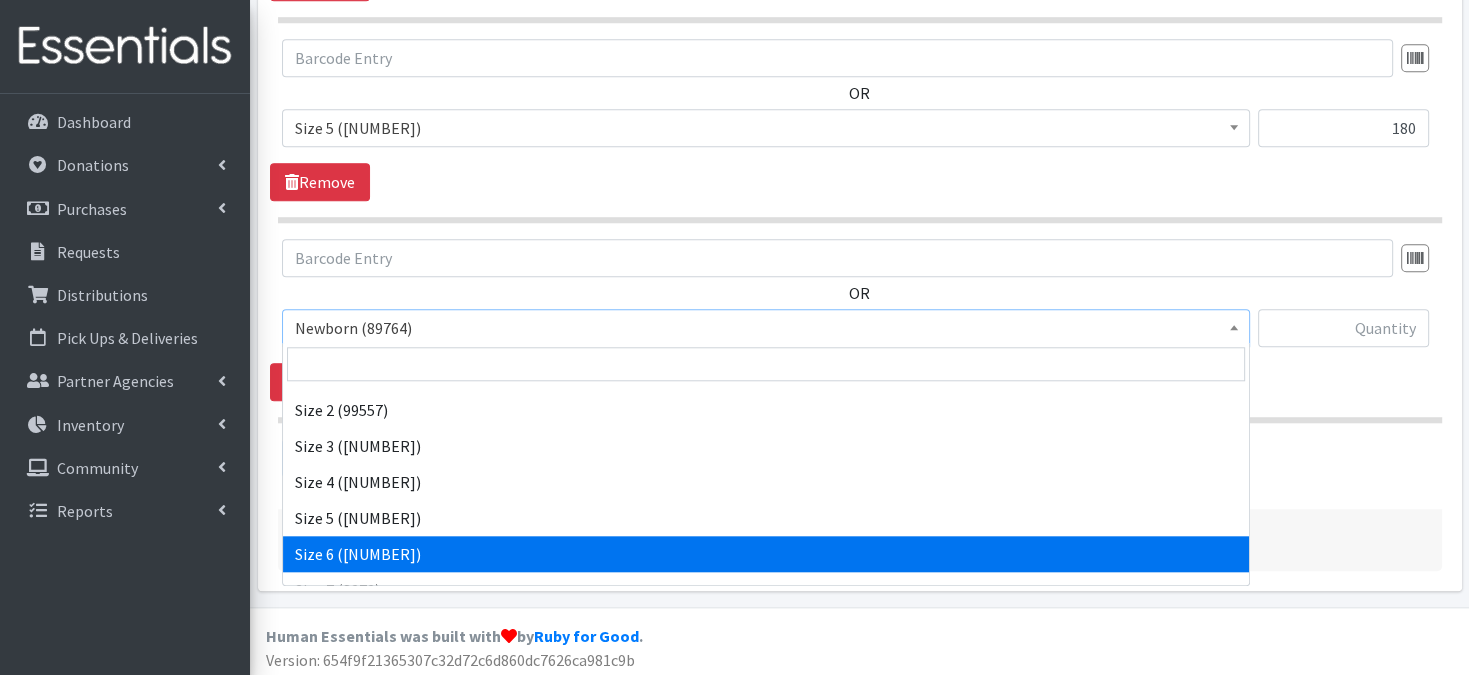 select on "3687" 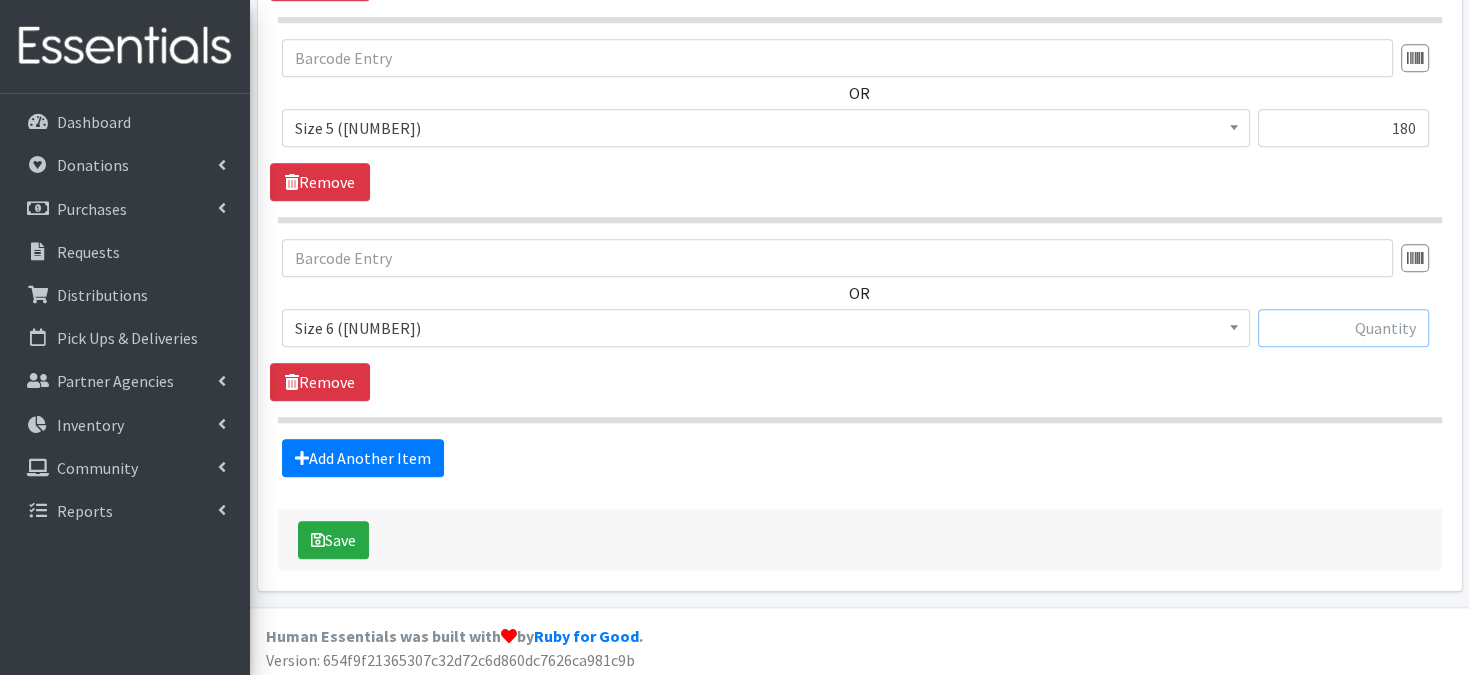 click at bounding box center (1343, 328) 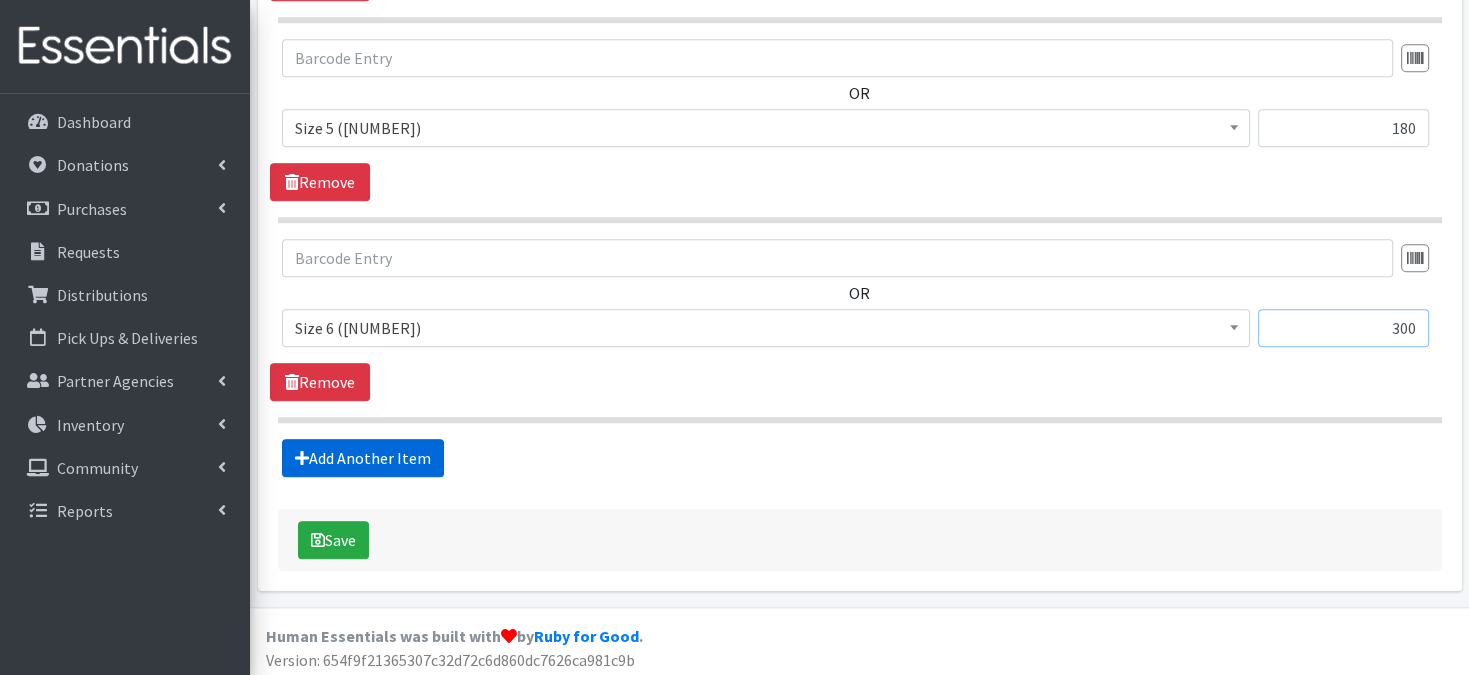type on "300" 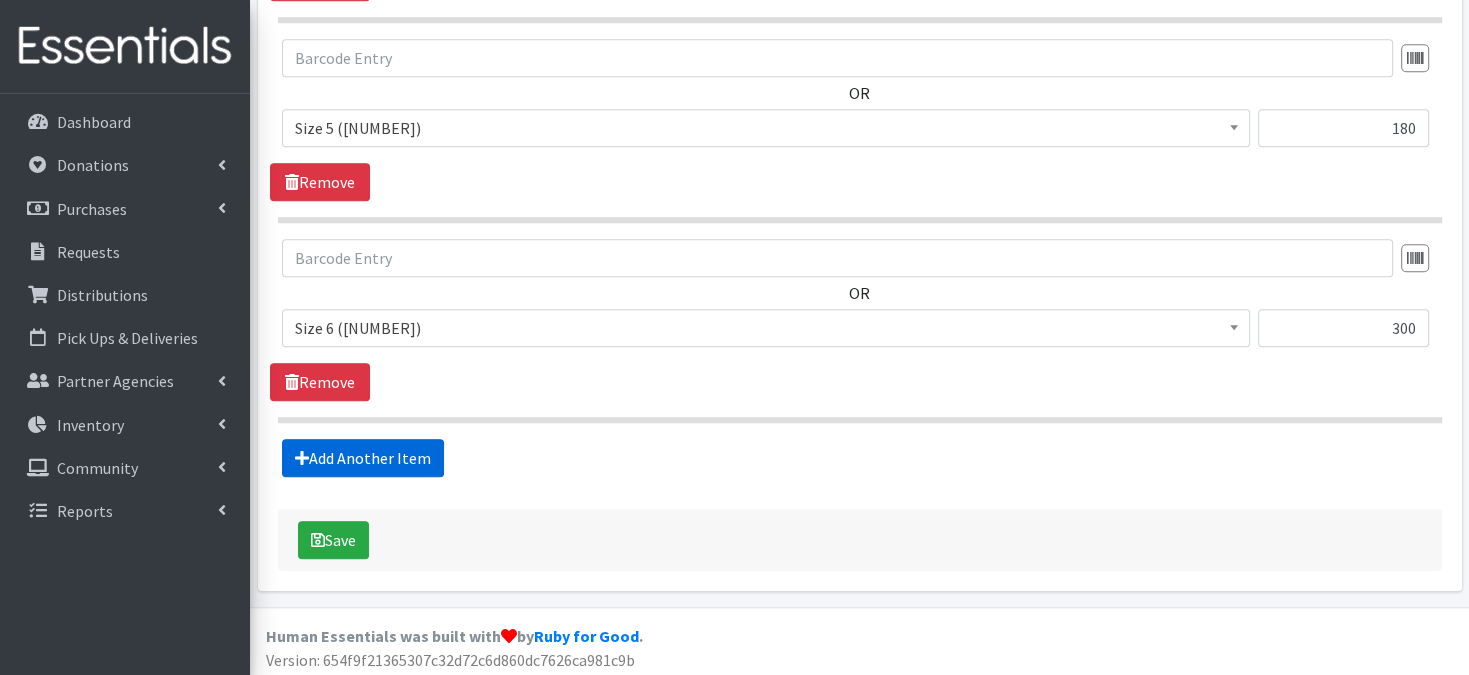 click on "Add Another Item" at bounding box center (363, 458) 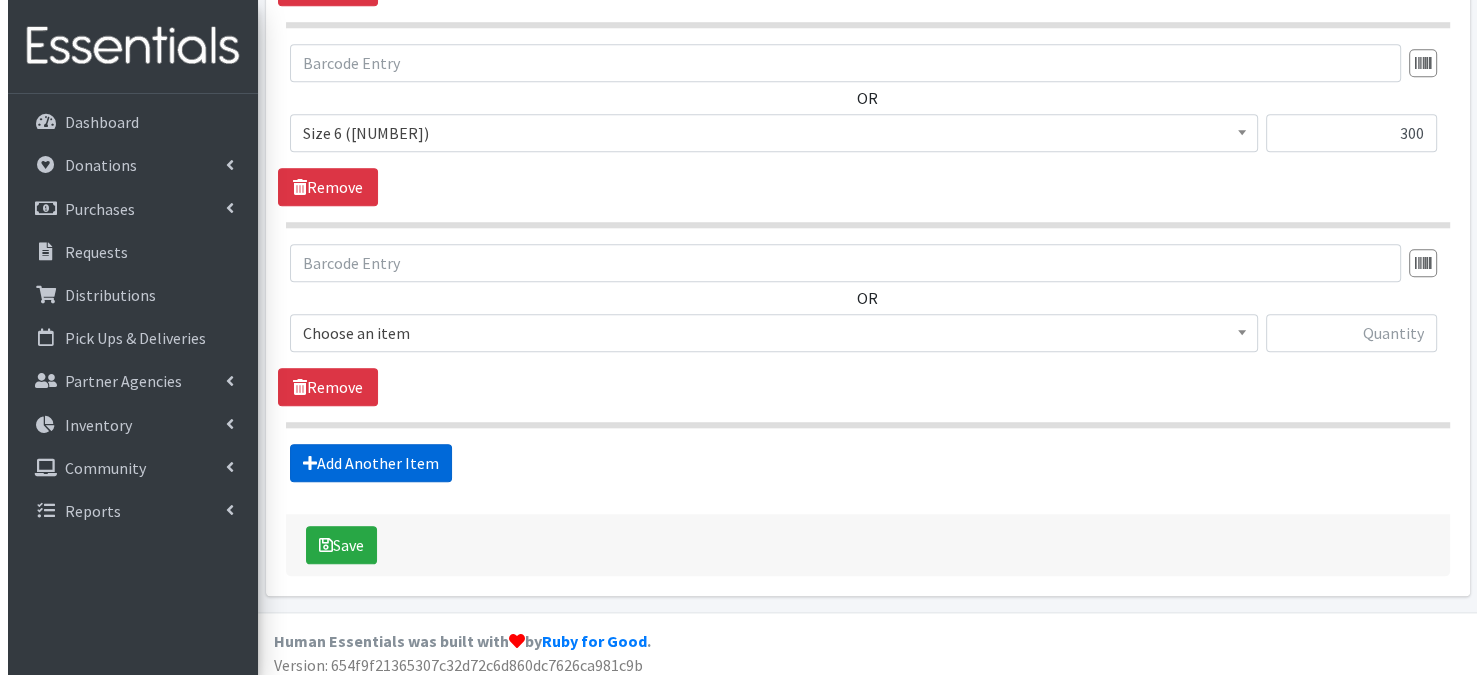 scroll, scrollTop: 1984, scrollLeft: 0, axis: vertical 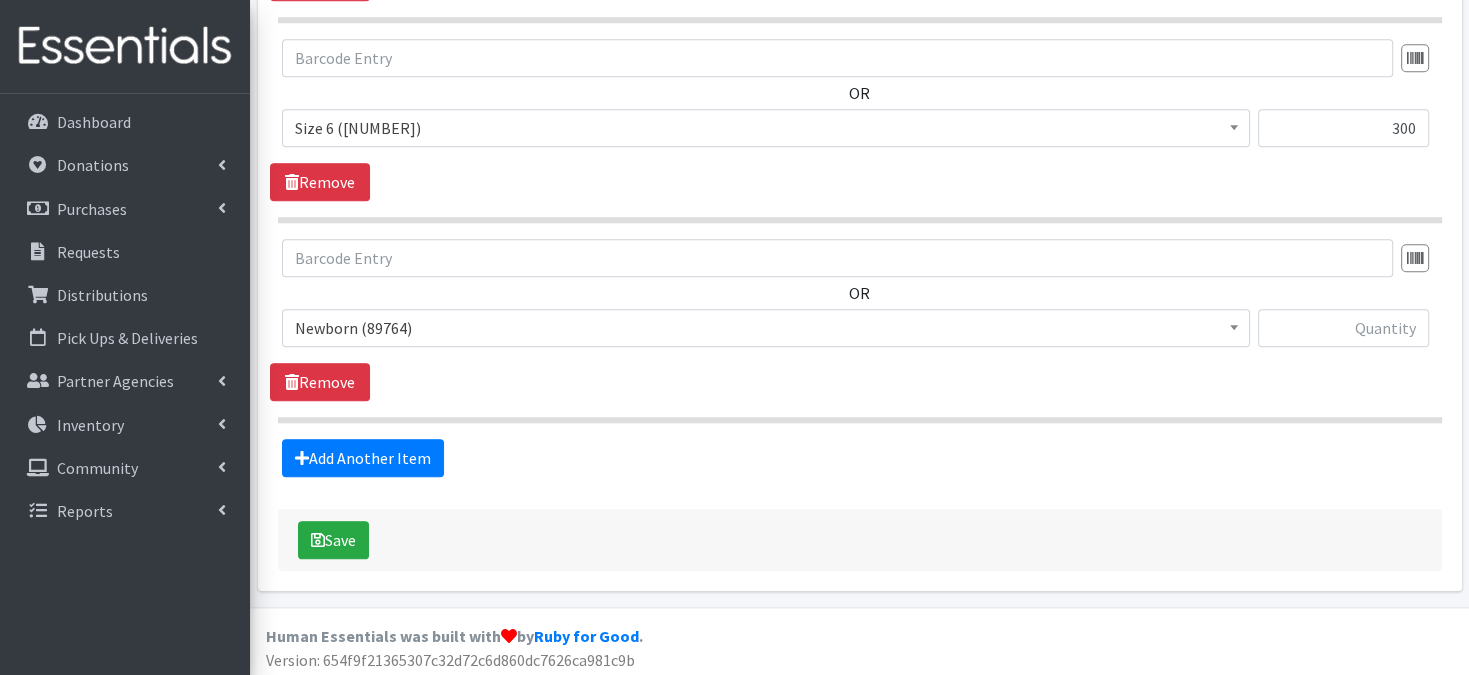 click at bounding box center (1234, 325) 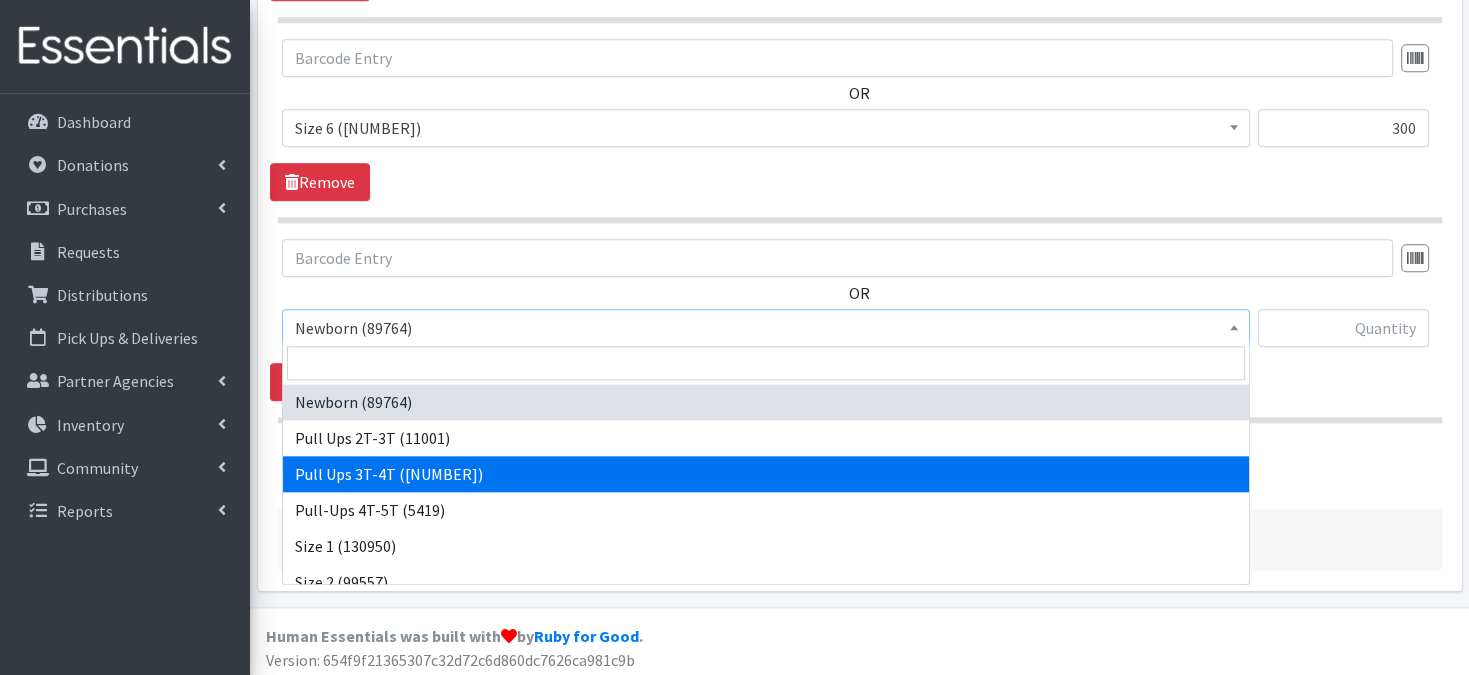 select on "3697" 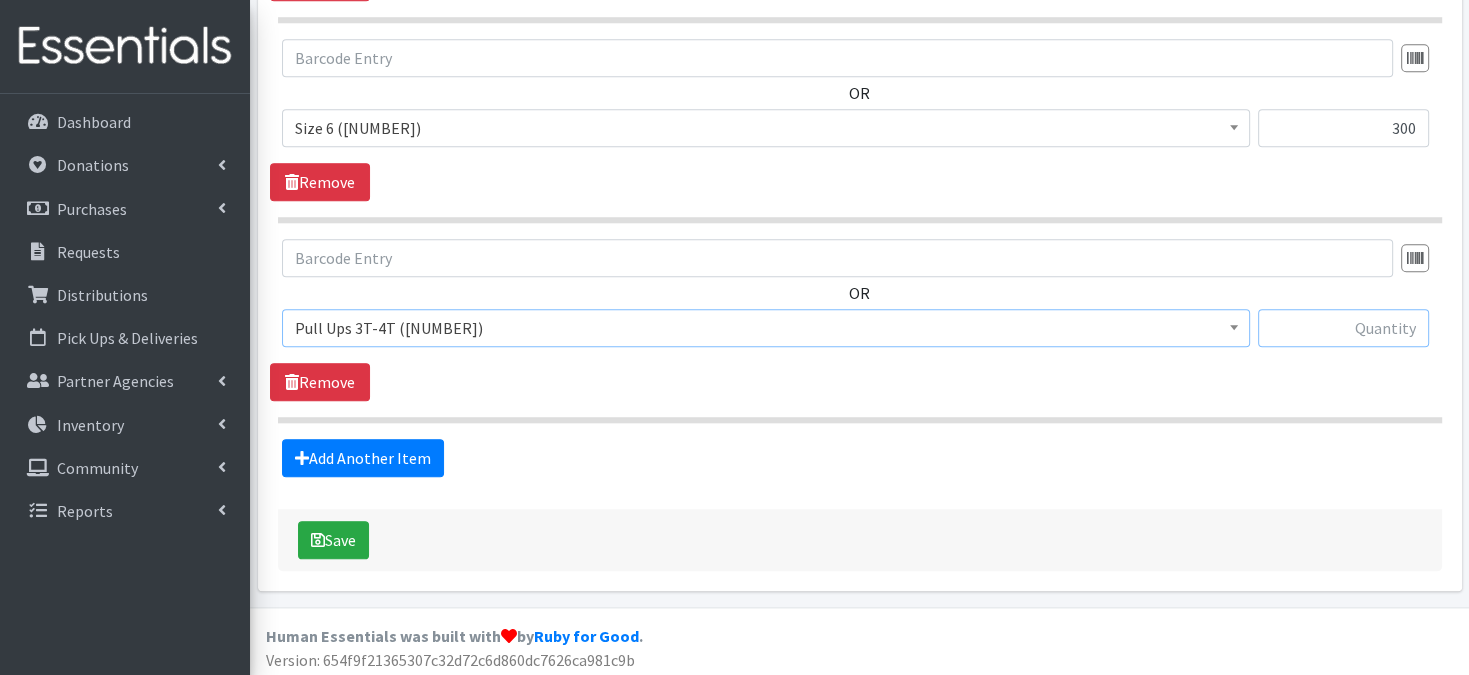 click at bounding box center [1343, 328] 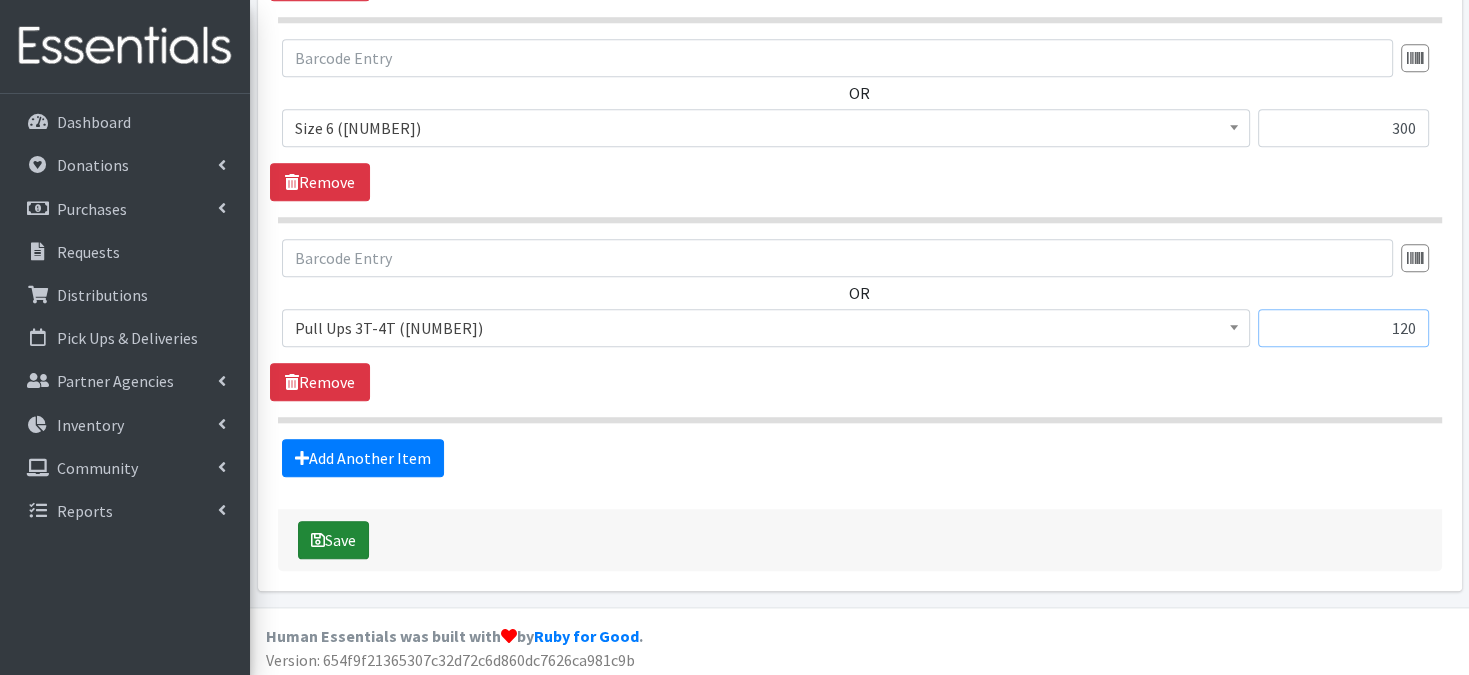 type on "120" 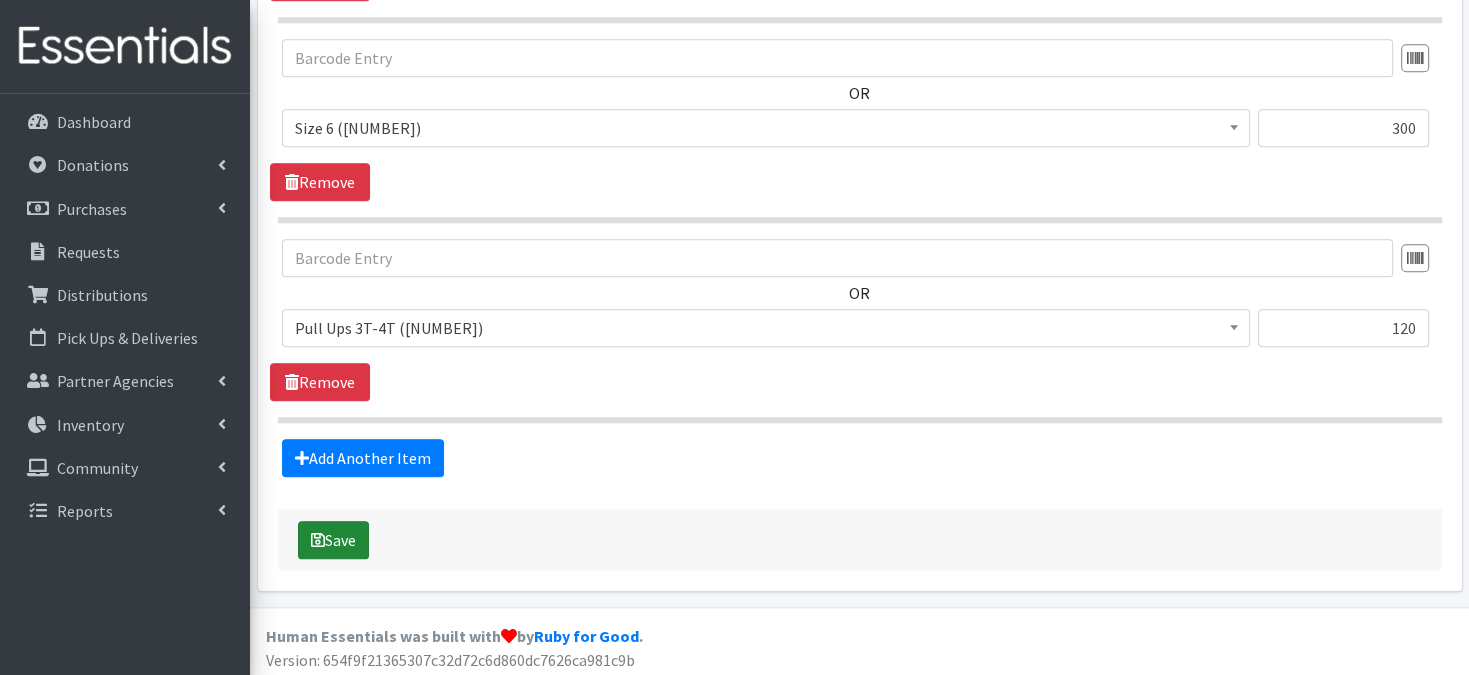 click on "Save" at bounding box center [333, 540] 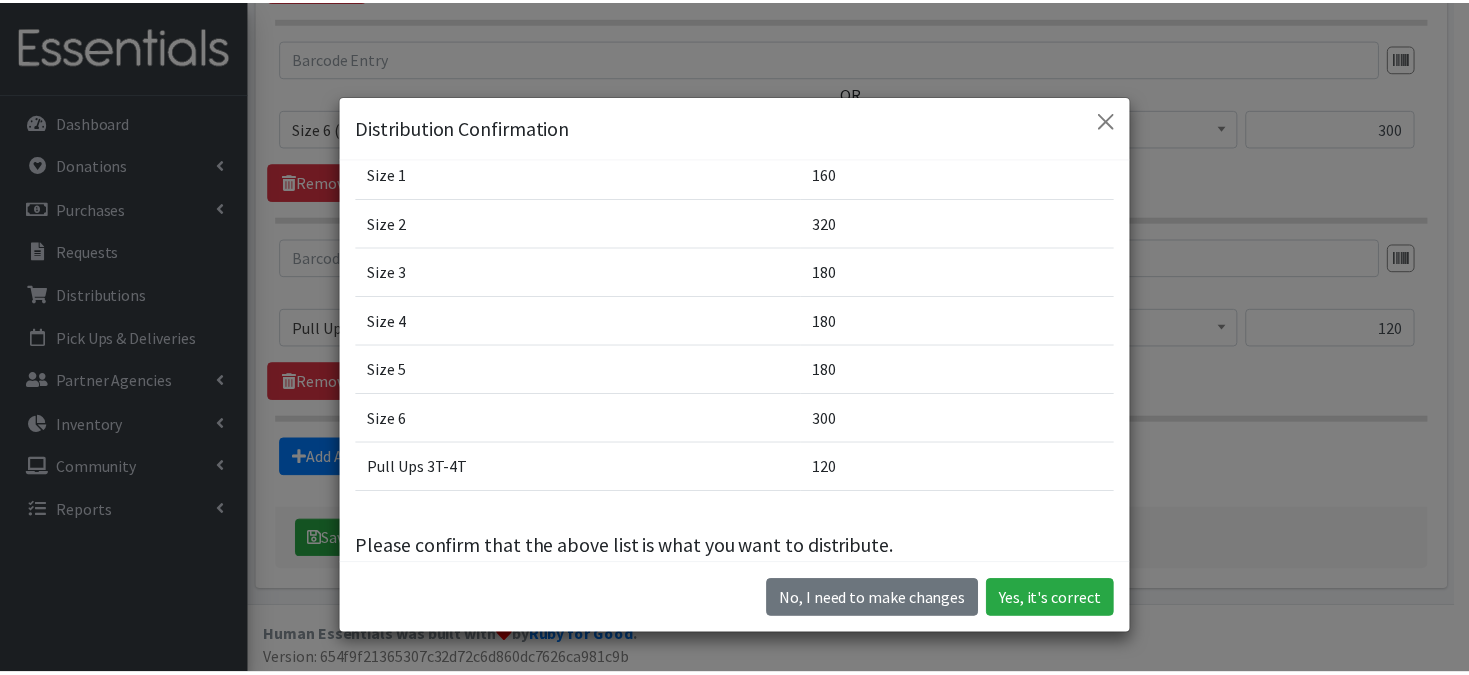 scroll, scrollTop: 181, scrollLeft: 0, axis: vertical 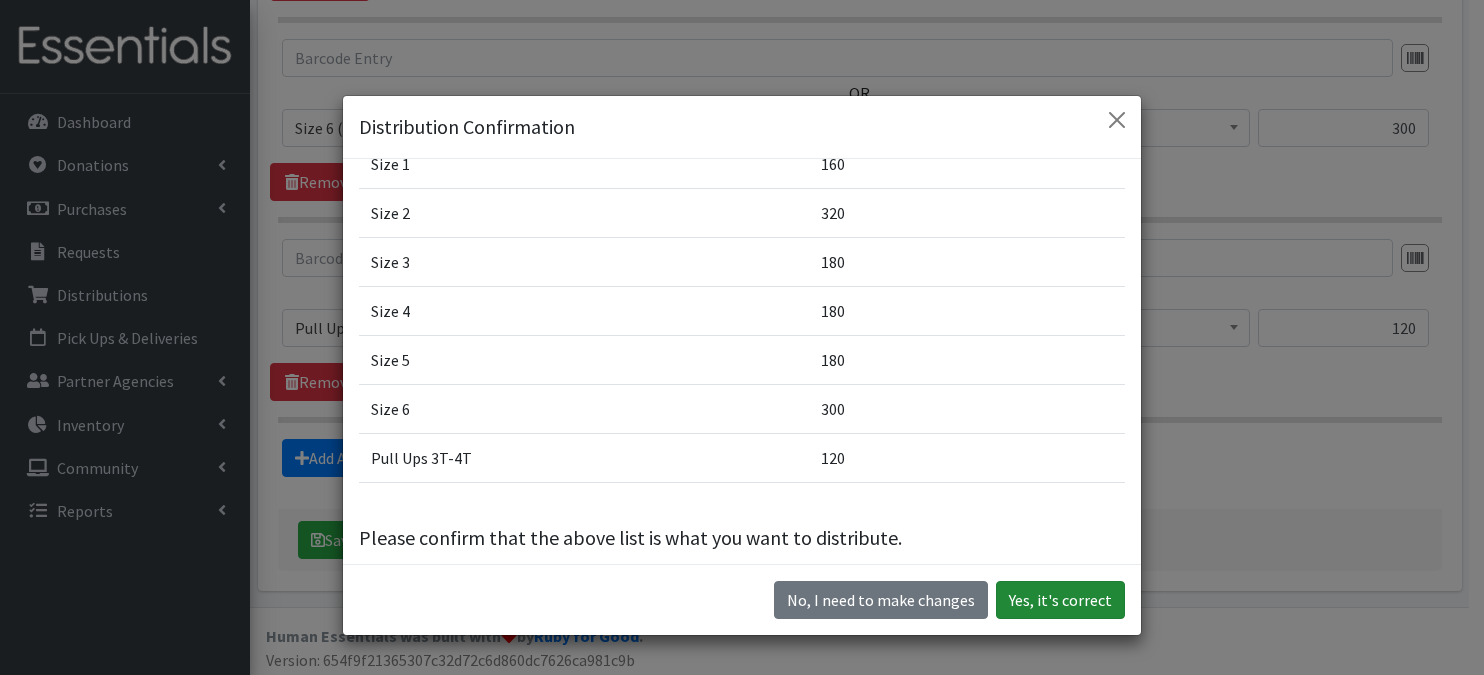 click on "Yes, it's correct" at bounding box center (1060, 600) 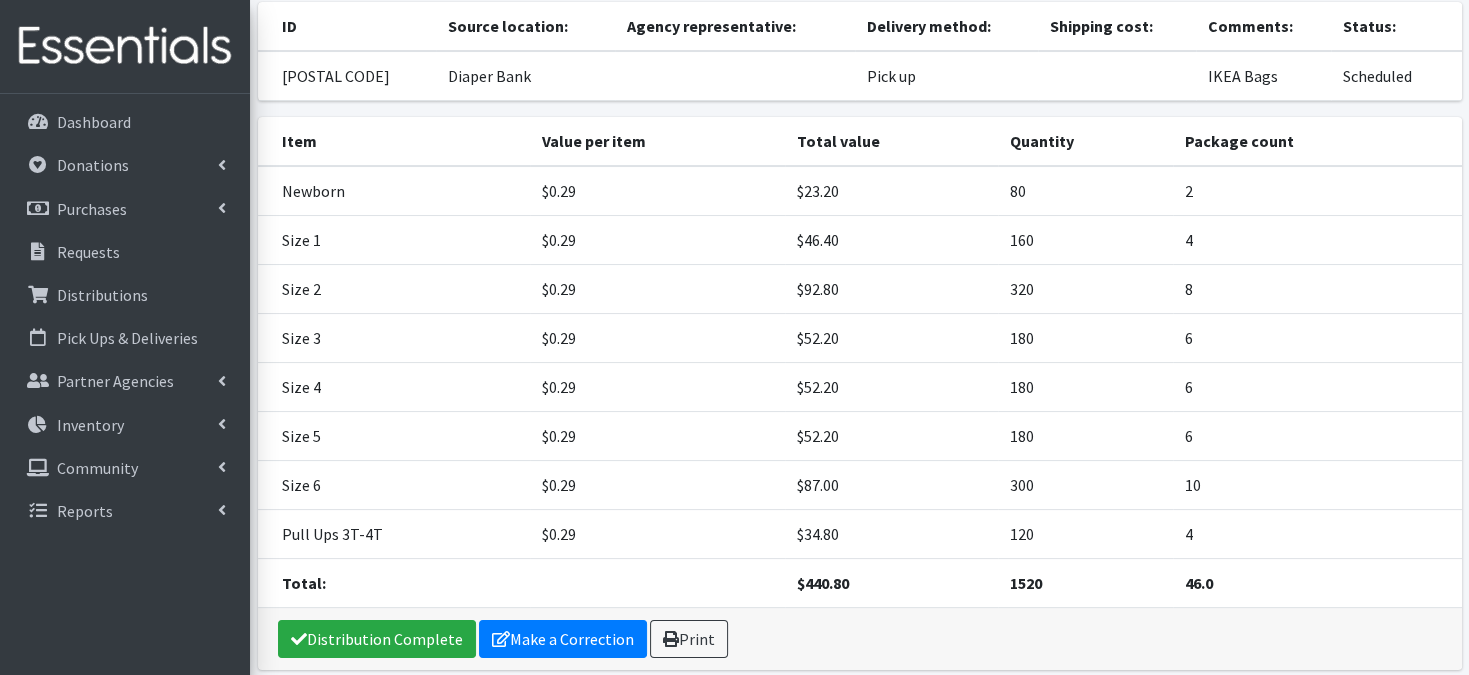 scroll, scrollTop: 0, scrollLeft: 0, axis: both 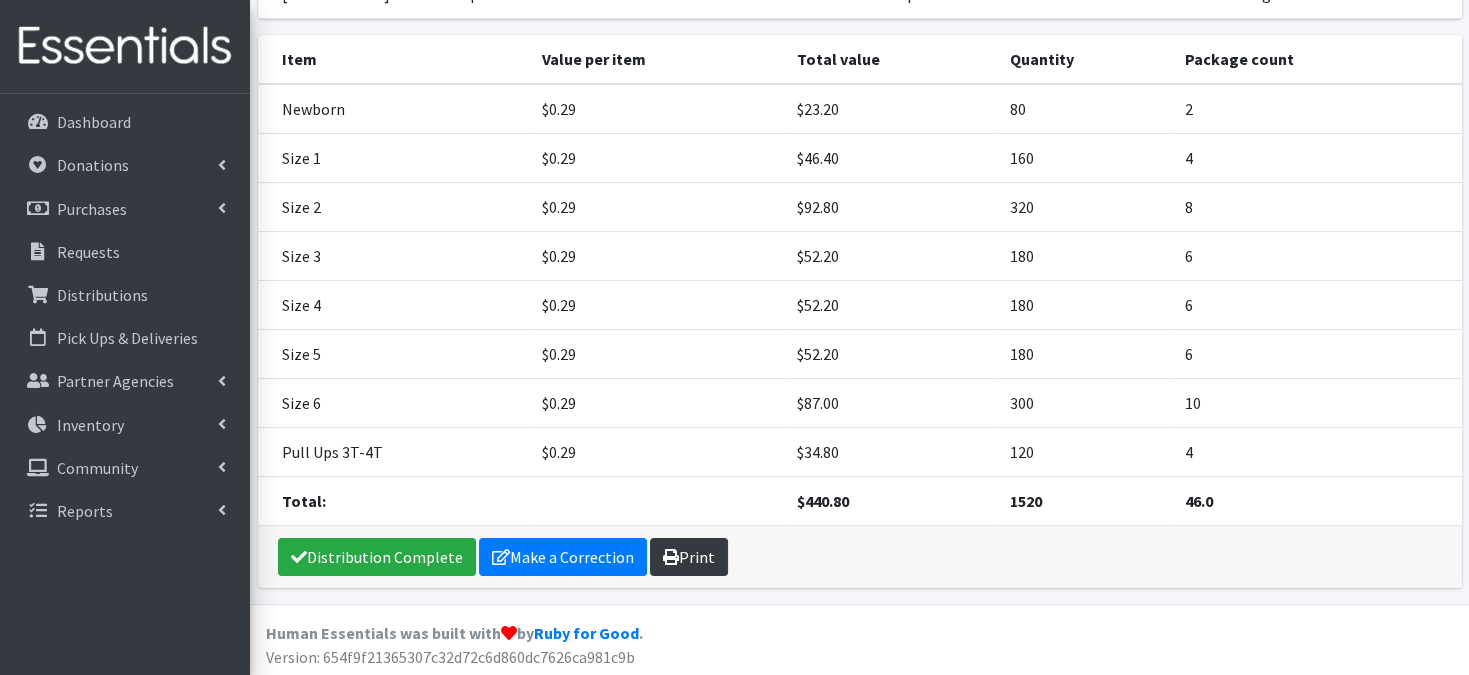 click on "Print" at bounding box center [689, 557] 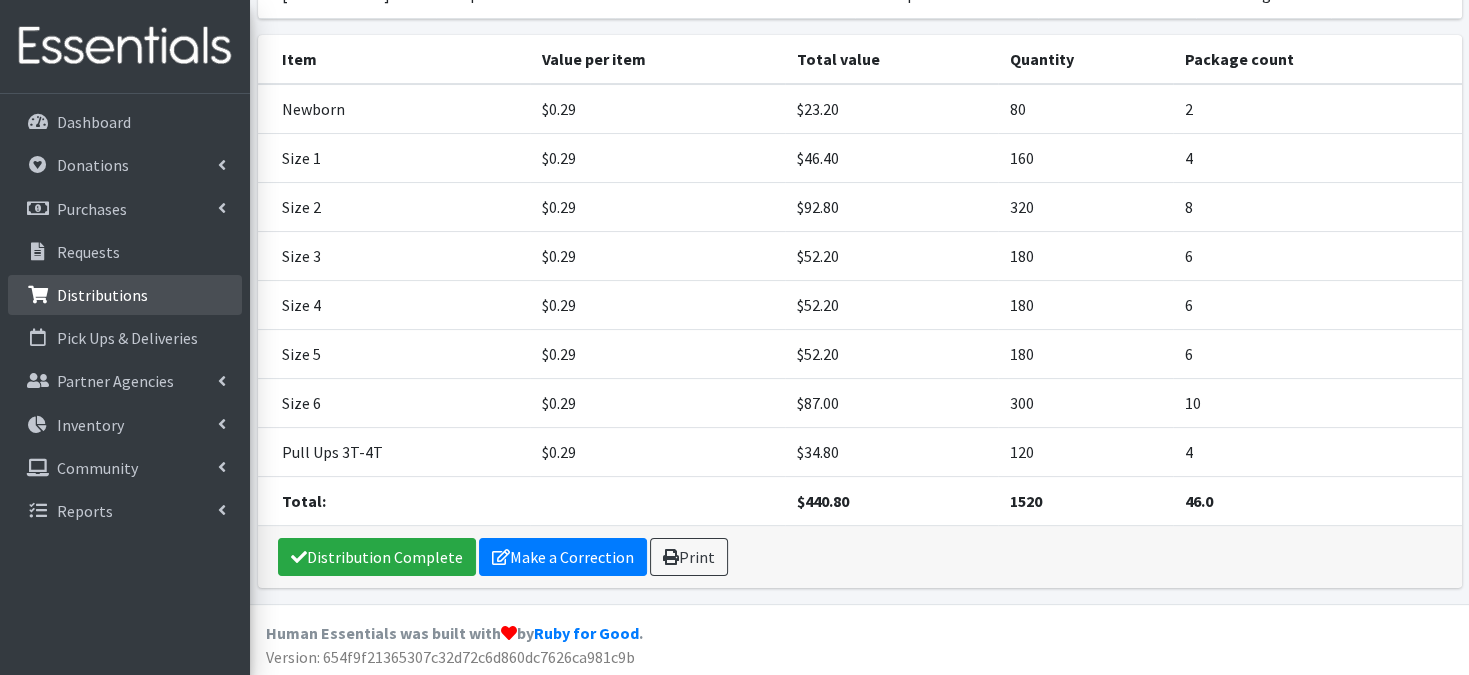 click on "Distributions" at bounding box center [102, 295] 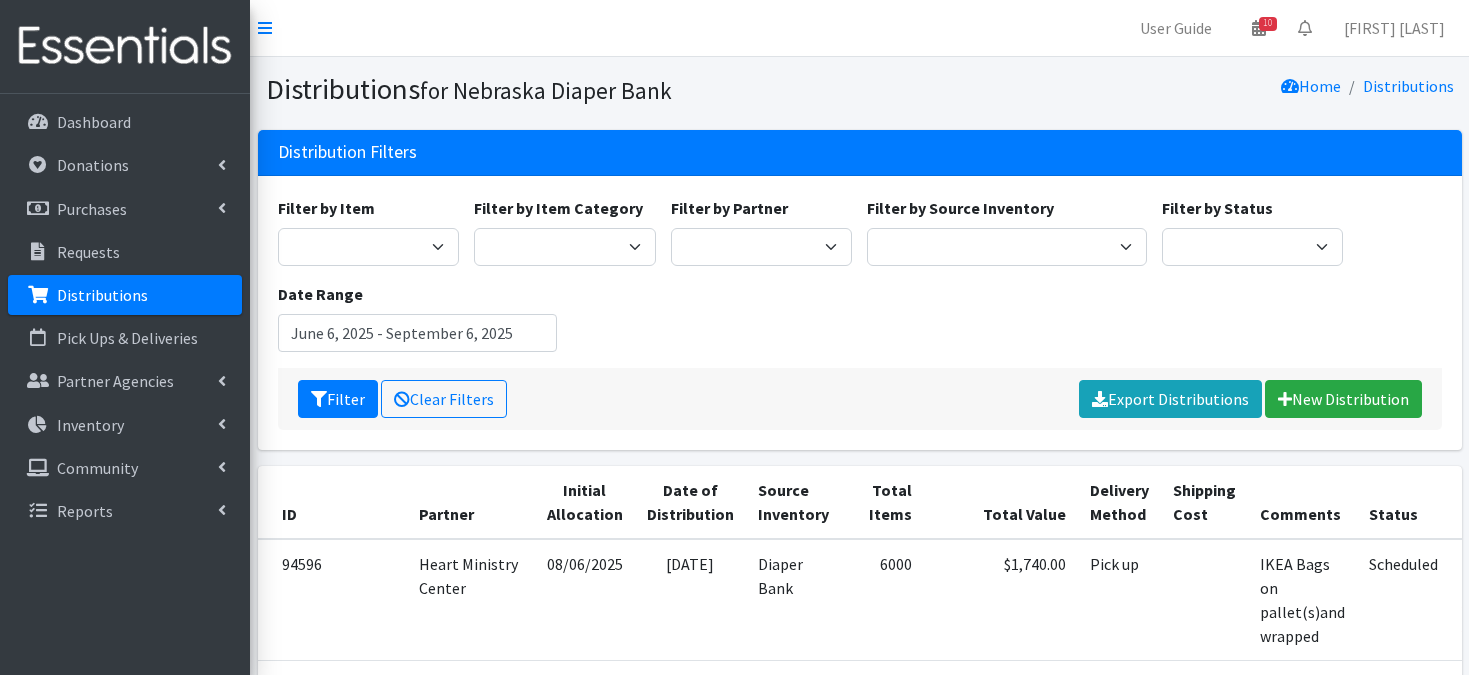 scroll, scrollTop: 0, scrollLeft: 0, axis: both 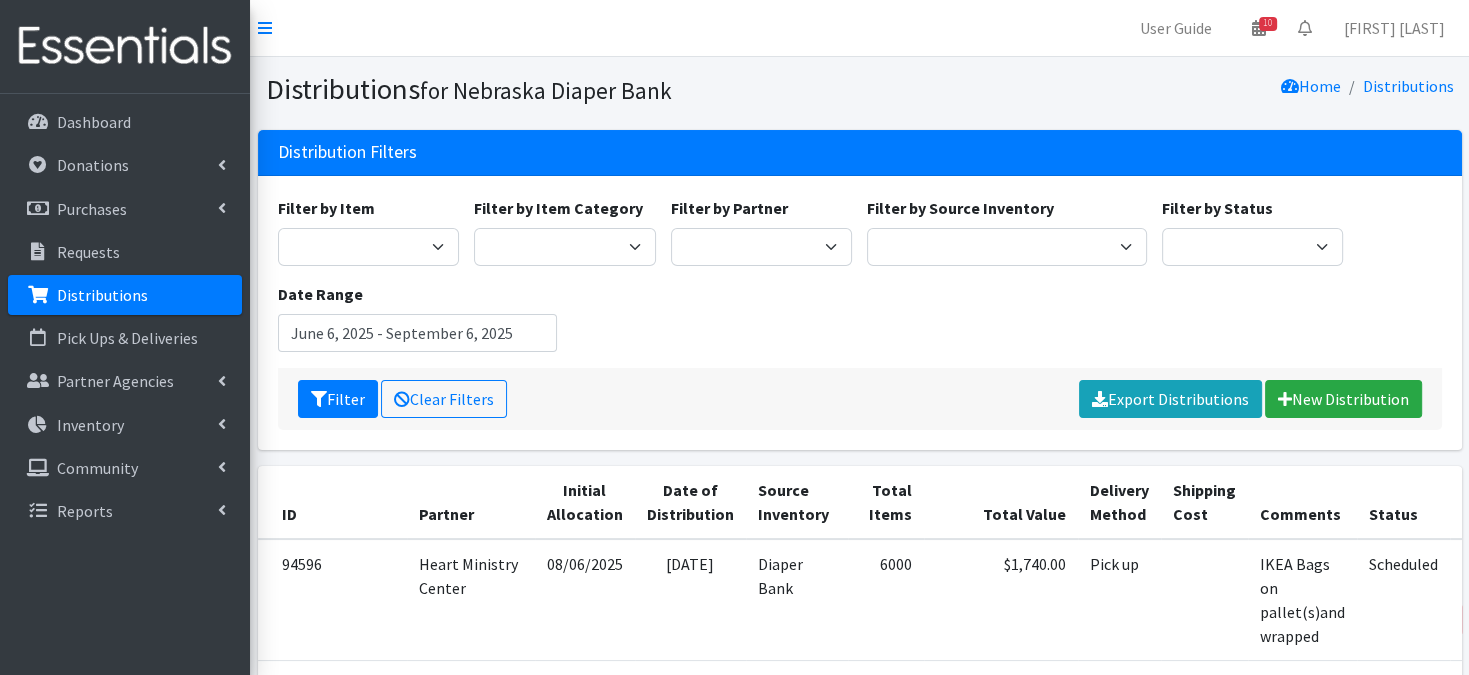 click on "Distributions" at bounding box center [102, 295] 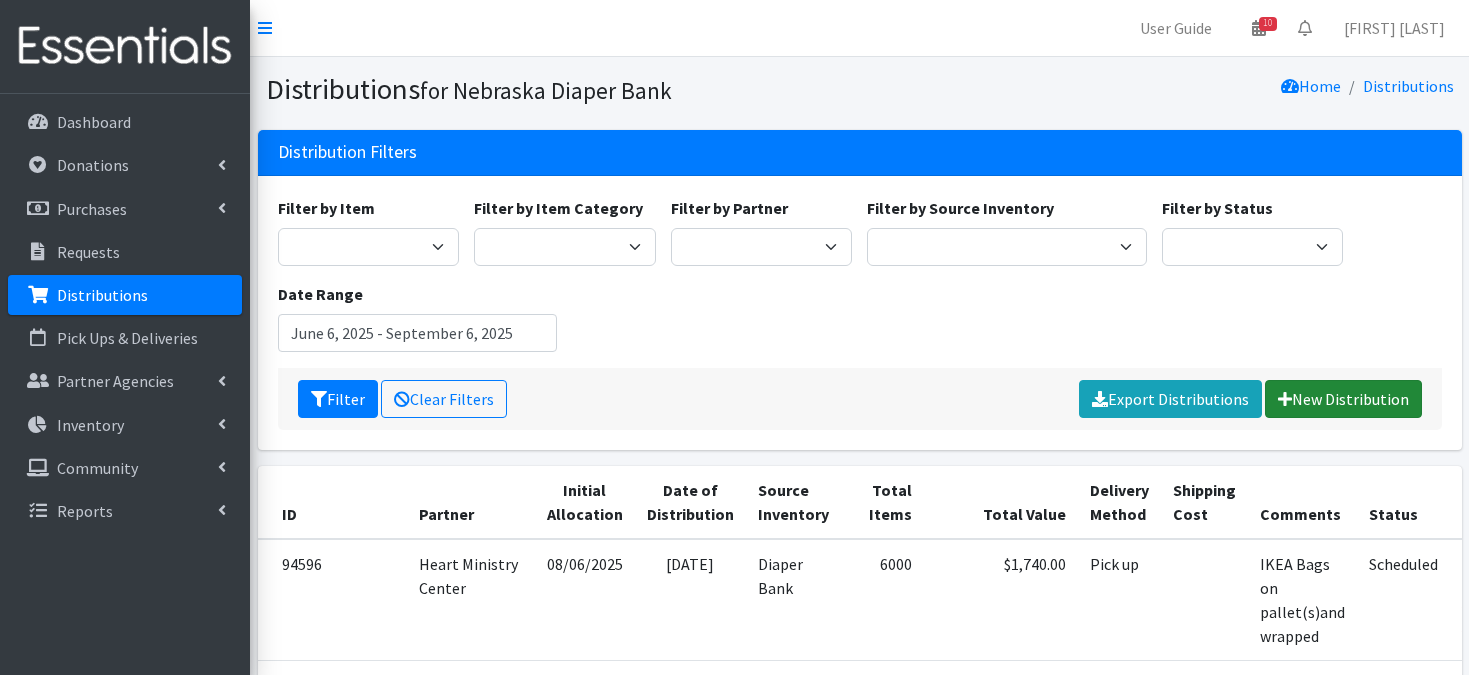 scroll, scrollTop: 0, scrollLeft: 0, axis: both 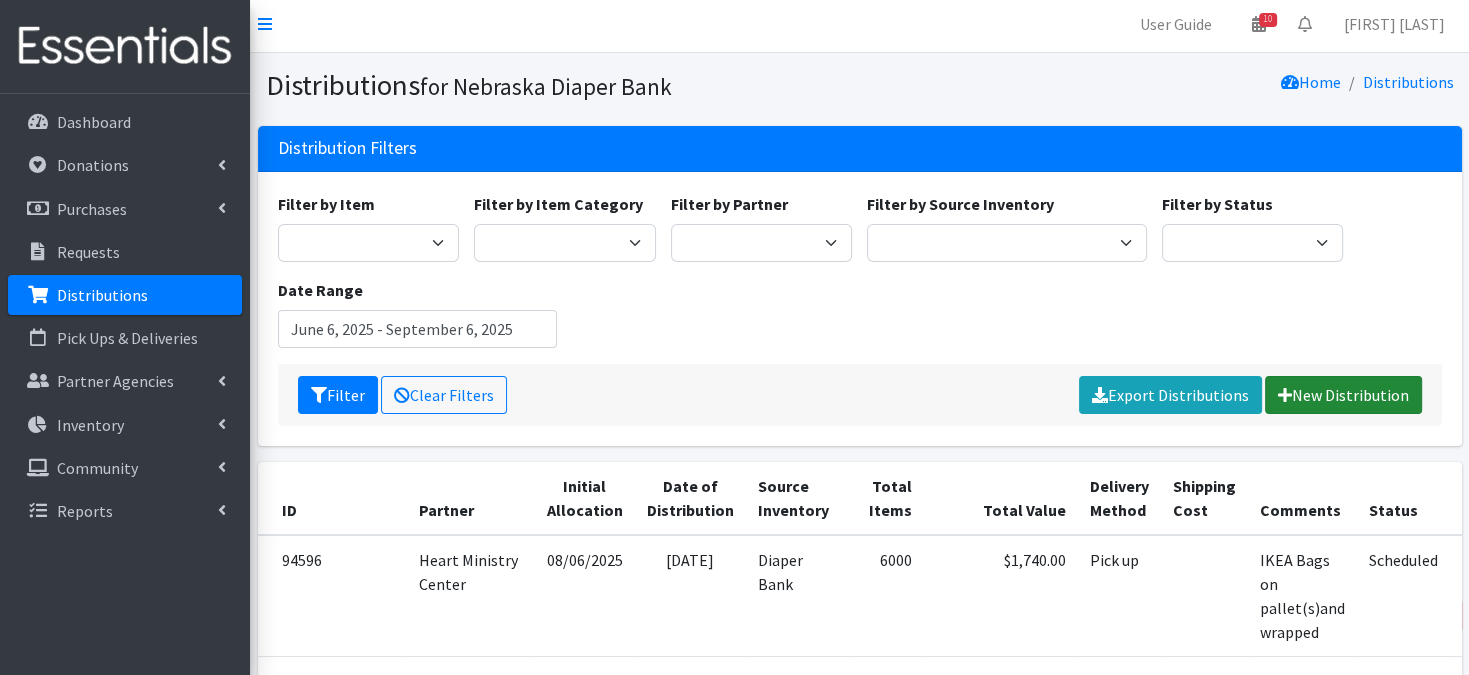 click on "New Distribution" at bounding box center (1343, 395) 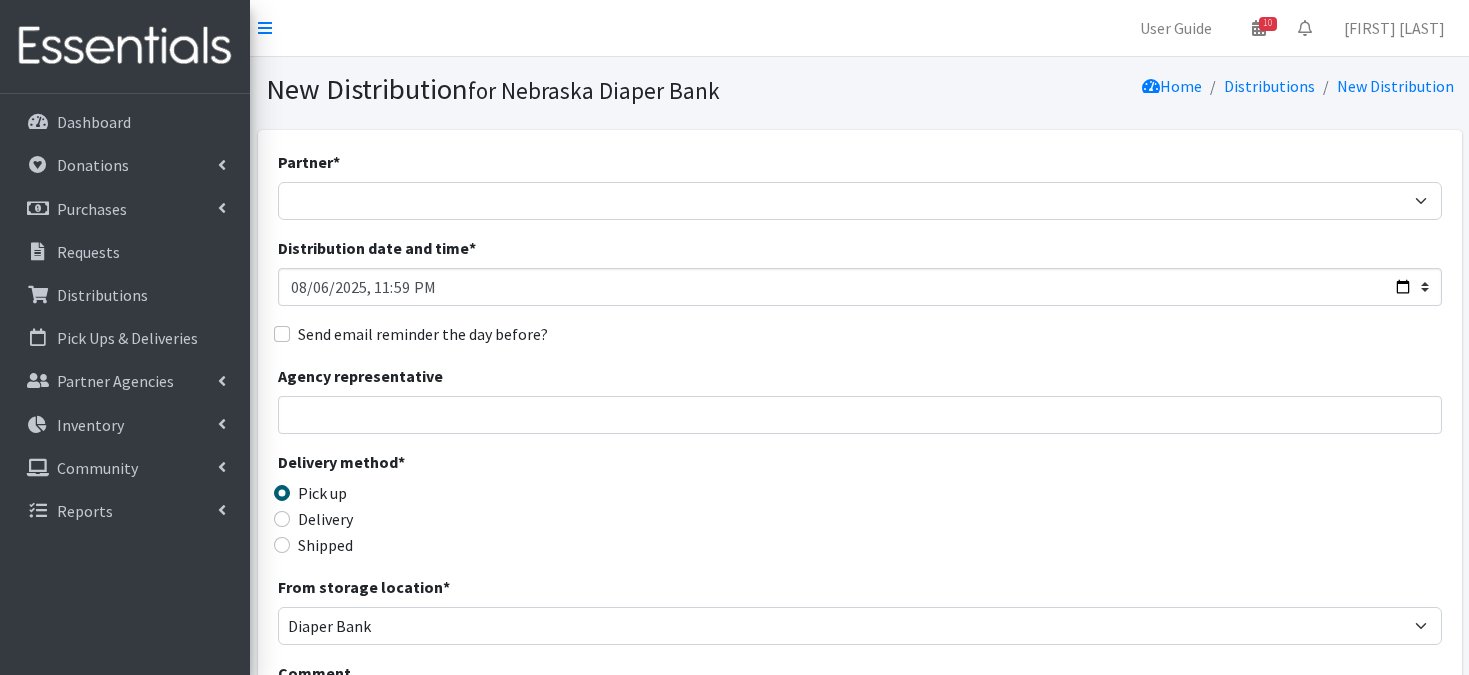 scroll, scrollTop: 0, scrollLeft: 0, axis: both 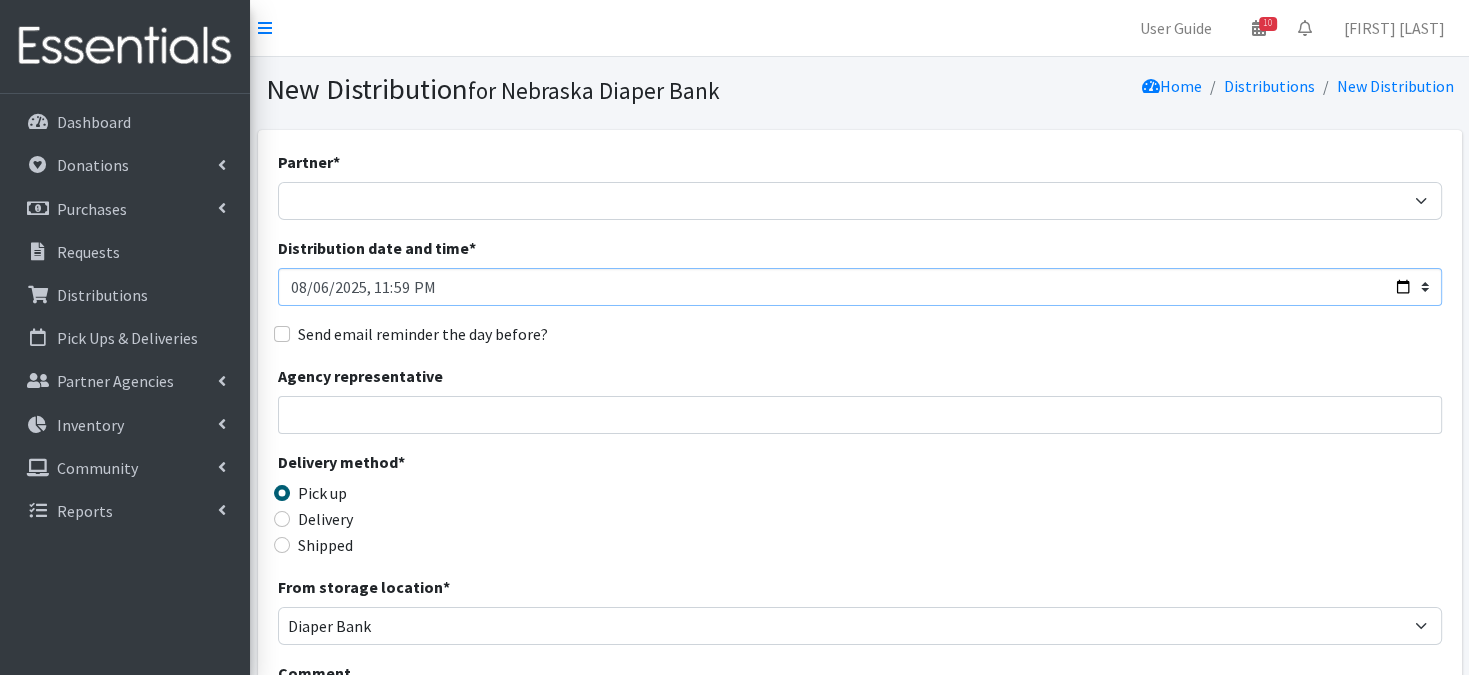 click on "Distribution date and time  *" at bounding box center (860, 287) 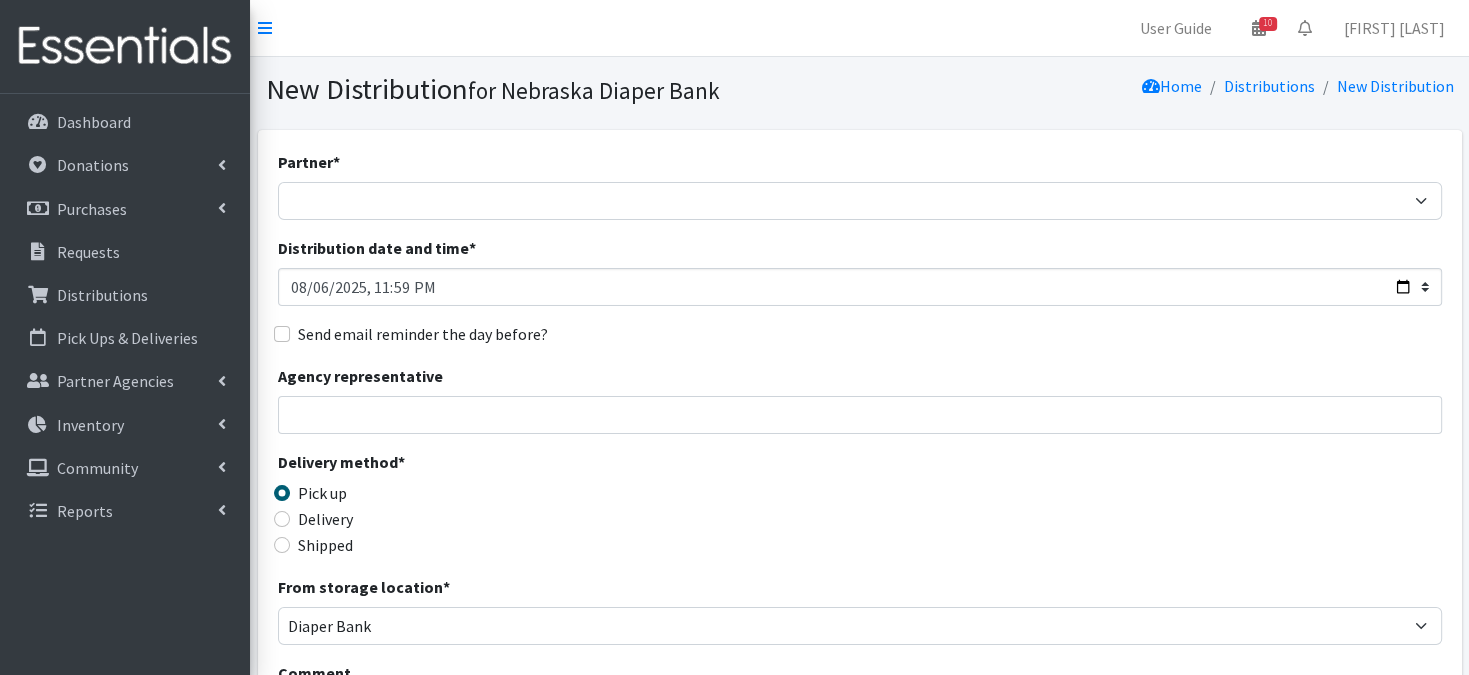 click on "Partner  *
Abide
A Mother's Love
BART - Benson Area Refugee Taskforce
Big Brothers Big Sisters
Bright Futures Kearney
Brookside Care Center
Catholic Charities JDC
Catholic Charities StoC
Catholic Charities Thurston
Center for People  (Lincoln)
Community Action Partnership of Western Nebraska
Community Health Fair
COPE Christian Outreach Program - Elkhorn
Cornerstone Nonprofit Healthcare
Disaster Relief
Educare Omaha
Firefly
Fremont Family Coalition
HB Kearney Diaper Depot
HB Kearney On the Move
HB Lincoln Diaper Depot
HB Lincoln On the Move
HB Norfolk Diaper Depot
HB Norfolk On the Move
HB Scottsbluff Diaper Depot
HB Scottsbluff On the Move
Heartland Family Services Iowa
Heartland Family Services NE
Heartland Hope Millard
Heartland Hope South/Millard
Heartland Hope Thurston
Heart Ministry Center
Humble and Kind
Kearney Jubilee Center
Kids Can Community Center
Learning Community (One World Health)
Life House Partnership" at bounding box center (860, 605) 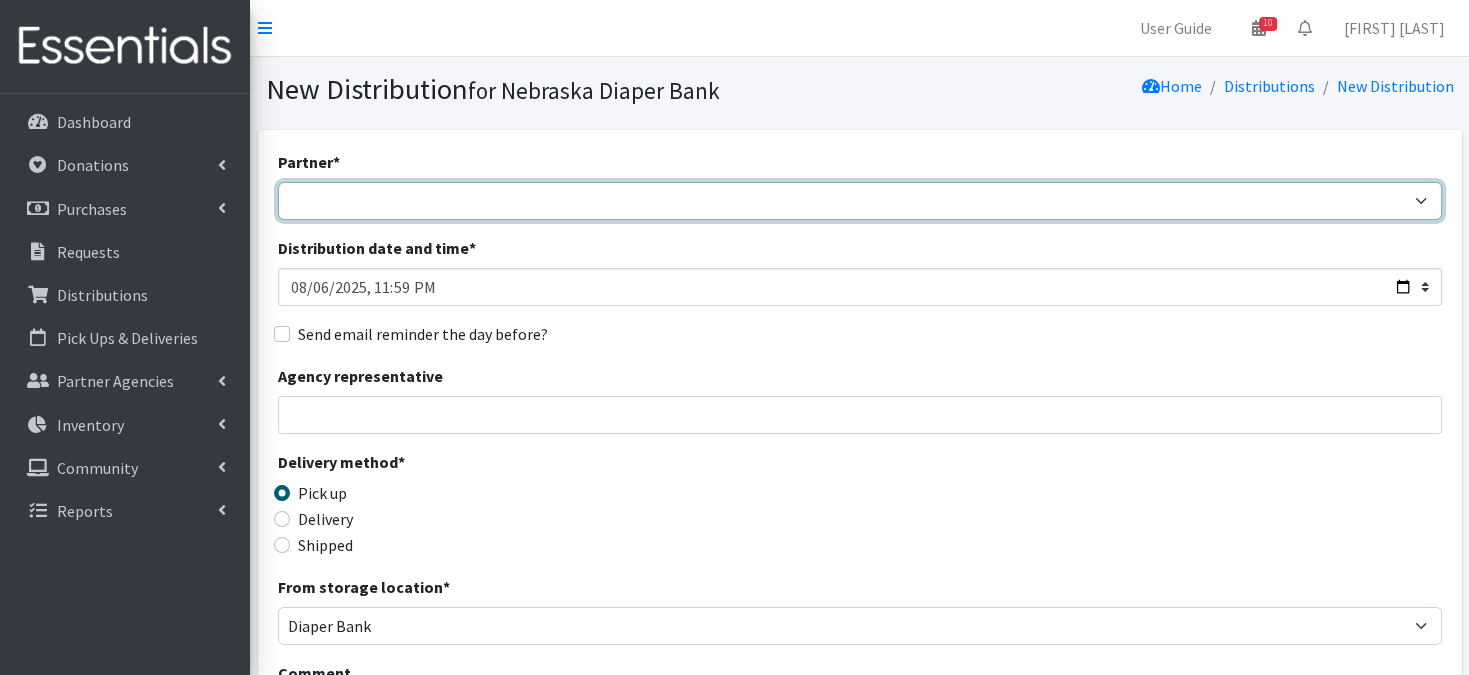 click on "Abide
A Mother's Love
BART - Benson Area Refugee Taskforce
Big Brothers Big Sisters
Bright Futures Kearney
Brookside Care Center
Catholic Charities JDC
Catholic Charities StoC
Catholic Charities Thurston
Center for People  (Lincoln)
Community Action Partnership of Western Nebraska
Community Health Fair
COPE Christian Outreach Program - Elkhorn
Cornerstone Nonprofit Healthcare
Disaster Relief
Educare Omaha
Firefly
Fremont Family Coalition
HB Kearney Diaper Depot
HB Kearney On the Move
HB Lincoln Diaper Depot
HB Lincoln On the Move
HB Norfolk Diaper Depot
HB Norfolk On the Move
HB Scottsbluff Diaper Depot
HB Scottsbluff On the Move
Heartland Family Services Iowa
Heartland Family Services NE
Heartland Hope Millard
Heartland Hope South/Millard
Heartland Hope Thurston
Heart Ministry Center
Humble and Kind
Kearney Jubilee Center
Kids Can Community Center
Learning Community (One World Health)
Life House Partnership
Maverick Food Pantry" at bounding box center [860, 201] 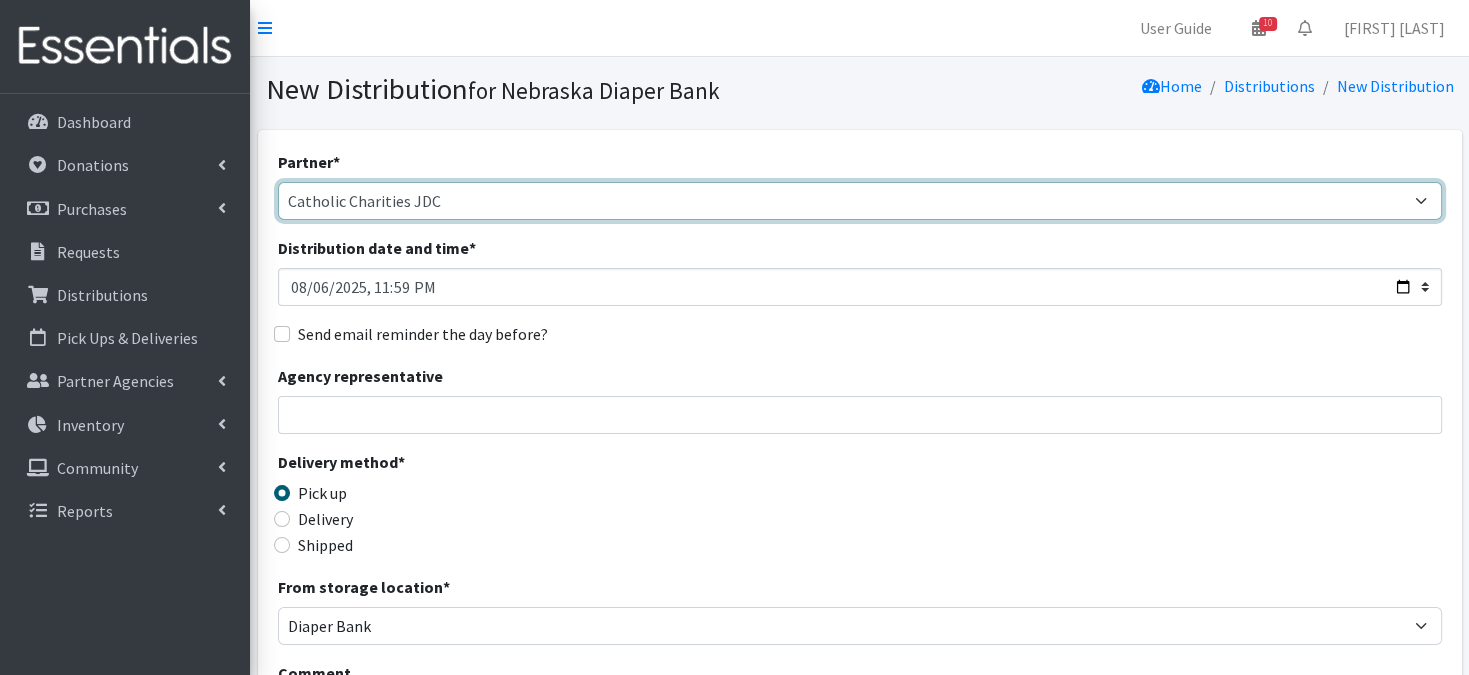 click on "Abide
A Mother's Love
BART - Benson Area Refugee Taskforce
Big Brothers Big Sisters
Bright Futures Kearney
Brookside Care Center
Catholic Charities JDC
Catholic Charities StoC
Catholic Charities Thurston
Center for People  (Lincoln)
Community Action Partnership of Western Nebraska
Community Health Fair
COPE Christian Outreach Program - Elkhorn
Cornerstone Nonprofit Healthcare
Disaster Relief
Educare Omaha
Firefly
Fremont Family Coalition
HB Kearney Diaper Depot
HB Kearney On the Move
HB Lincoln Diaper Depot
HB Lincoln On the Move
HB Norfolk Diaper Depot
HB Norfolk On the Move
HB Scottsbluff Diaper Depot
HB Scottsbluff On the Move
Heartland Family Services Iowa
Heartland Family Services NE
Heartland Hope Millard
Heartland Hope South/Millard
Heartland Hope Thurston
Heart Ministry Center
Humble and Kind
Kearney Jubilee Center
Kids Can Community Center
Learning Community (One World Health)
Life House Partnership
Maverick Food Pantry" at bounding box center (860, 201) 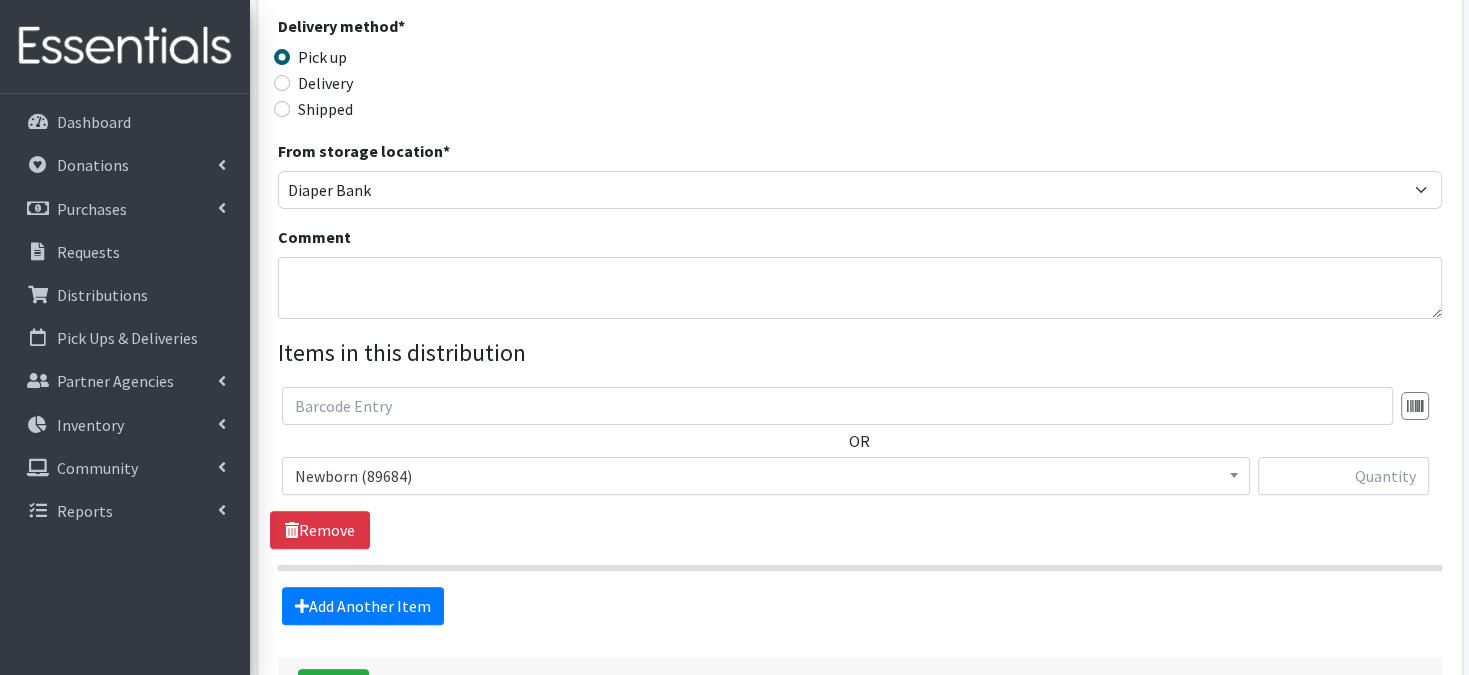 scroll, scrollTop: 440, scrollLeft: 0, axis: vertical 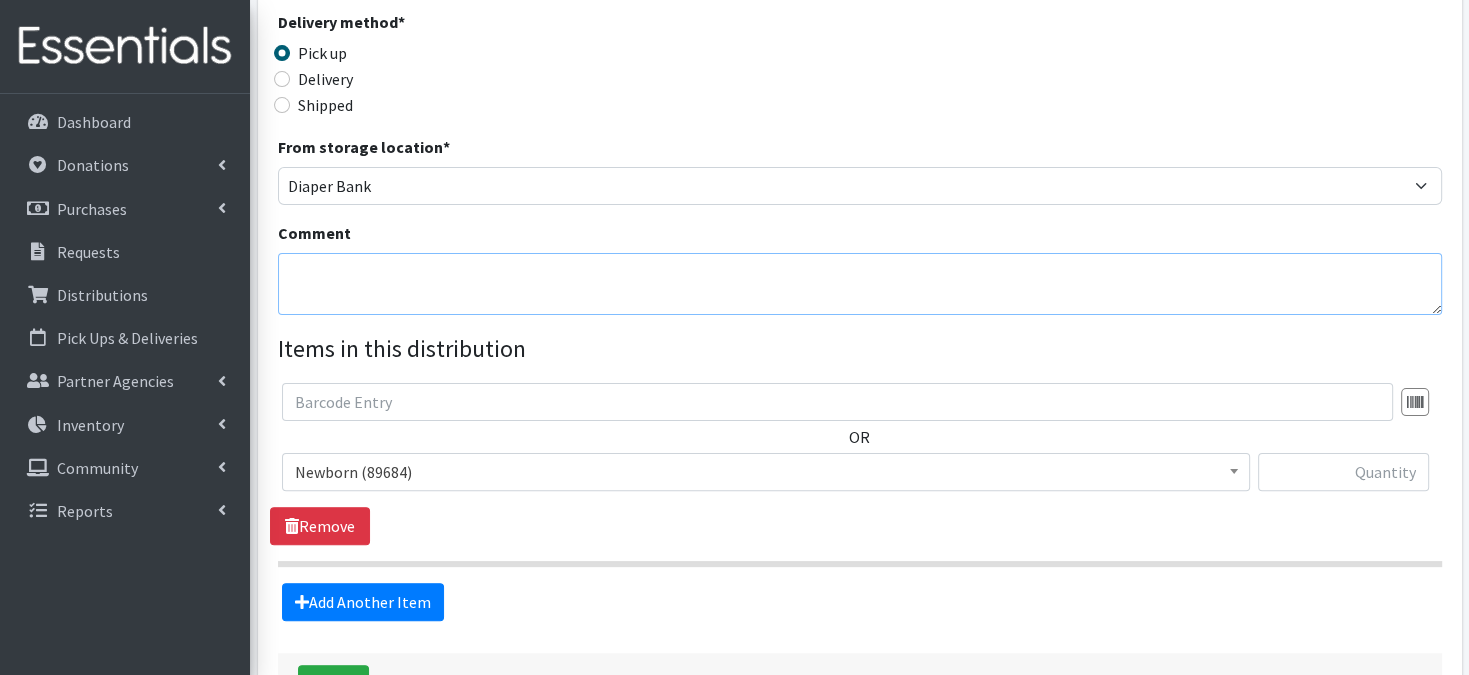 click on "Comment" at bounding box center (860, 284) 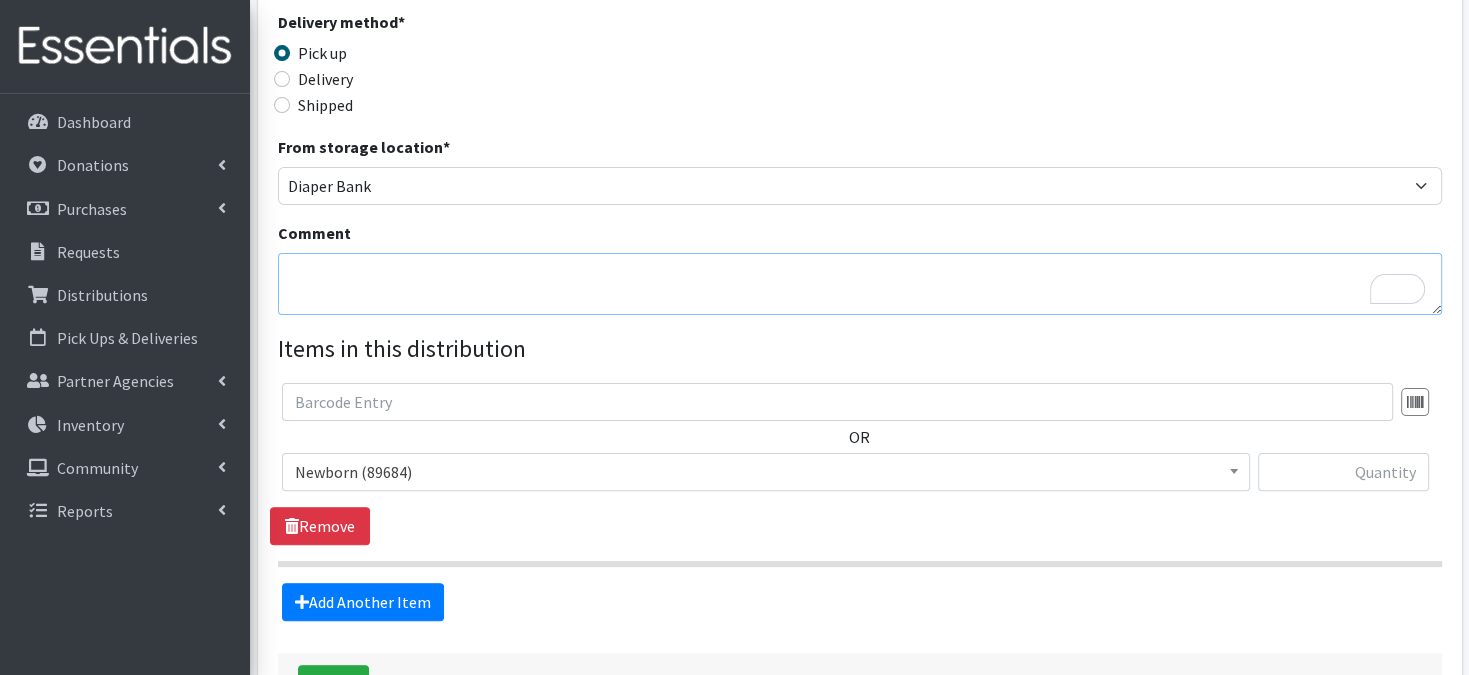paste on "Palletized" 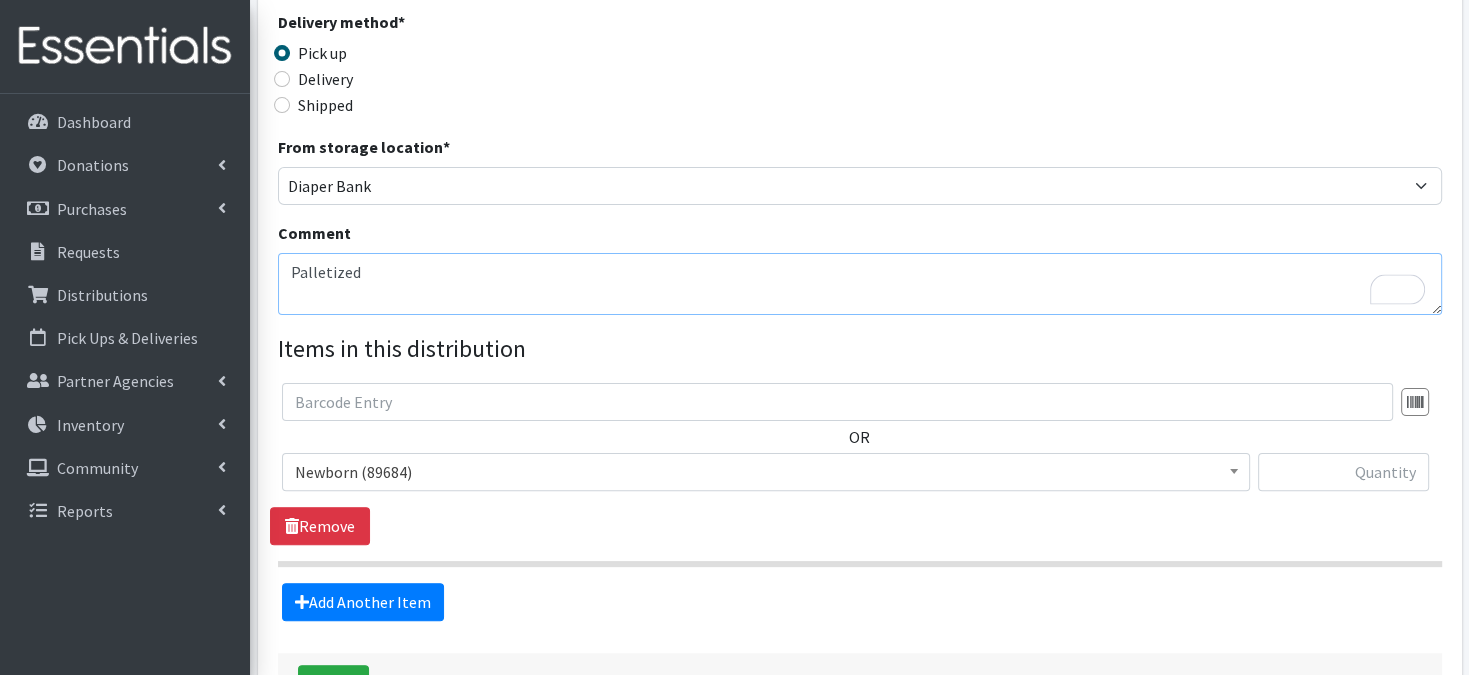 type on "Palletized" 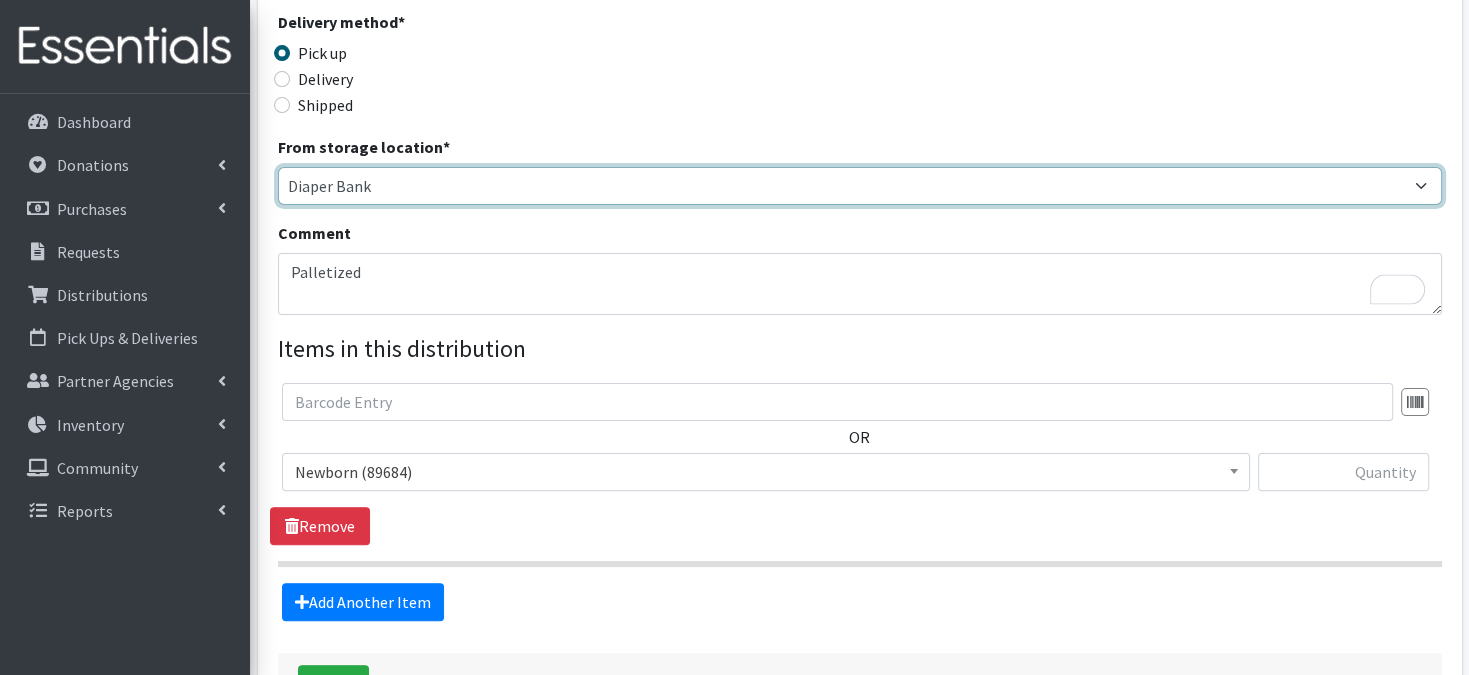 click on "Diaper Bank
Lincoln WareHouse" at bounding box center (860, 186) 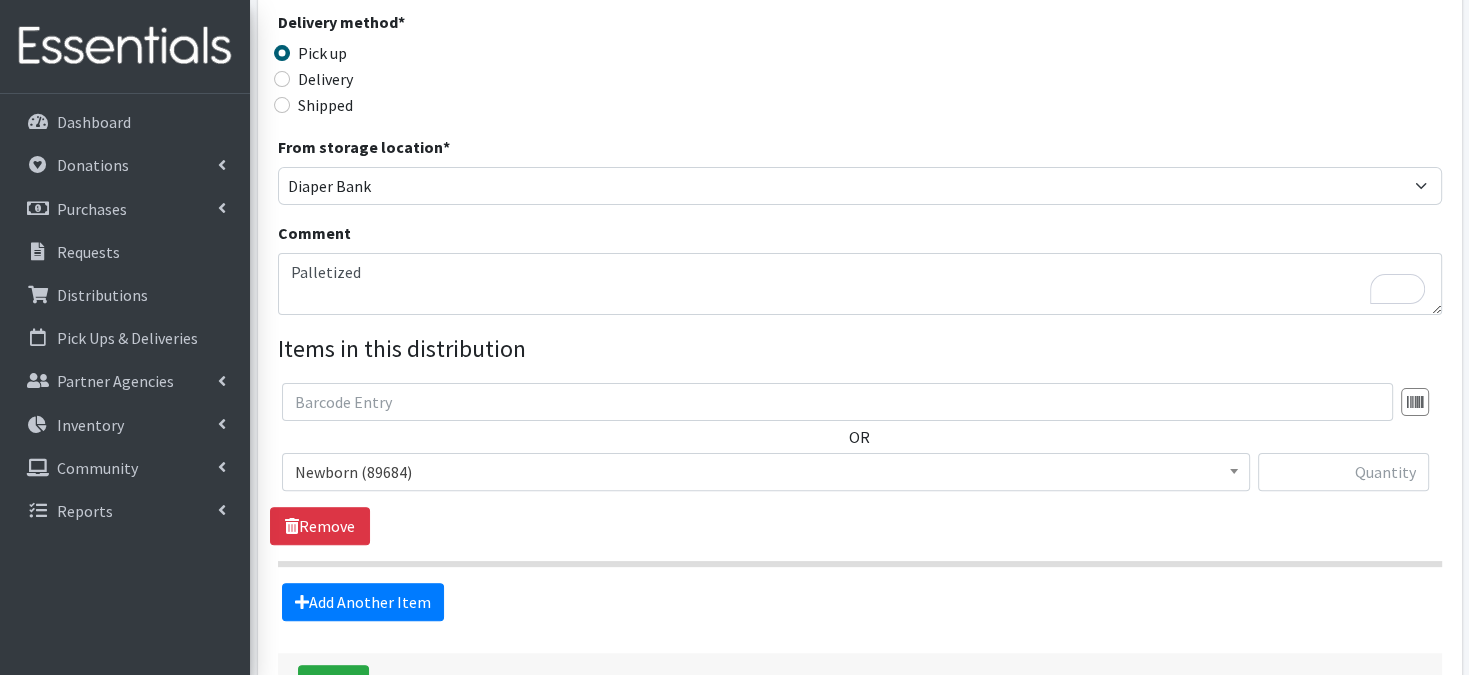 click on "Delivery method  * Pick up Delivery Shipped
Shipping cost" at bounding box center [860, 72] 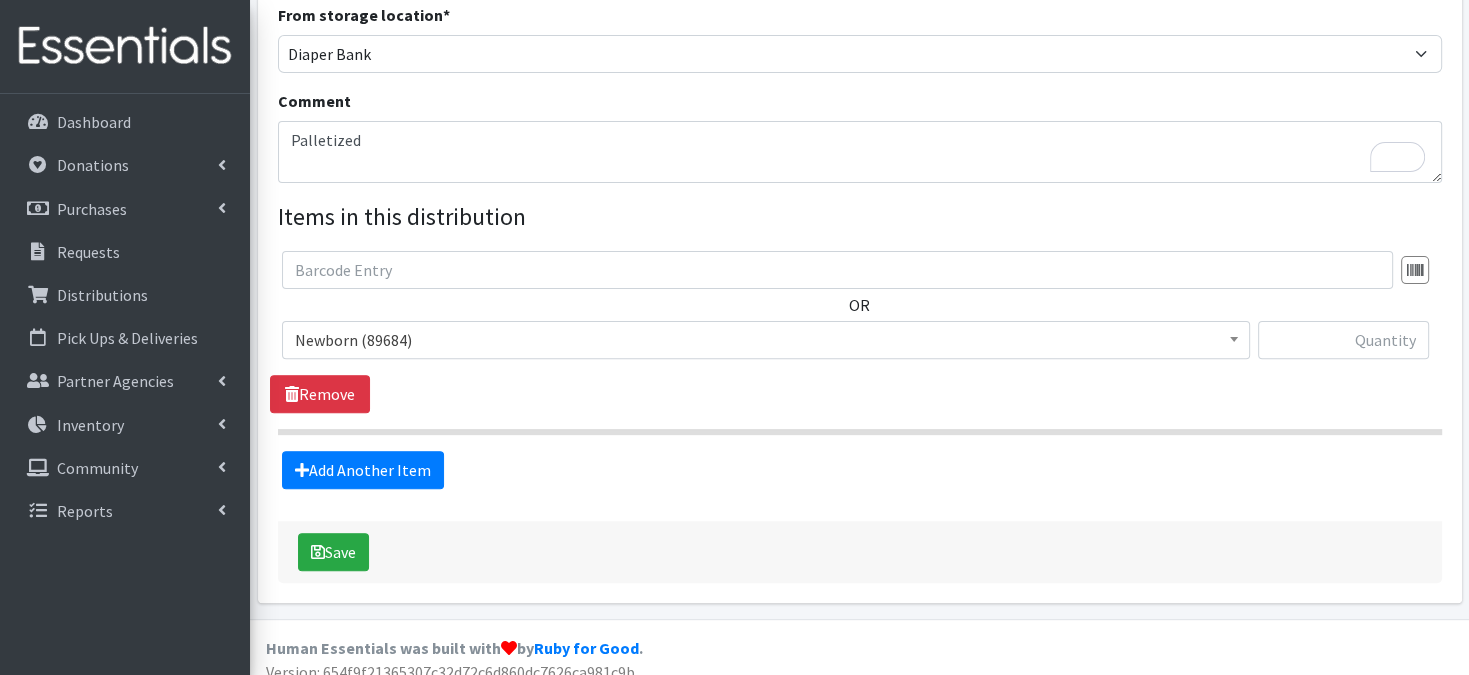 scroll, scrollTop: 584, scrollLeft: 0, axis: vertical 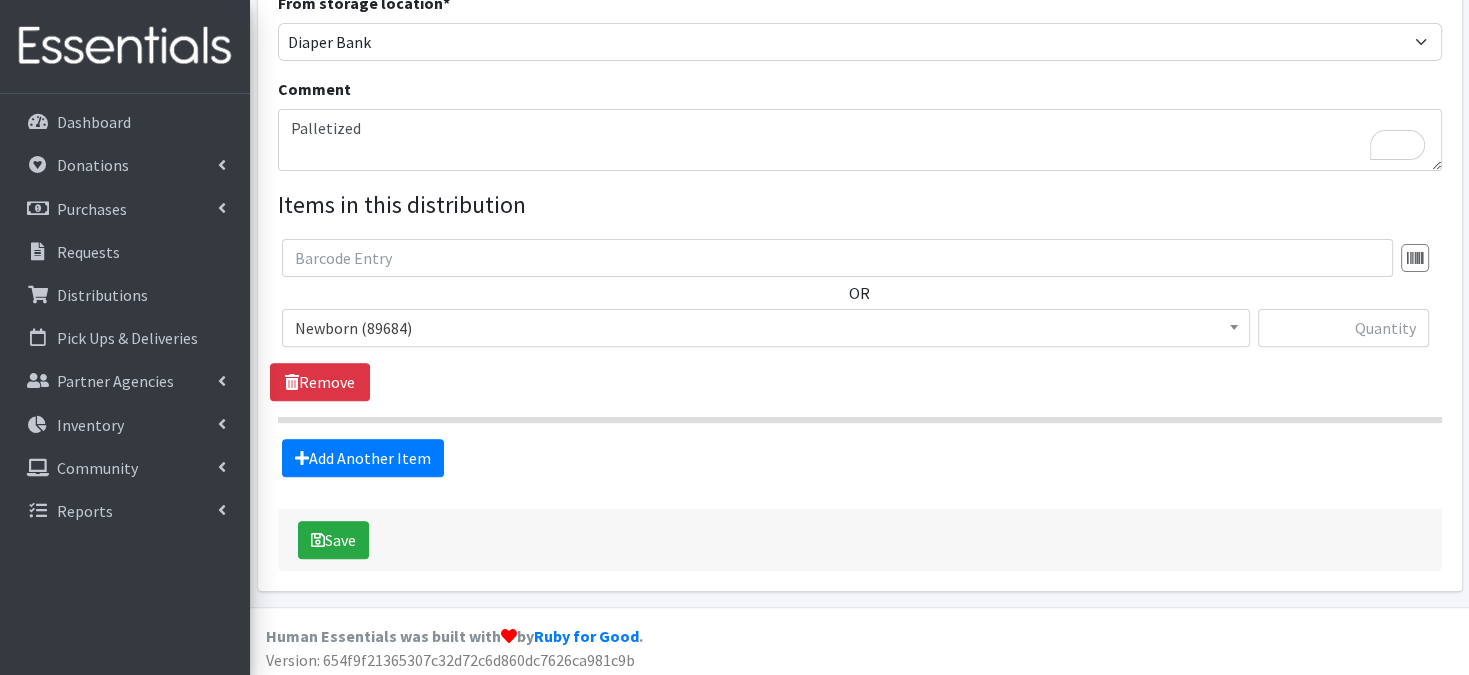 click at bounding box center (1234, 325) 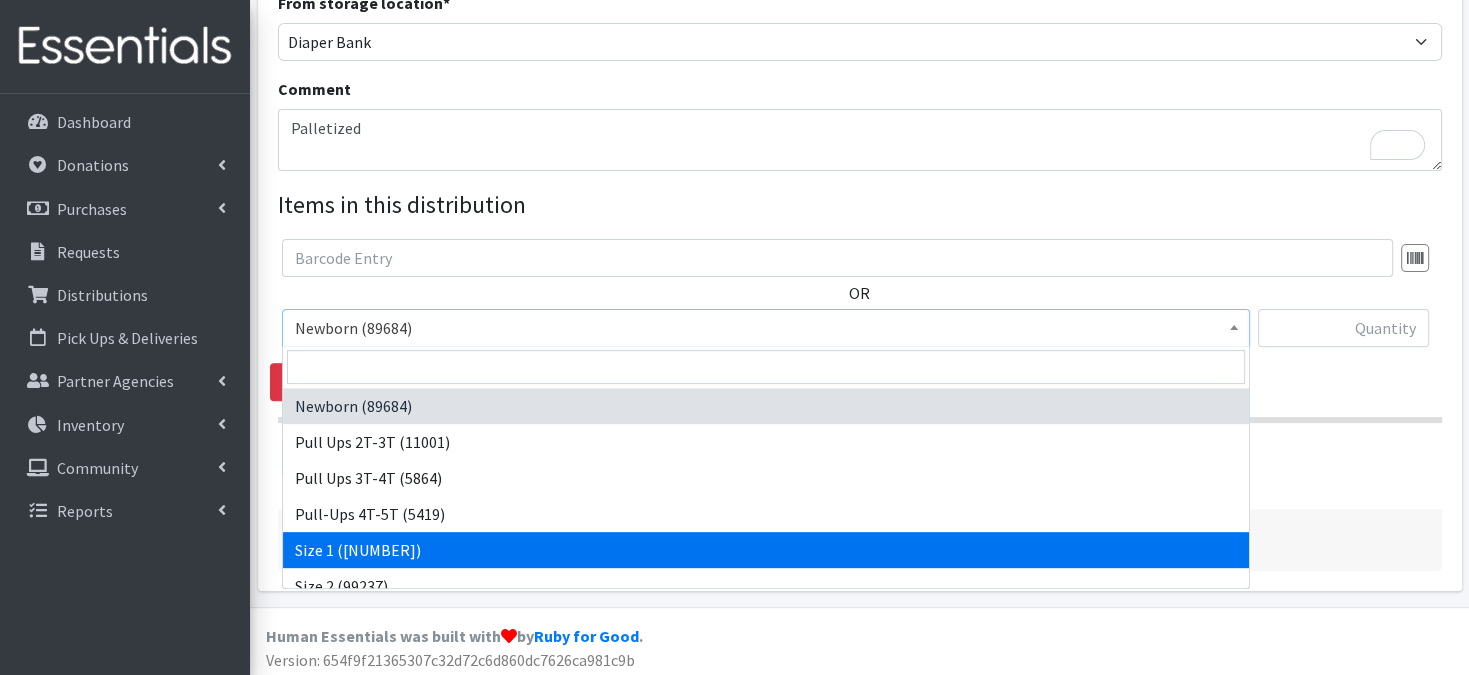 select on "3682" 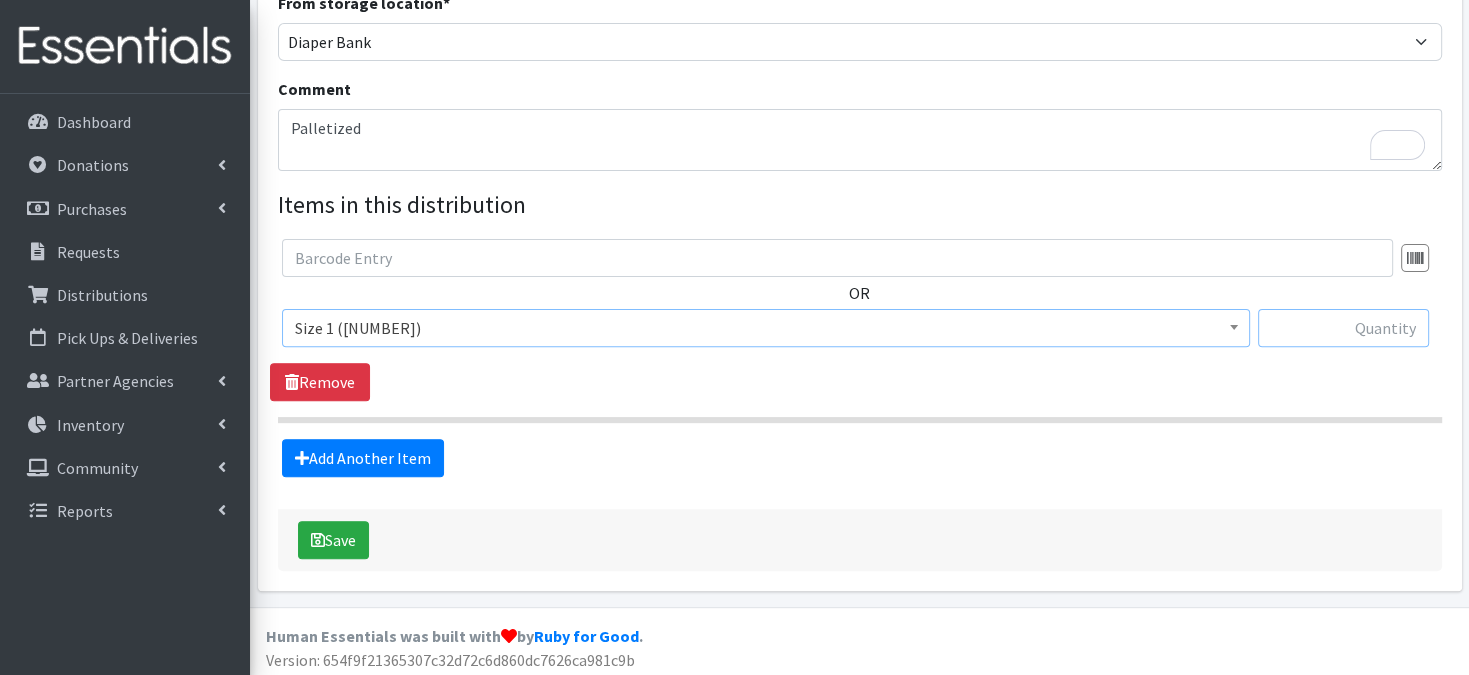 click at bounding box center [1343, 328] 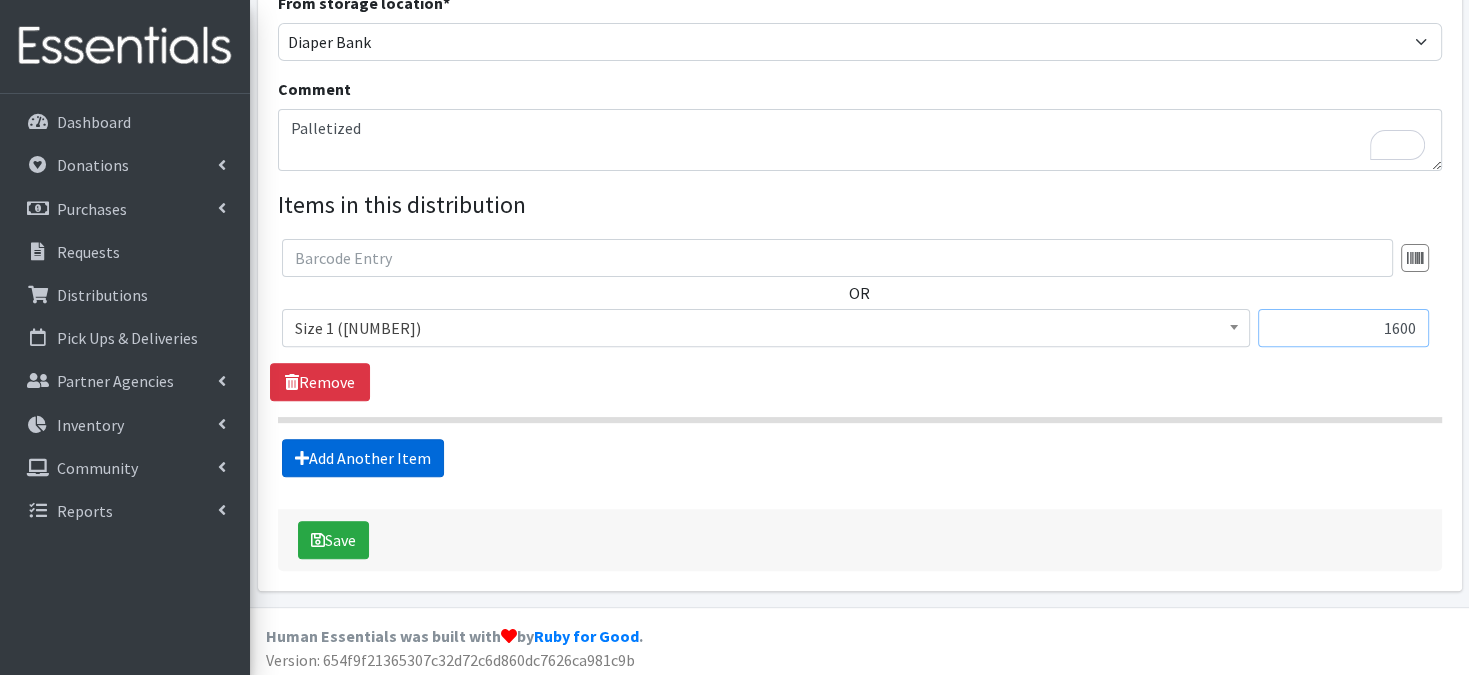 type on "1600" 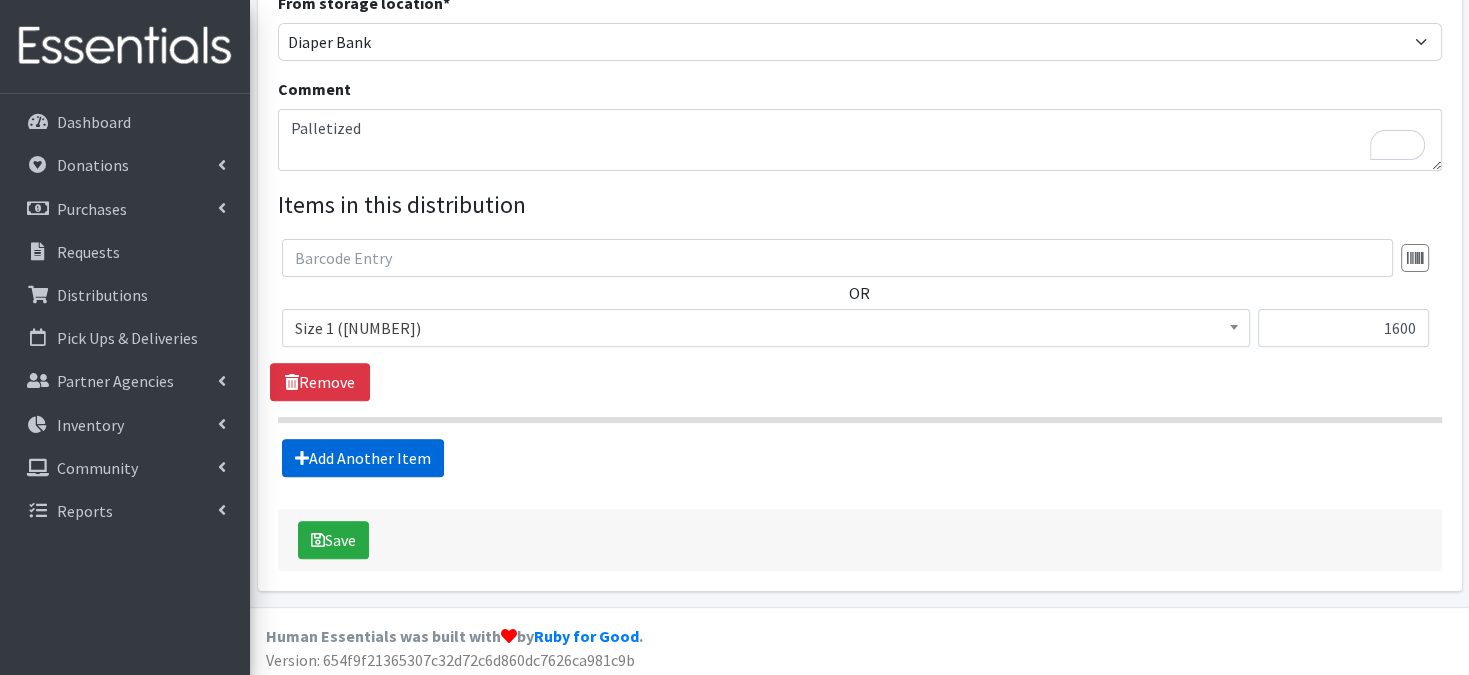 click on "Add Another Item" at bounding box center [363, 458] 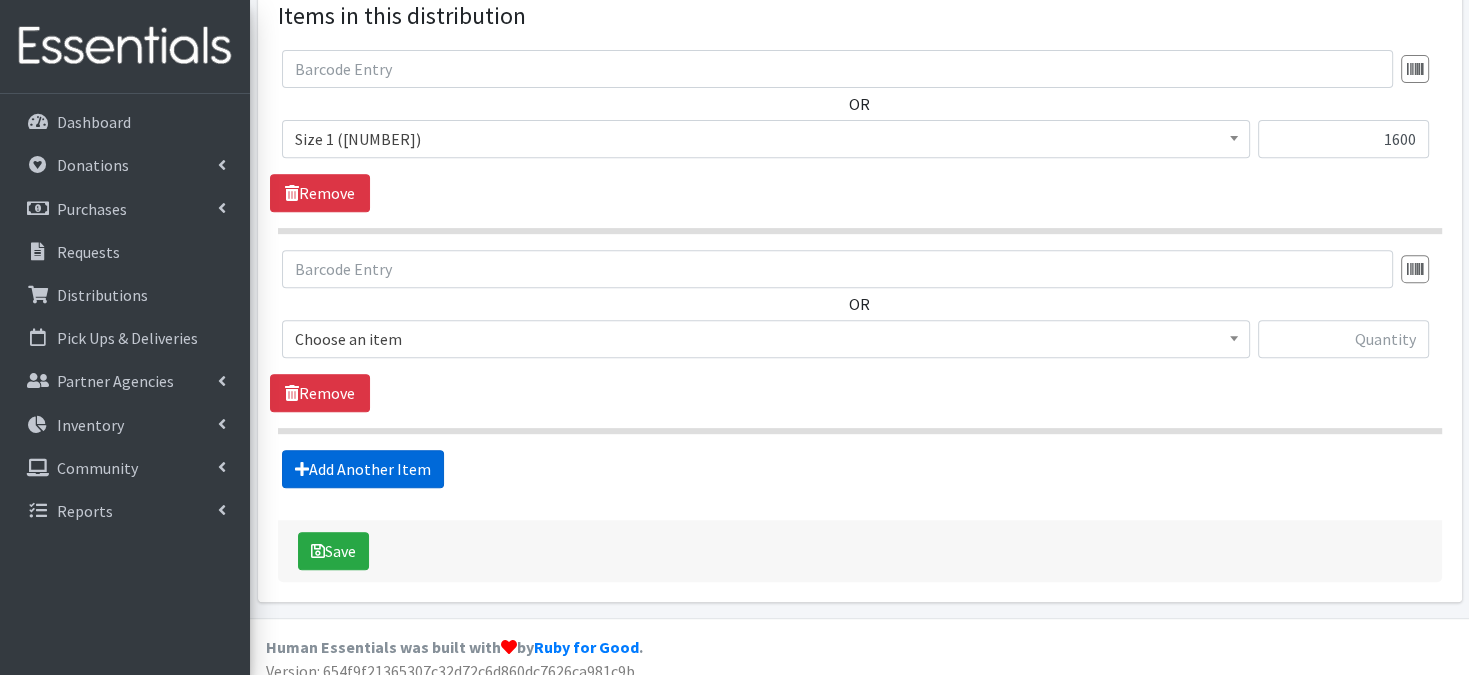 scroll, scrollTop: 788, scrollLeft: 0, axis: vertical 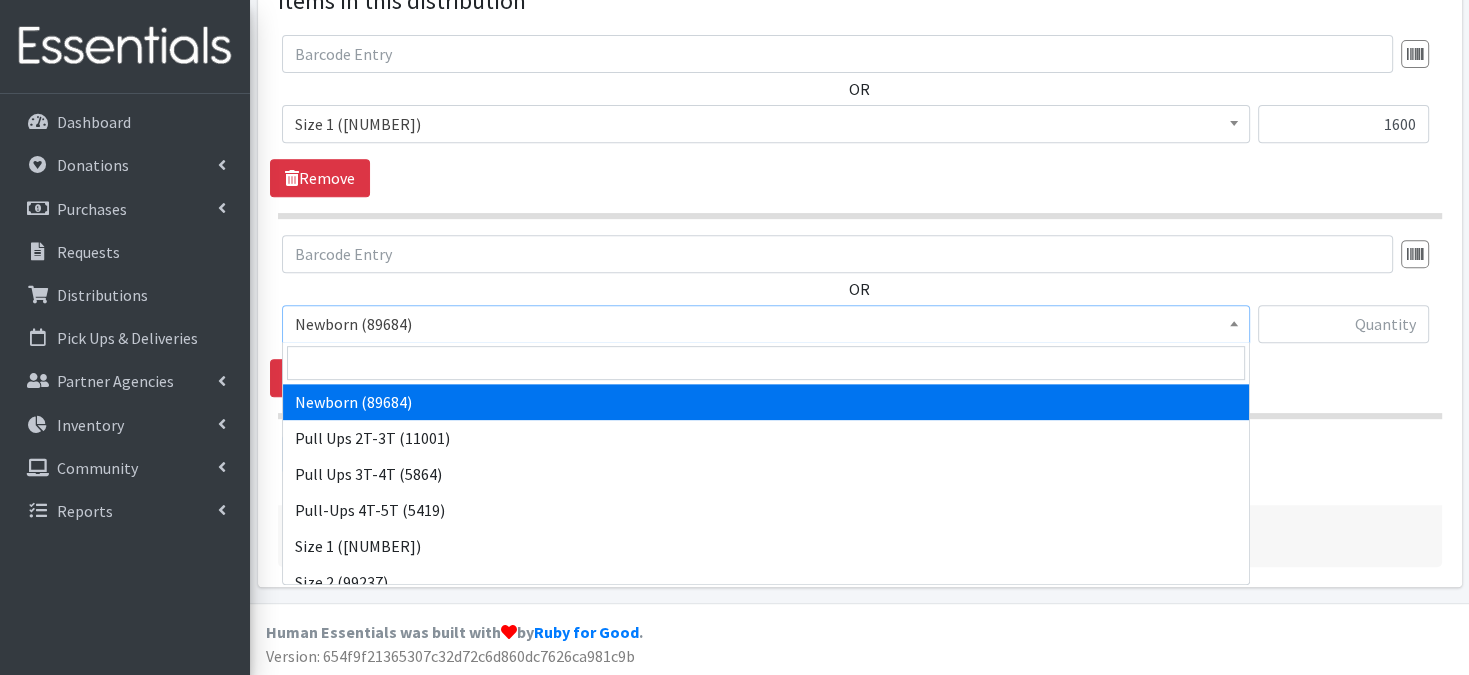 click at bounding box center (1234, 321) 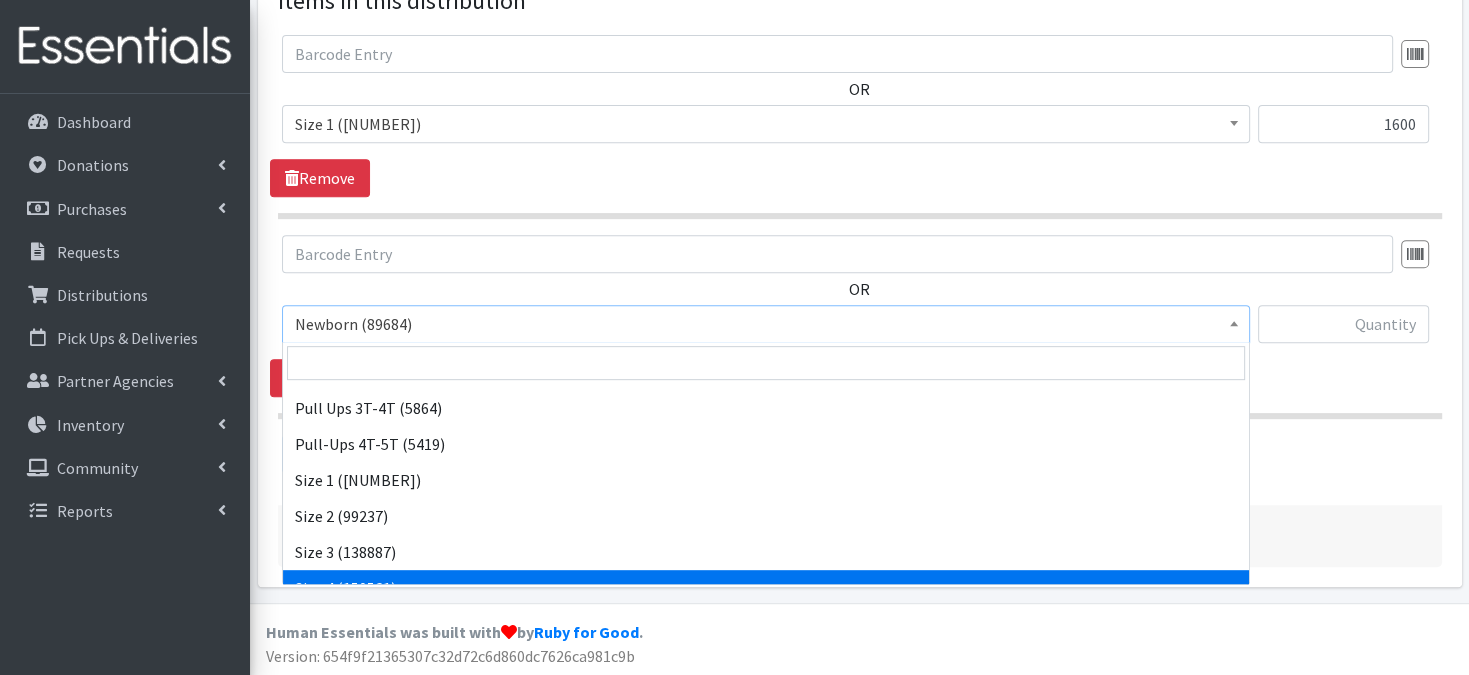 scroll, scrollTop: 80, scrollLeft: 0, axis: vertical 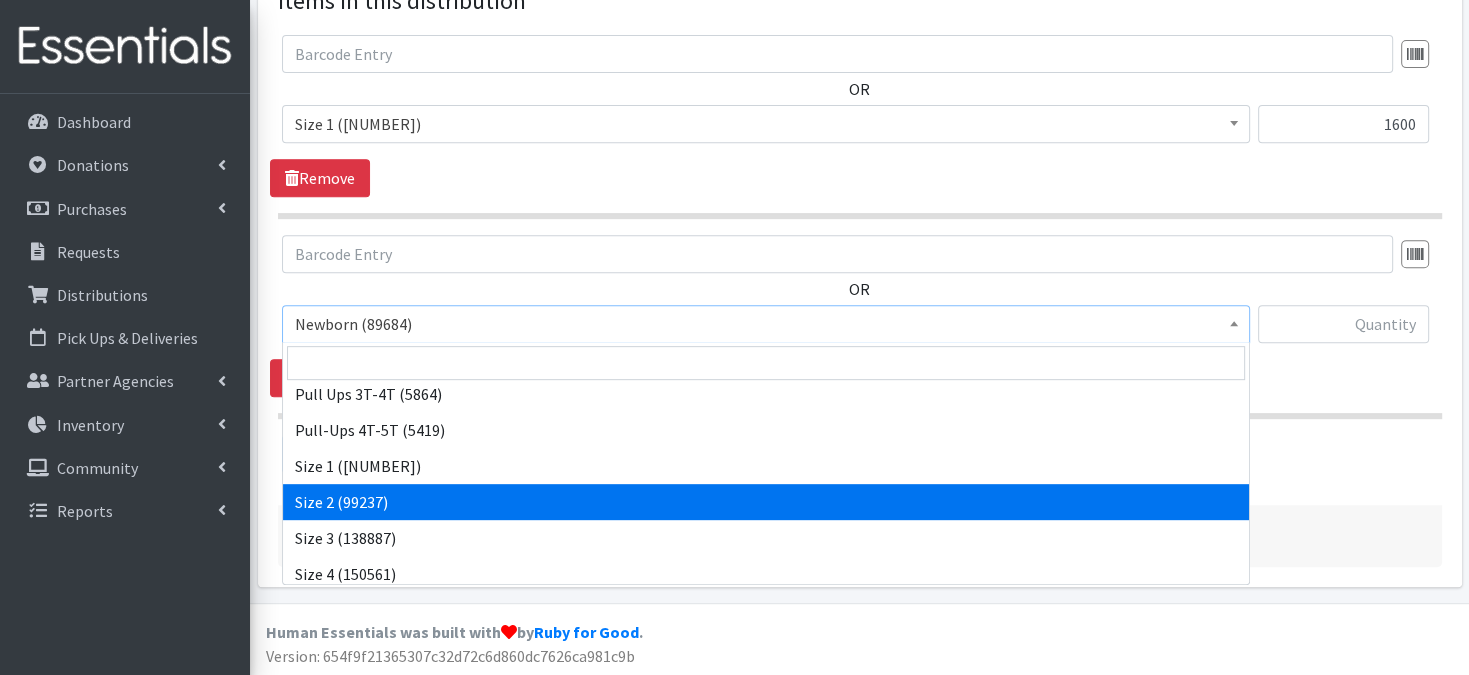 select on "3683" 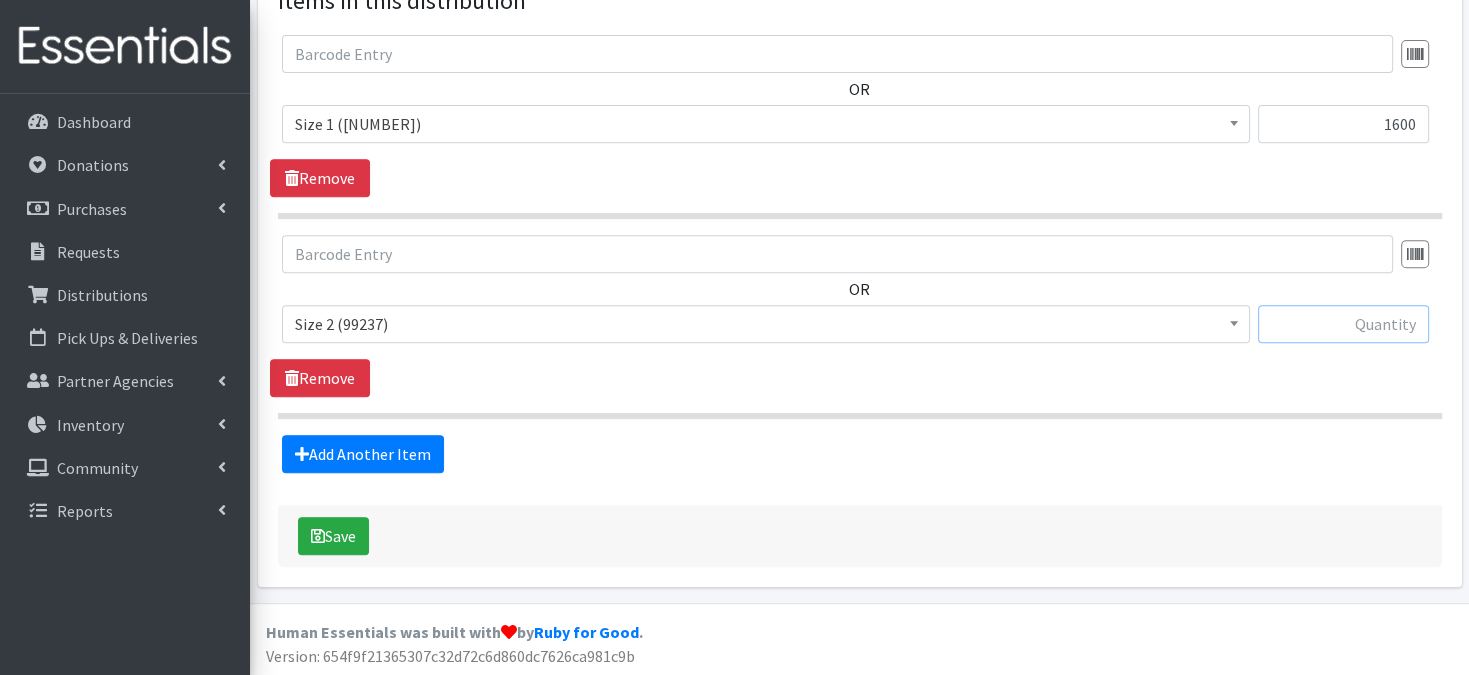click at bounding box center [1343, 324] 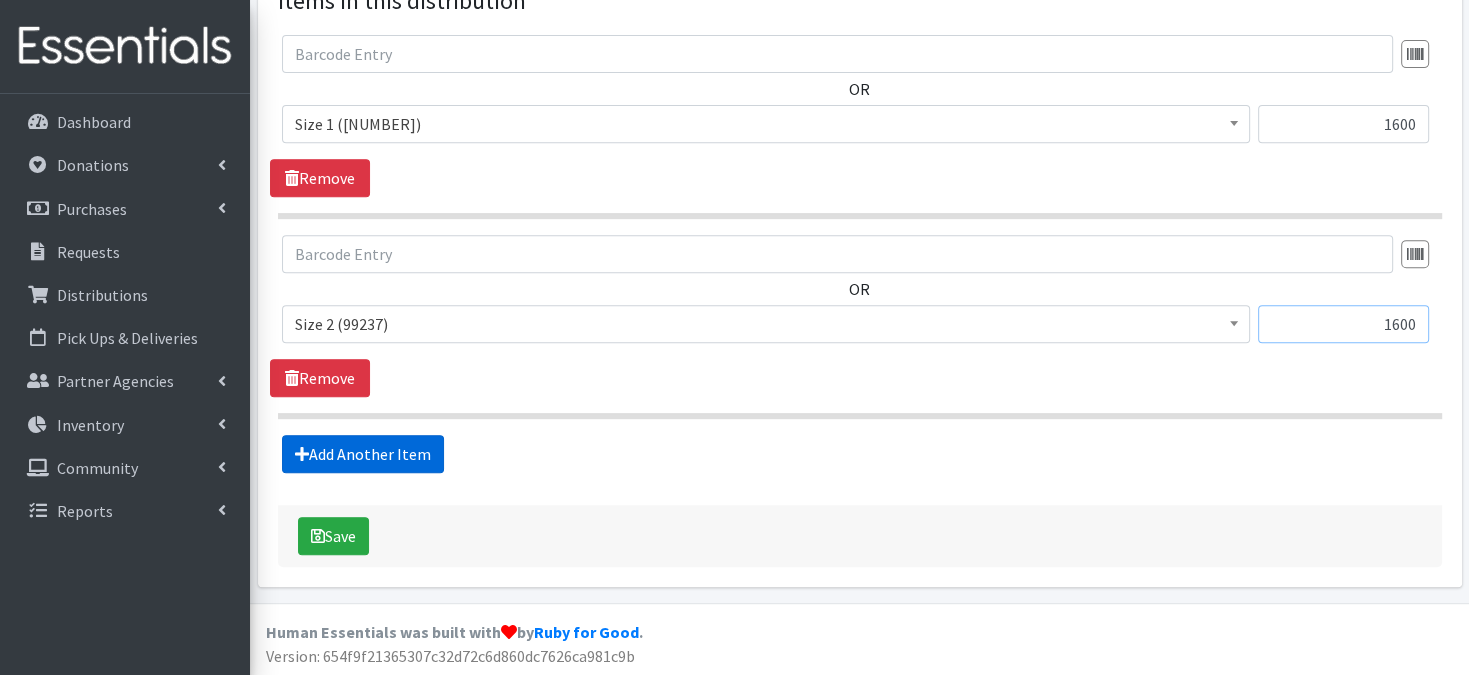 type on "1600" 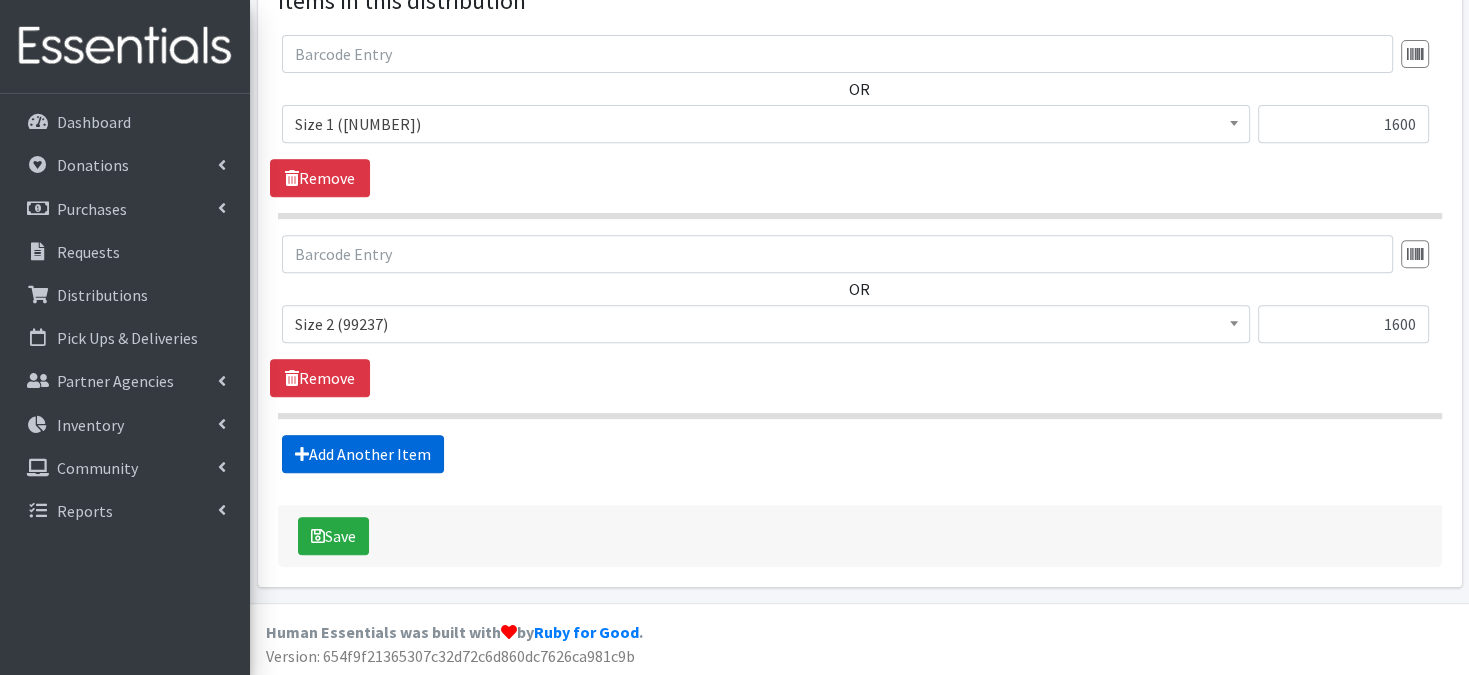 click on "Add Another Item" at bounding box center (363, 454) 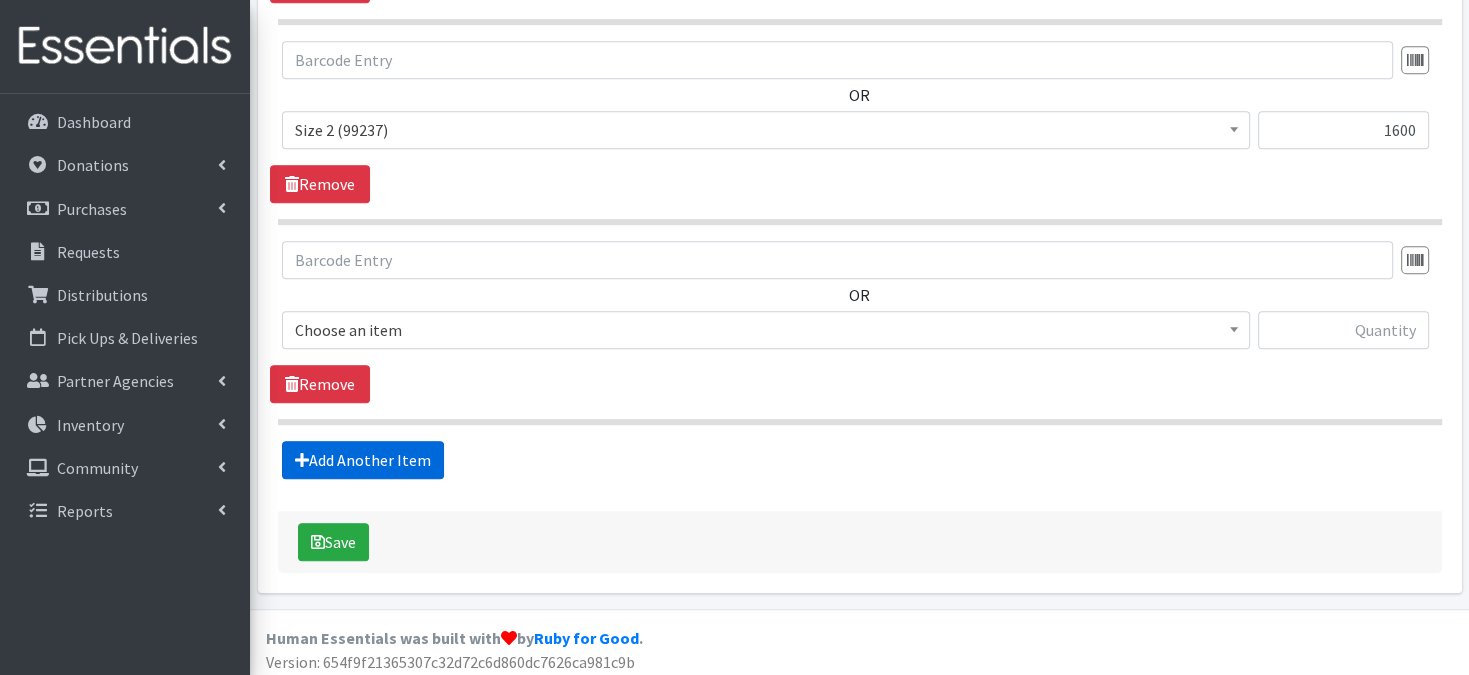 scroll, scrollTop: 987, scrollLeft: 0, axis: vertical 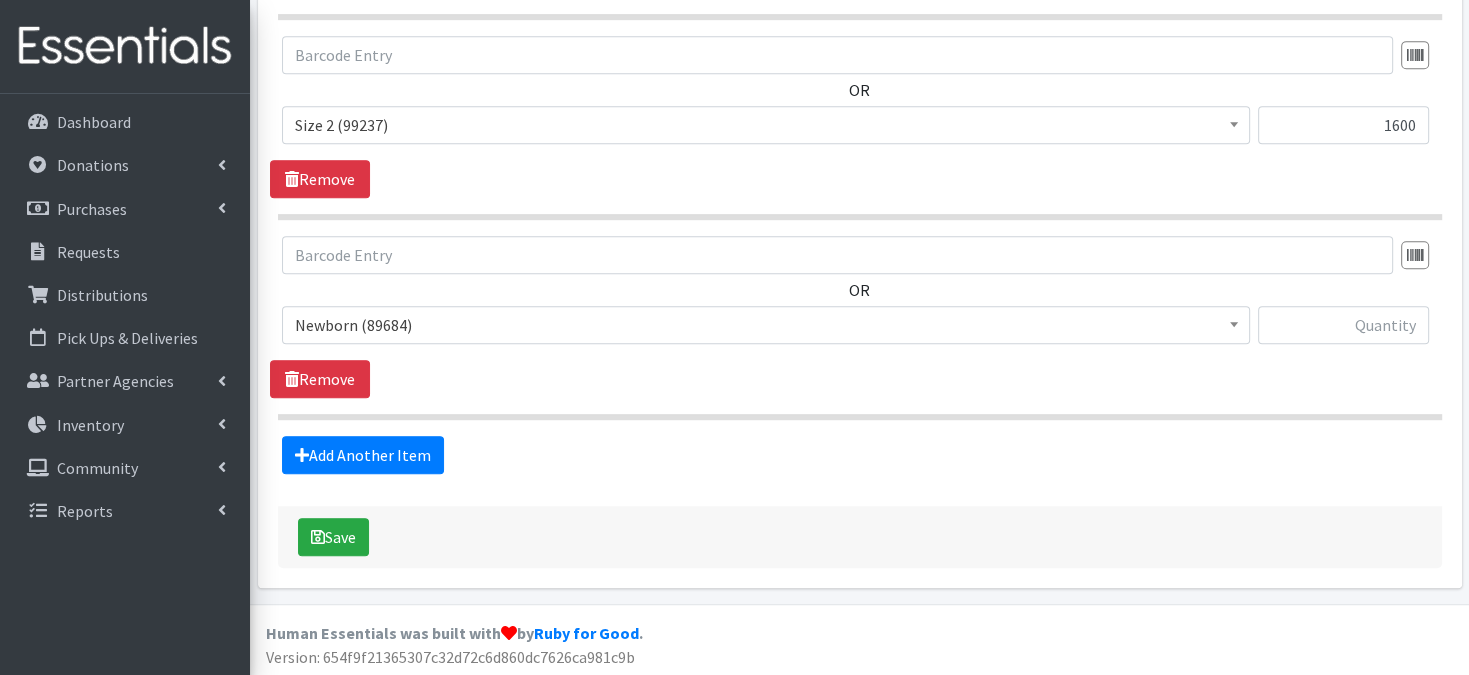click at bounding box center (1234, 324) 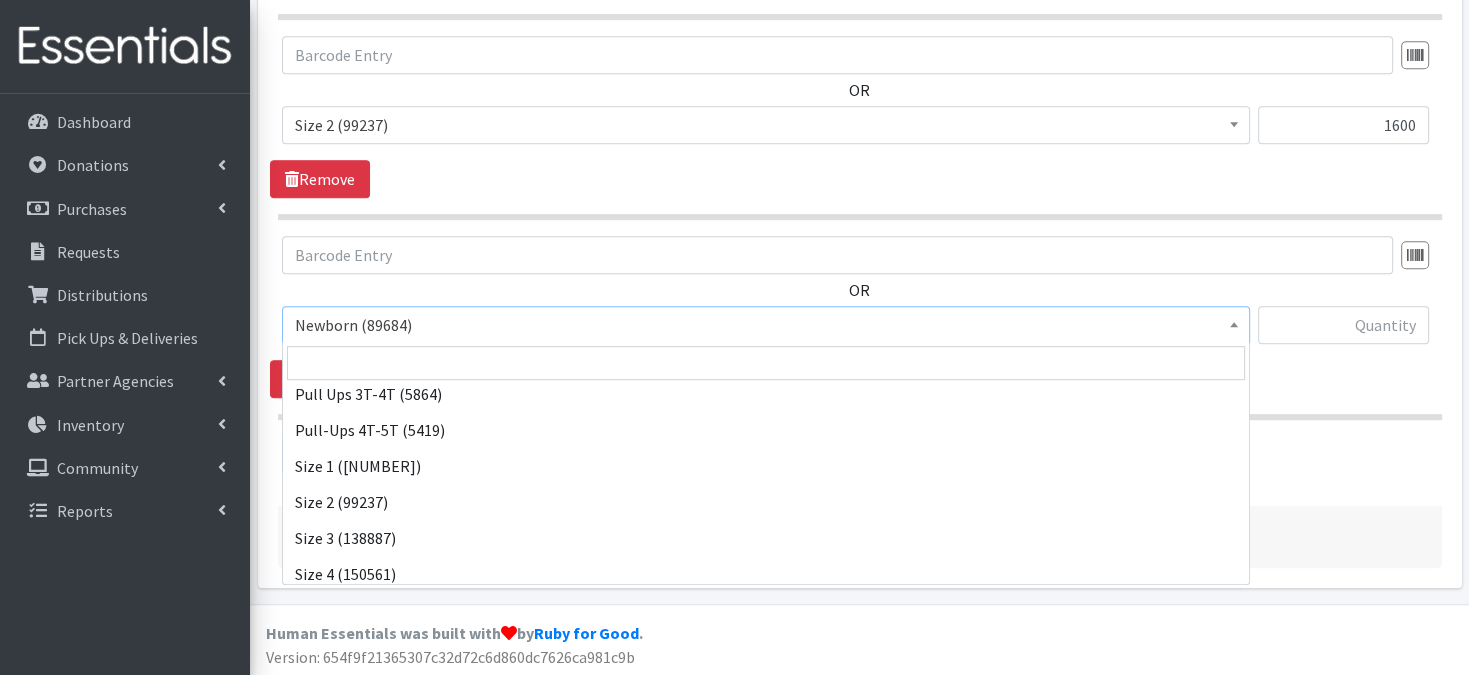 scroll, scrollTop: 120, scrollLeft: 0, axis: vertical 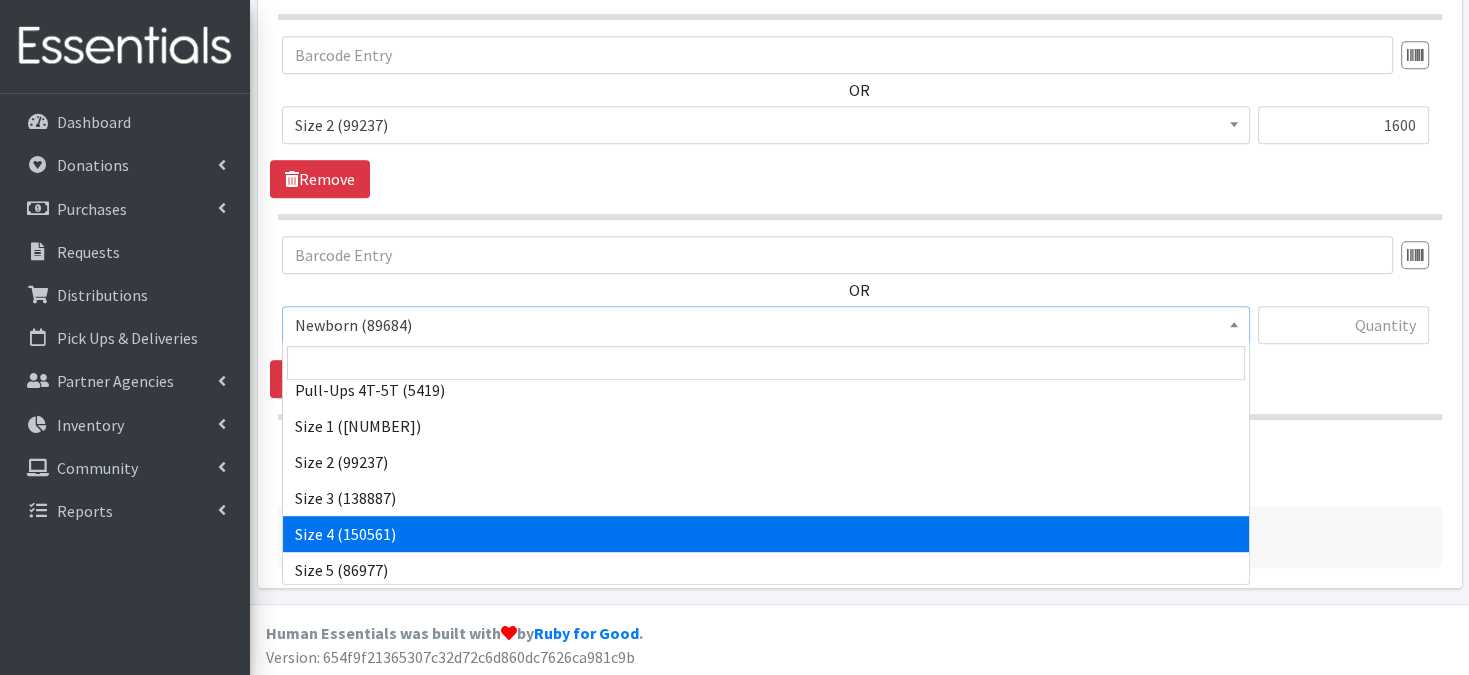 select on "3685" 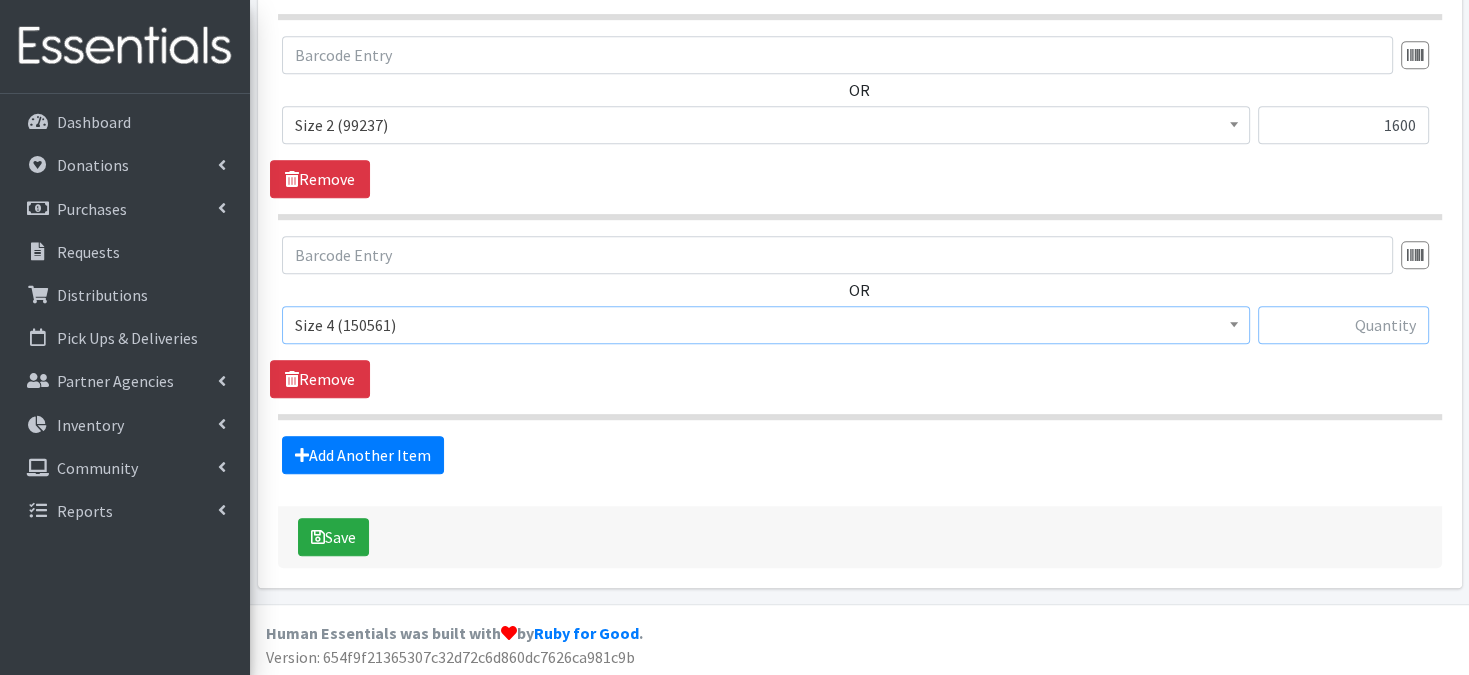 click at bounding box center [1343, 325] 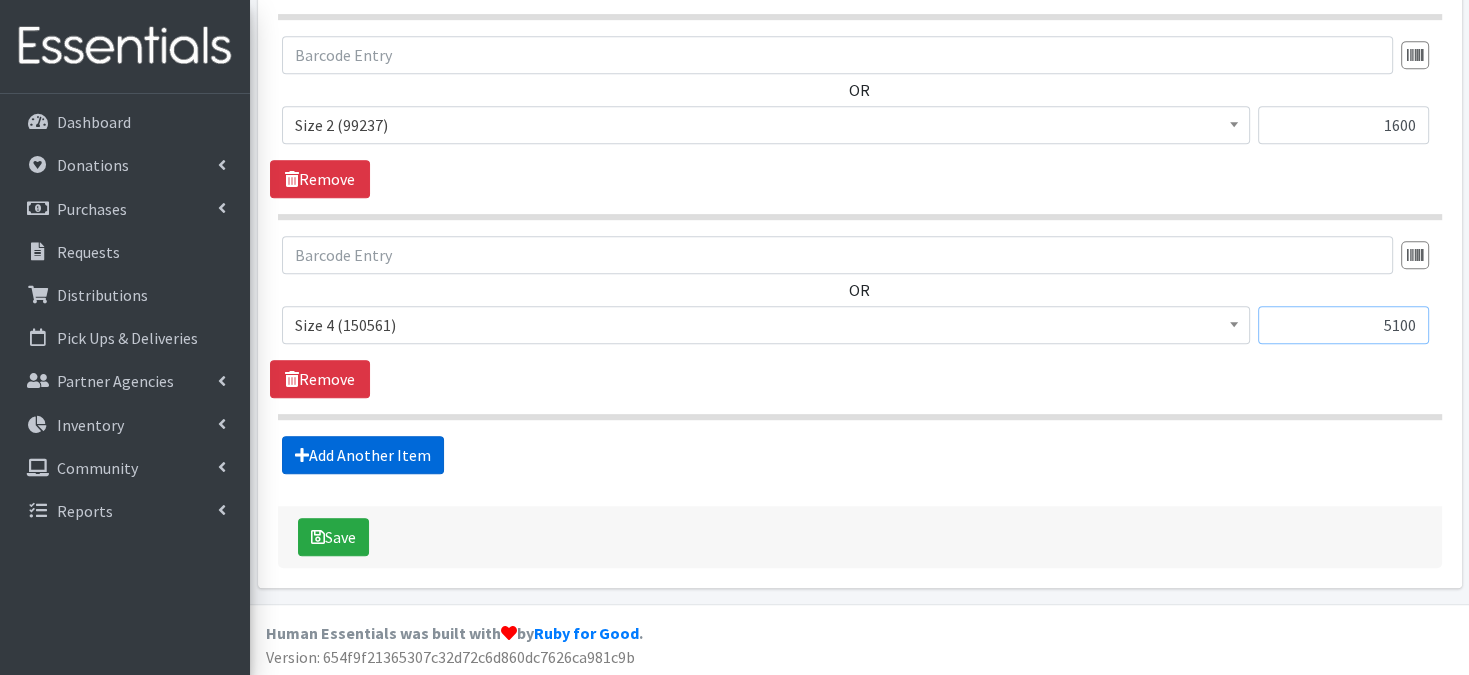 type on "5100" 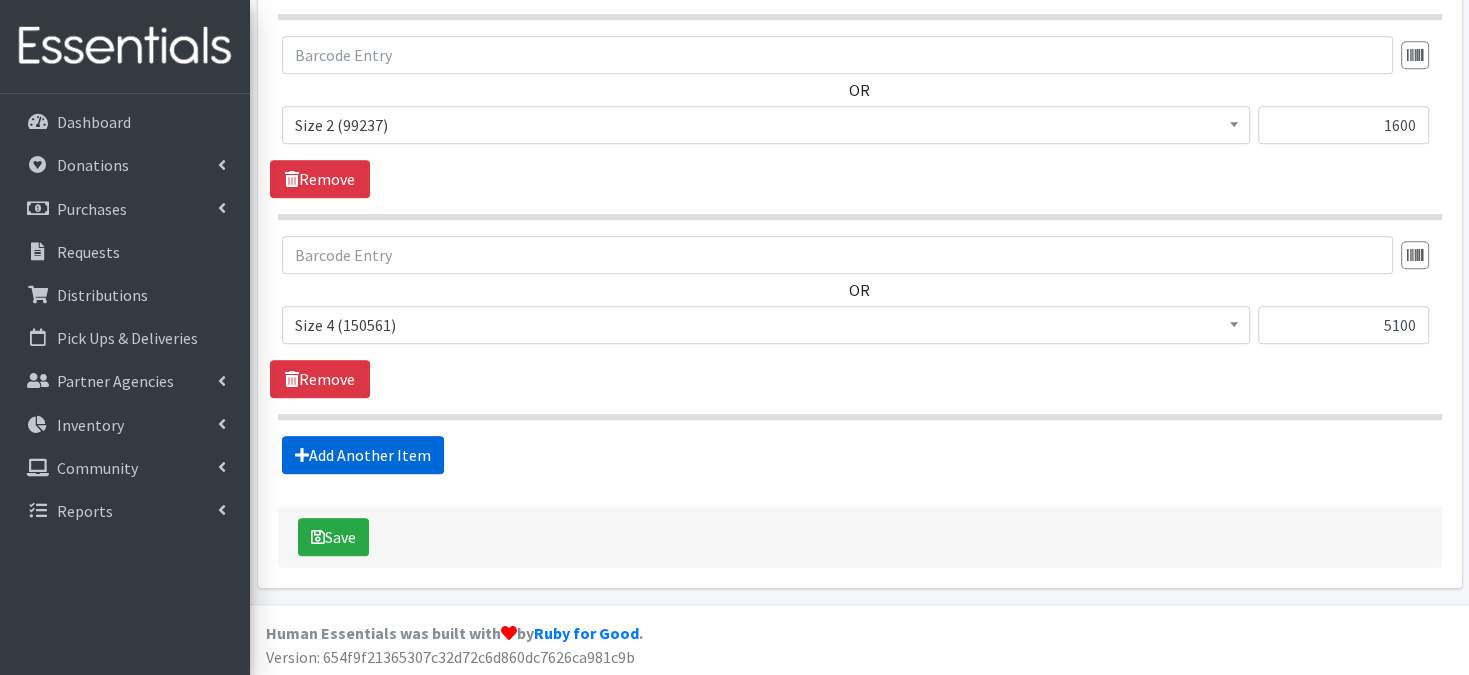 click on "Add Another Item" at bounding box center [363, 455] 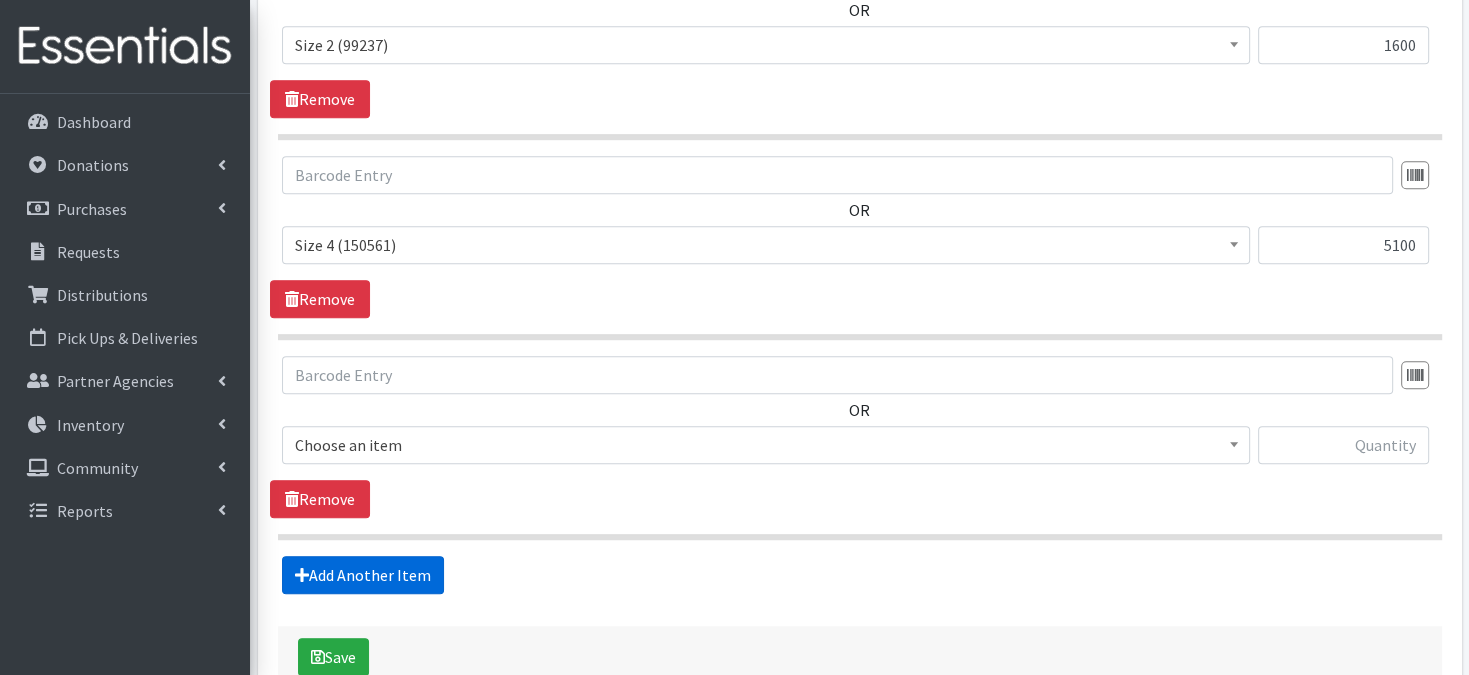 scroll, scrollTop: 1186, scrollLeft: 0, axis: vertical 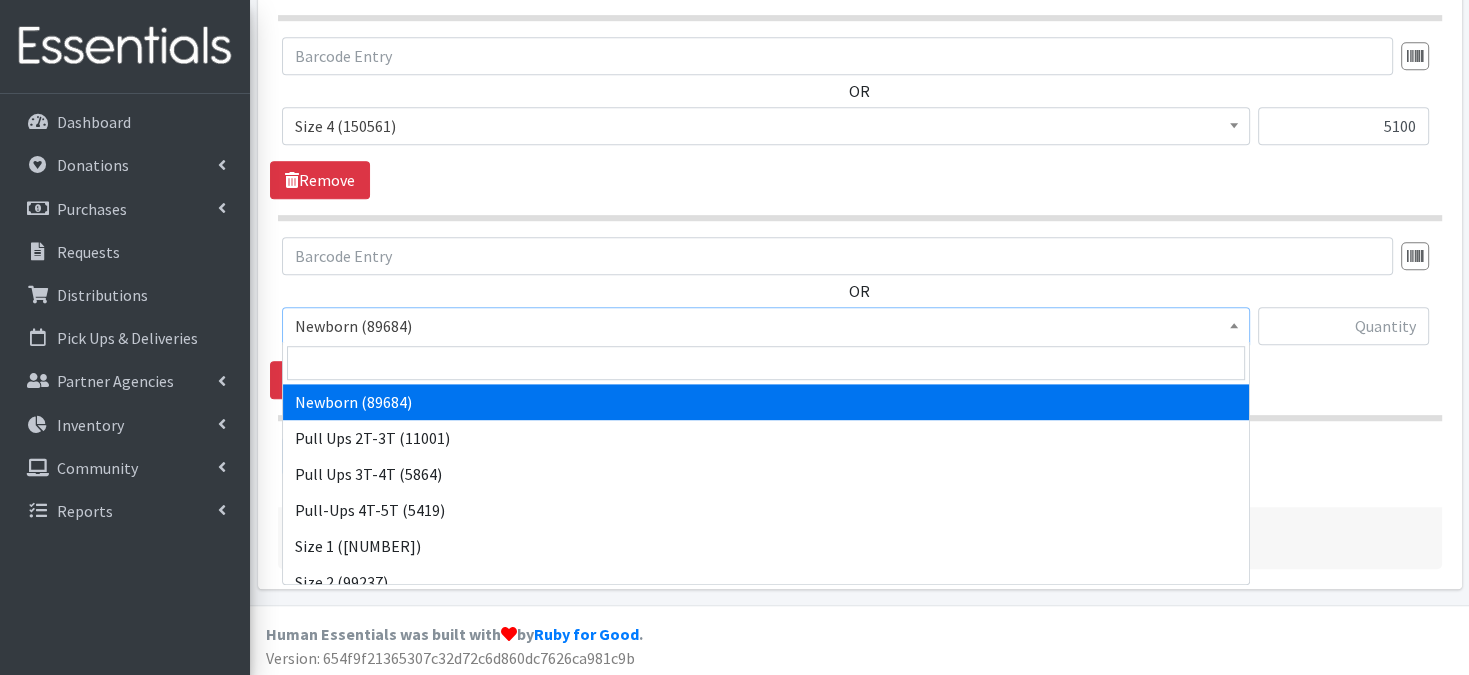 click at bounding box center (1234, 325) 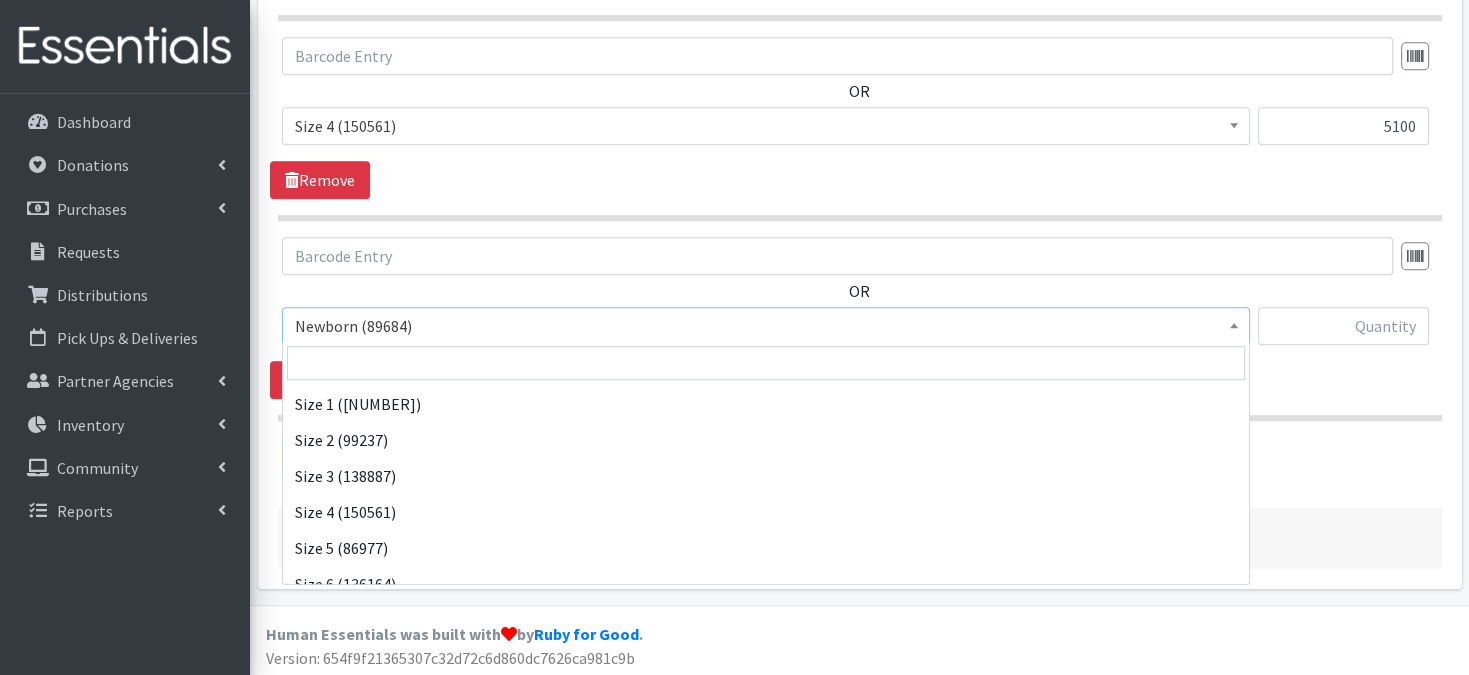 scroll, scrollTop: 160, scrollLeft: 0, axis: vertical 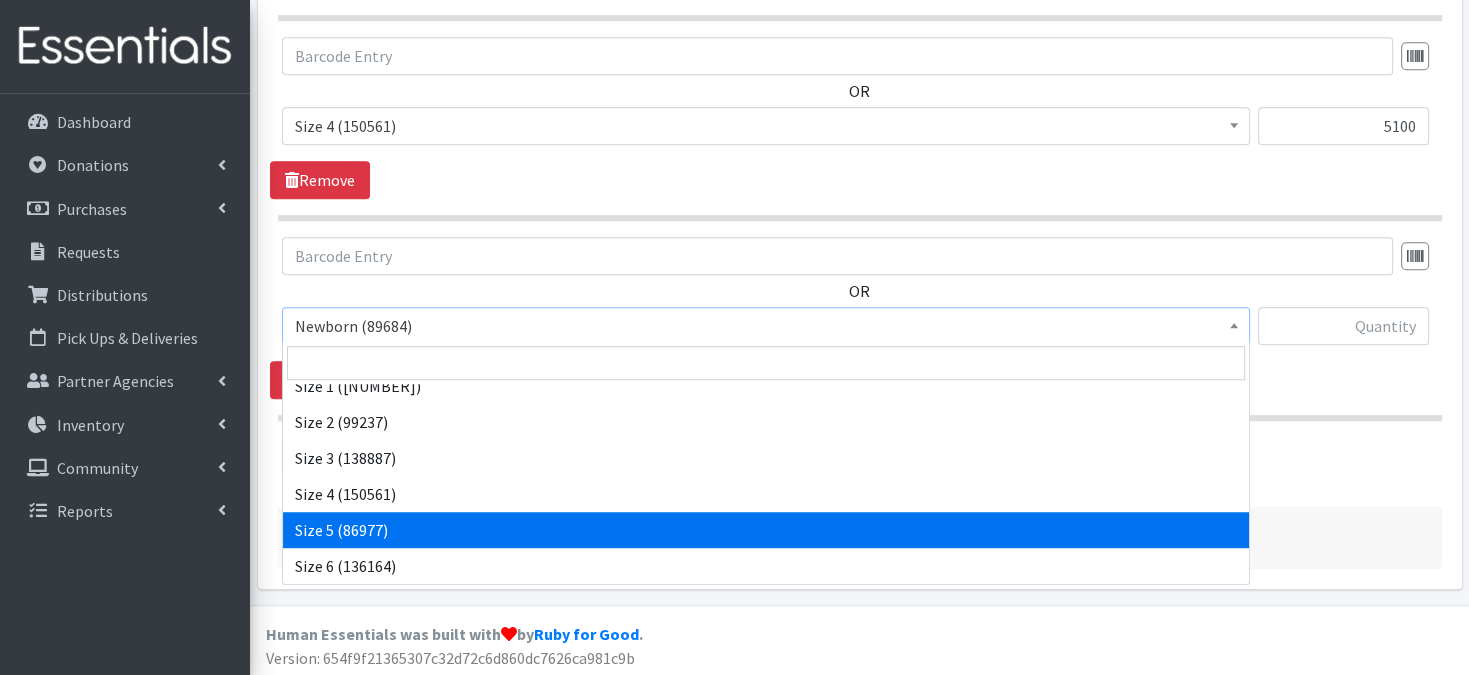 select on "3686" 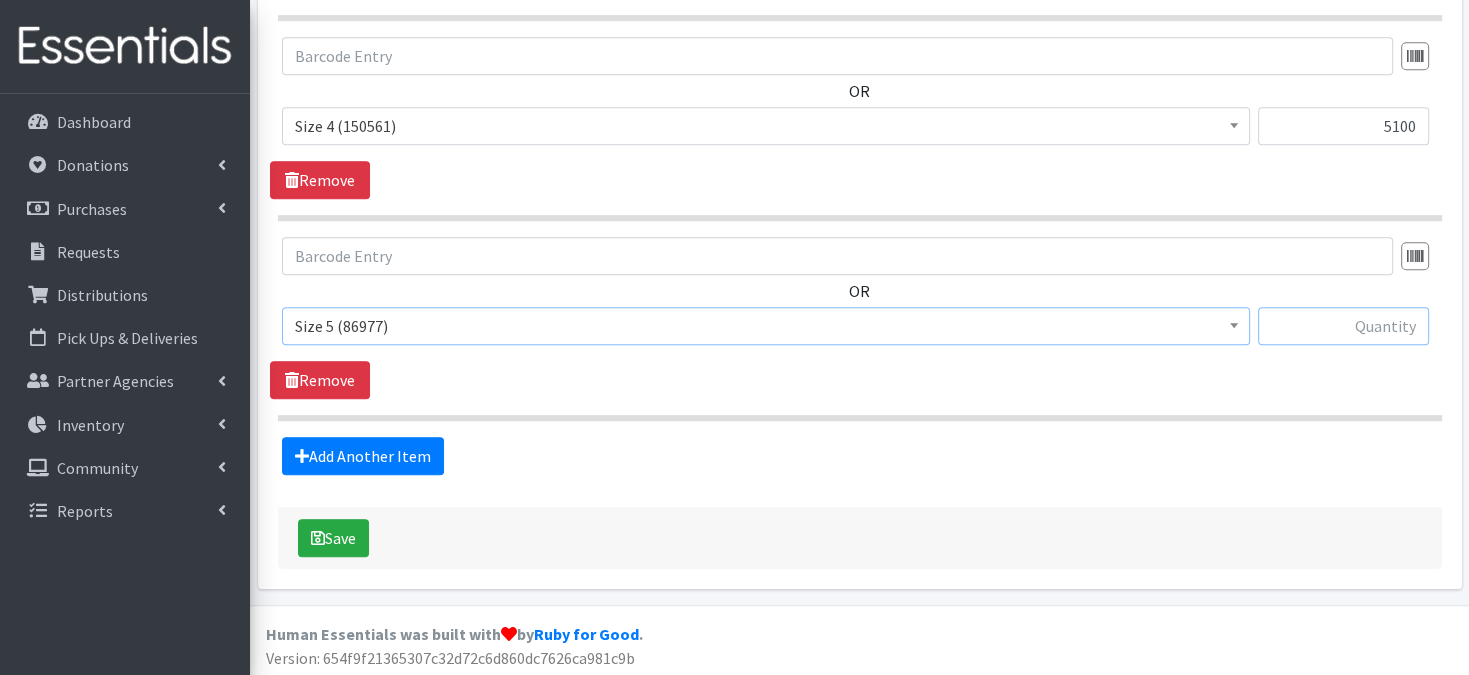click at bounding box center [1343, 326] 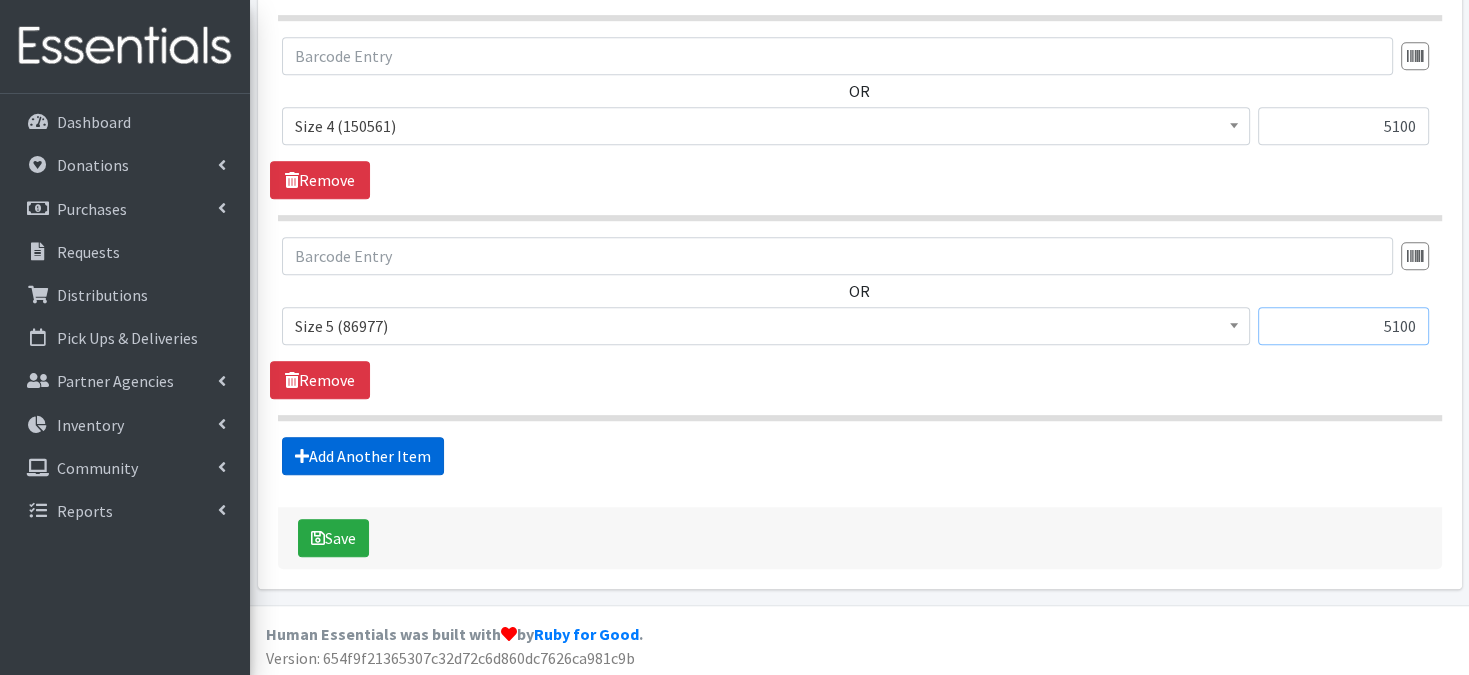type on "5100" 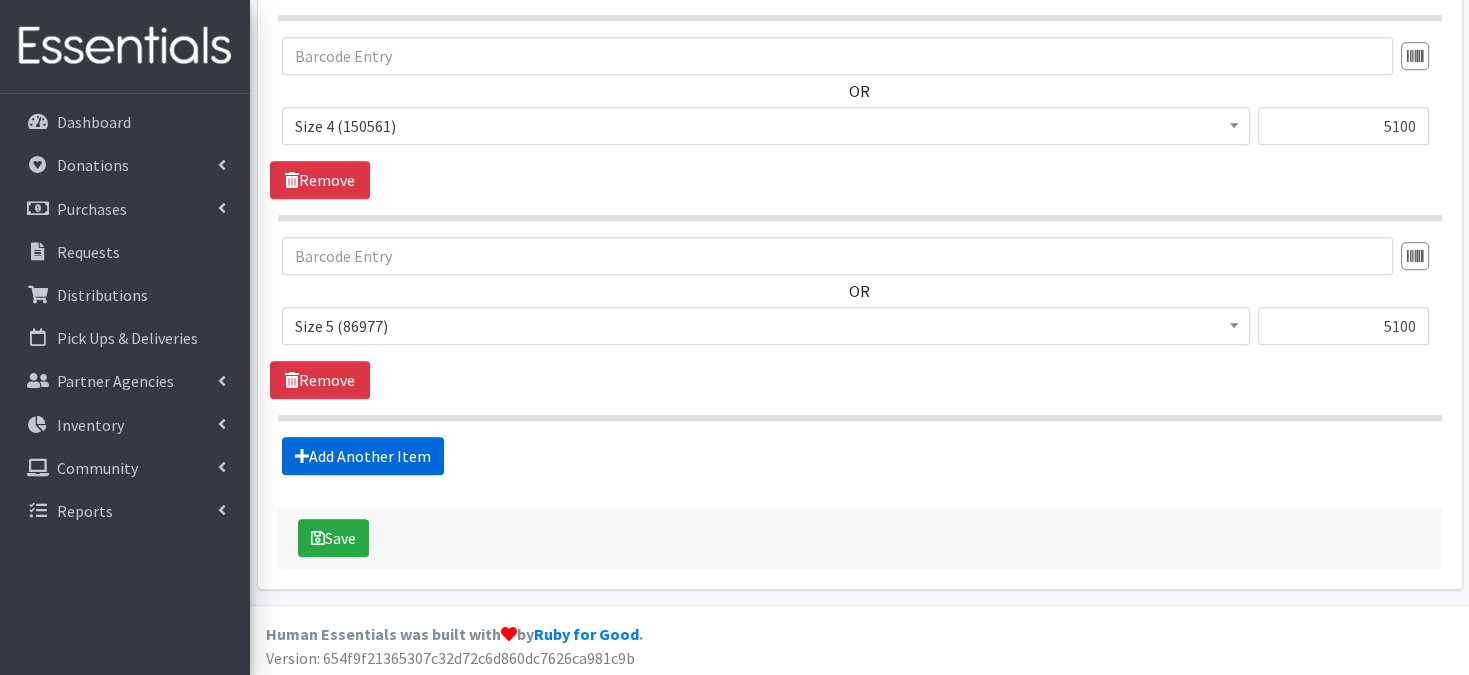 click on "Add Another Item" at bounding box center (363, 456) 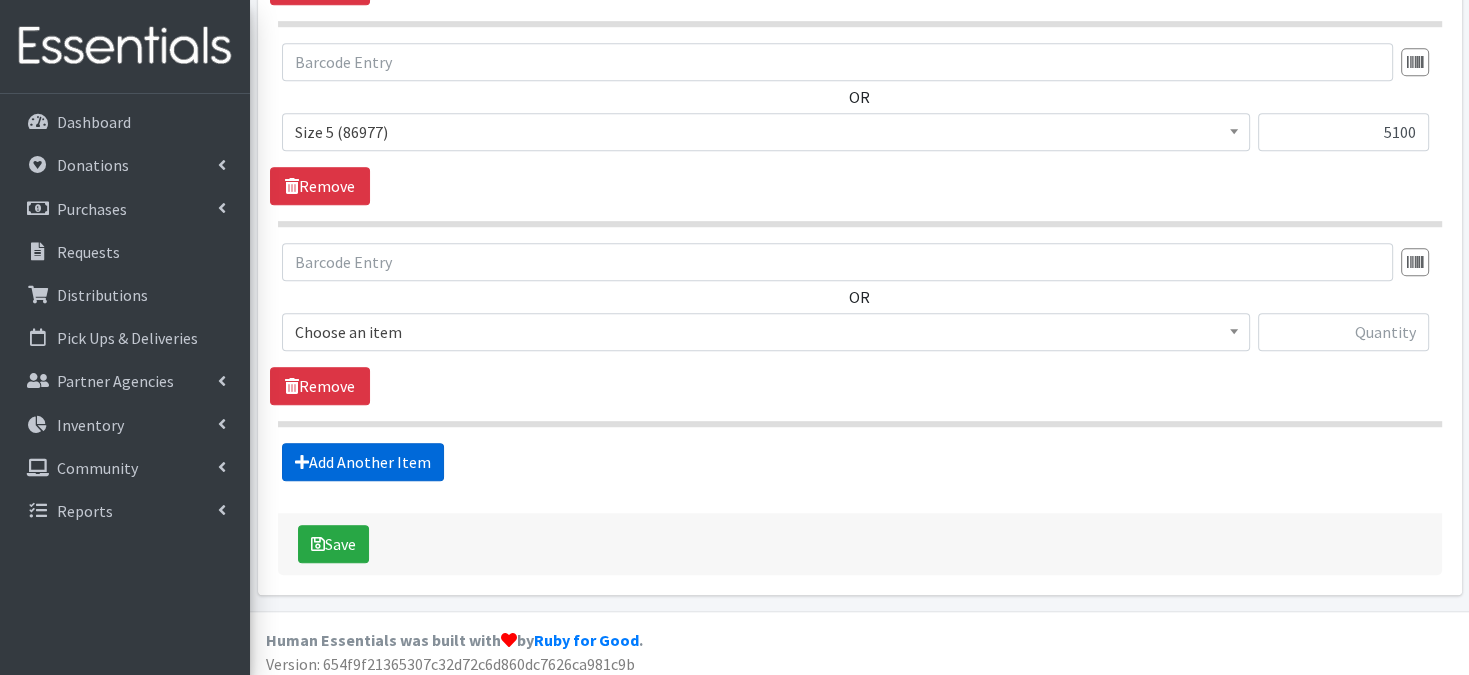 scroll, scrollTop: 1386, scrollLeft: 0, axis: vertical 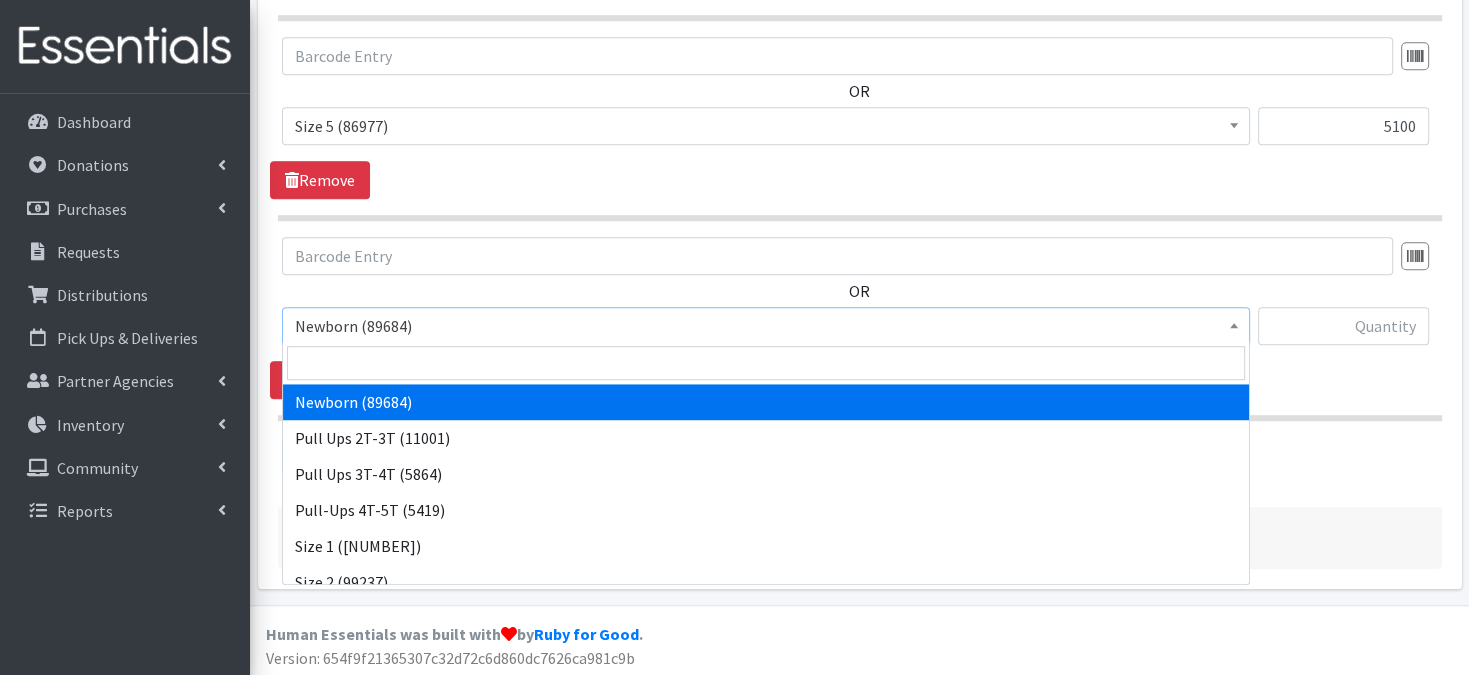 click at bounding box center [1234, 323] 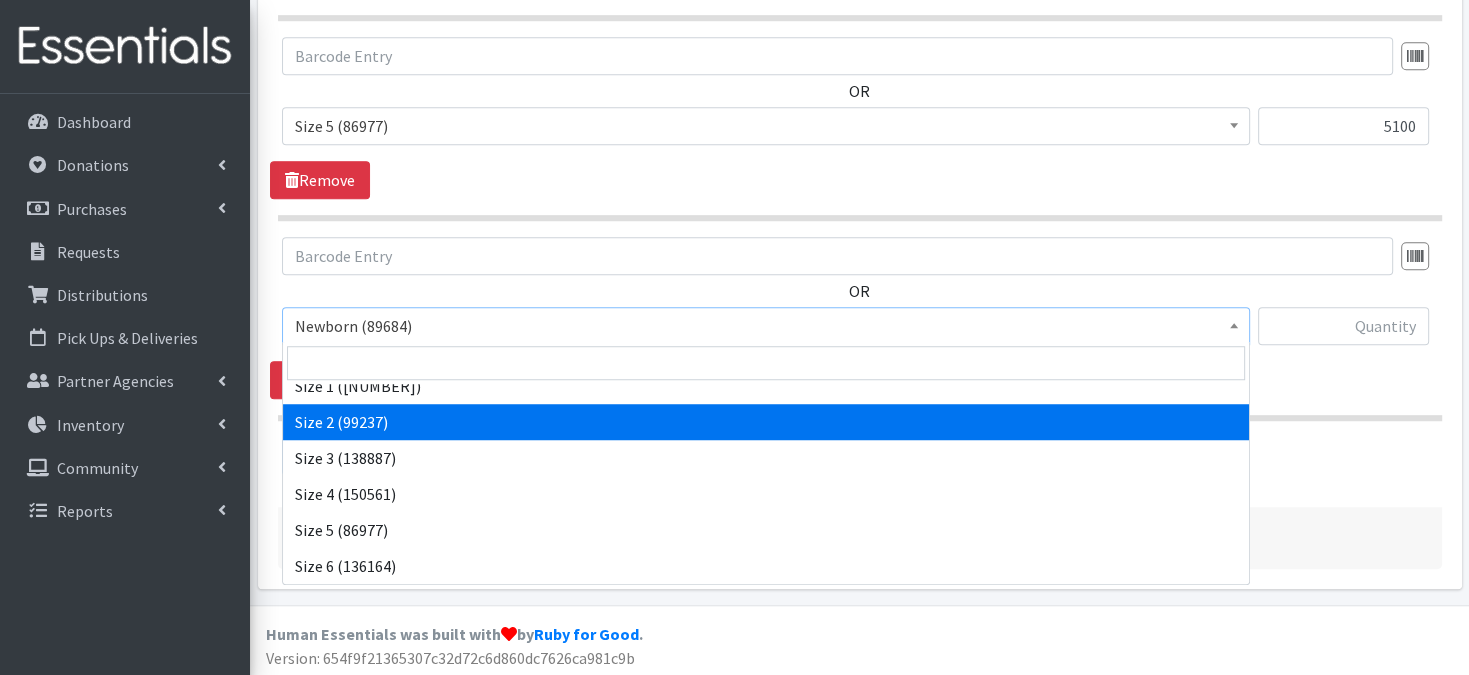 scroll, scrollTop: 200, scrollLeft: 0, axis: vertical 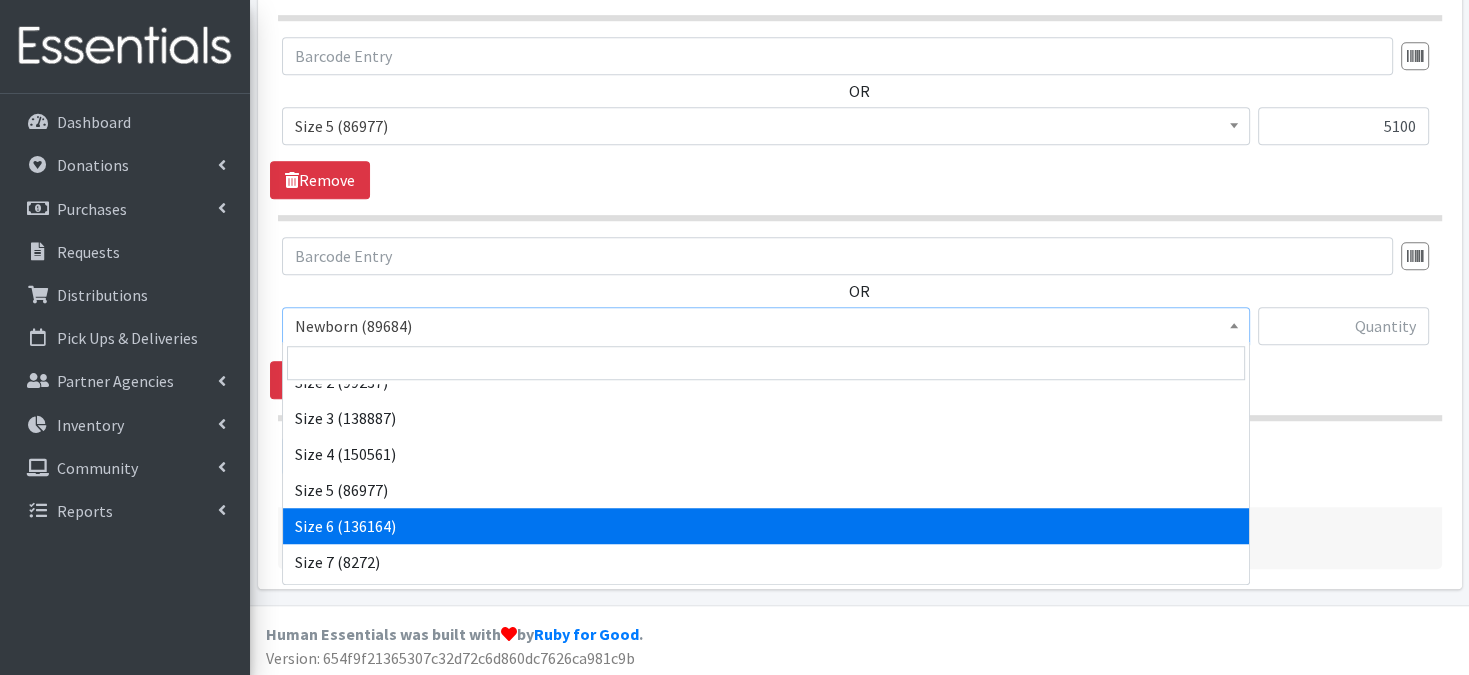 select on "3687" 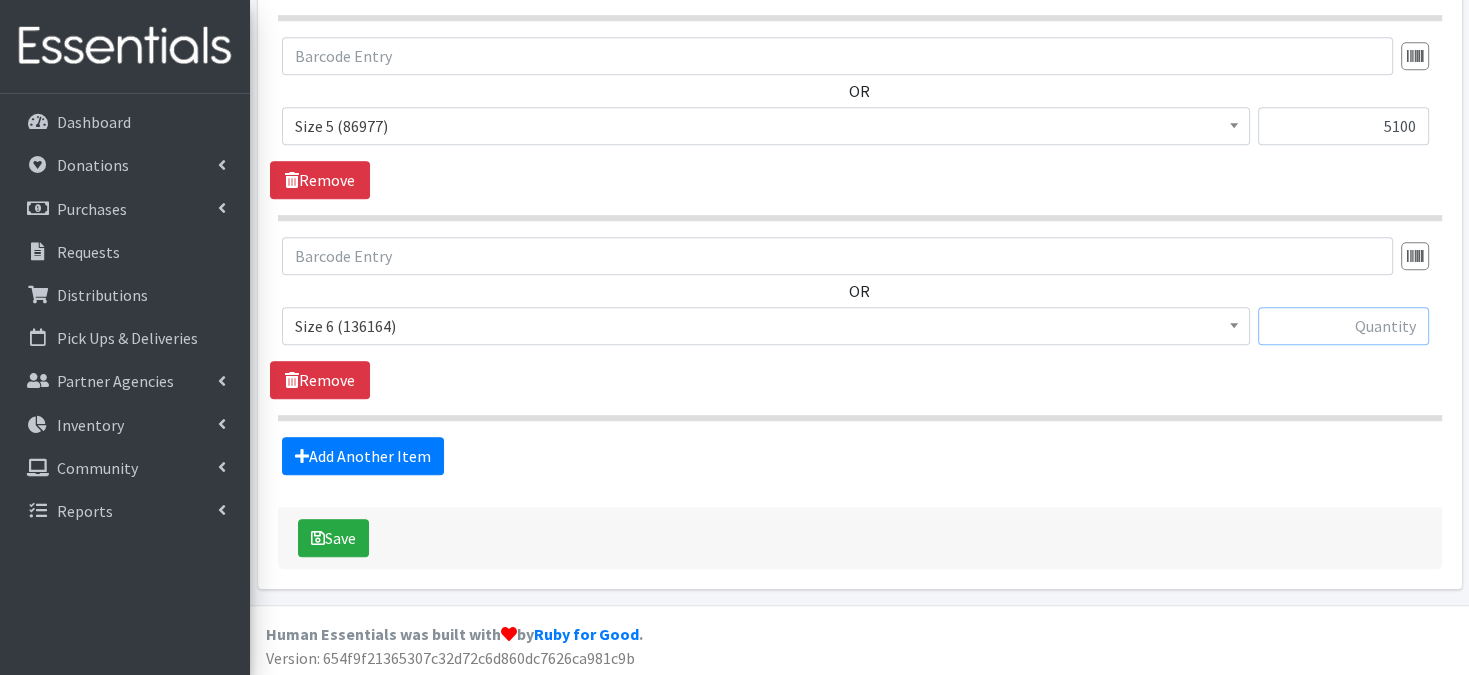 click at bounding box center [1343, 326] 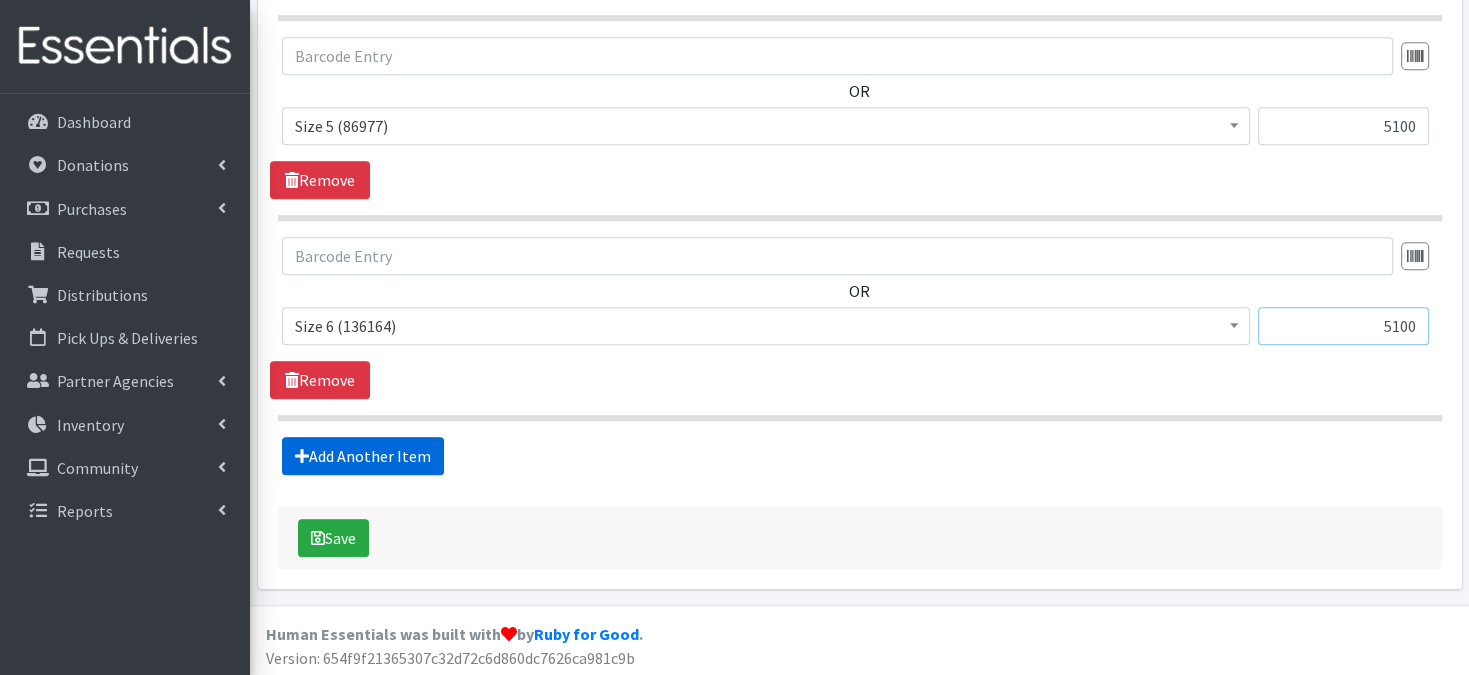 type on "5100" 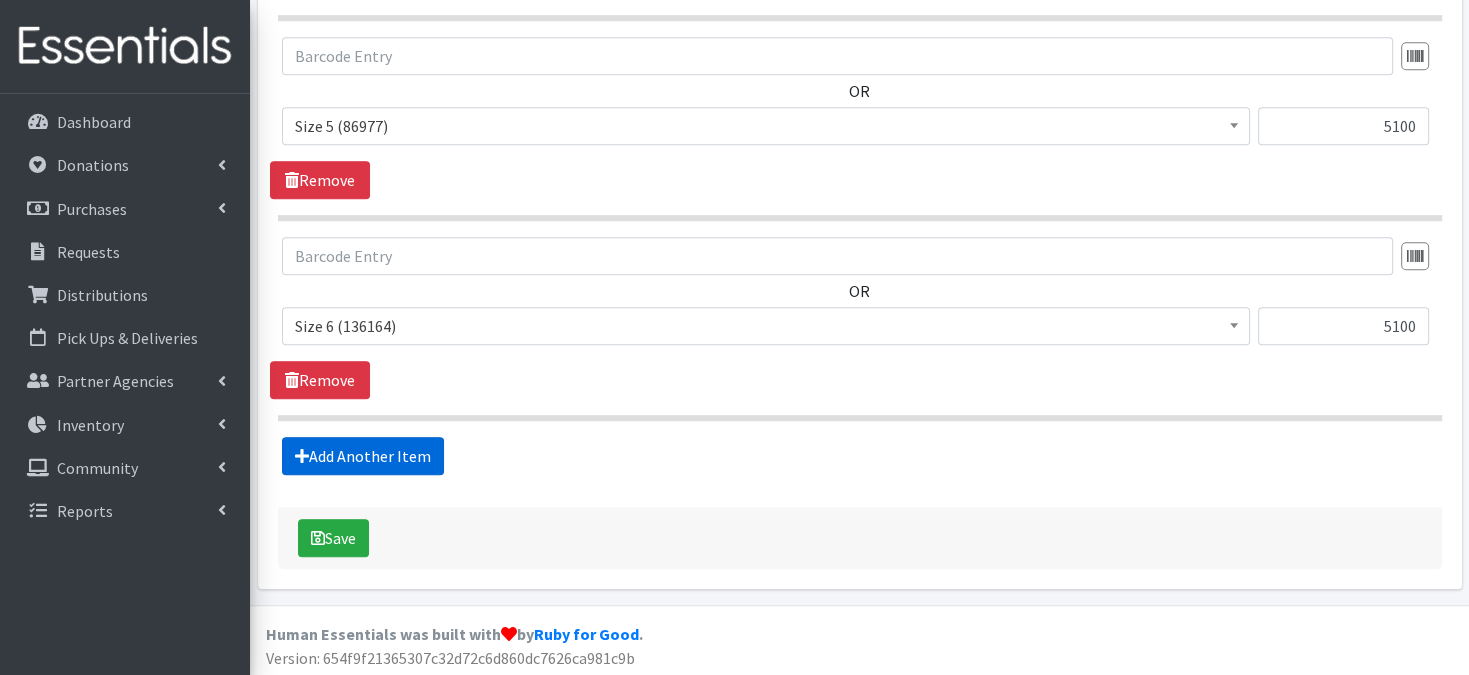 click on "Add Another Item" at bounding box center [363, 456] 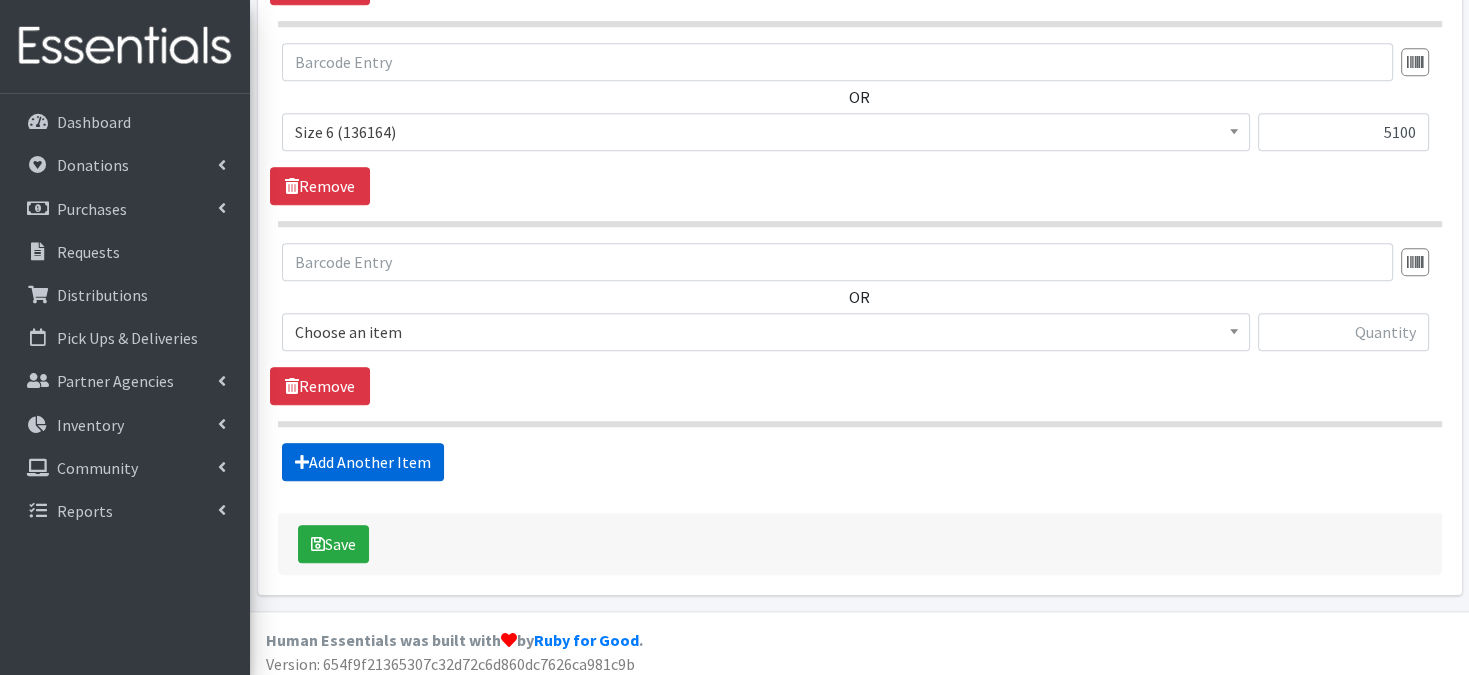 scroll, scrollTop: 1585, scrollLeft: 0, axis: vertical 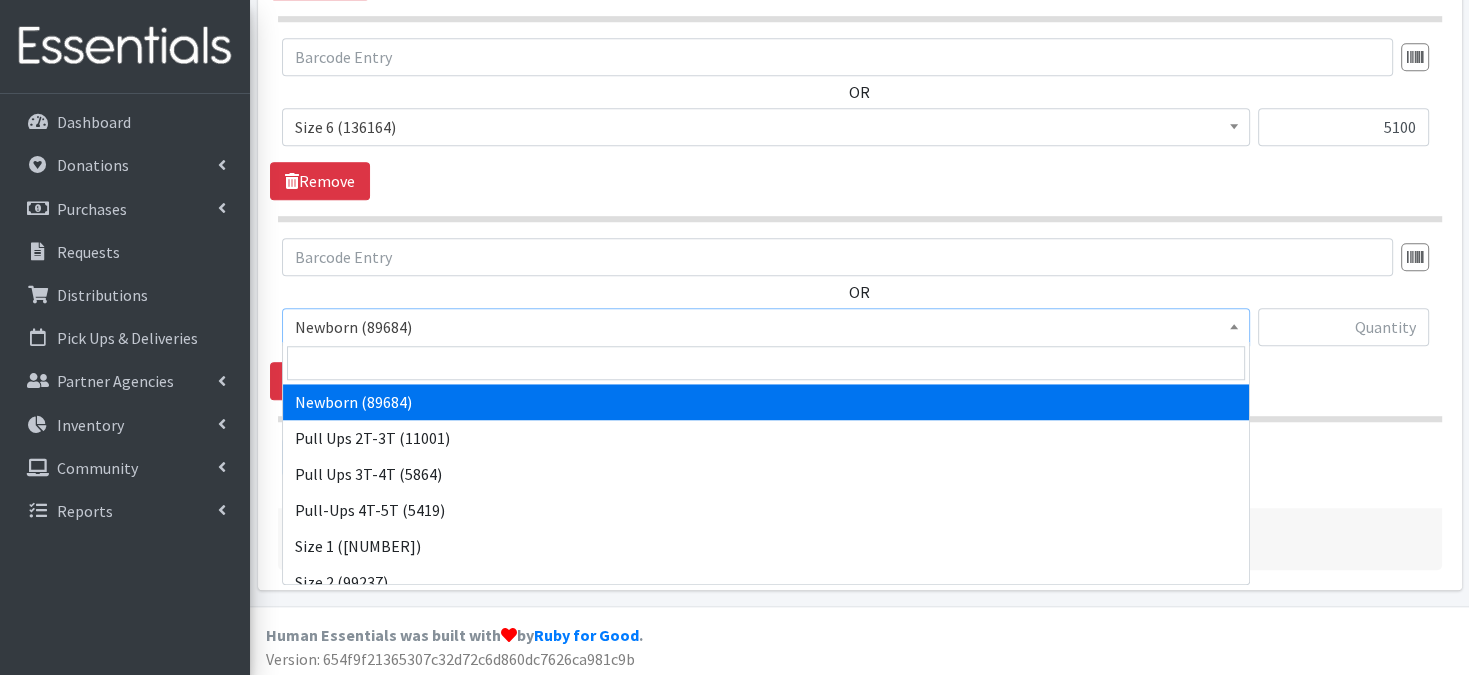 click at bounding box center (1234, 324) 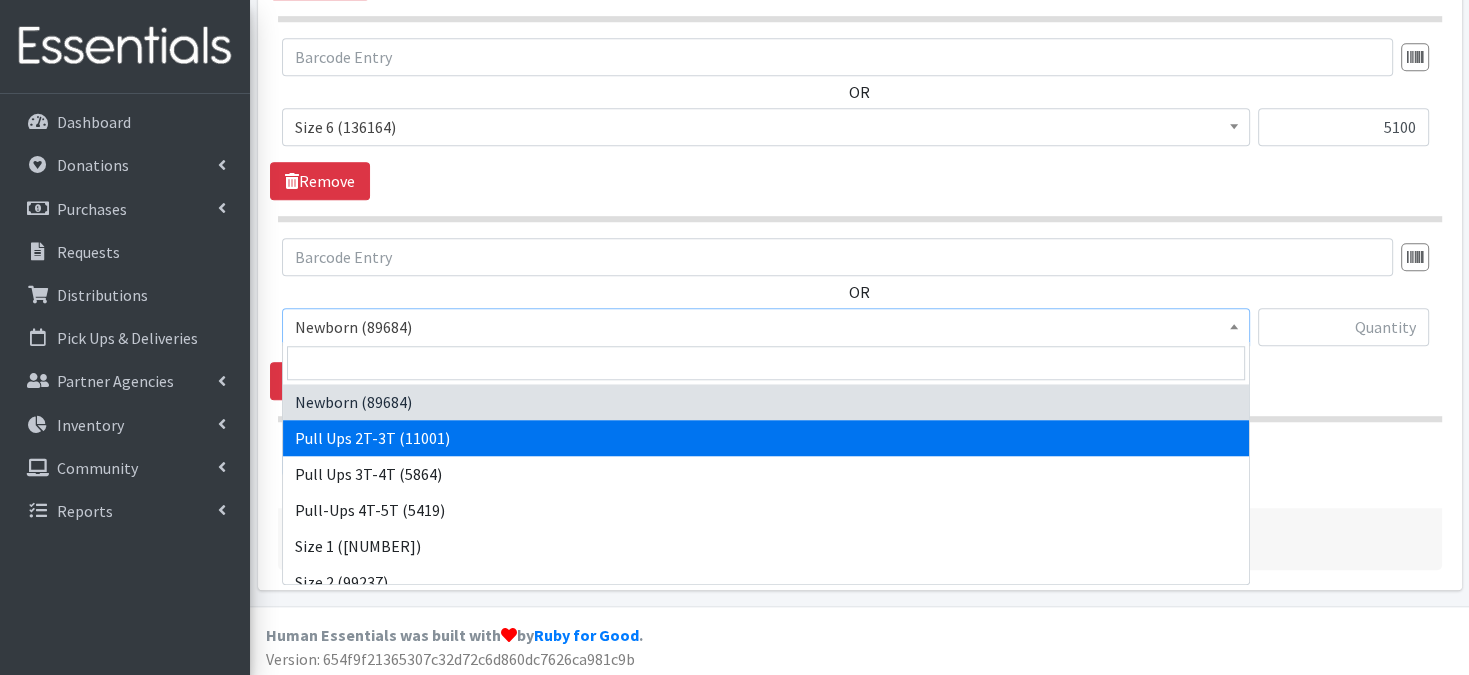 select on "3696" 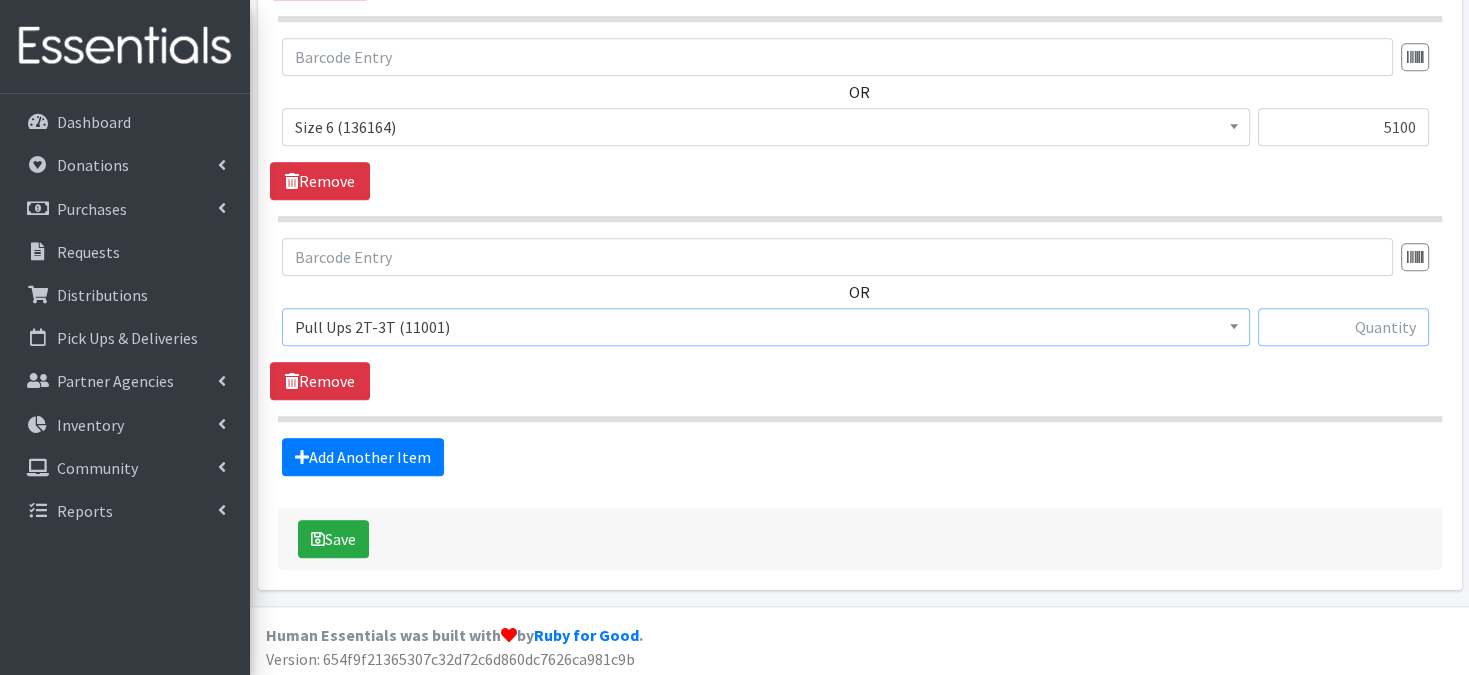 click at bounding box center [1343, 327] 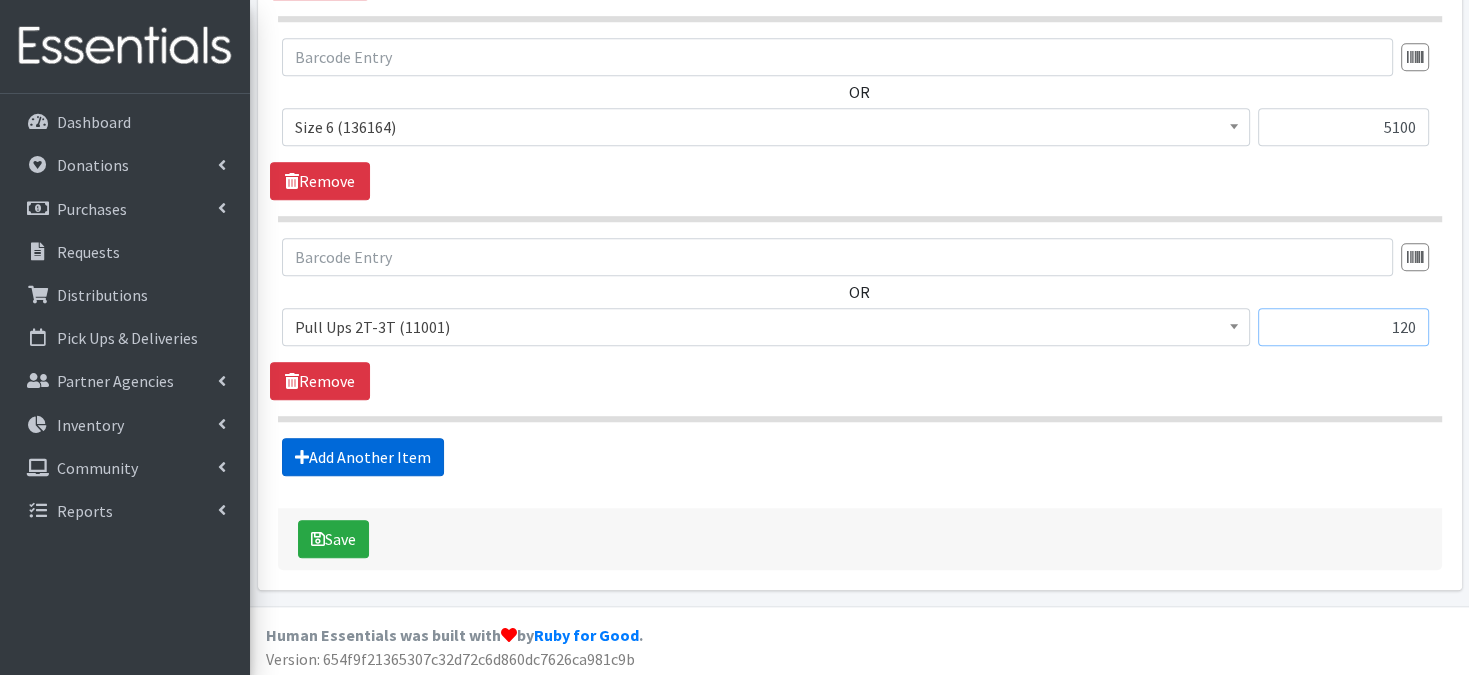 type on "120" 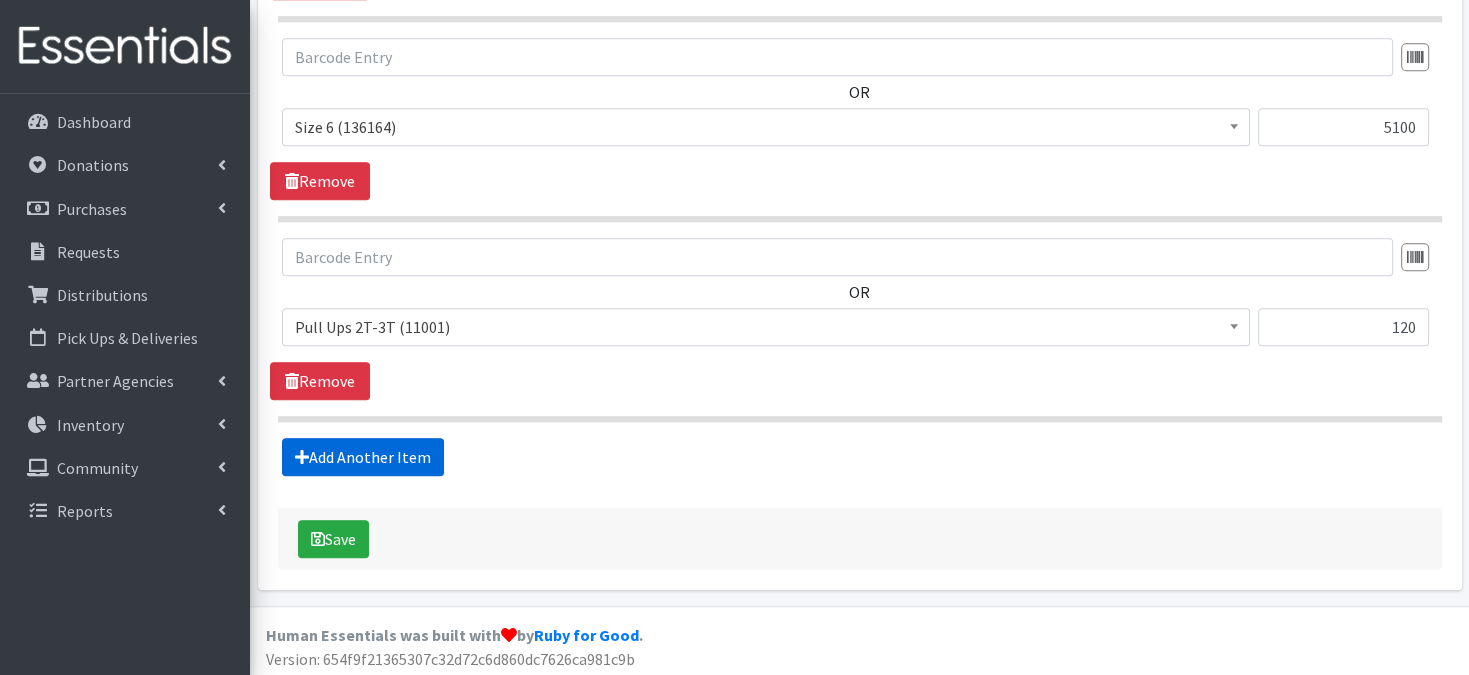 click on "Add Another Item" at bounding box center [363, 457] 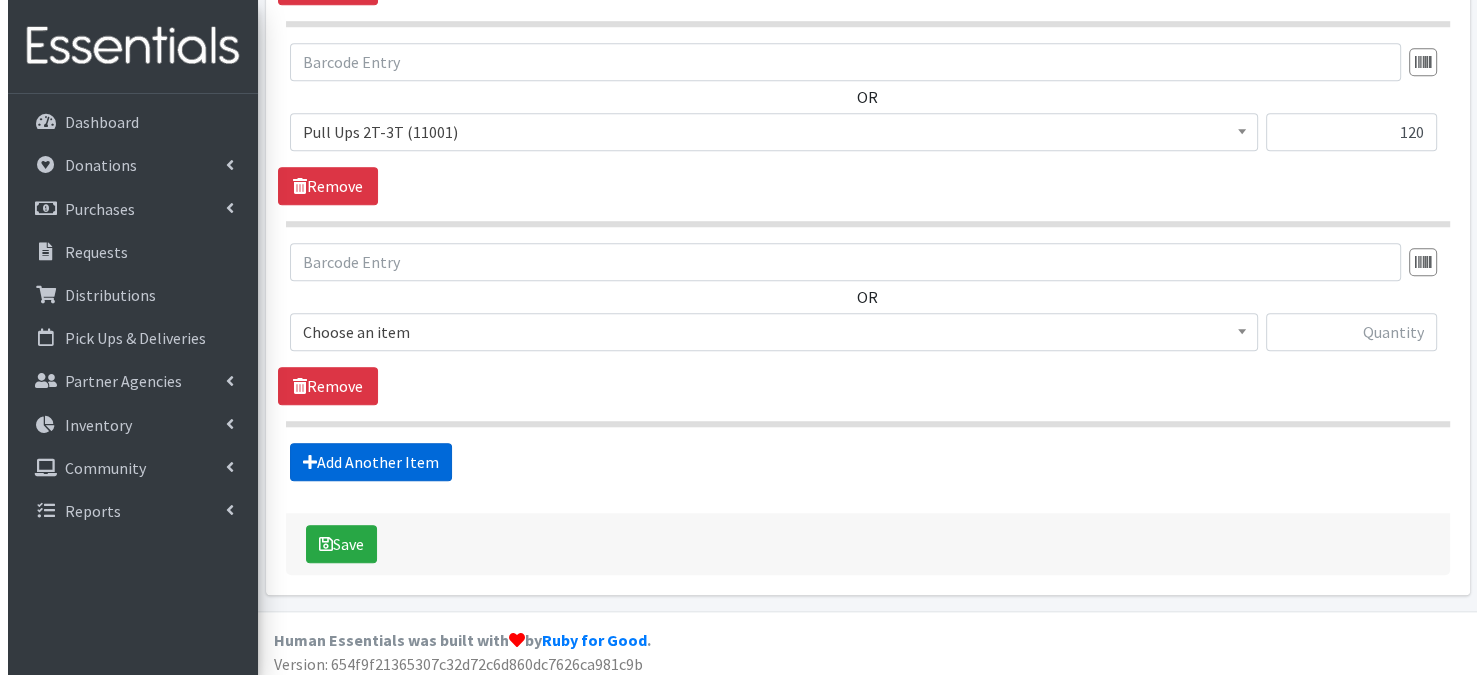 scroll, scrollTop: 1784, scrollLeft: 0, axis: vertical 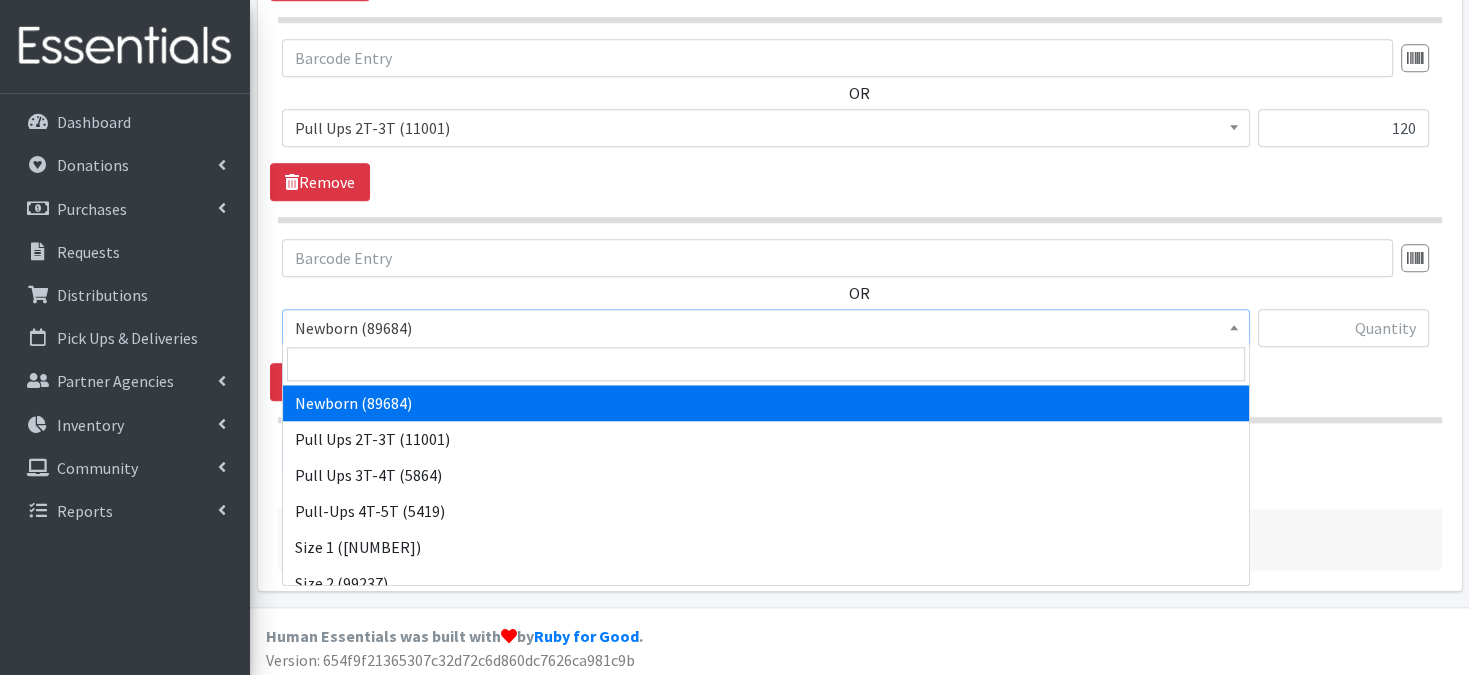 click at bounding box center [1234, 325] 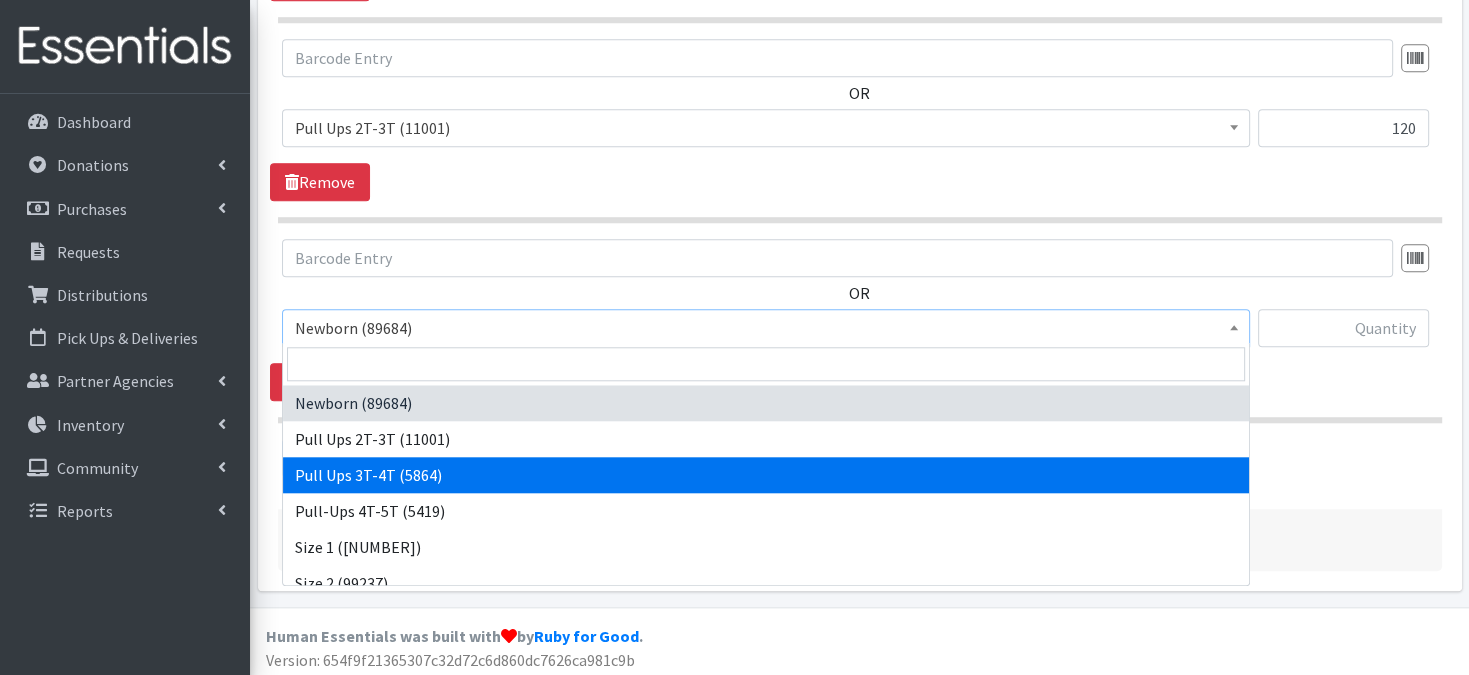 select on "3697" 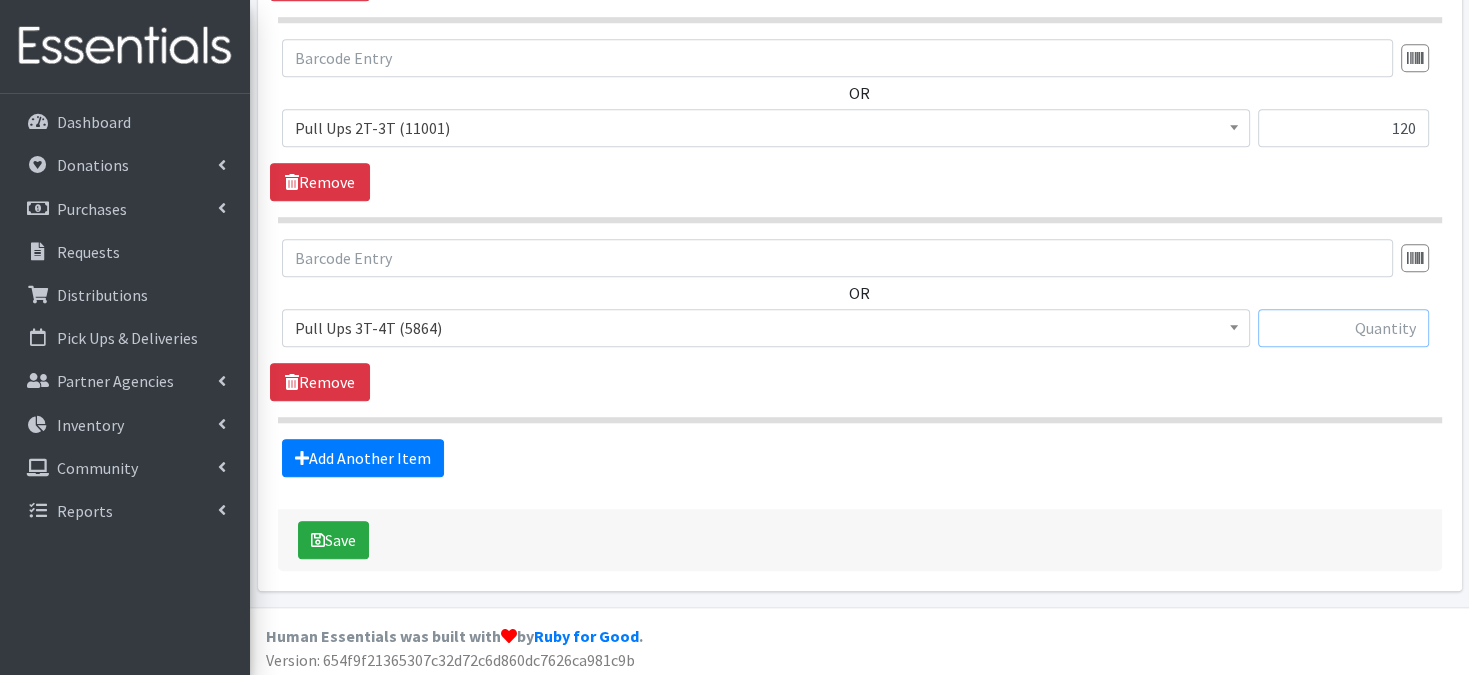 click at bounding box center (1343, 328) 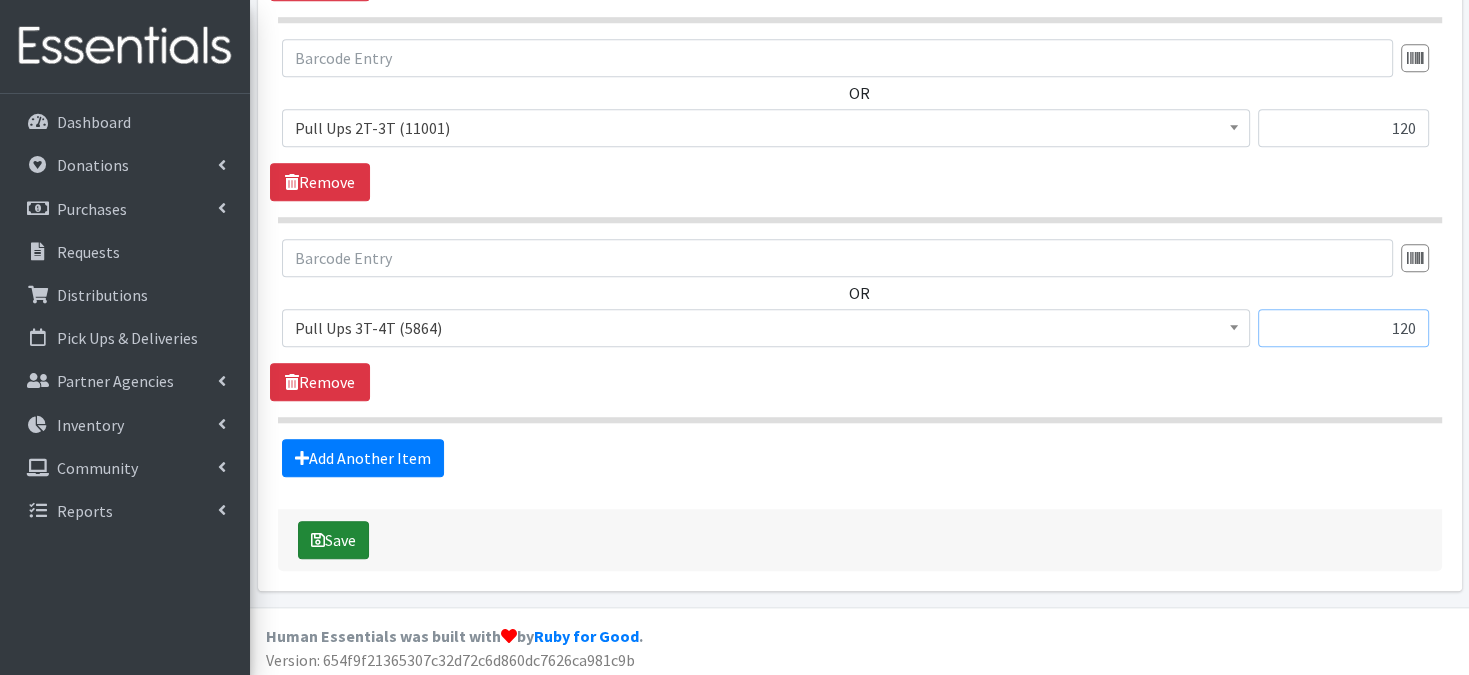 type on "120" 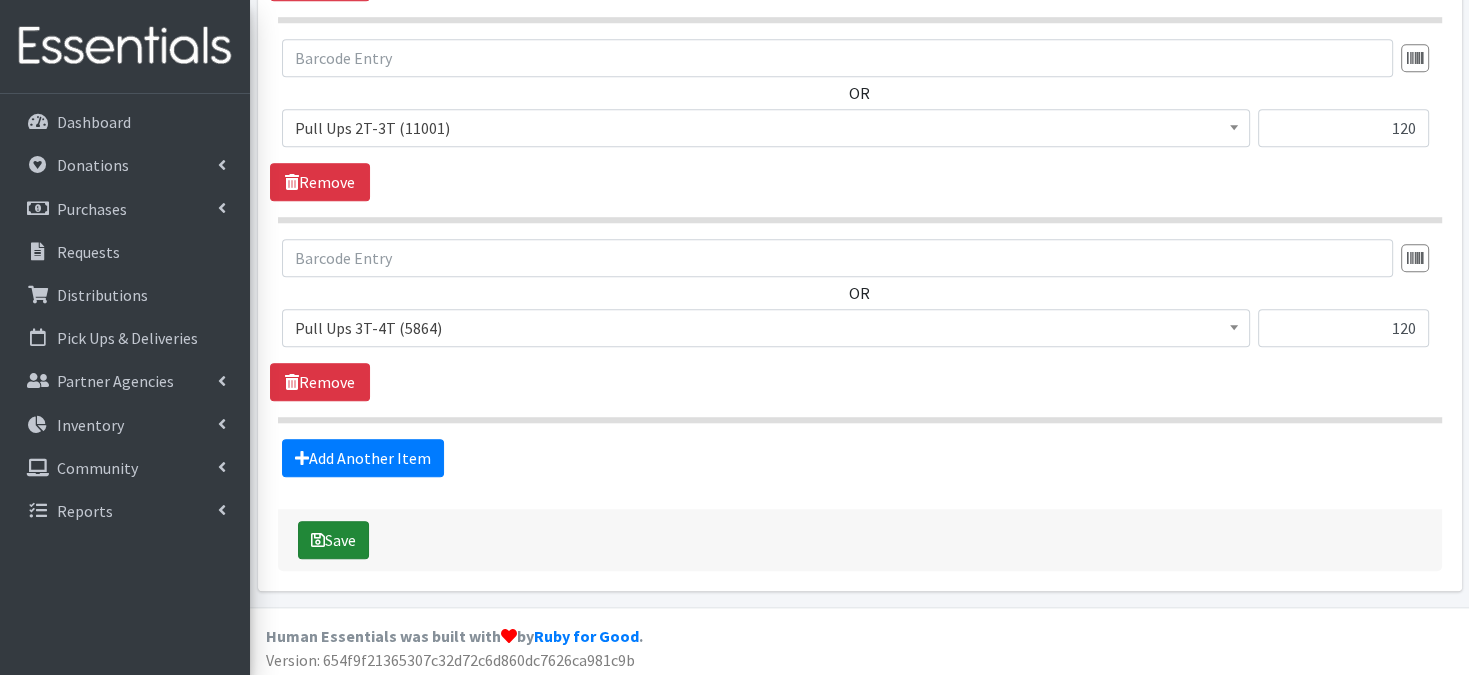 click on "Save" at bounding box center (333, 540) 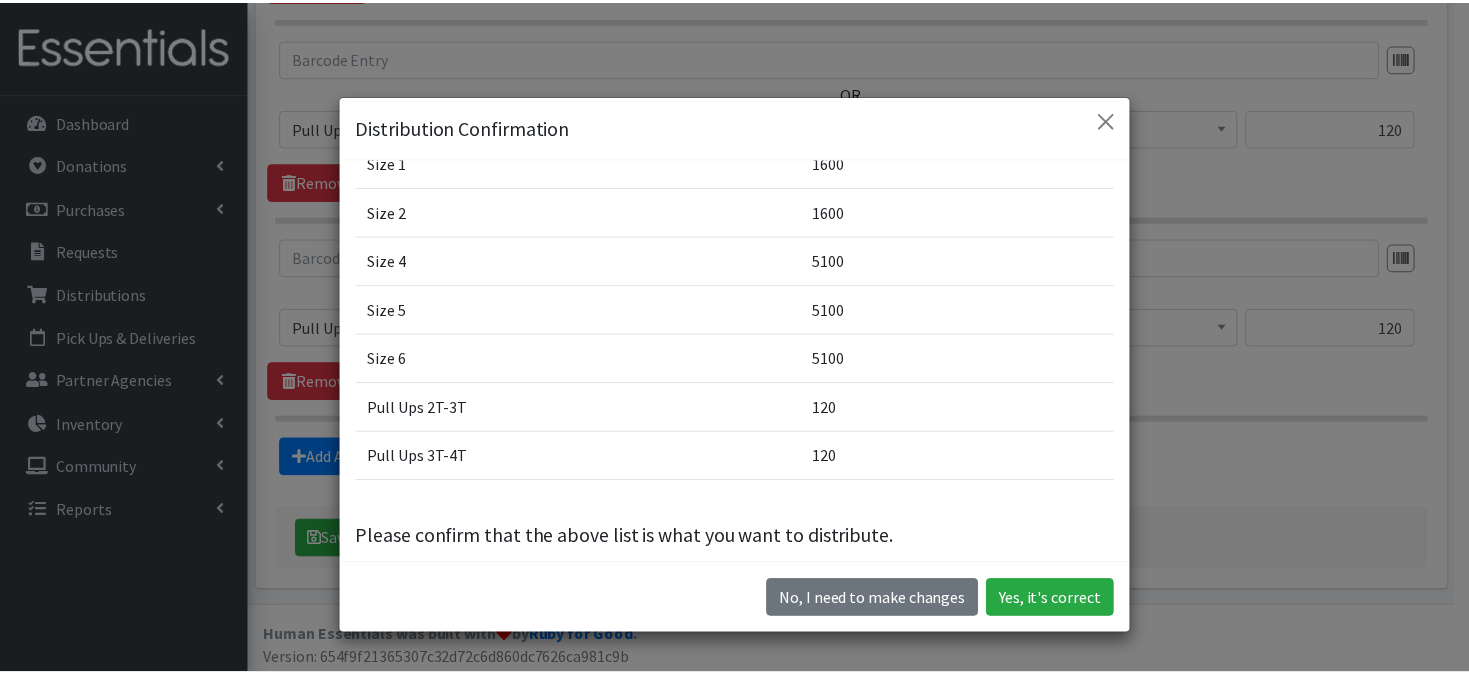 scroll, scrollTop: 151, scrollLeft: 0, axis: vertical 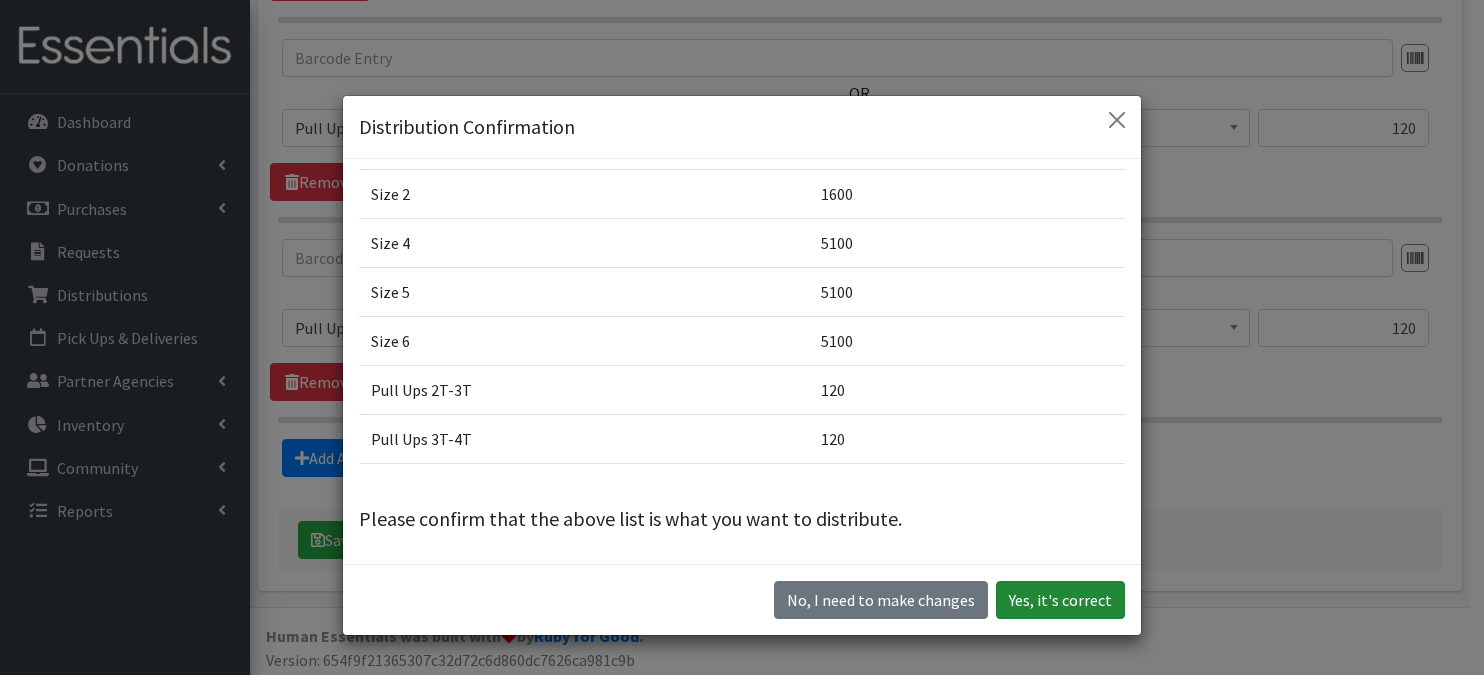 click on "Yes, it's correct" at bounding box center (1060, 600) 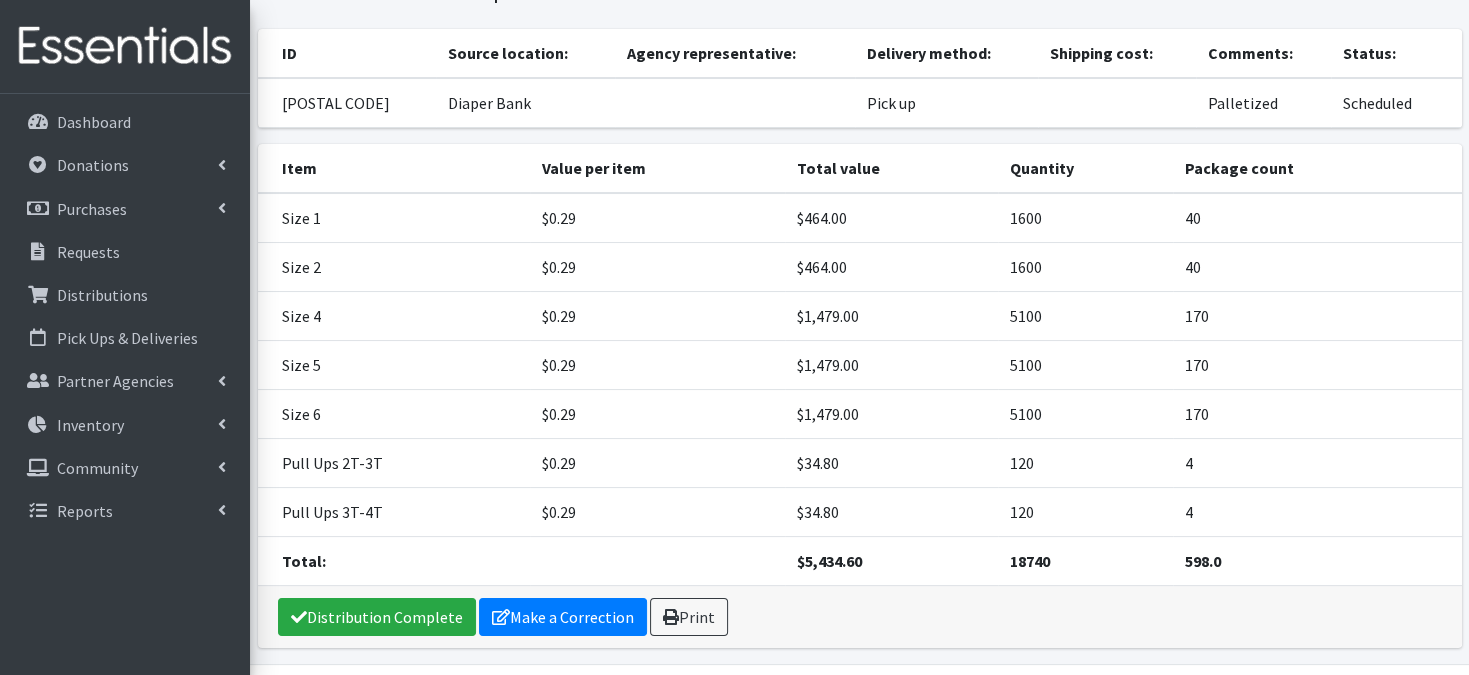 scroll, scrollTop: 0, scrollLeft: 0, axis: both 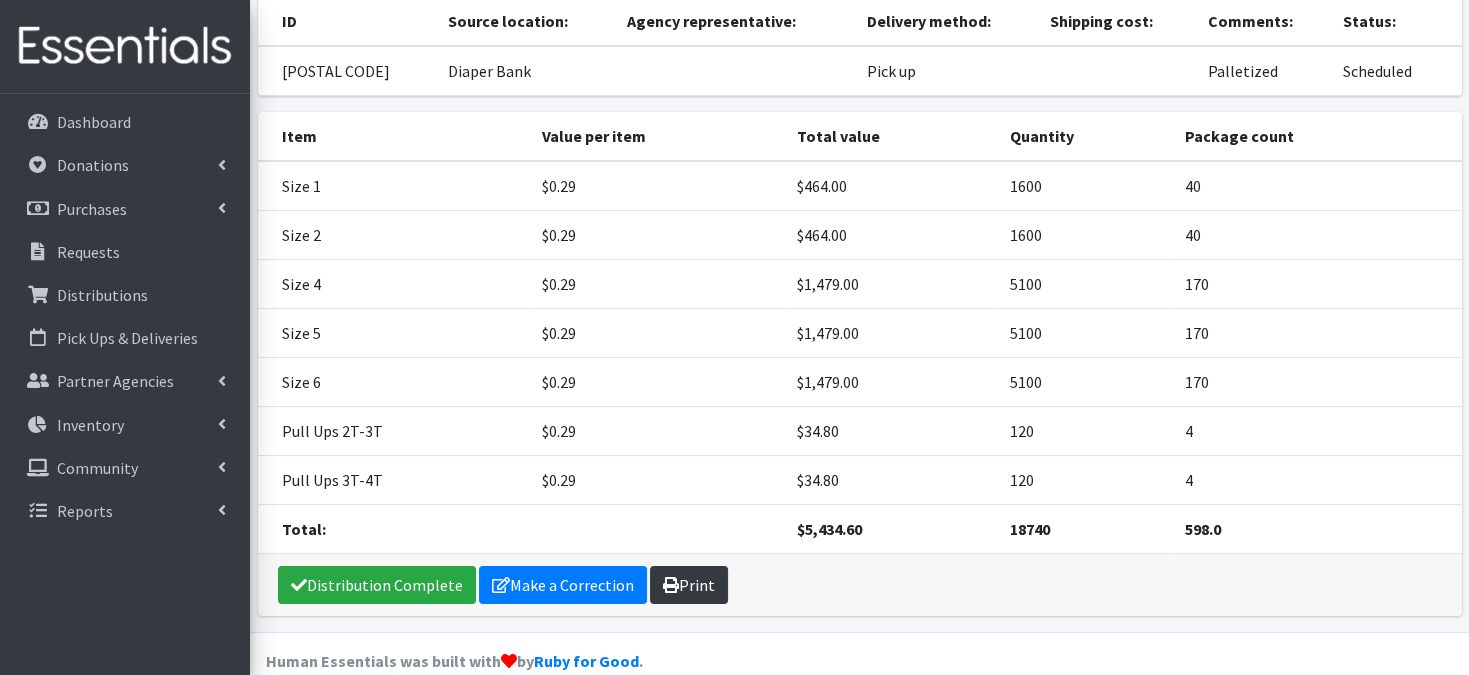 click on "Print" at bounding box center [689, 585] 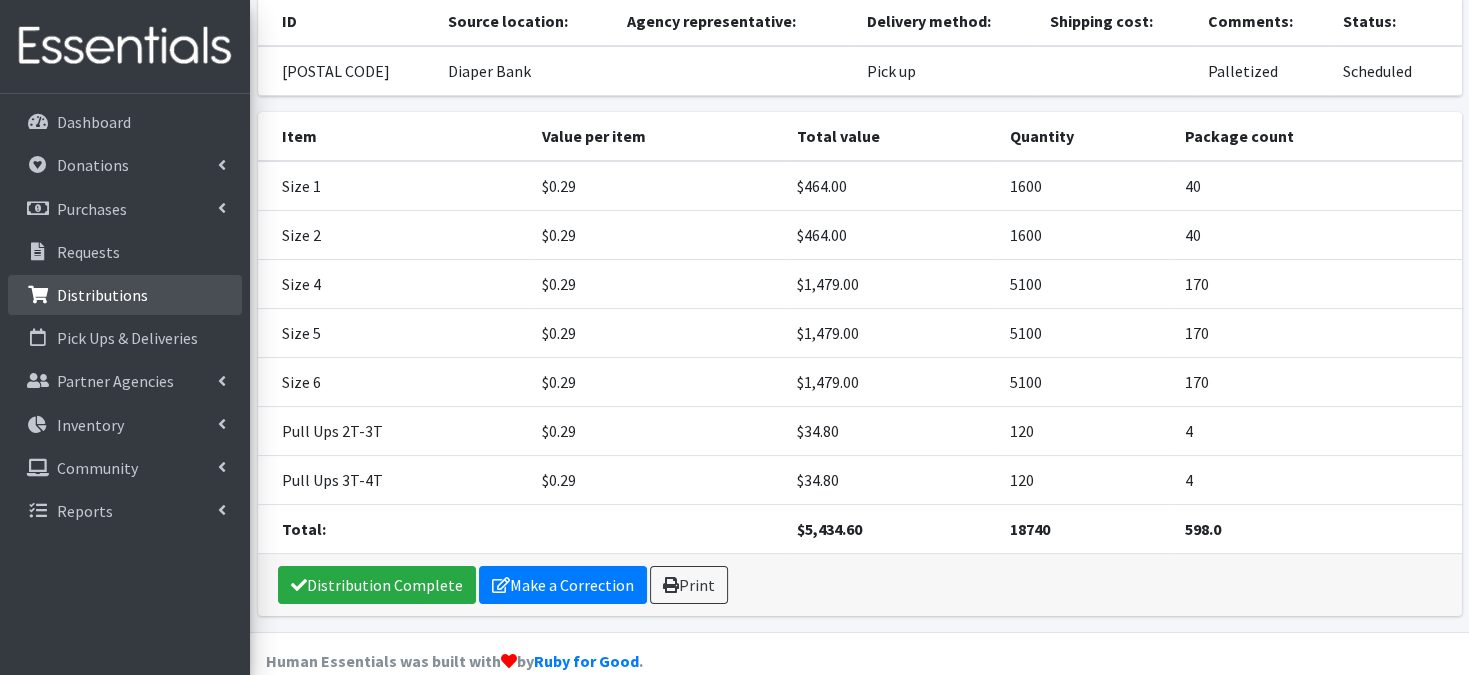 click on "Distributions" at bounding box center [125, 295] 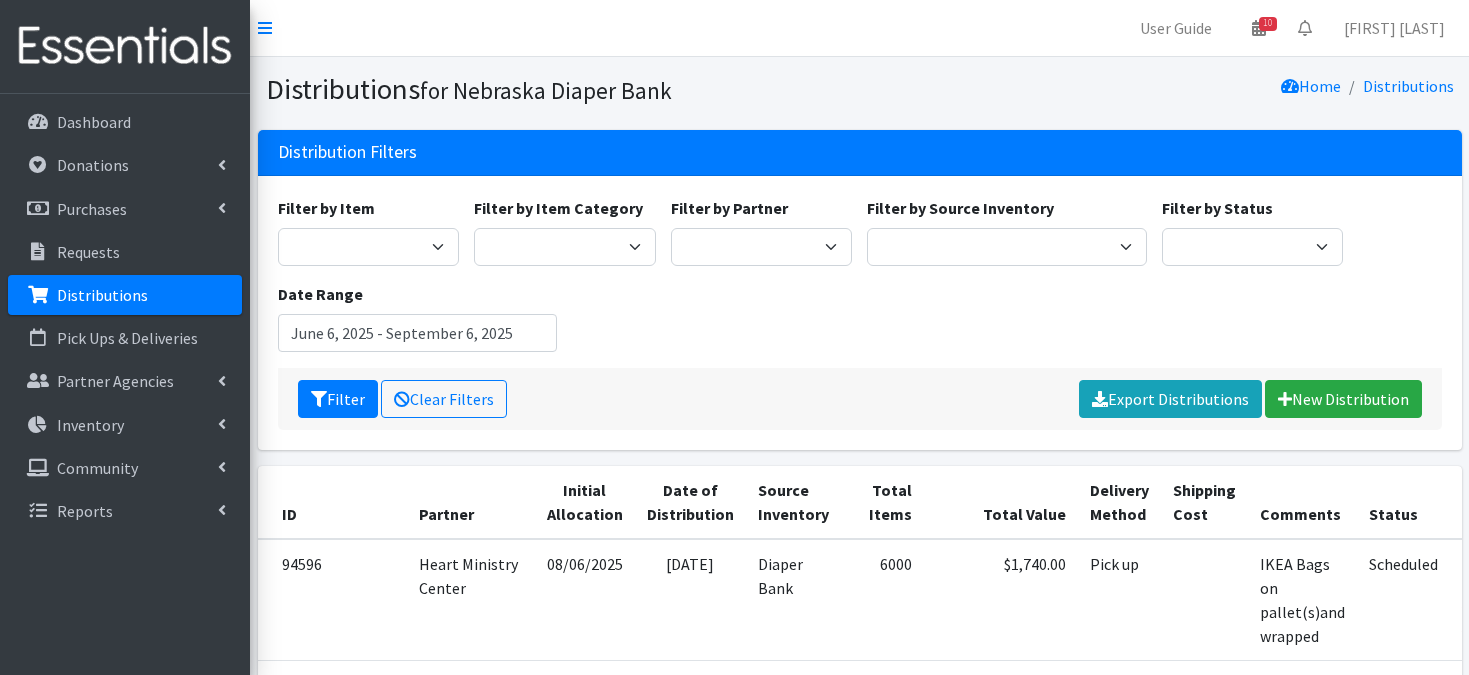 scroll, scrollTop: 0, scrollLeft: 0, axis: both 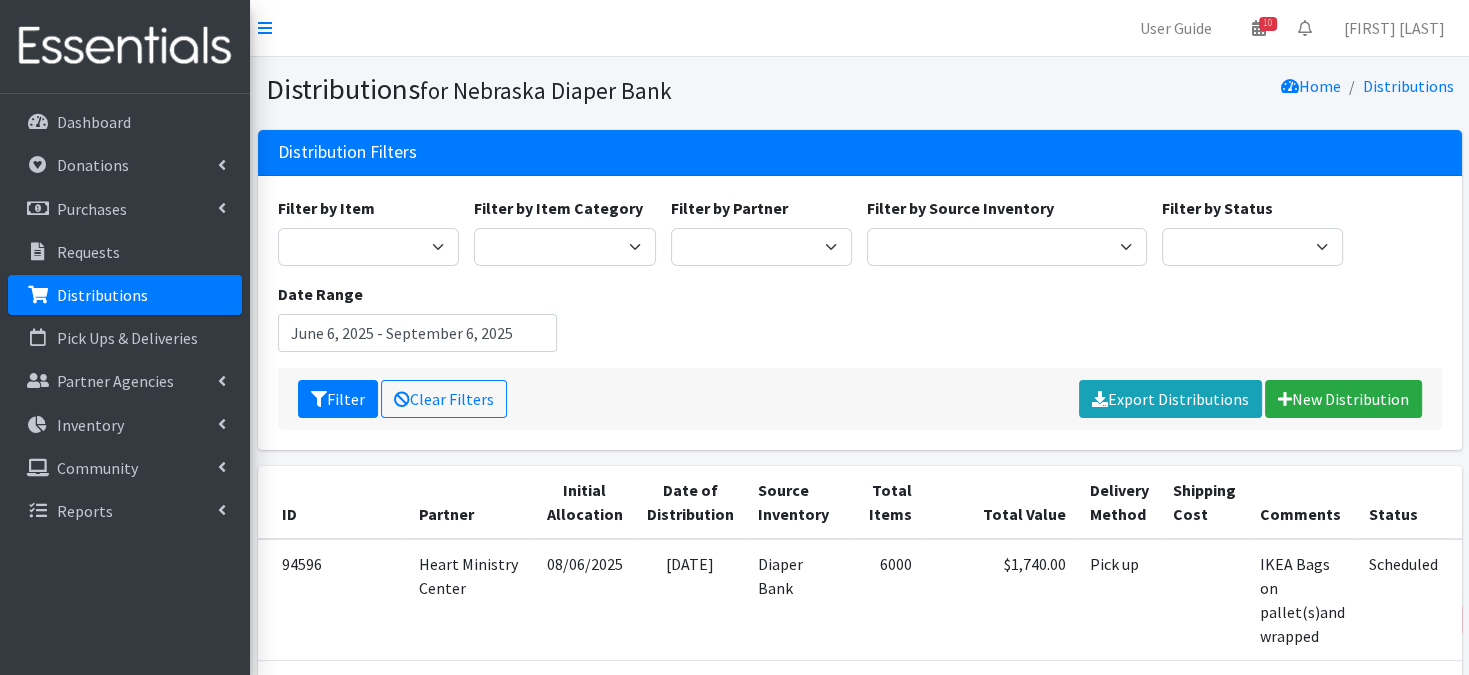 click on "Distributions" at bounding box center (125, 295) 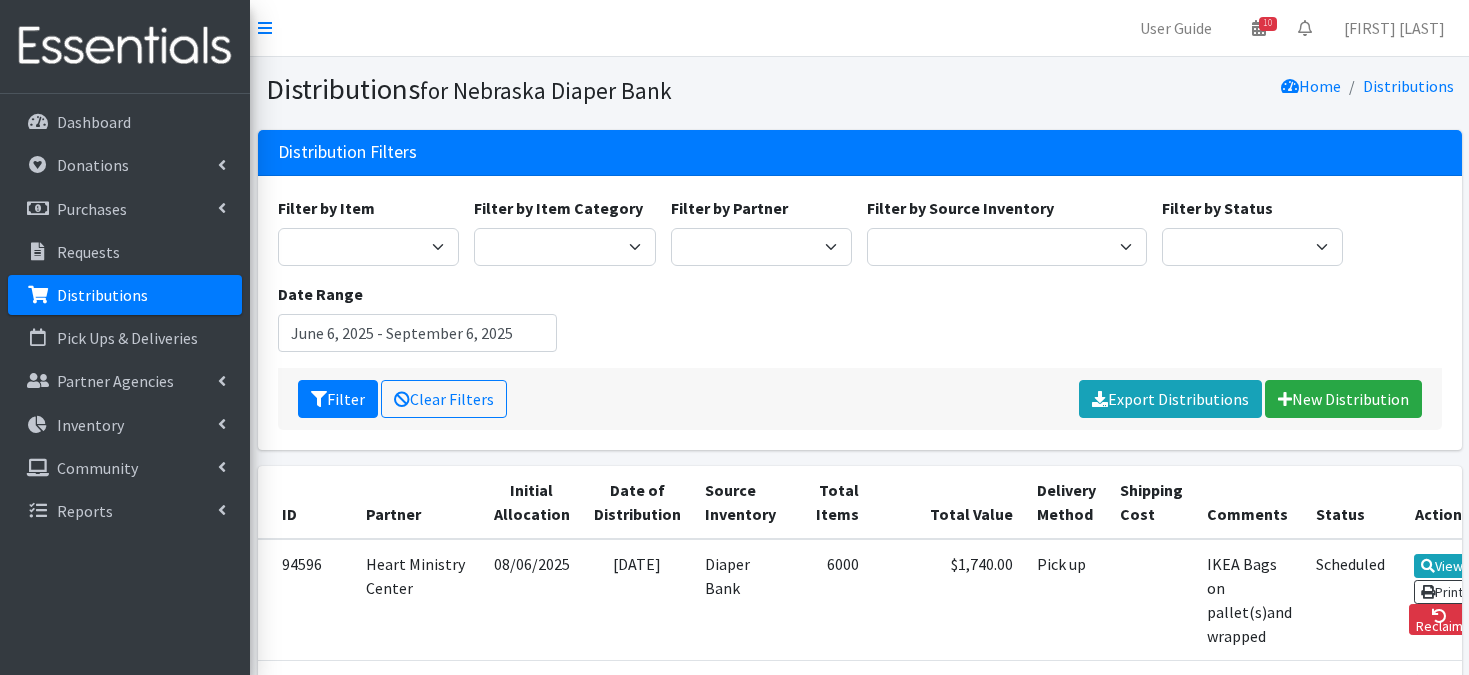 scroll, scrollTop: 0, scrollLeft: 0, axis: both 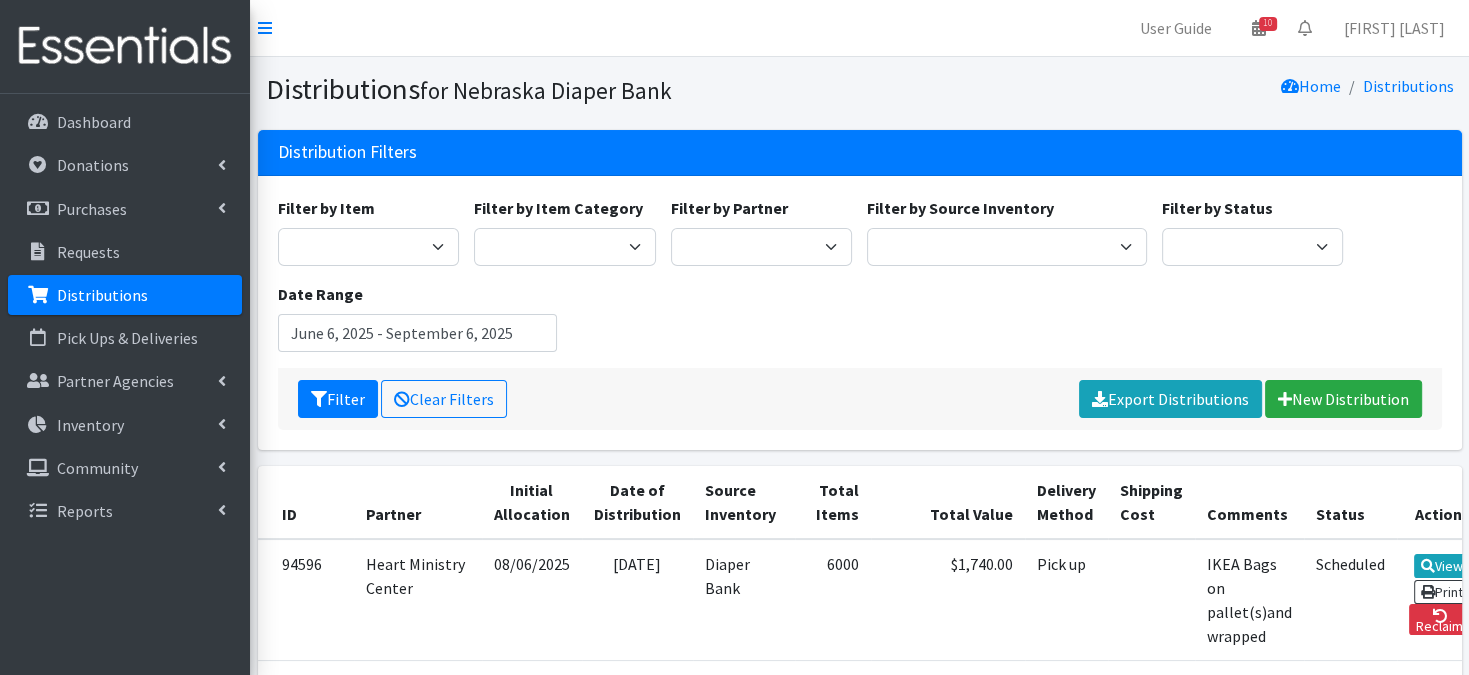 click on "Distributions" at bounding box center (102, 295) 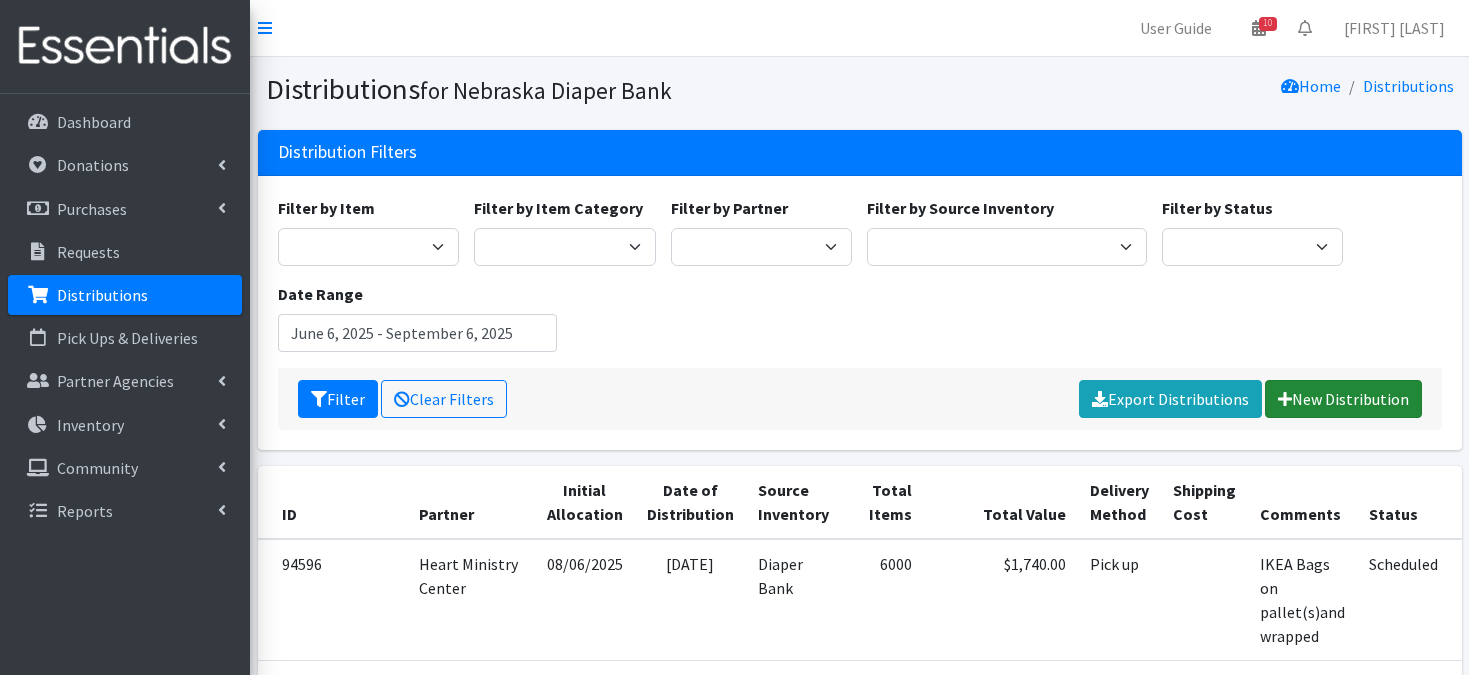 scroll, scrollTop: 0, scrollLeft: 0, axis: both 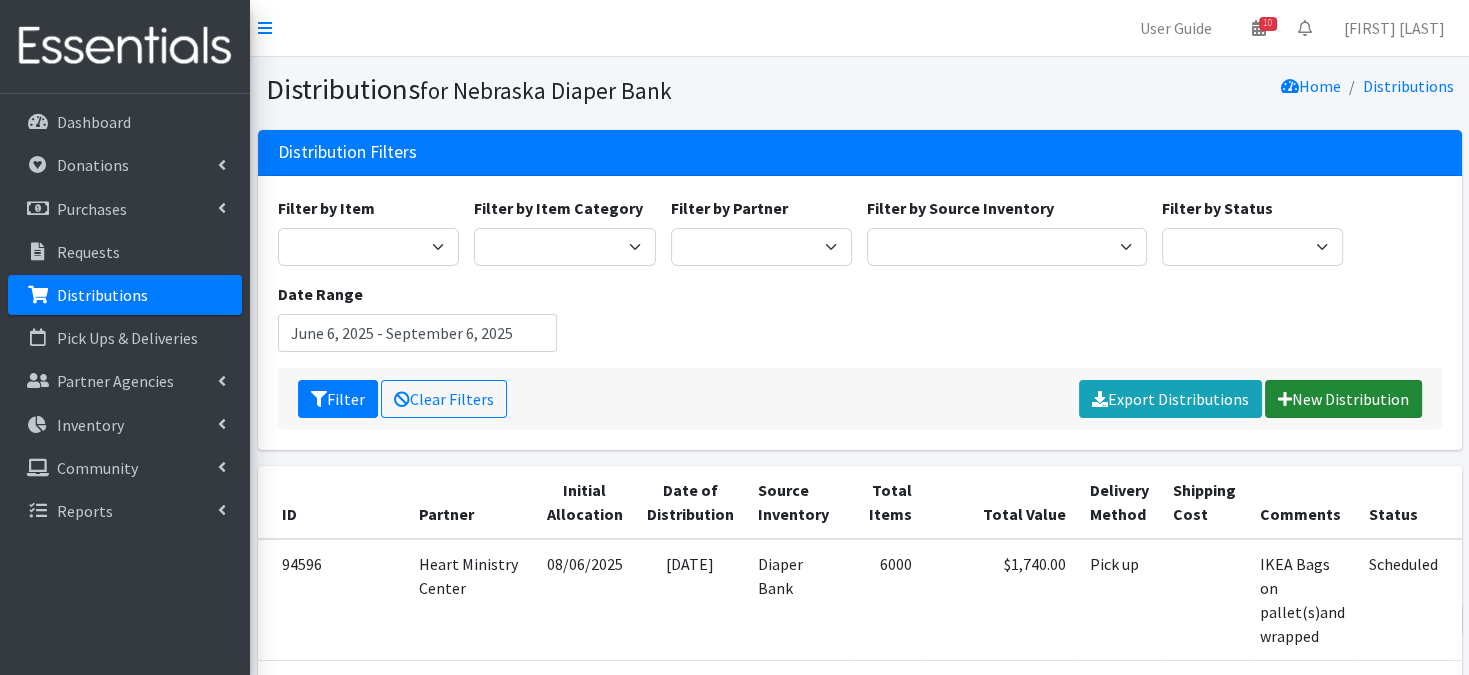 click on "New Distribution" at bounding box center (1343, 399) 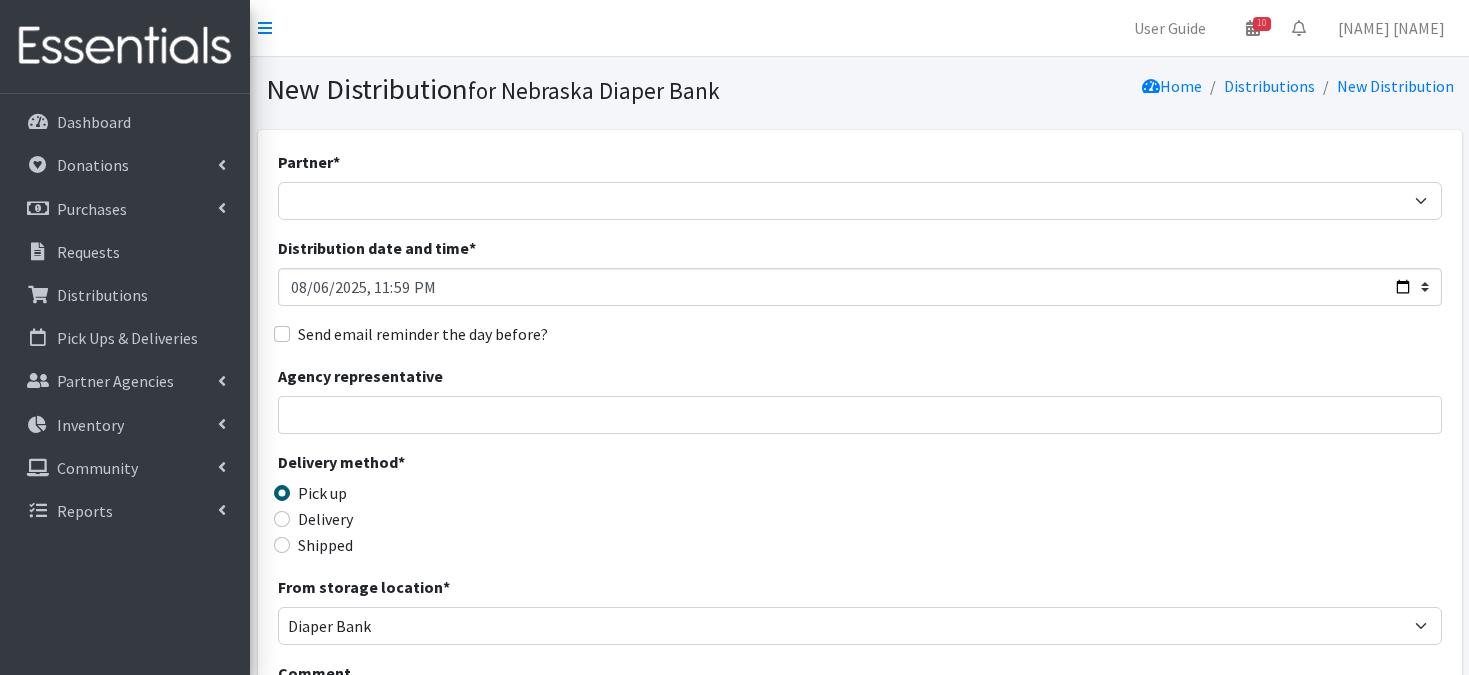 scroll, scrollTop: 0, scrollLeft: 0, axis: both 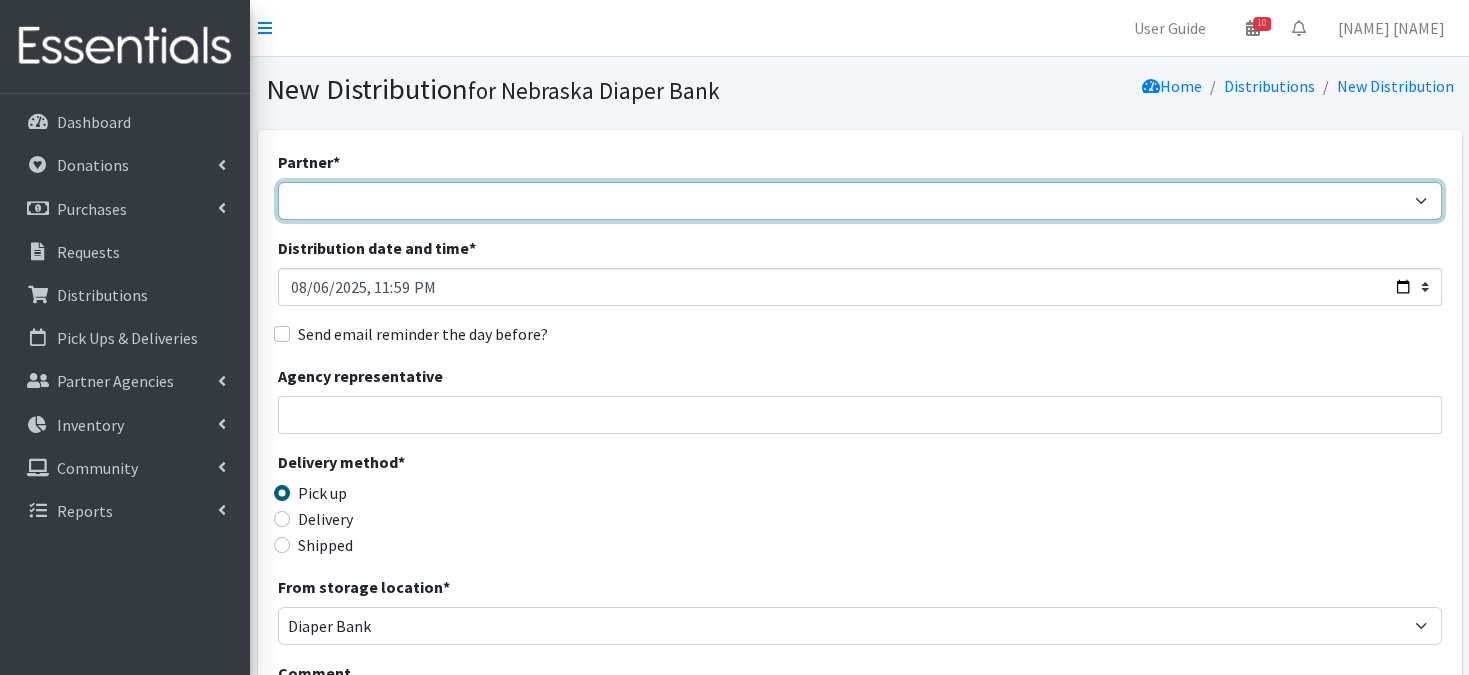 click on "Abide
A Mother's Love
BART - Benson Area Refugee Taskforce
Big Brothers Big Sisters
Bright Futures Kearney
Brookside Care Center
Catholic Charities JDC
Catholic Charities StoC
Catholic Charities Thurston
Center for People  (Lincoln)
Community Action Partnership of Western Nebraska
Community Health Fair
COPE Christian Outreach Program - Elkhorn
Cornerstone Nonprofit Healthcare
Disaster Relief
Educare Omaha
Firefly
Fremont Family Coalition
HB Kearney Diaper Depot
HB Kearney On the Move
HB Lincoln Diaper Depot
HB Lincoln On the Move
HB Norfolk Diaper Depot
HB Norfolk On the Move
HB Scottsbluff Diaper Depot
HB Scottsbluff On the Move
Heartland Family Services Iowa
Heartland Family Services NE
Heartland Hope Millard
Heartland Hope South/Millard
Heartland Hope Thurston
Heart Ministry Center
Humble and Kind
Kearney Jubilee Center
Kids Can Community Center
Learning Community (One World Health)
Life House Partnership
Maverick Food Pantry" at bounding box center (860, 201) 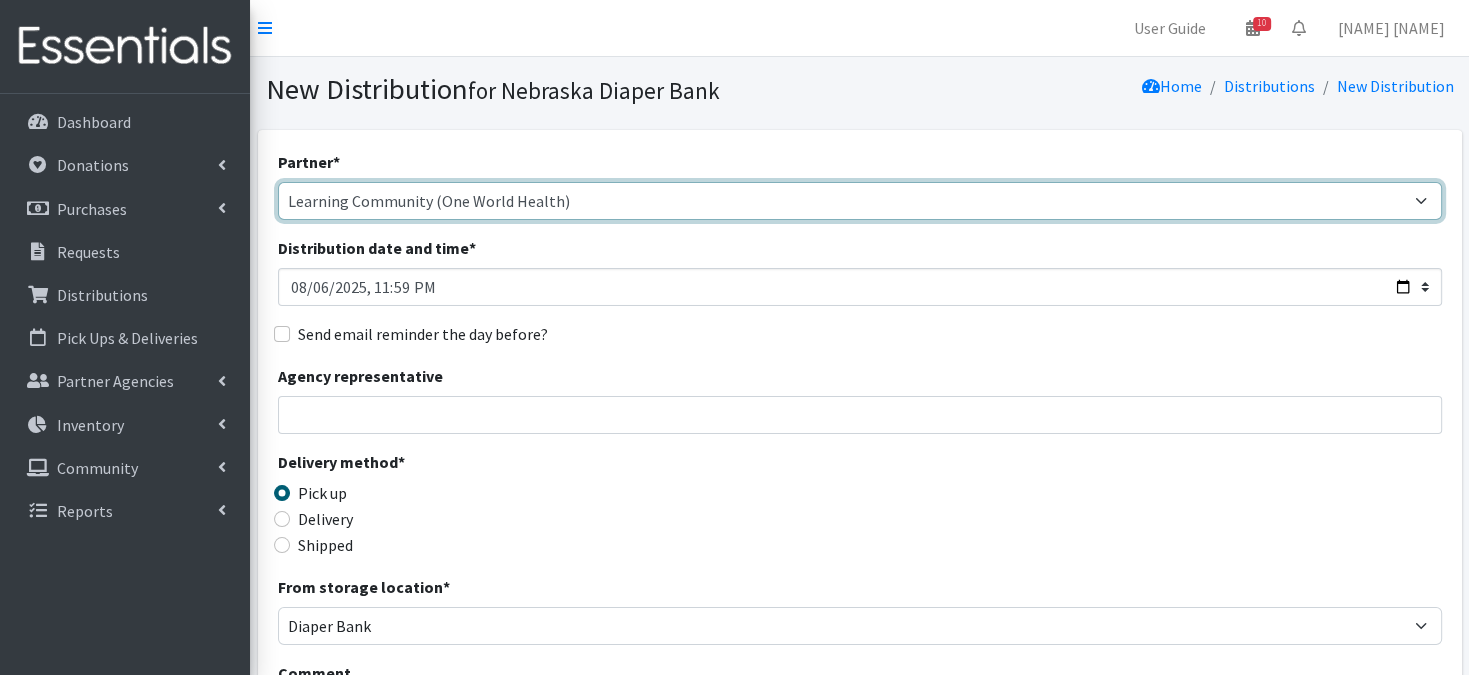 click on "Abide
A Mother's Love
BART - Benson Area Refugee Taskforce
Big Brothers Big Sisters
Bright Futures Kearney
Brookside Care Center
Catholic Charities JDC
Catholic Charities StoC
Catholic Charities Thurston
Center for People  (Lincoln)
Community Action Partnership of Western Nebraska
Community Health Fair
COPE Christian Outreach Program - Elkhorn
Cornerstone Nonprofit Healthcare
Disaster Relief
Educare Omaha
Firefly
Fremont Family Coalition
HB Kearney Diaper Depot
HB Kearney On the Move
HB Lincoln Diaper Depot
HB Lincoln On the Move
HB Norfolk Diaper Depot
HB Norfolk On the Move
HB Scottsbluff Diaper Depot
HB Scottsbluff On the Move
Heartland Family Services Iowa
Heartland Family Services NE
Heartland Hope Millard
Heartland Hope South/Millard
Heartland Hope Thurston
Heart Ministry Center
Humble and Kind
Kearney Jubilee Center
Kids Can Community Center
Learning Community (One World Health)
Life House Partnership
Maverick Food Pantry" at bounding box center (860, 201) 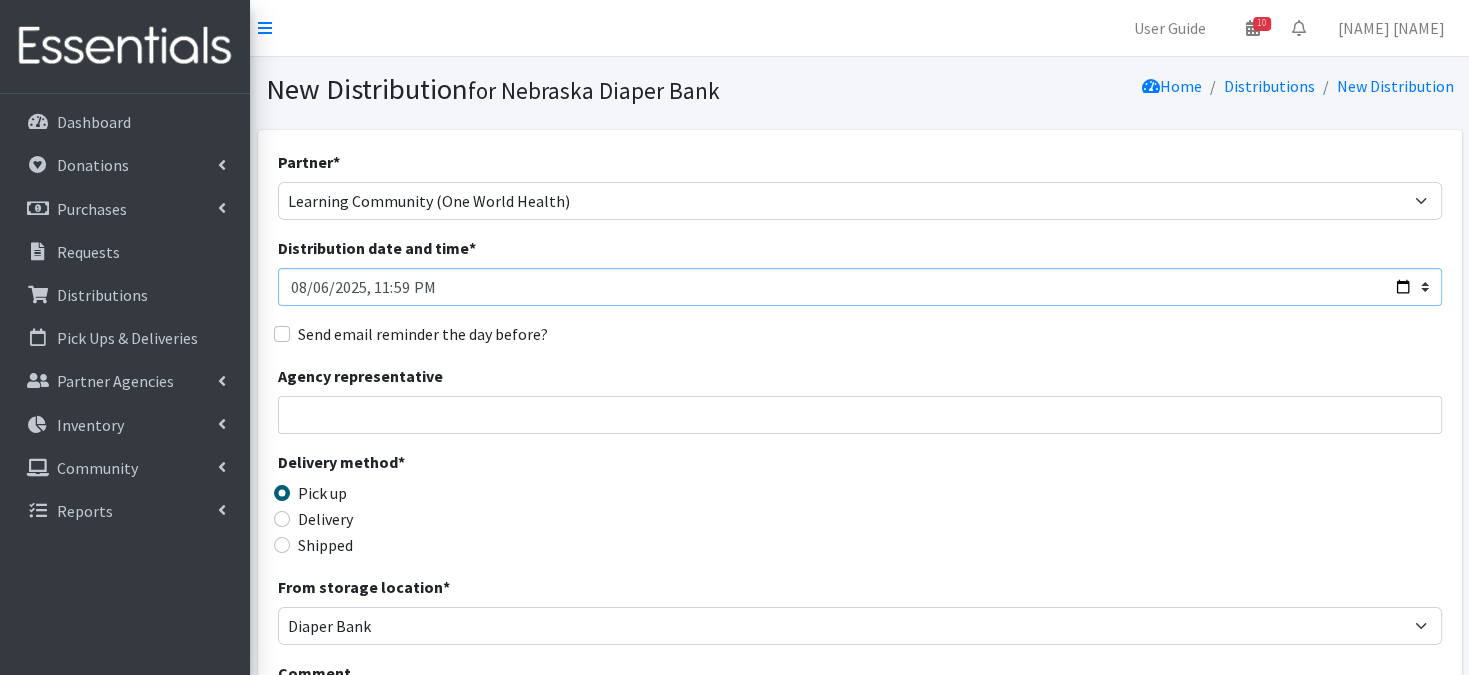 click on "Distribution date and time  *" at bounding box center [860, 287] 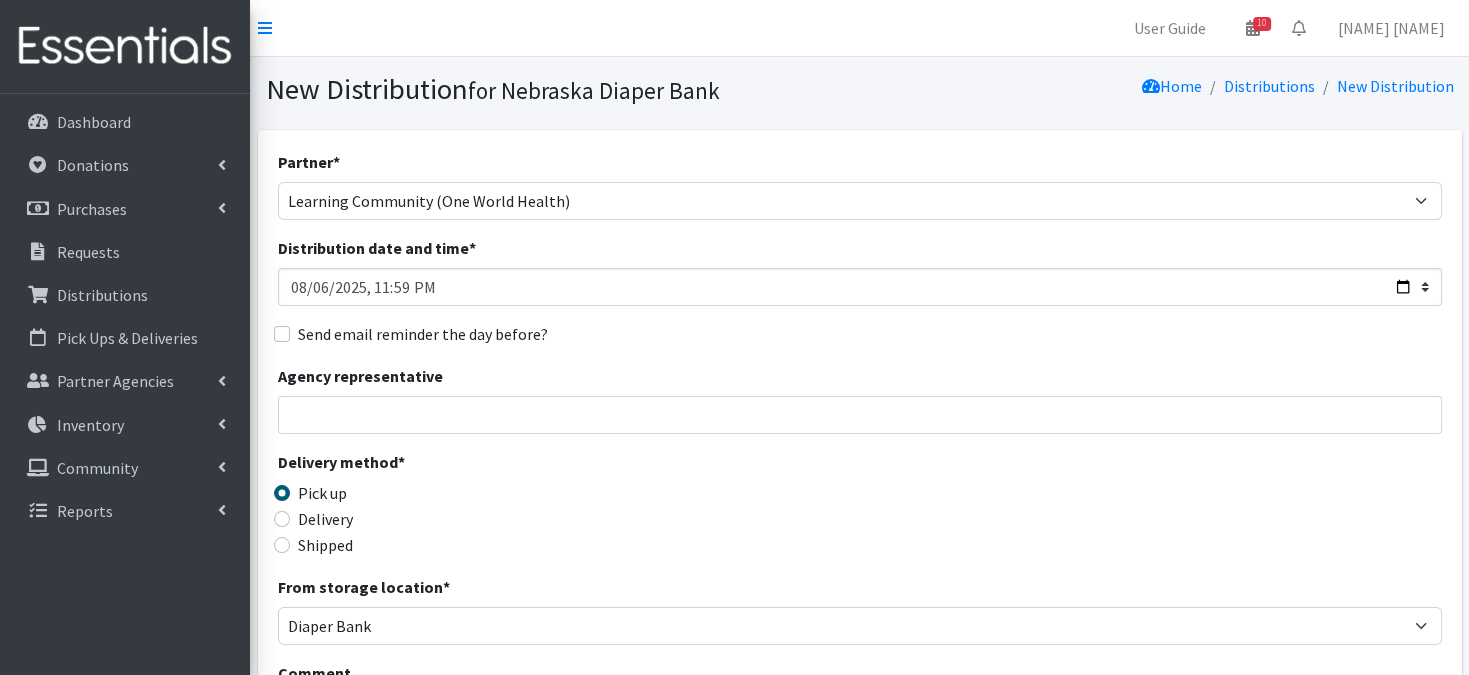 click on "Agency representative" at bounding box center [860, 399] 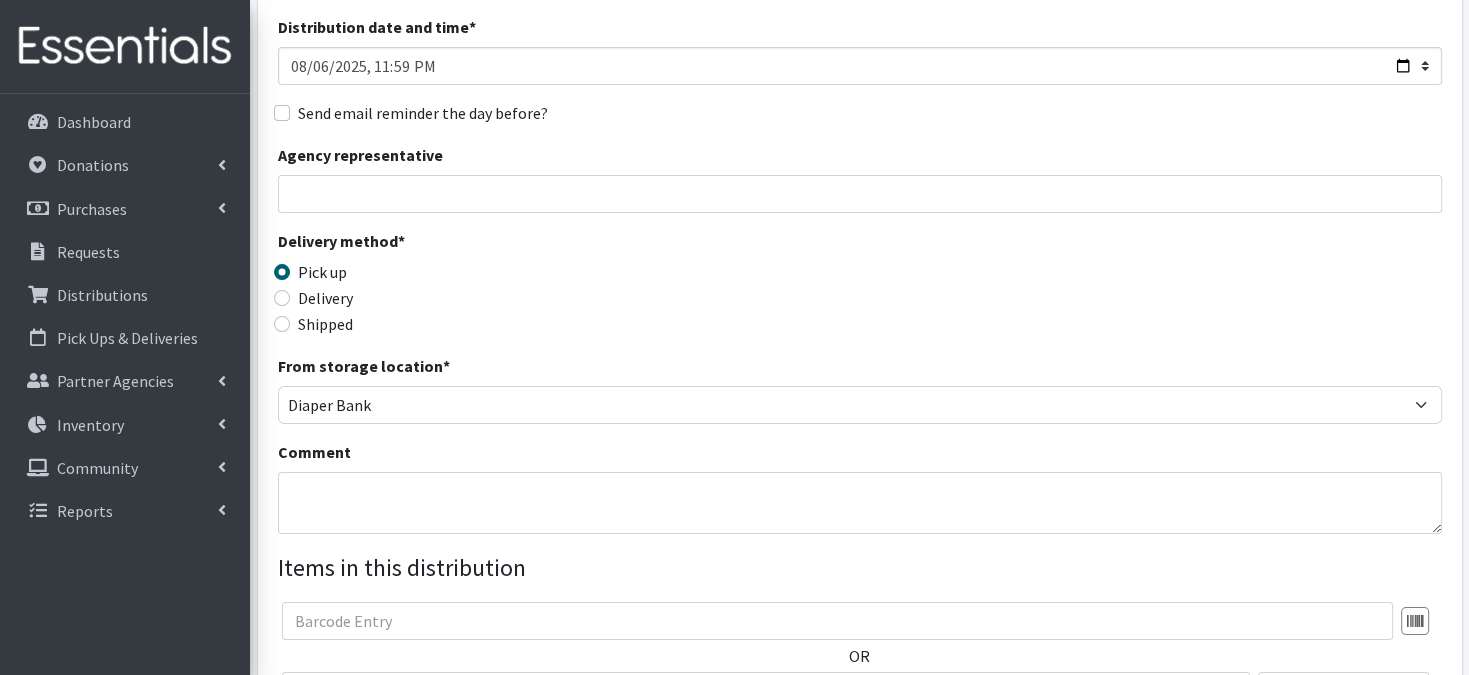 scroll, scrollTop: 240, scrollLeft: 0, axis: vertical 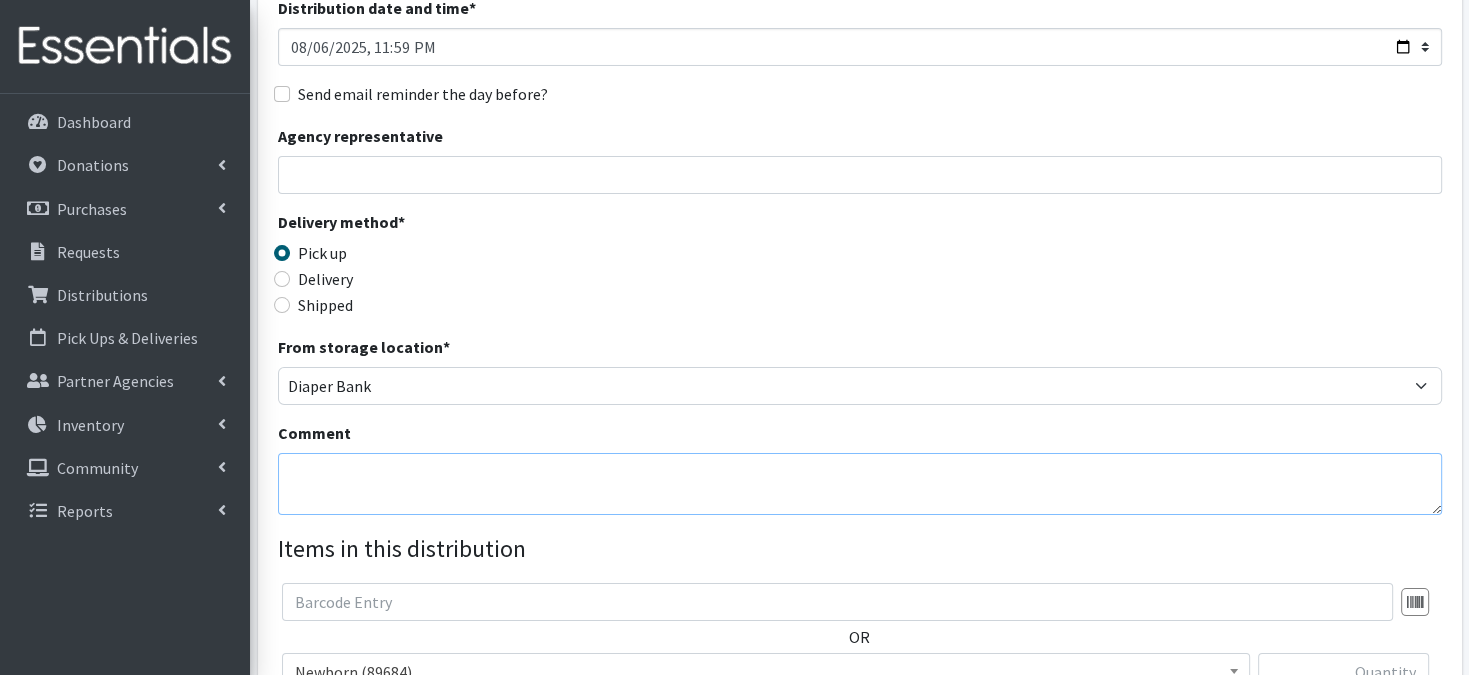 click on "Comment" at bounding box center (860, 484) 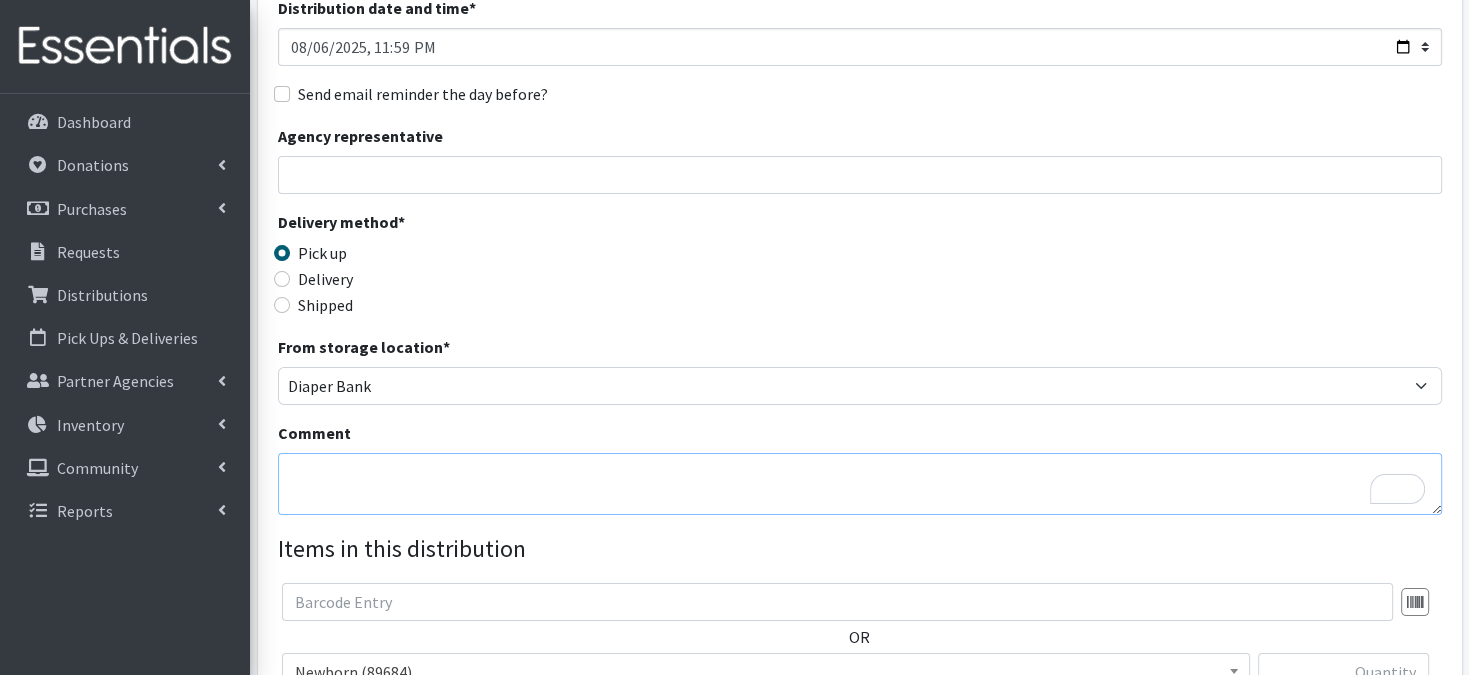 paste on "Laundry bags on a pallet" 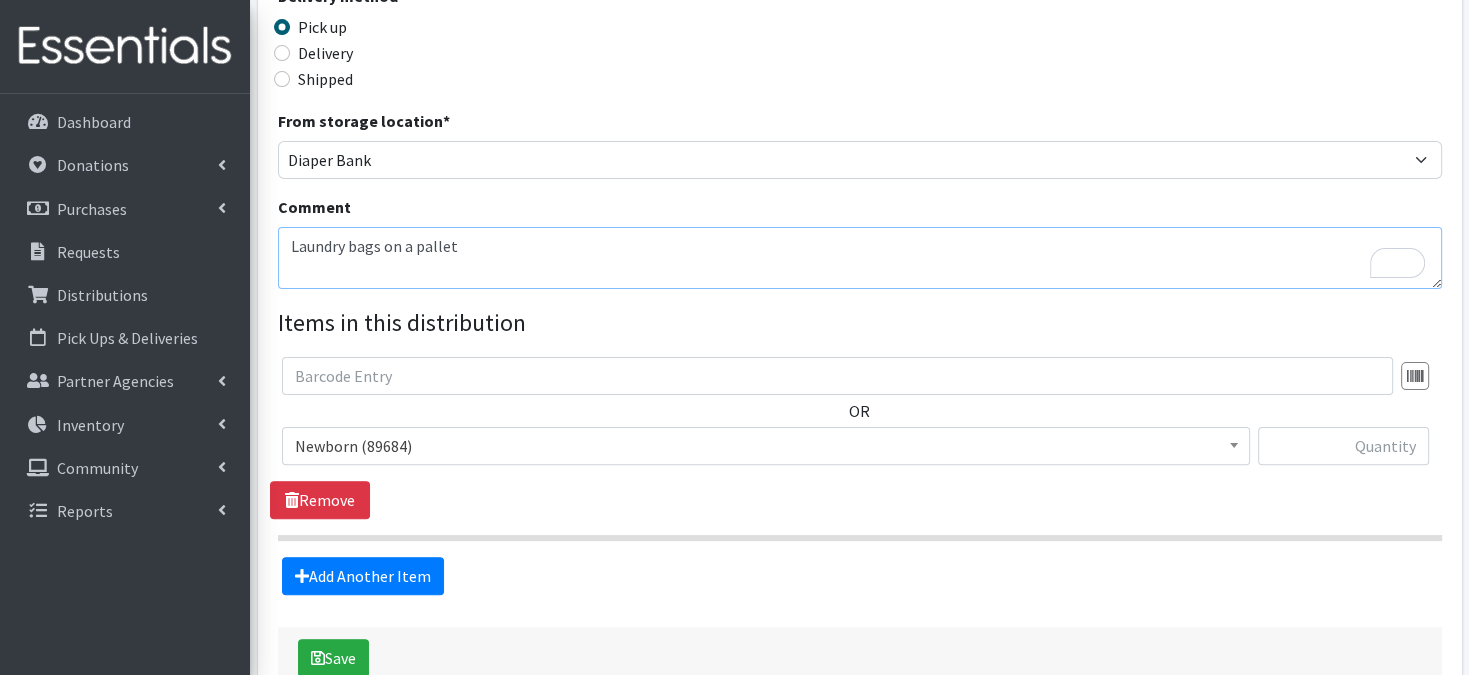 scroll, scrollTop: 480, scrollLeft: 0, axis: vertical 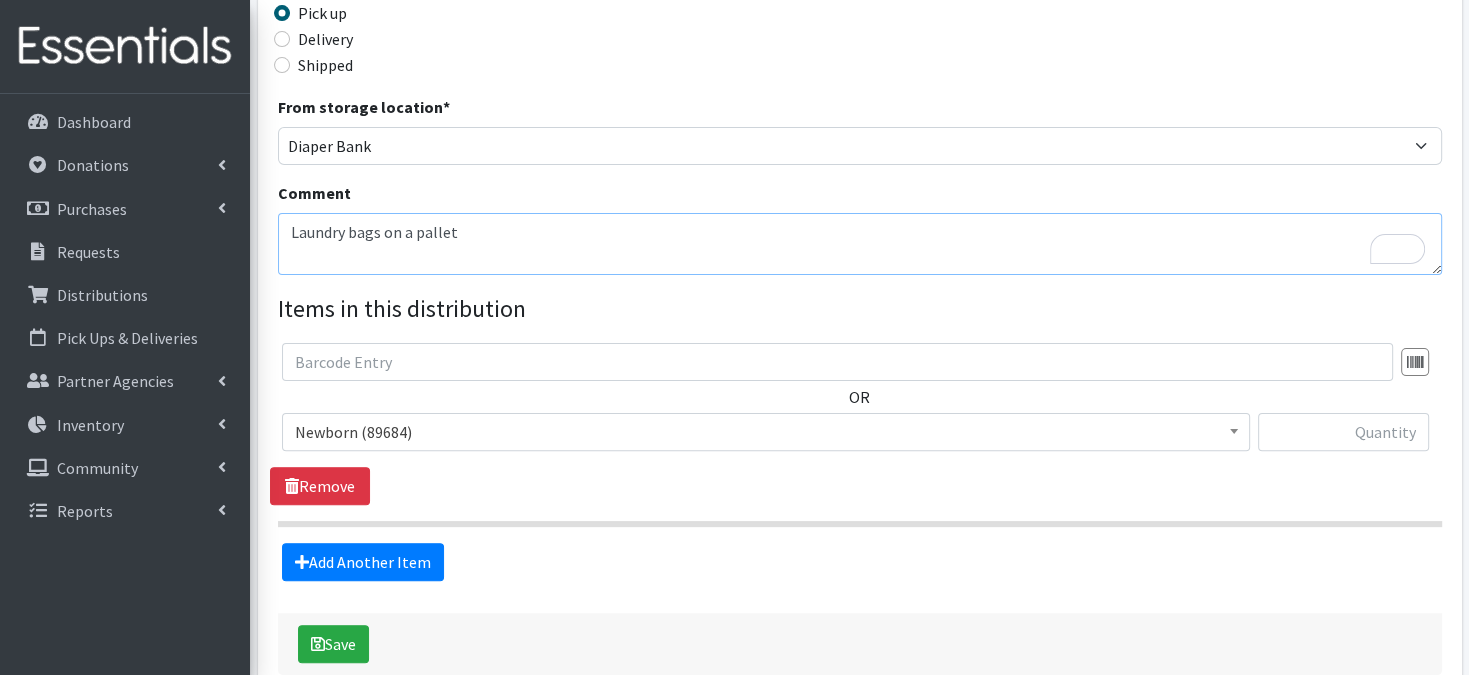 type on "Laundry bags on a pallet" 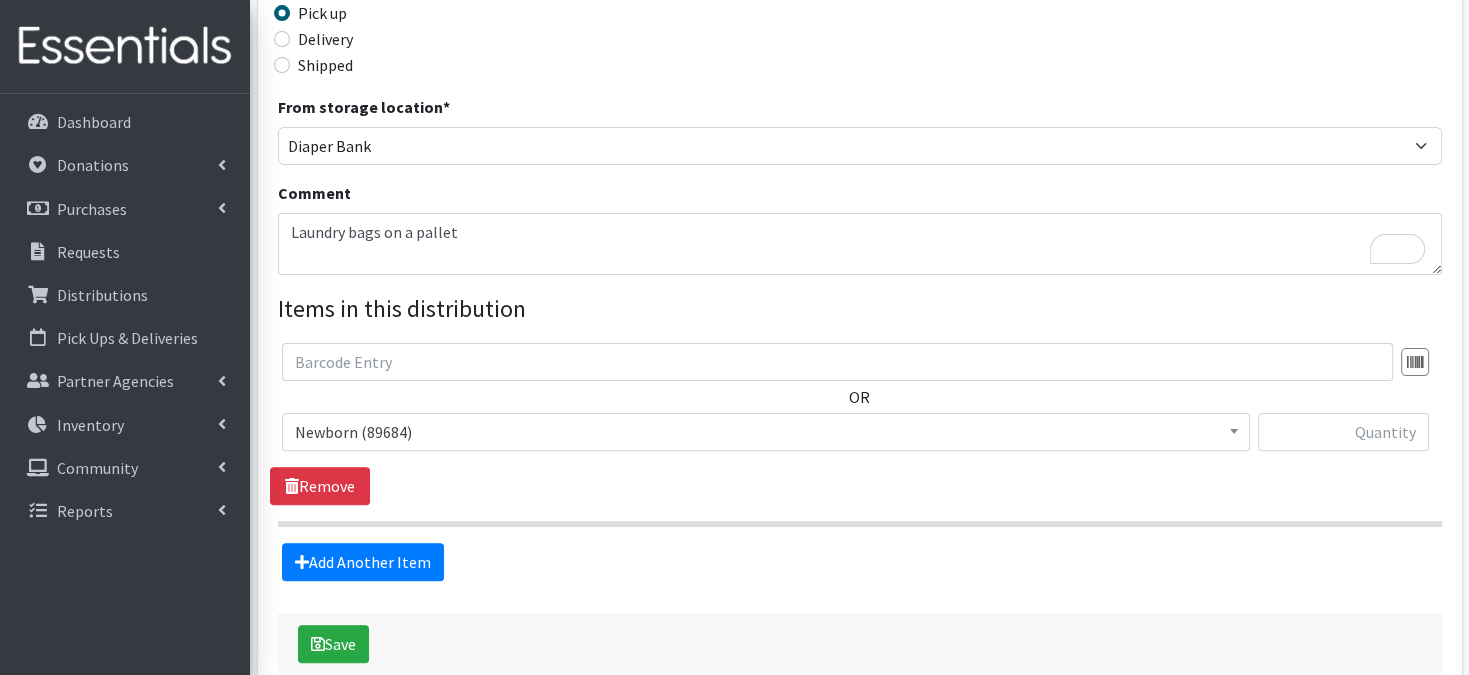click at bounding box center [1234, 431] 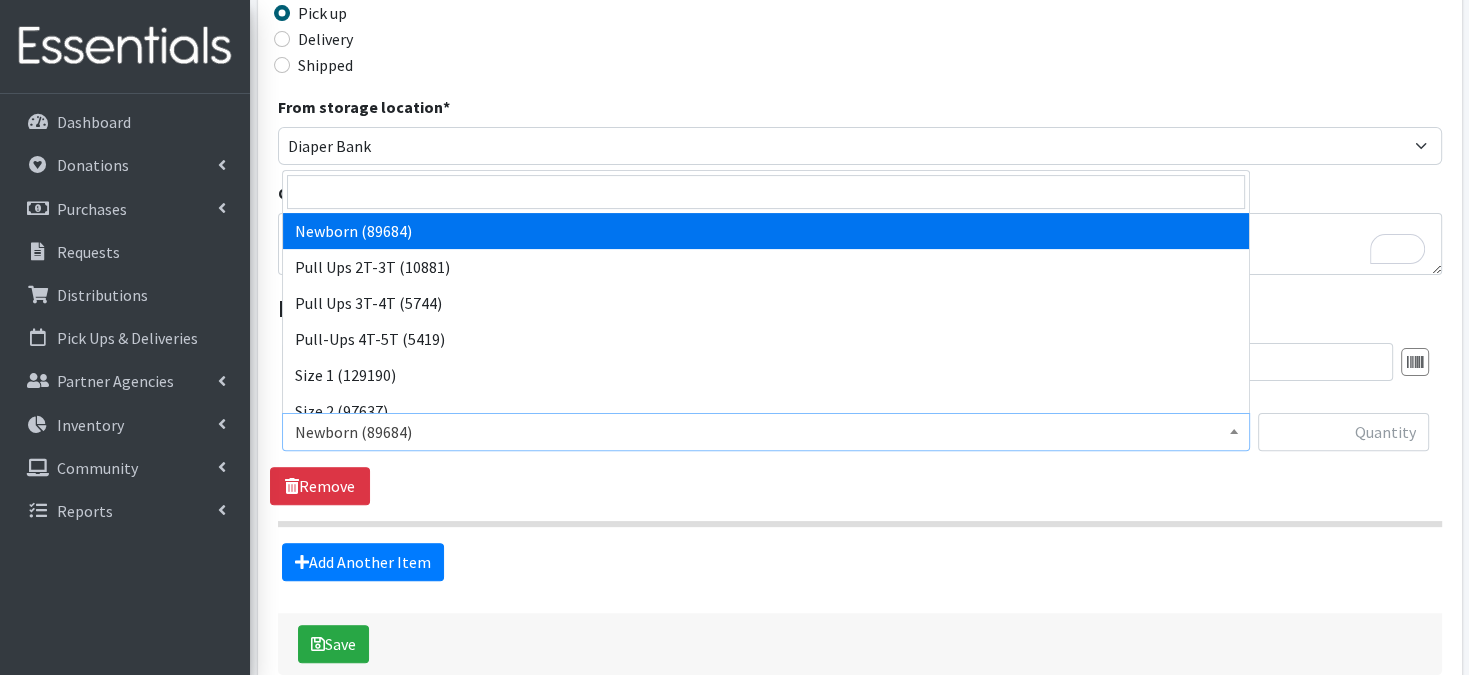click at bounding box center (1234, 429) 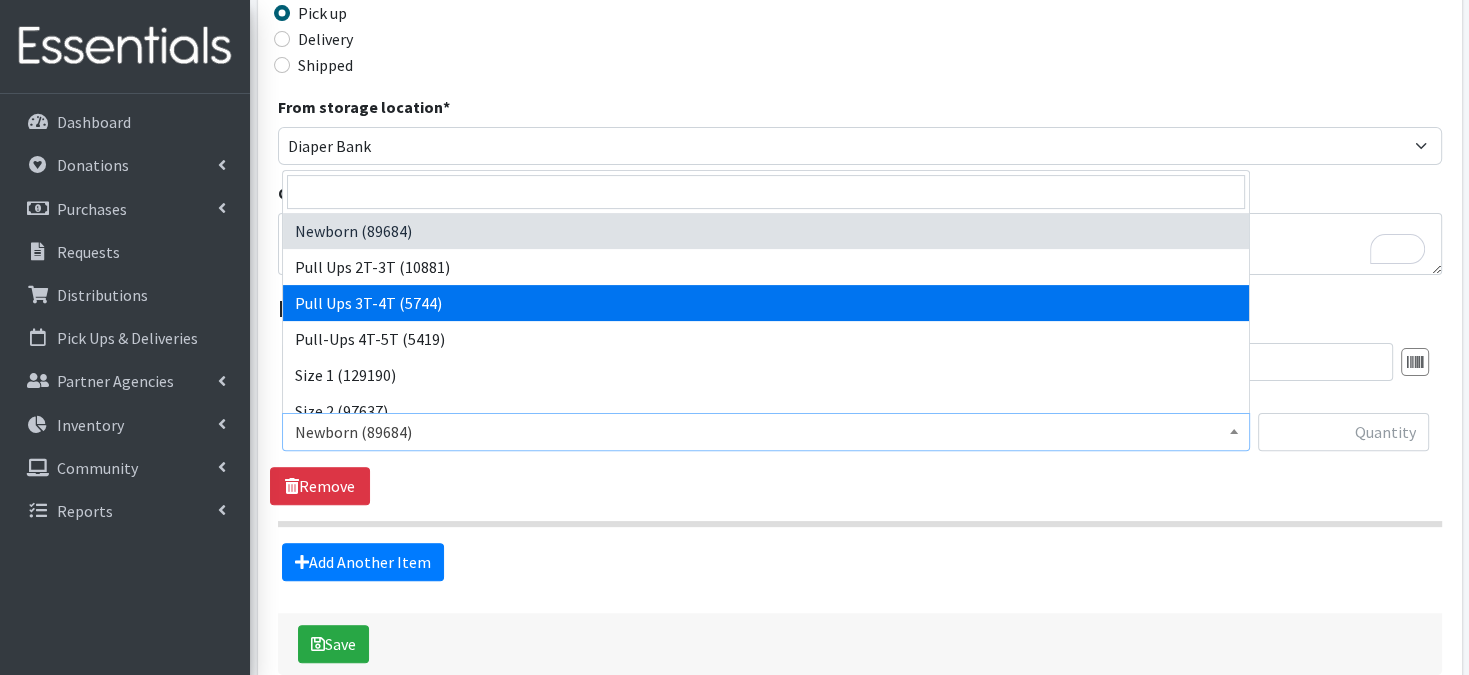 select on "3697" 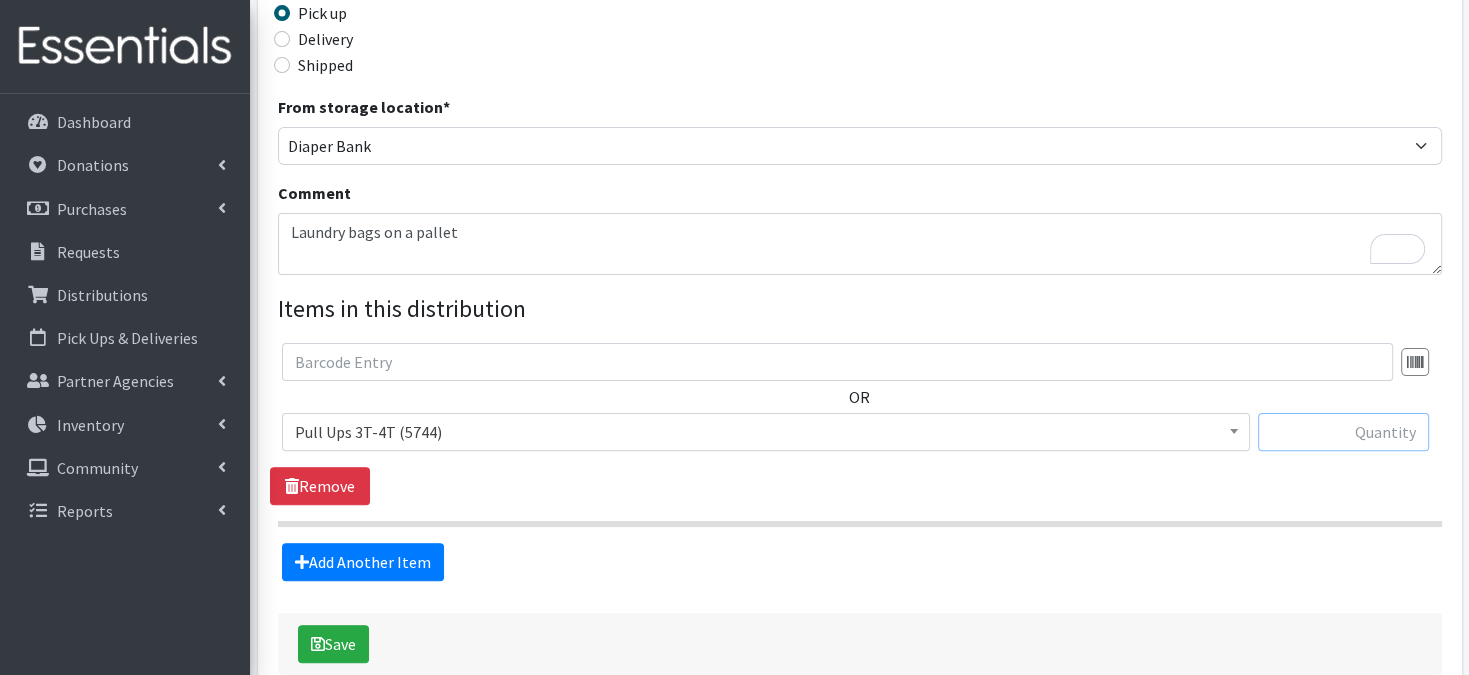 click at bounding box center (1343, 432) 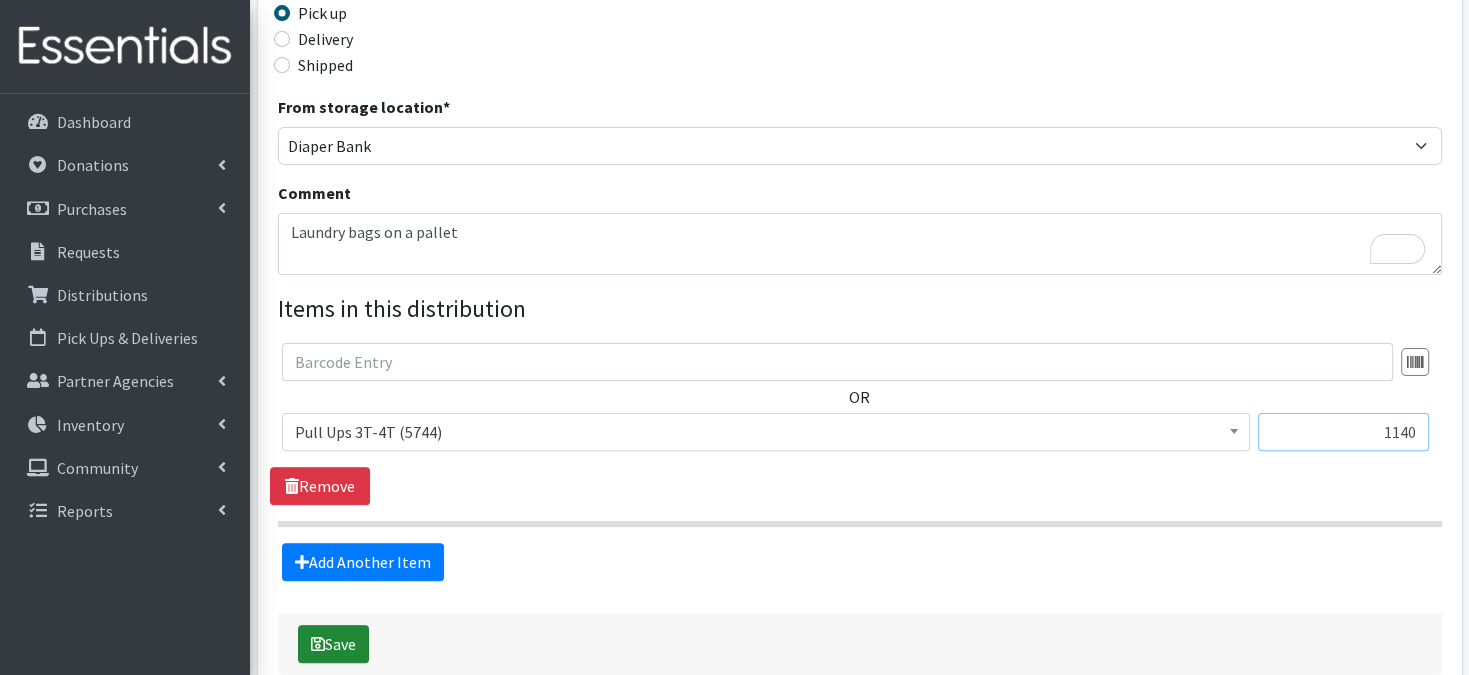 type on "1140" 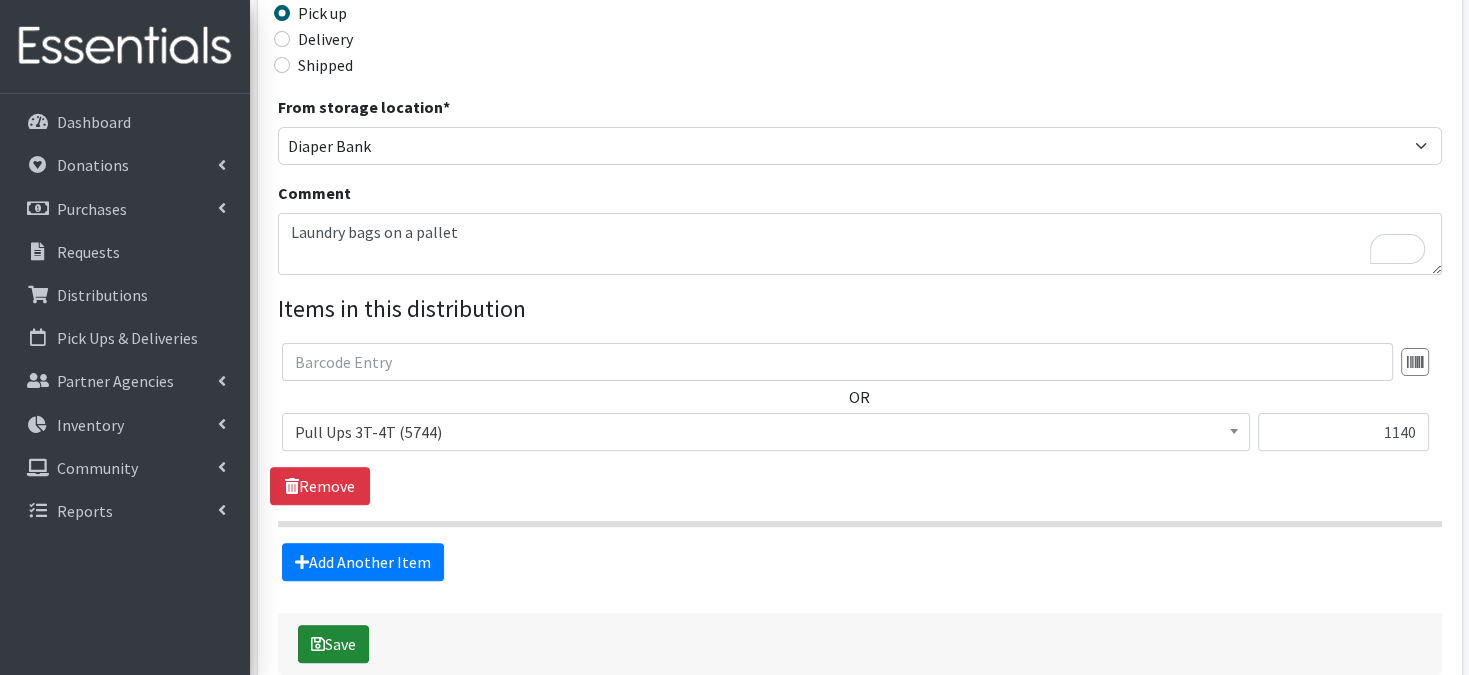 click at bounding box center (318, 644) 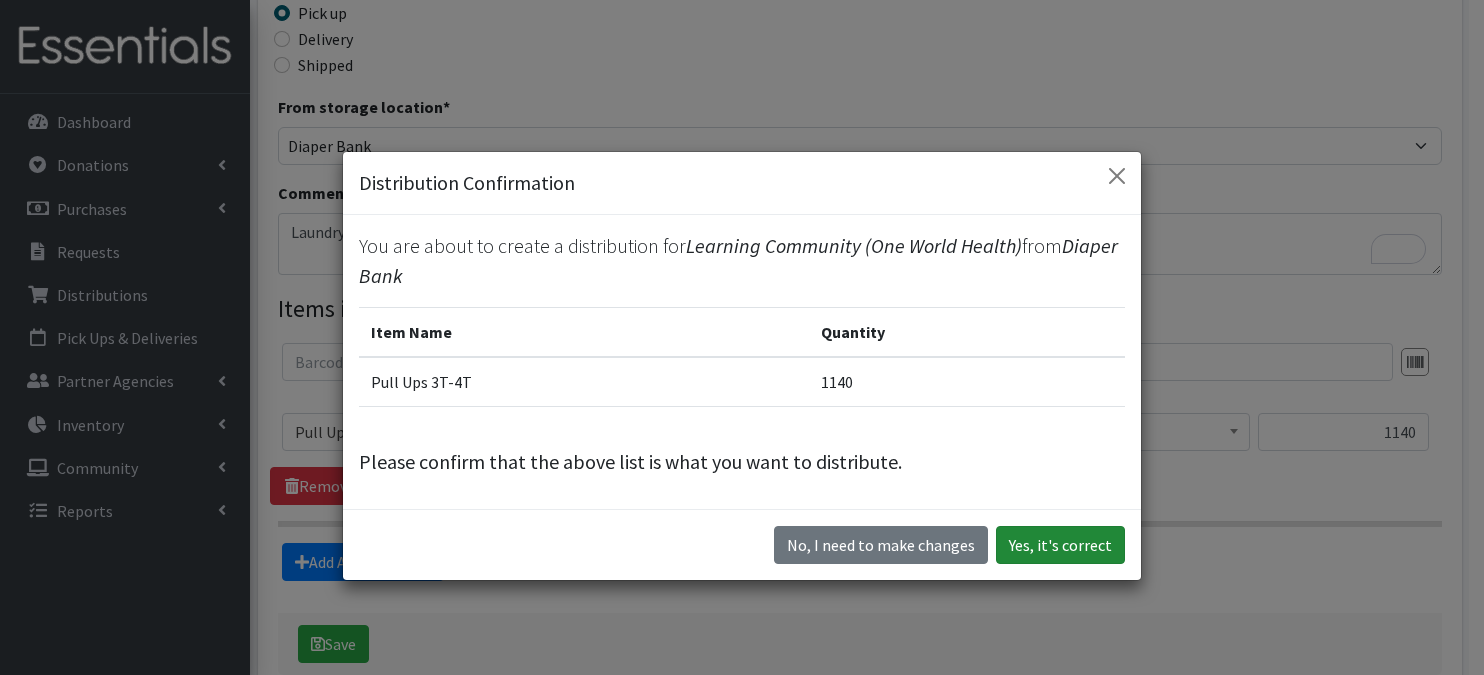 click on "Yes, it's correct" at bounding box center (1060, 545) 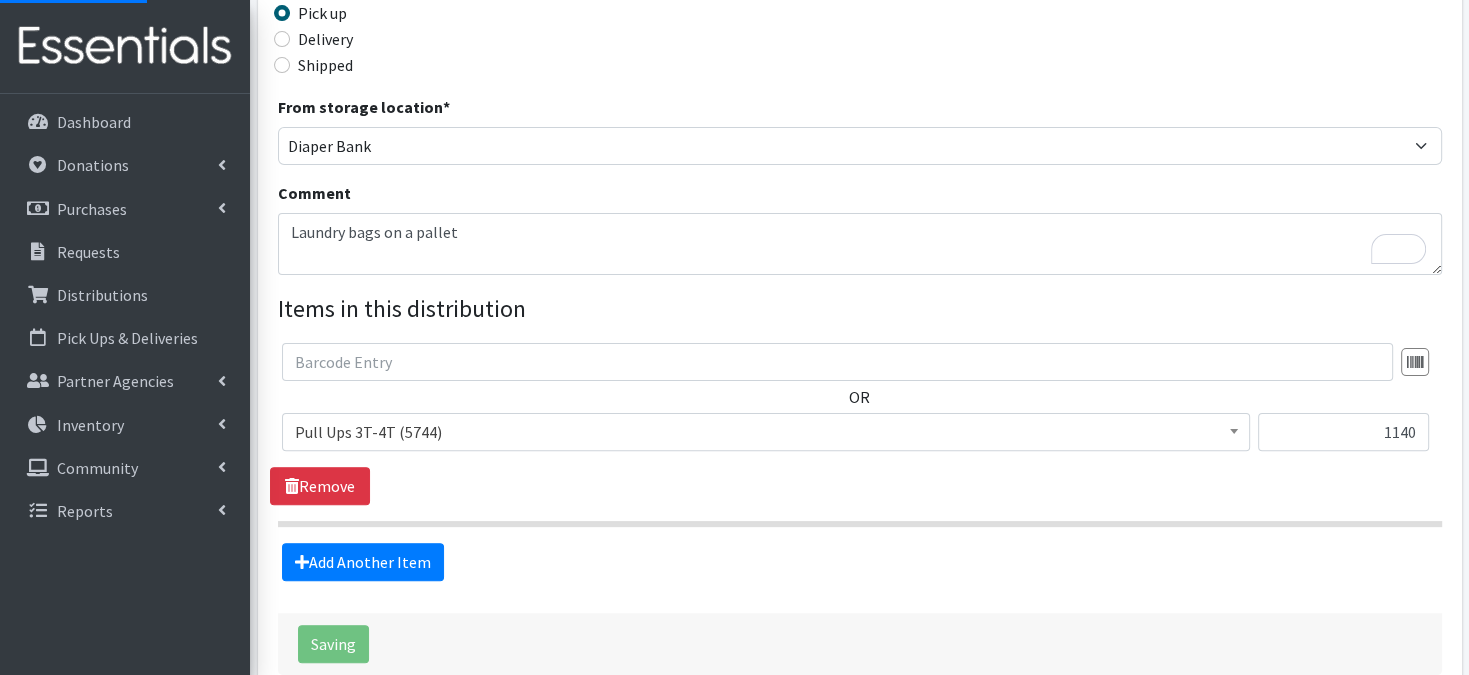 scroll, scrollTop: 0, scrollLeft: 0, axis: both 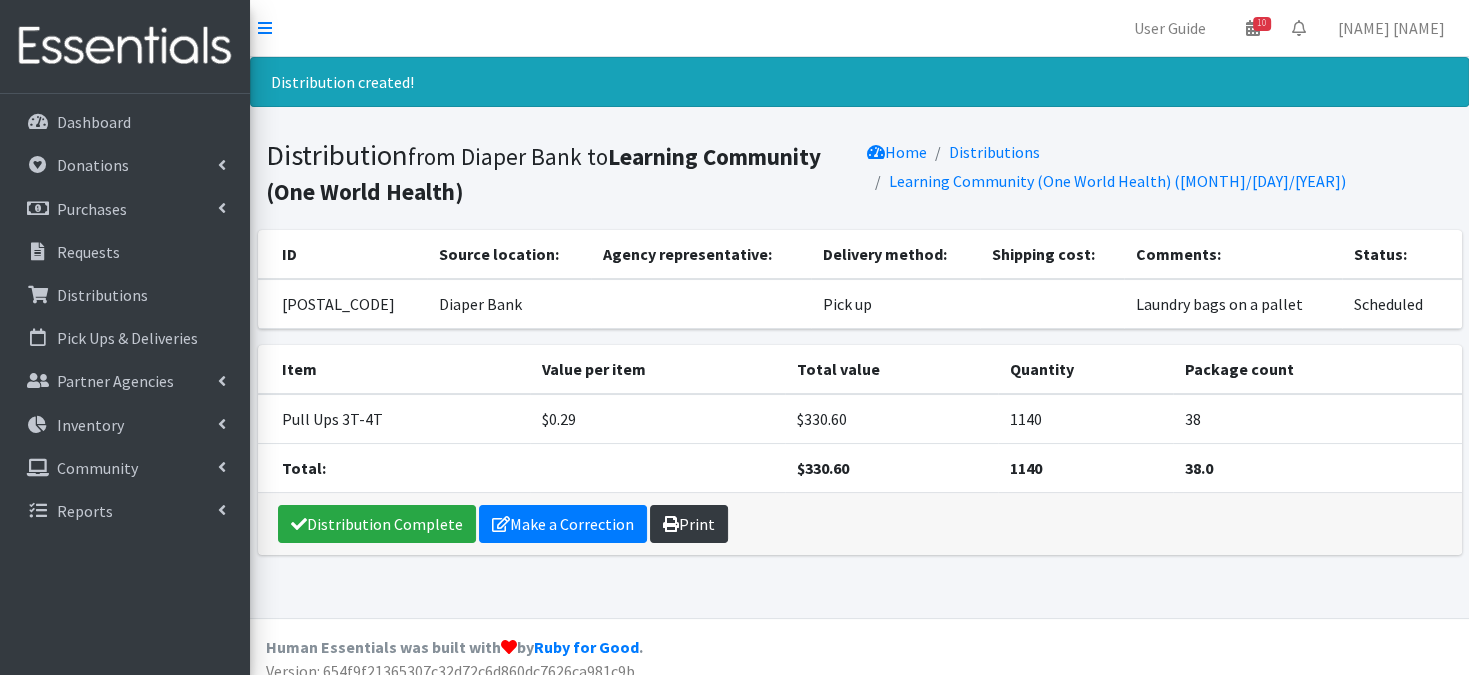 click on "Print" at bounding box center (689, 524) 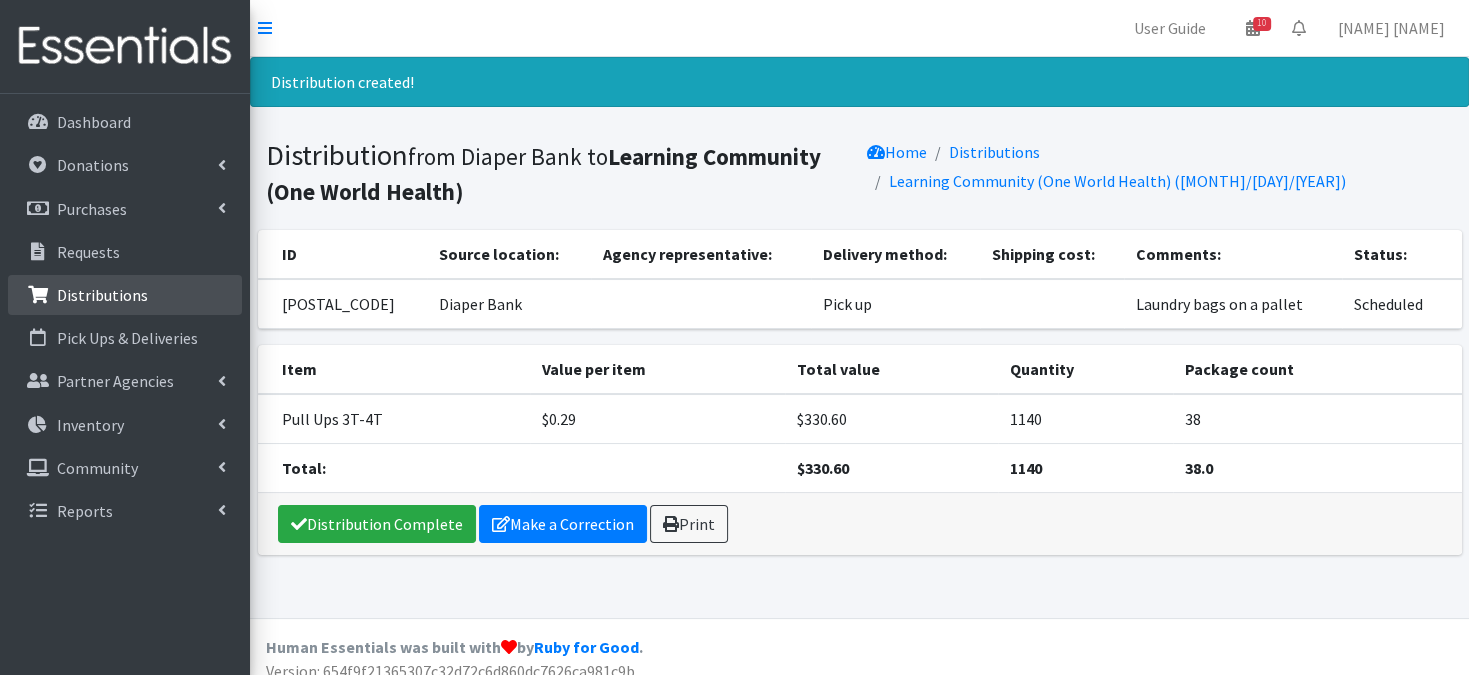 click on "Distributions" at bounding box center (125, 295) 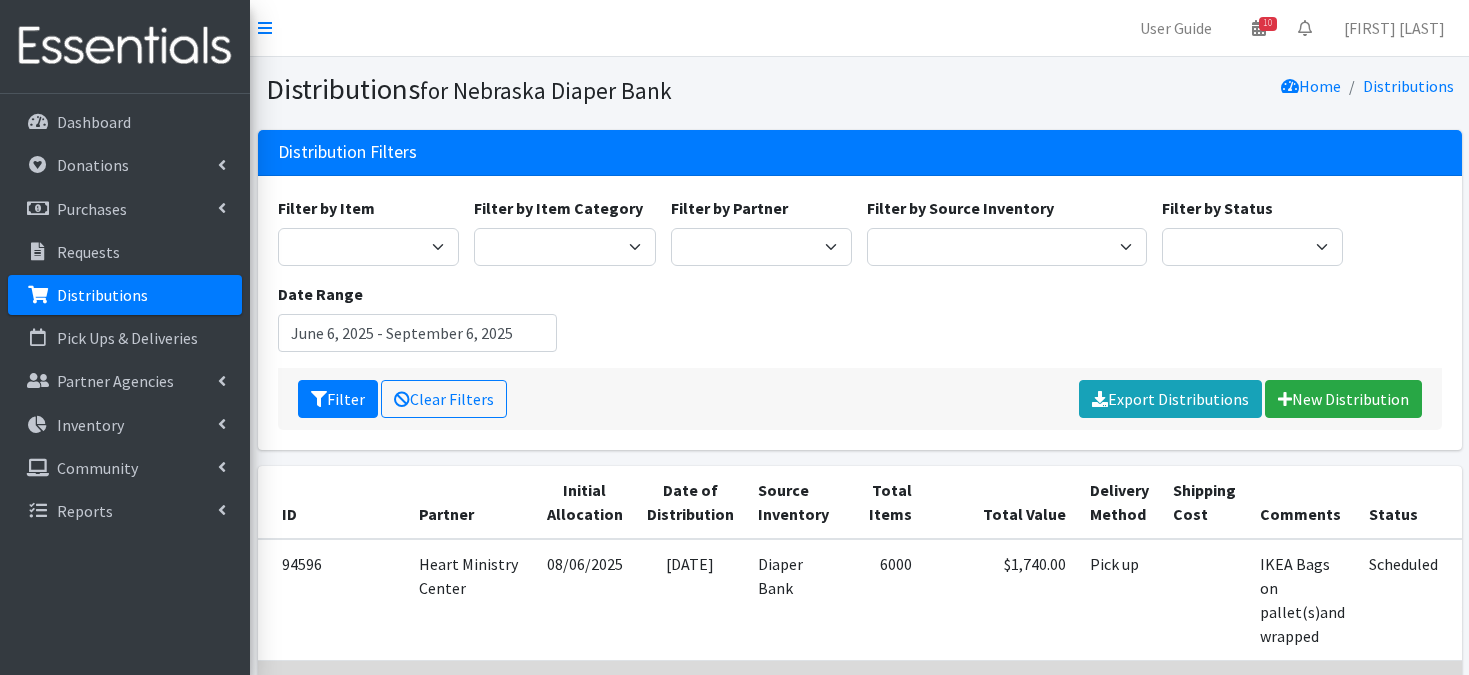 scroll, scrollTop: 0, scrollLeft: 0, axis: both 